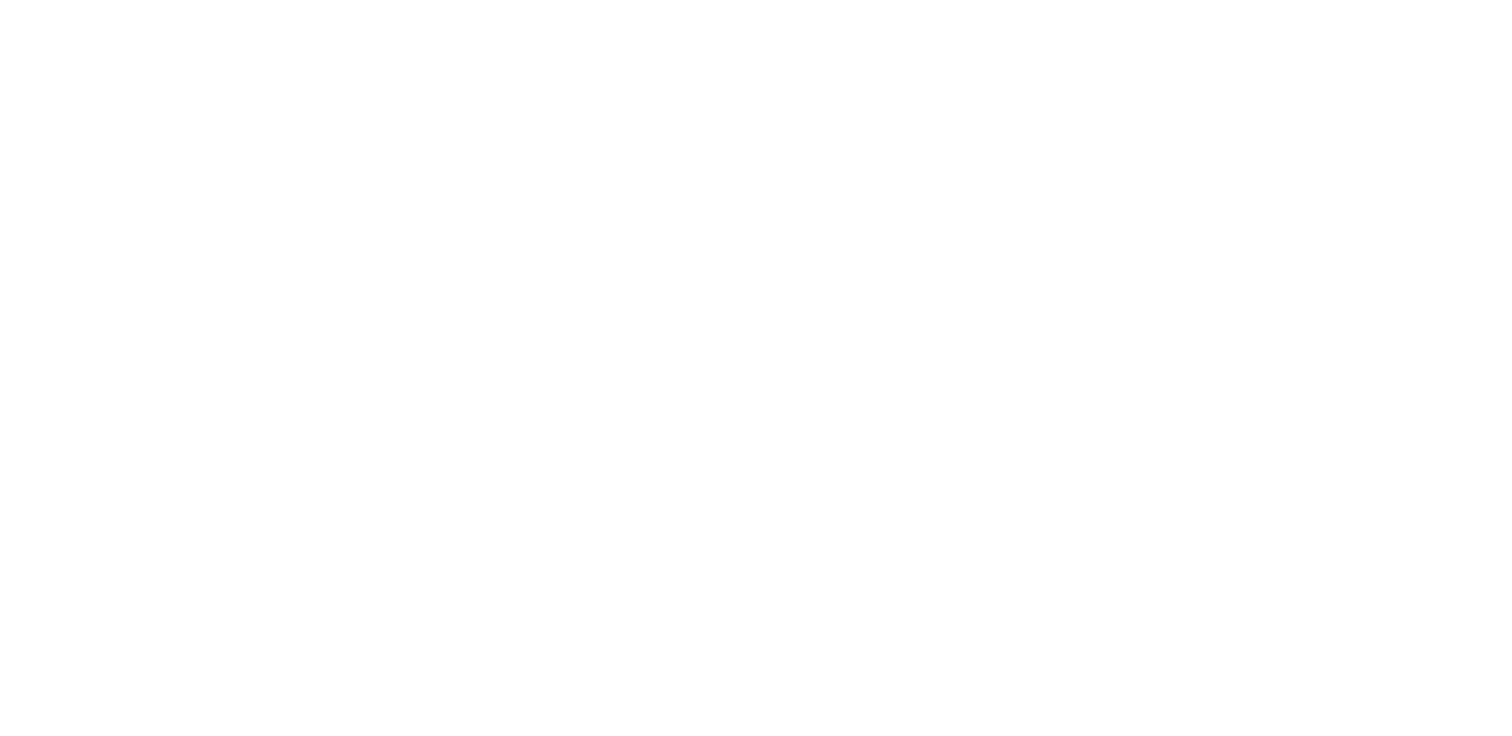 scroll, scrollTop: 0, scrollLeft: 0, axis: both 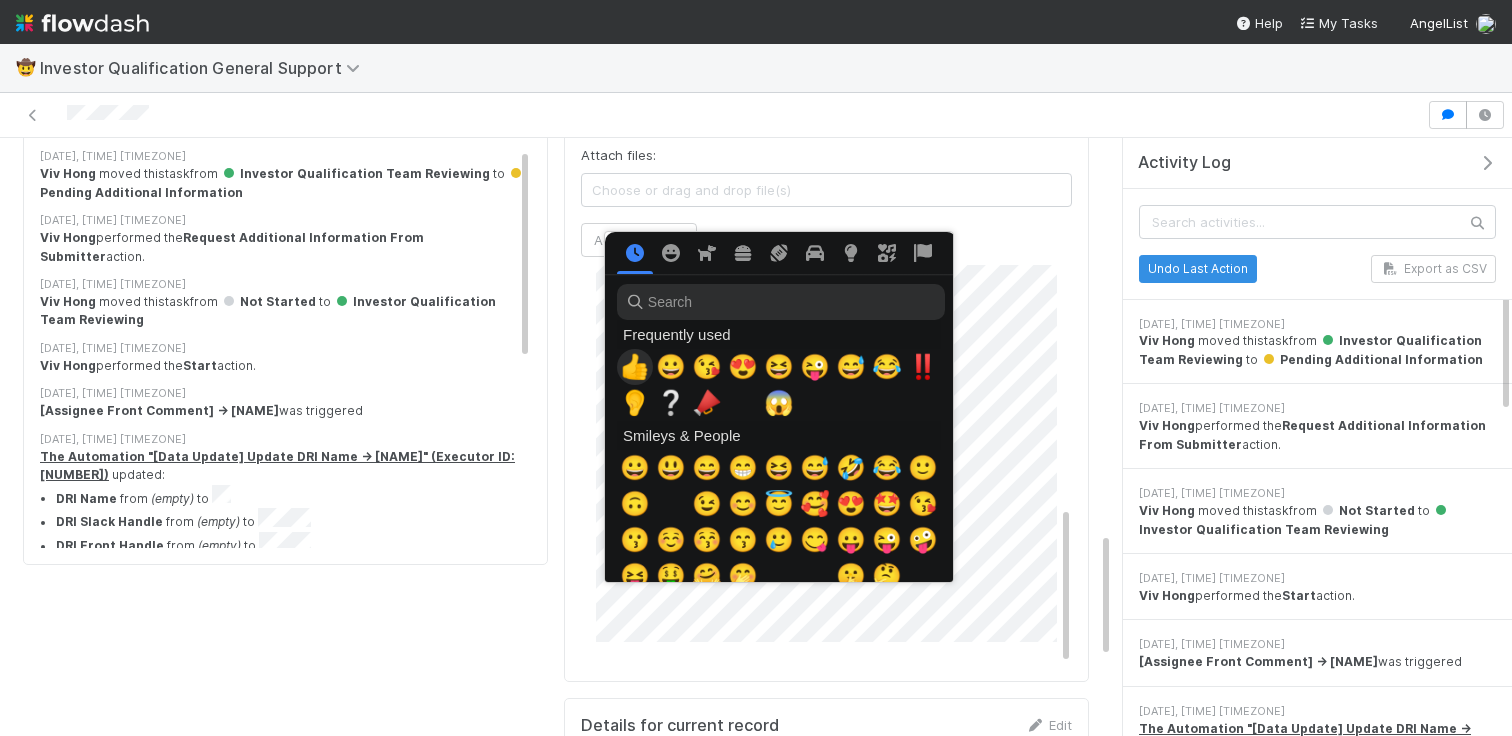 click on "👍" at bounding box center (635, 367) 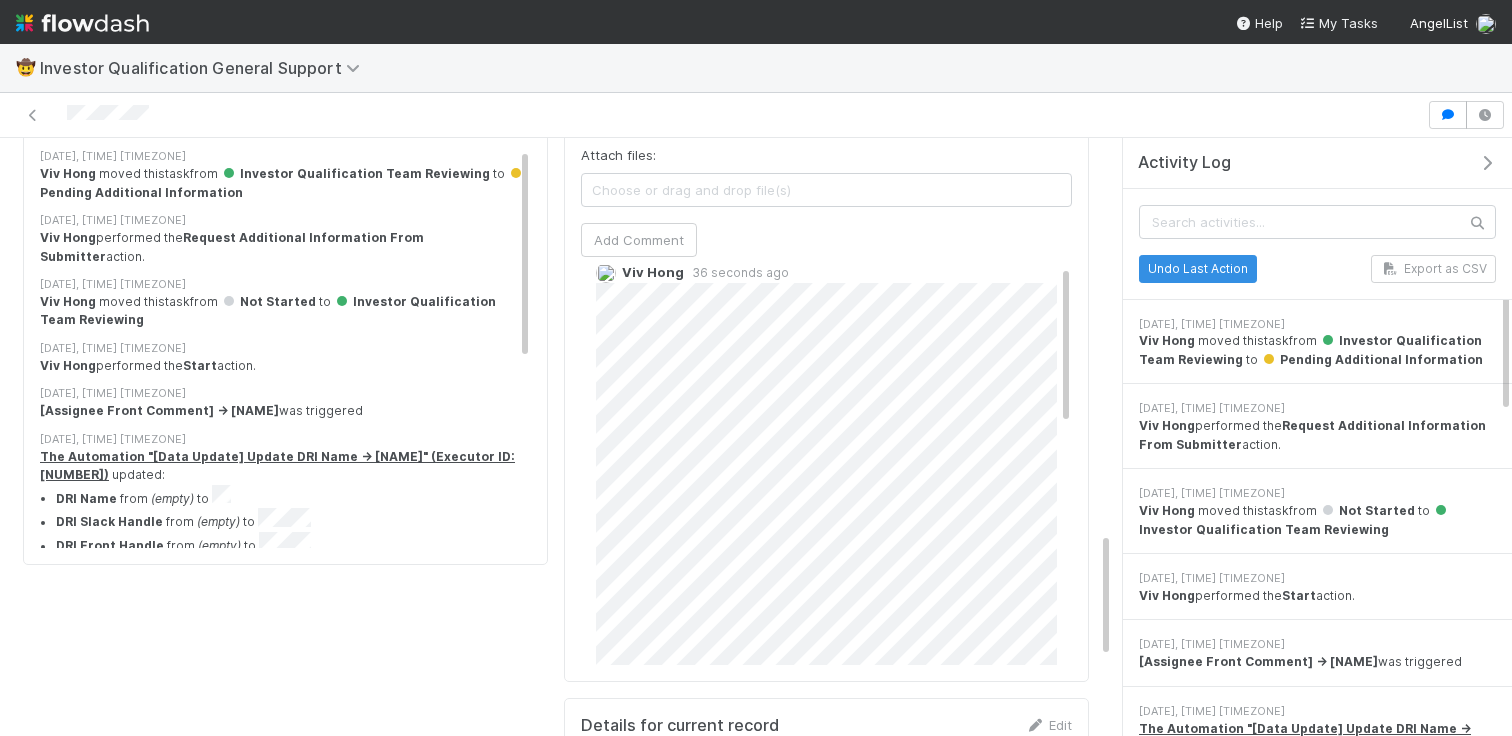 scroll, scrollTop: 0, scrollLeft: 0, axis: both 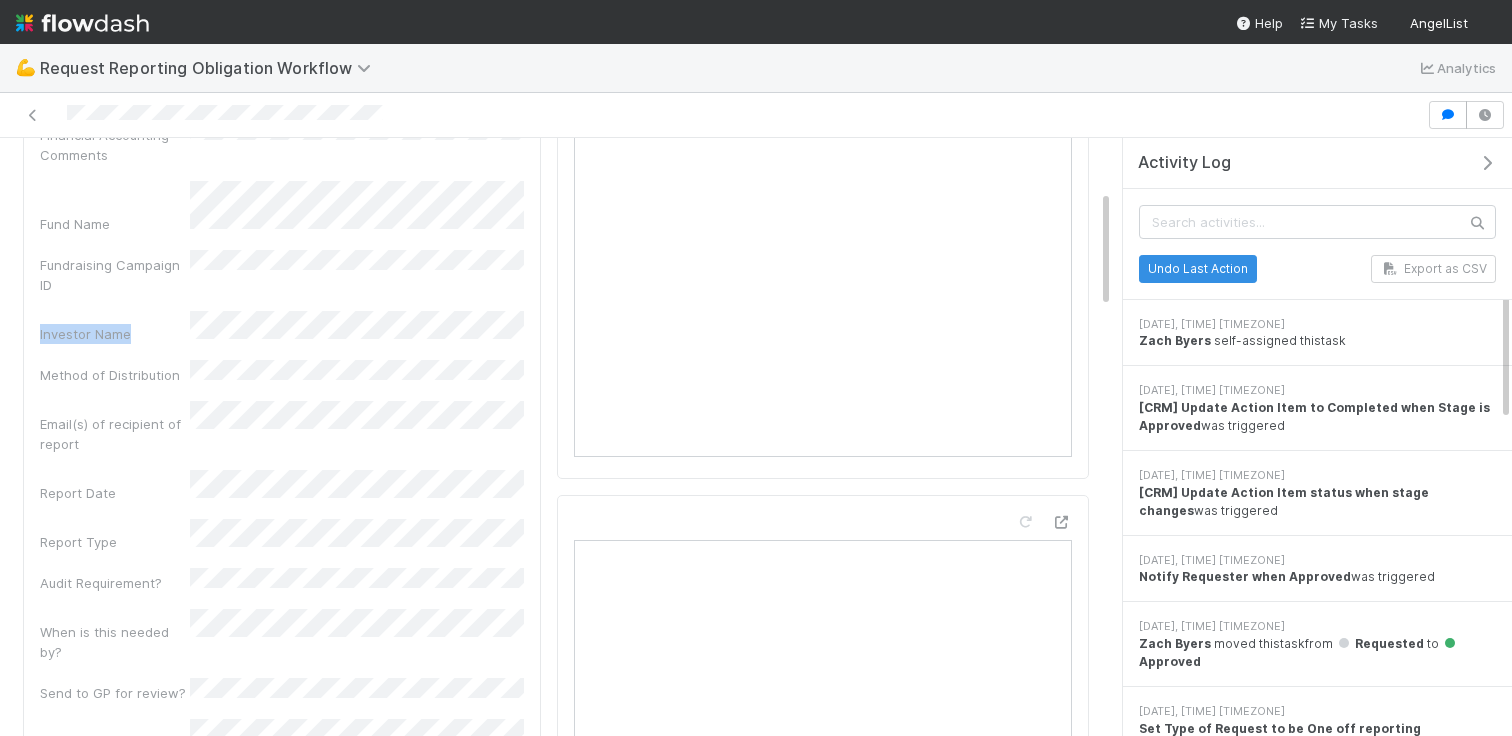 click on "Type of Request  Created On  Updated On  Financial Accounting Comments  Fund Name  Fundraising Campaign ID  Investor Name  Method of Distribution  Email(s) of recipient of report  Report Date  Report Type  Audit Requirement?  When is this needed by?  Send to GP for review?  Link to Comptroller  Link to Front thread  Name of AL Requester (deprecated)  Relevant Attachments  Additional Notes  What pricing tier is the fund on?  Confirmed Fund is entitled to requested reporting based on administration pricing tier  Has the GP/LP communicated a deadline (via side letter, LPA, or other) after quarter-end or year-end by which the reporting should be delivered (e.g. 60 days after quarter-end)?  AL Requester  Unique ID" at bounding box center [282, 713] 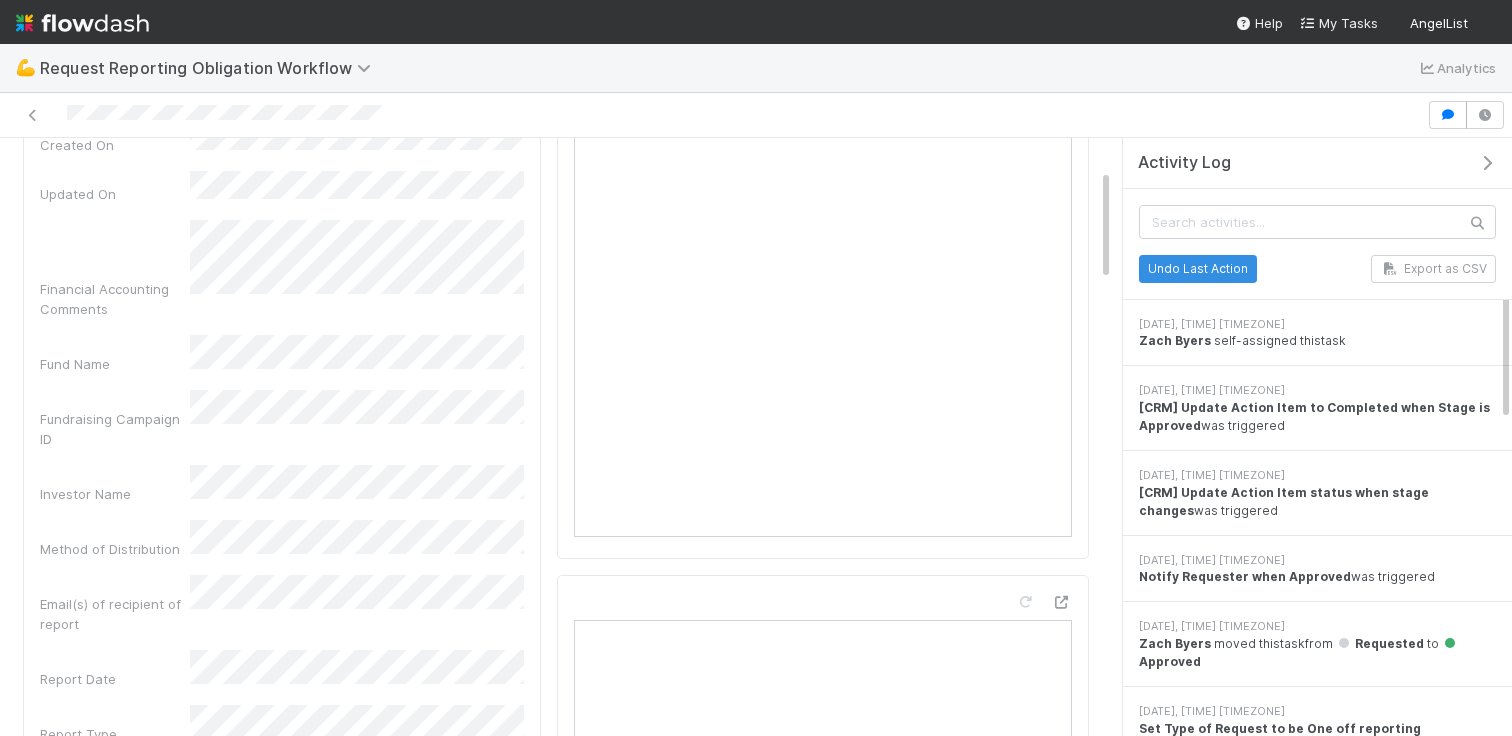 scroll, scrollTop: 0, scrollLeft: 0, axis: both 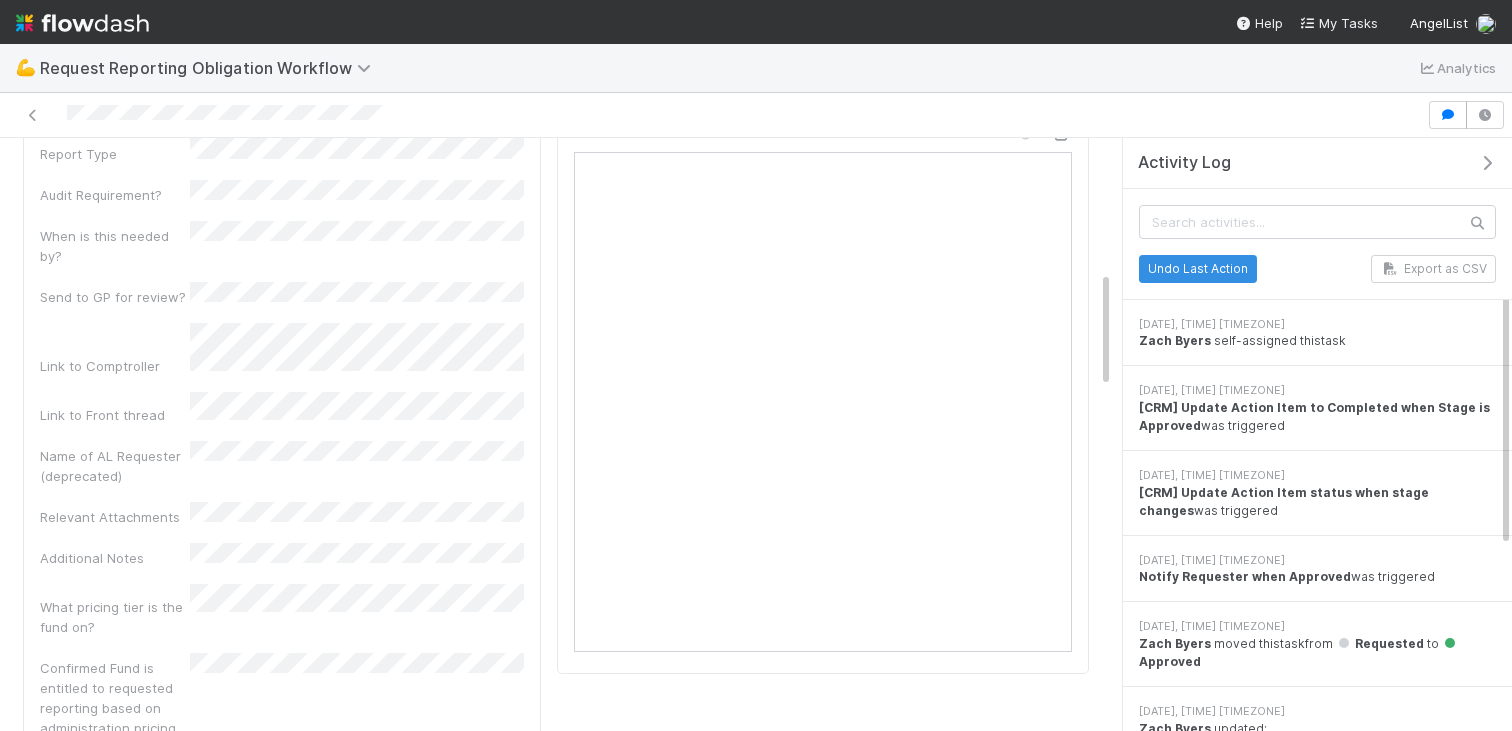 click on "💪 Request Reporting Obligation Workflow Analytics   Approved Zach Byers  Enable Accounting Dashboard [FS in GP Portfolio] Details Edit Type of Request  Created On  Updated On  Financial Accounting Comments  Fund Name  Fundraising Campaign ID  Investor Name  Method of Distribution  Email(s) of recipient of report  Report Date  Report Type  Audit Requirement?  When is this needed by?  Send to GP for review?  Link to Comptroller  Link to Front thread  Name of AL Requester (deprecated)  Relevant Attachments  Additional Notes  What pricing tier is the fund on?  Confirmed Fund is entitled to requested reporting based on administration pricing tier  Has the GP/LP communicated a deadline (via side letter, LPA, or other) after quarter-end or year-end by which the reporting should be delivered (e.g. 60 days after quarter-end)?  AL Requester  Unique ID  Admin Edit Support Documents (DO NOT DISTRIBUTE)  Fund Account Request   Create a new  task Link an existing  task Comments Attach files: Add Comment Allen Shen" at bounding box center (756, 365) 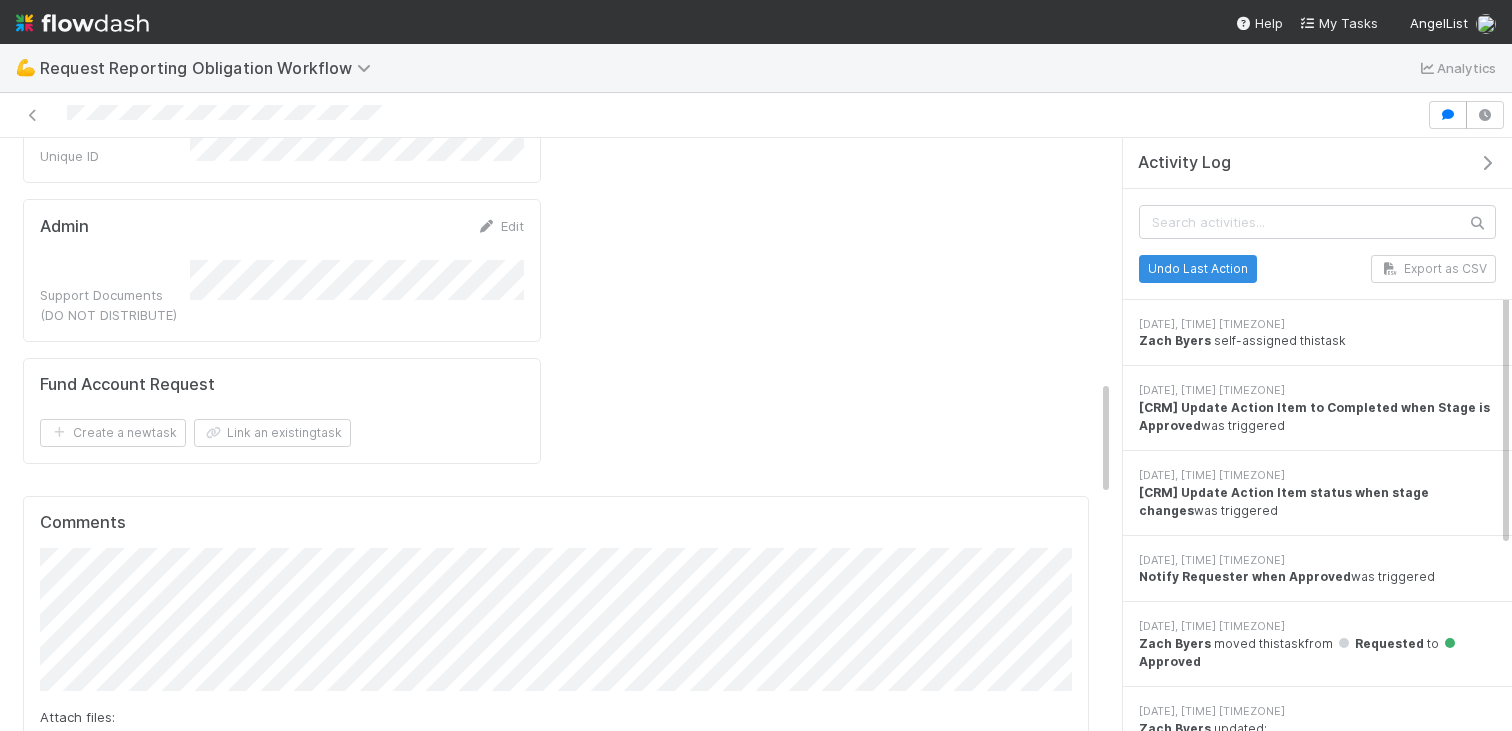 scroll, scrollTop: 1993, scrollLeft: 0, axis: vertical 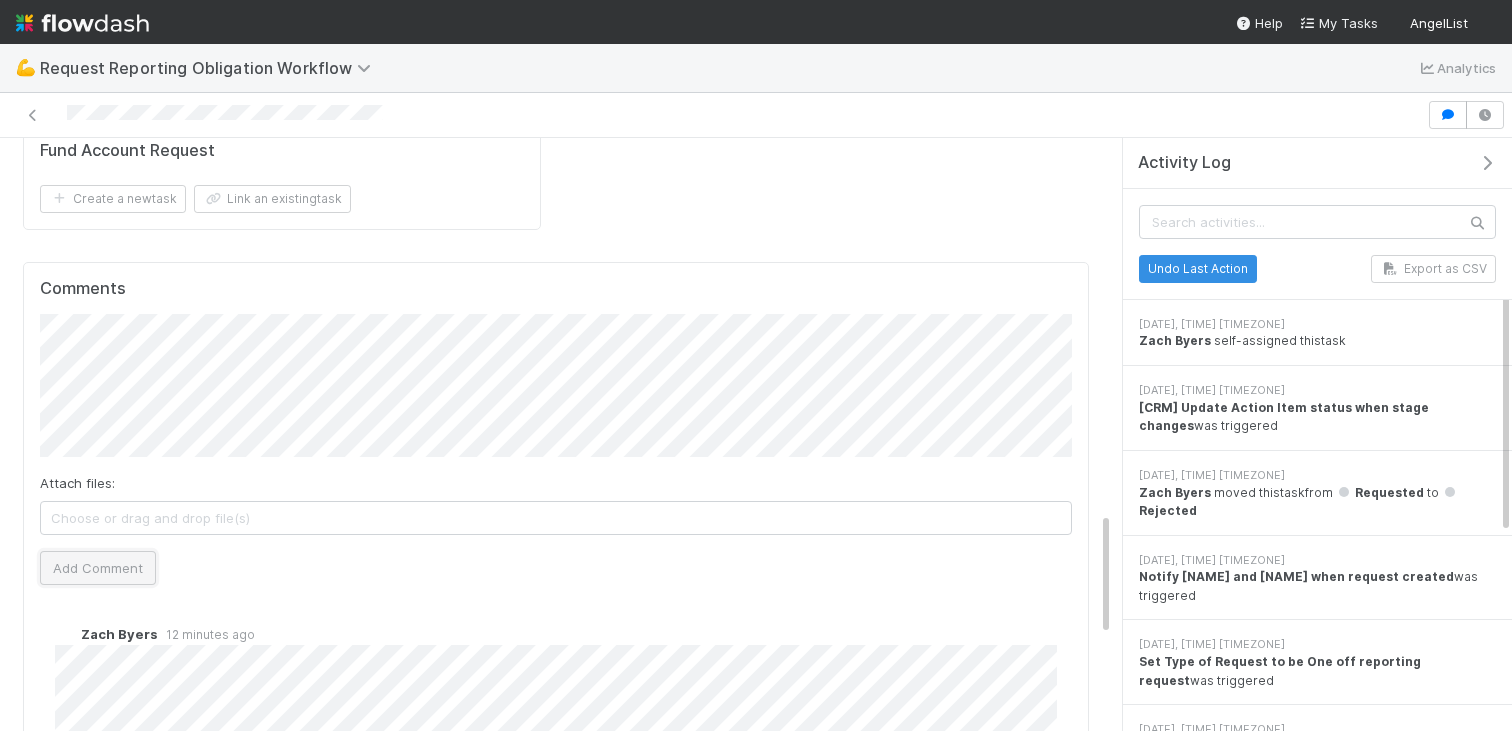 click on "Add Comment" at bounding box center (98, 568) 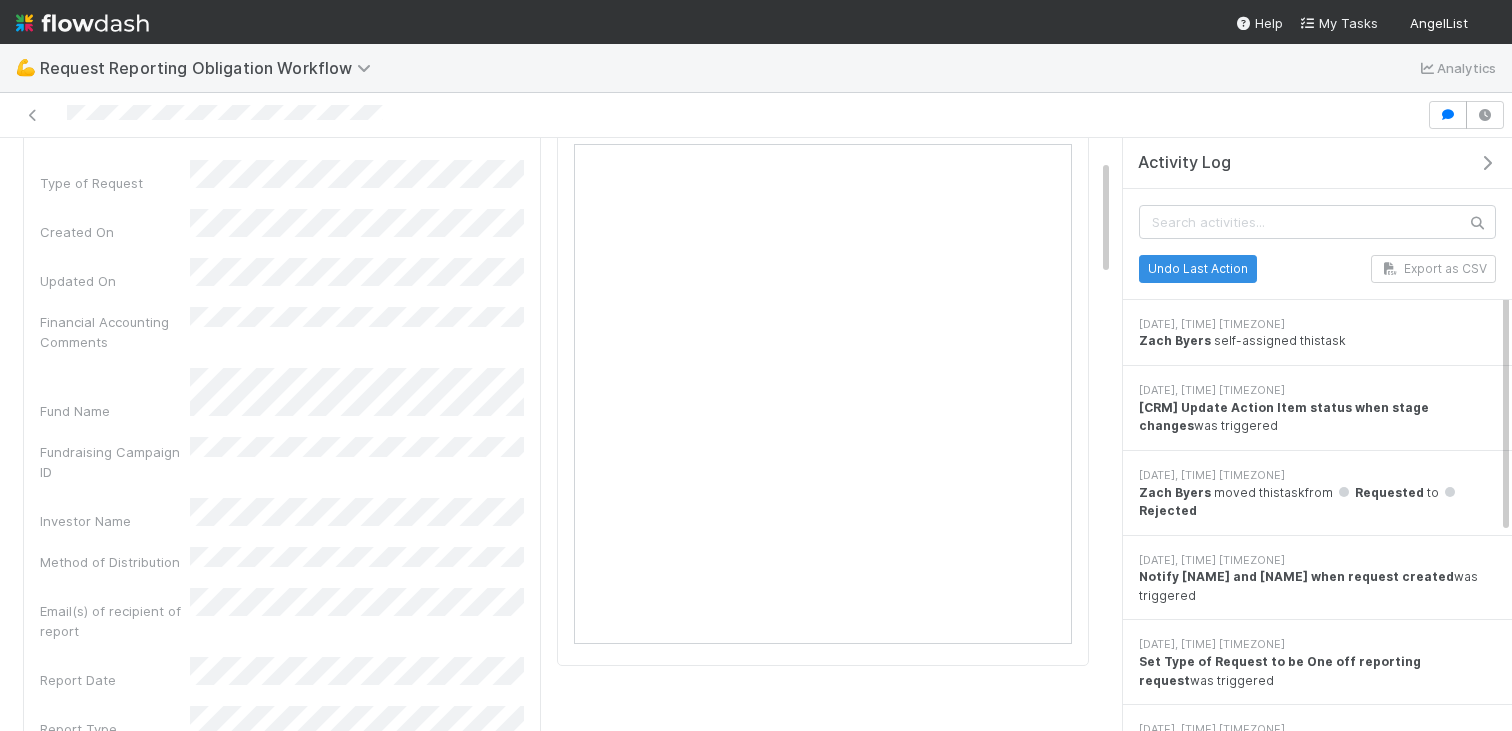 scroll, scrollTop: 109, scrollLeft: 0, axis: vertical 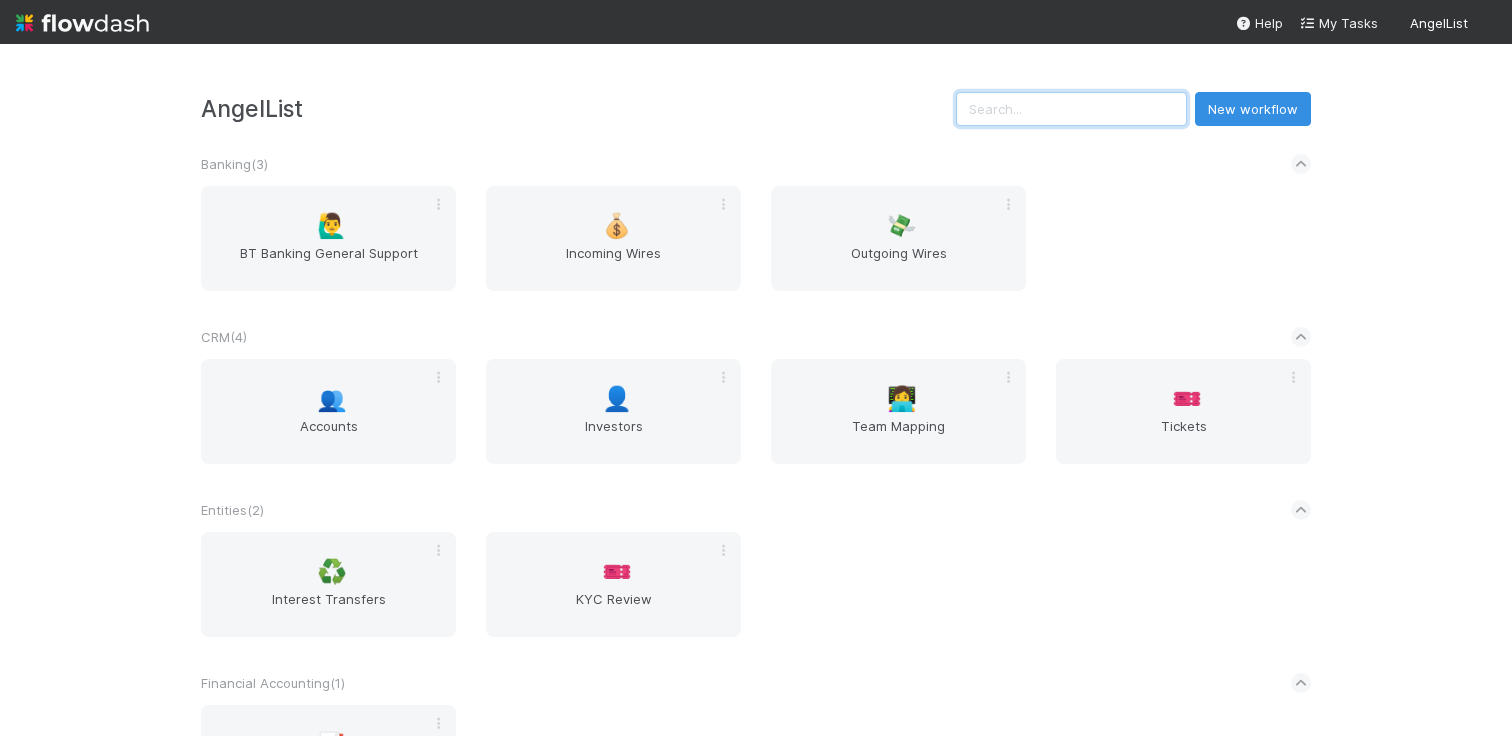 click at bounding box center [1071, 109] 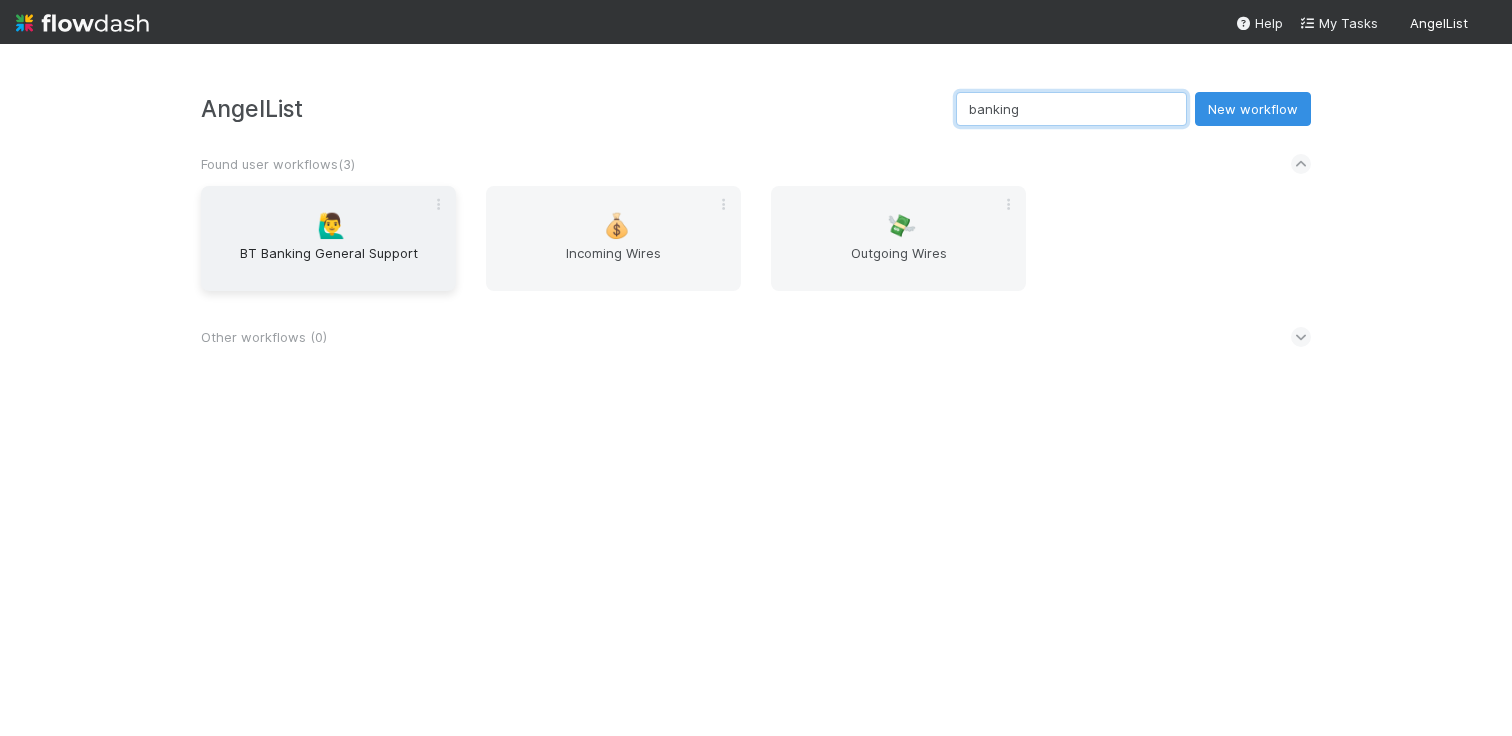 type on "banking" 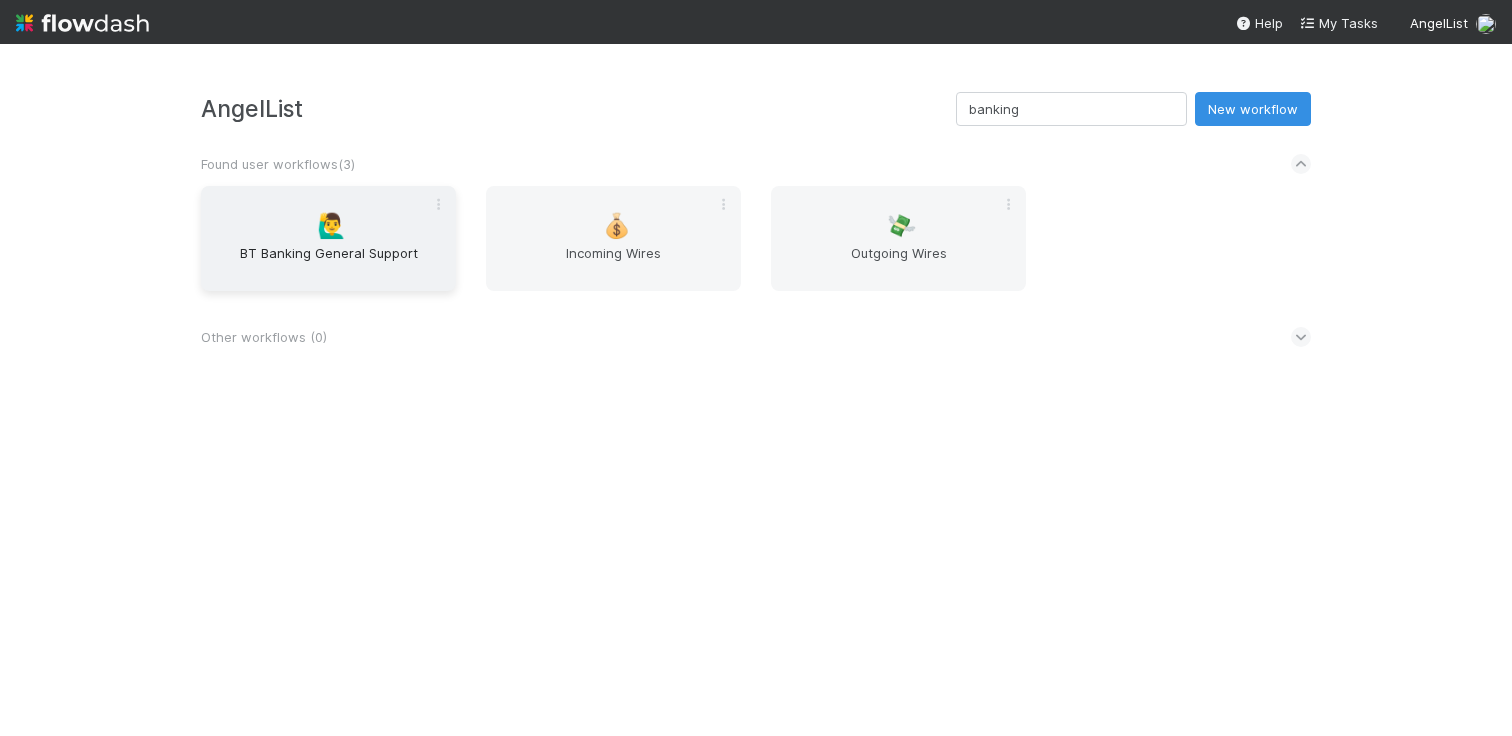 click on "BT Banking General Support" at bounding box center (328, 263) 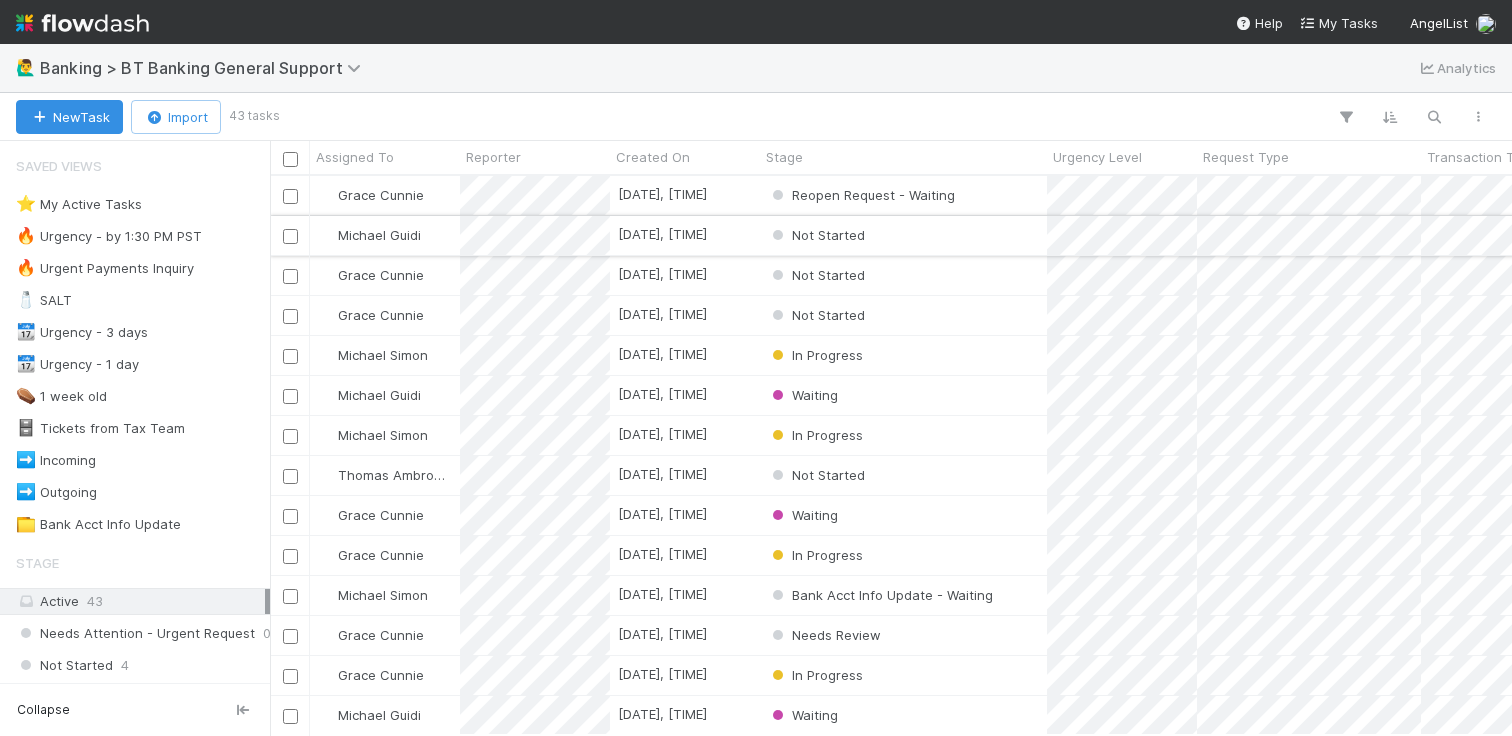 scroll, scrollTop: 0, scrollLeft: 1, axis: horizontal 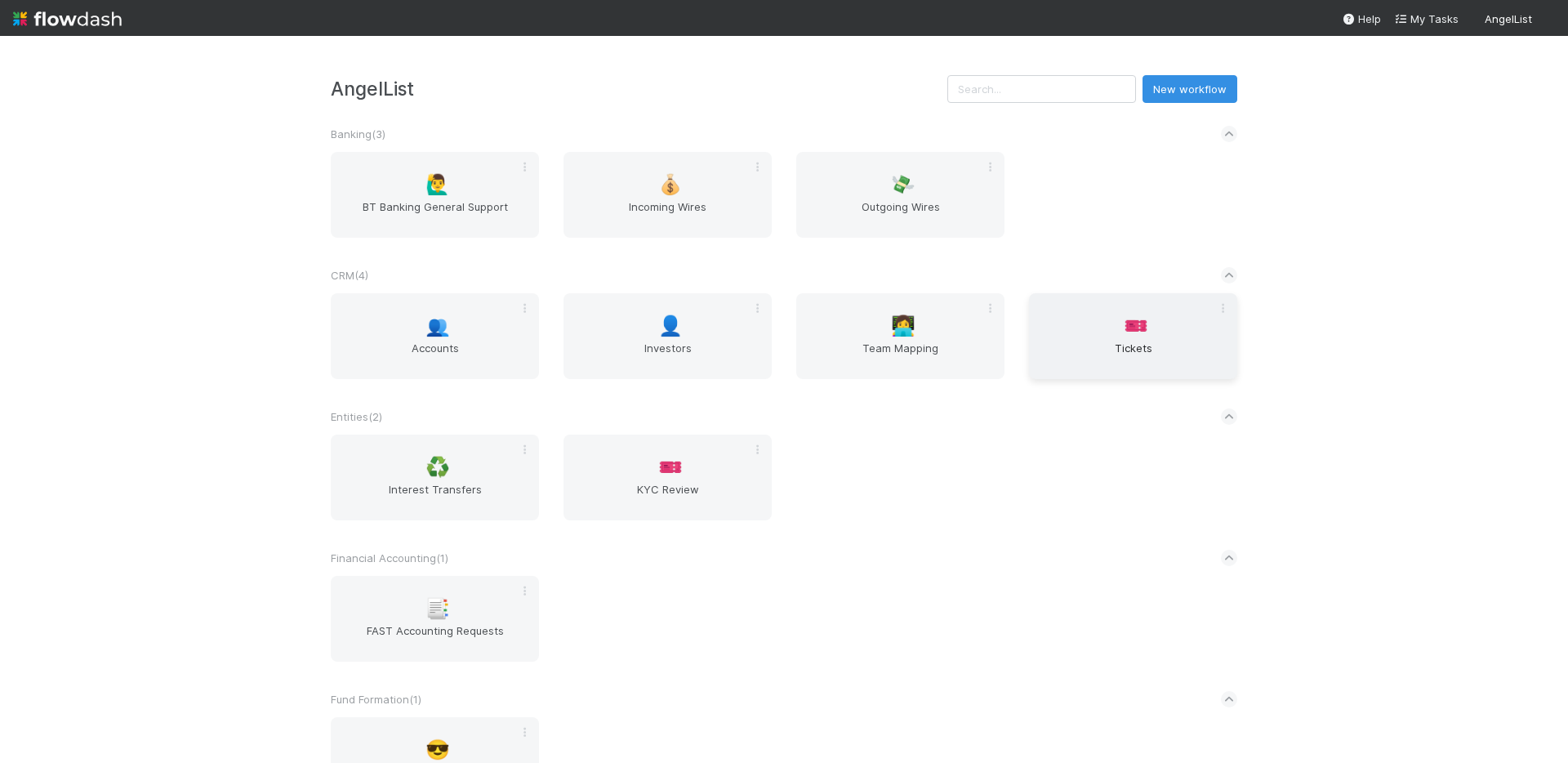click on "🎫 Tickets" at bounding box center [1133, 336] 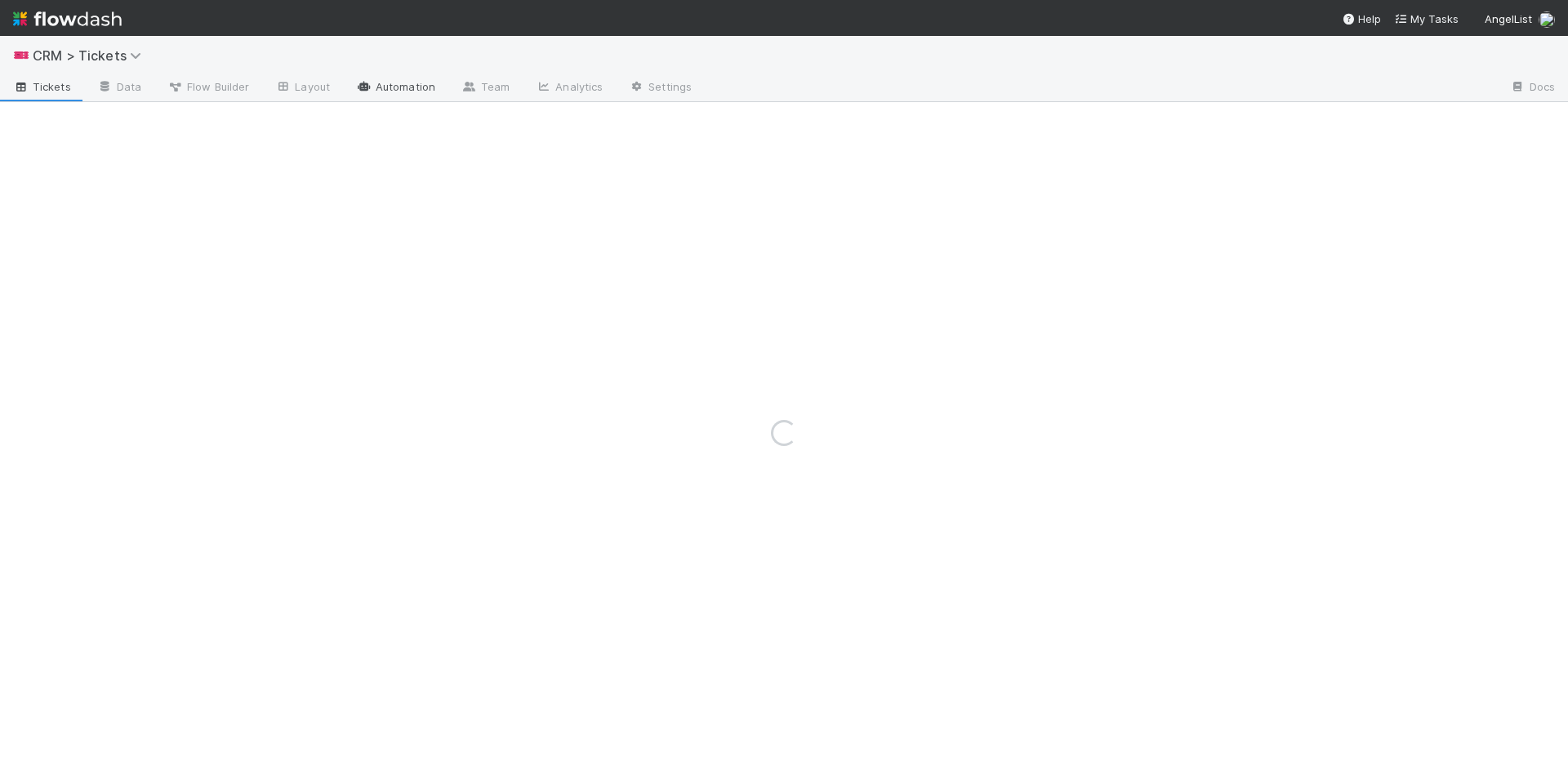 click on "Automation" at bounding box center [395, 88] 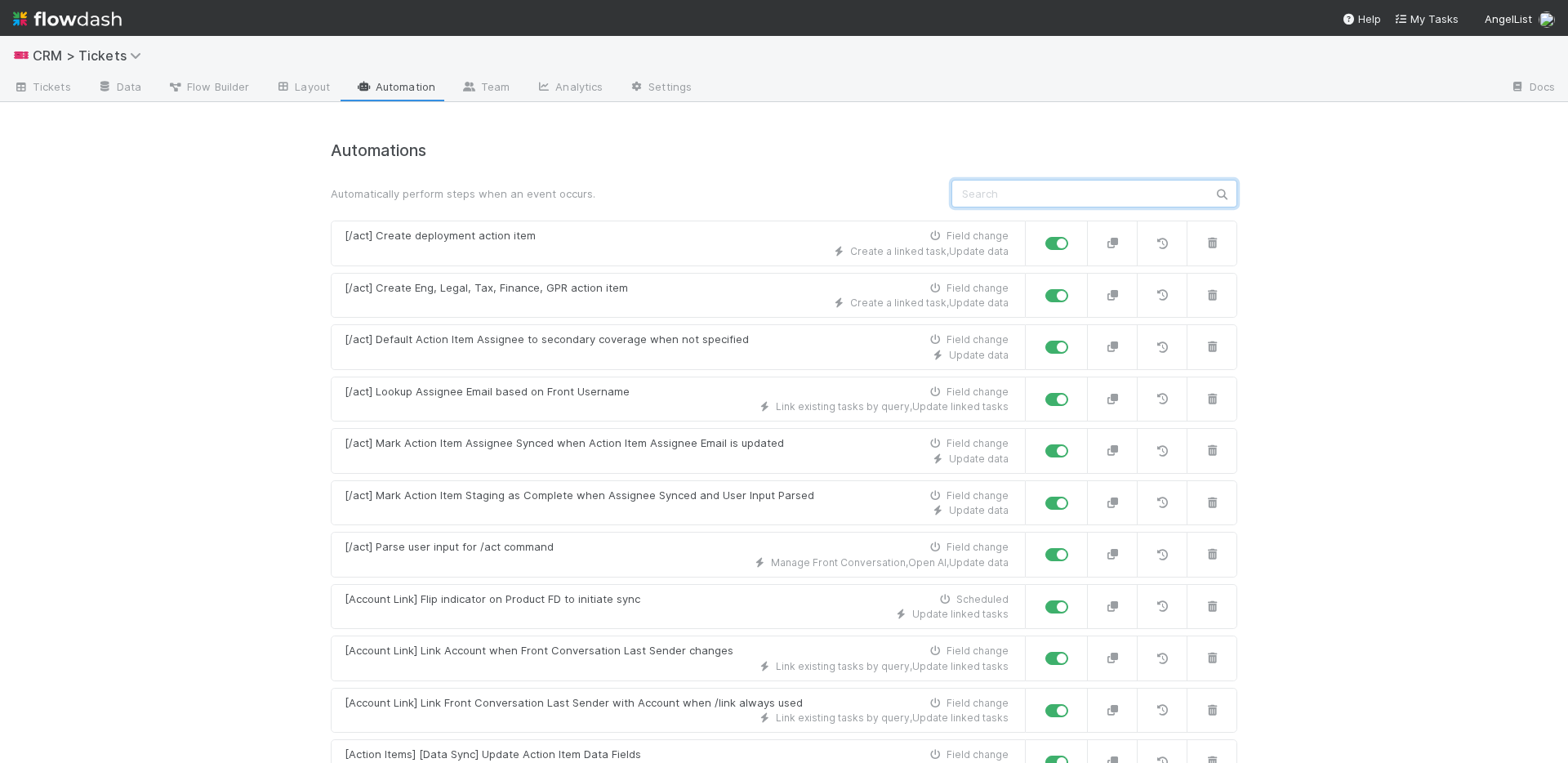 click at bounding box center [1094, 194] 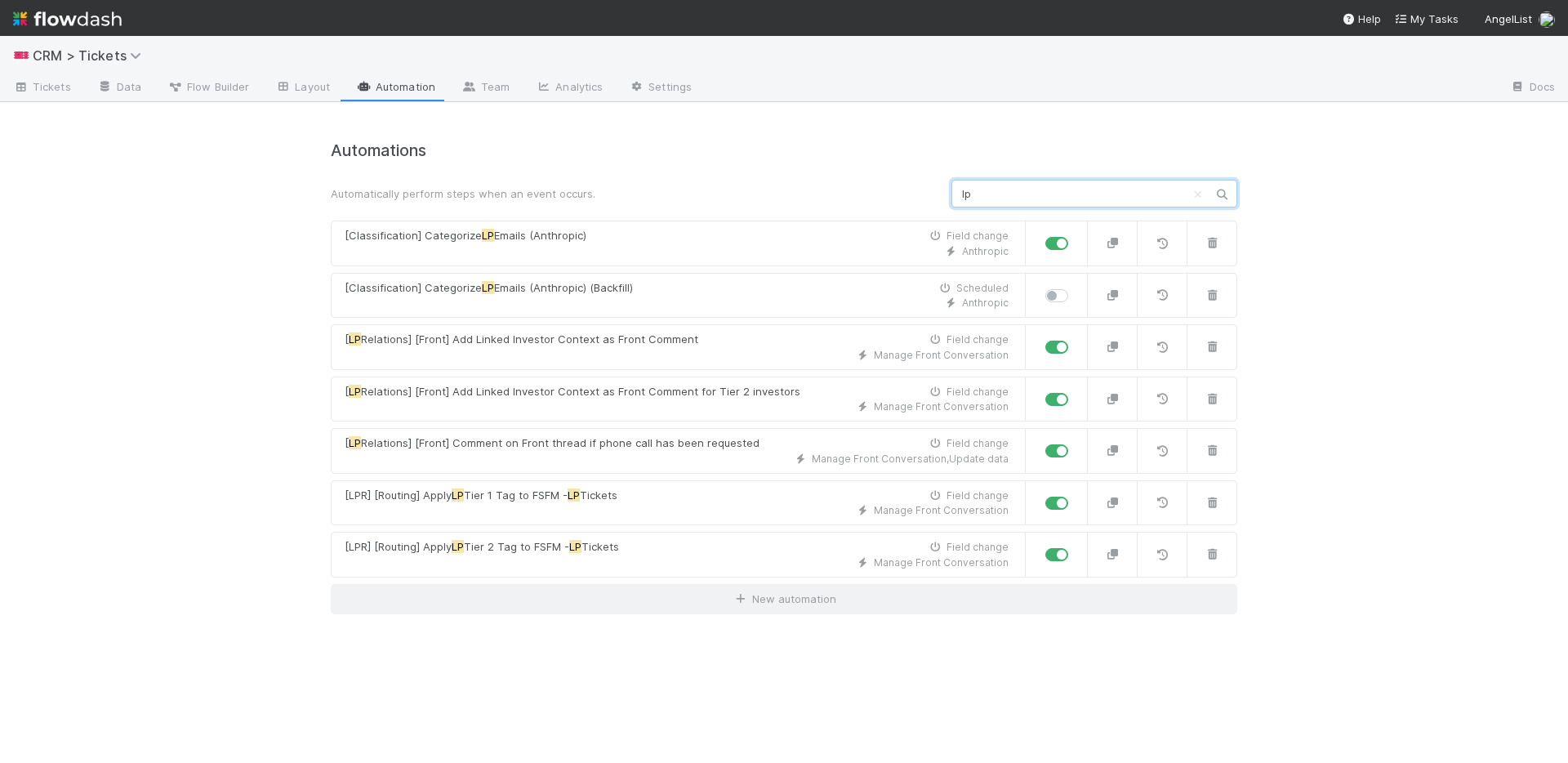 type on "l" 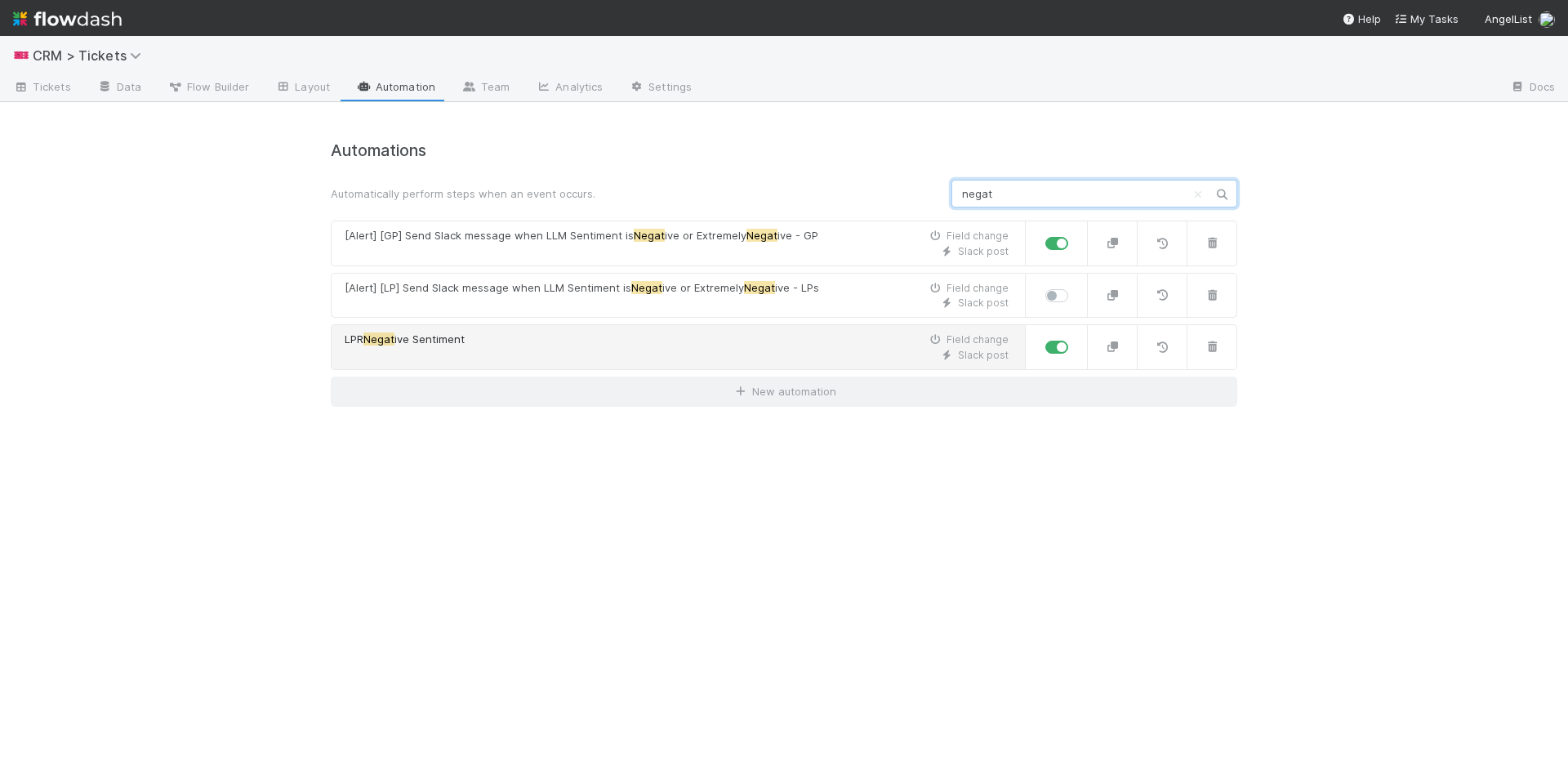 type on "negat" 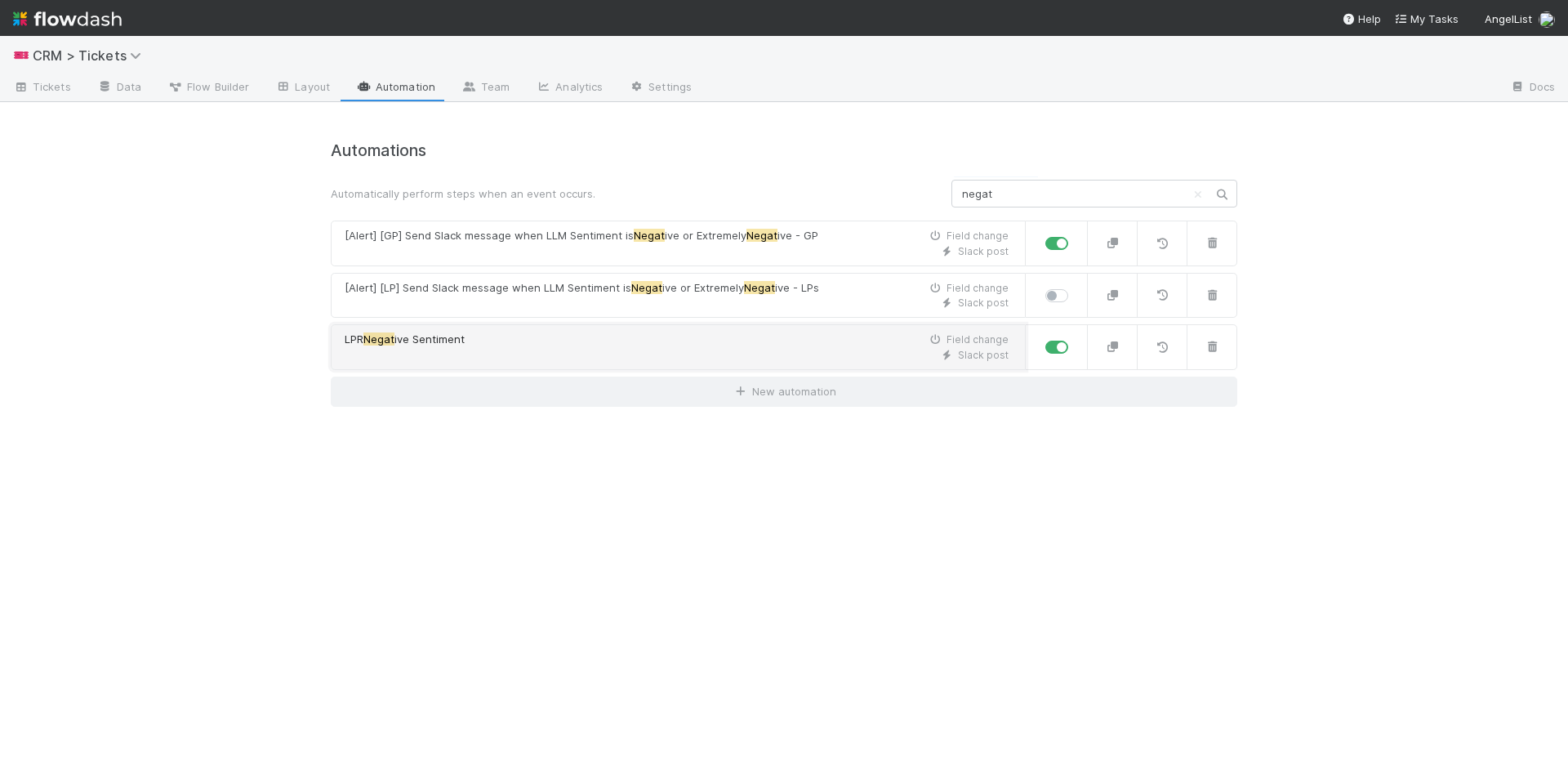 click on "LPR  Negat ive Sentiment Field change Slack post" at bounding box center [678, 347] 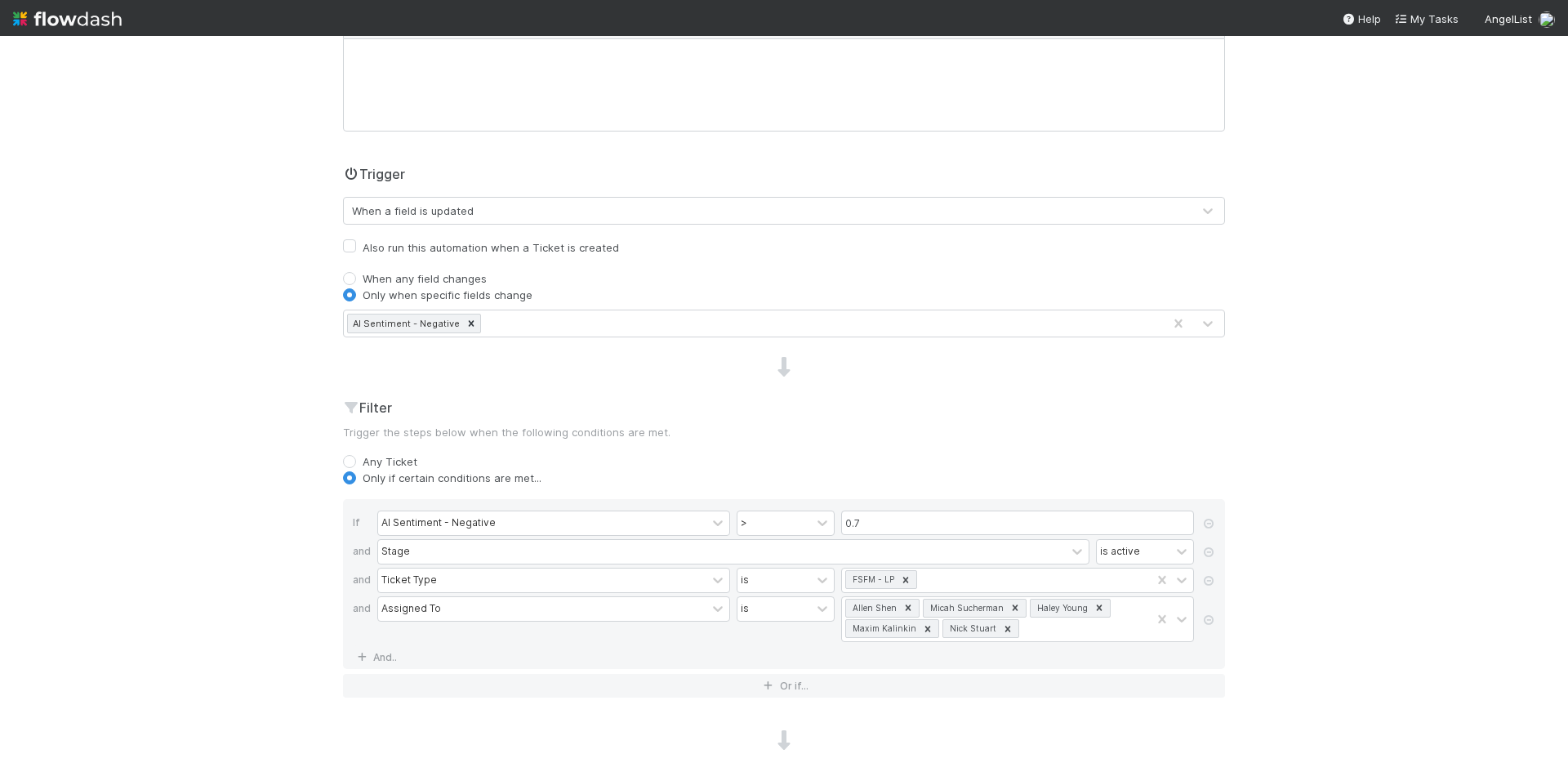 scroll, scrollTop: 257, scrollLeft: 0, axis: vertical 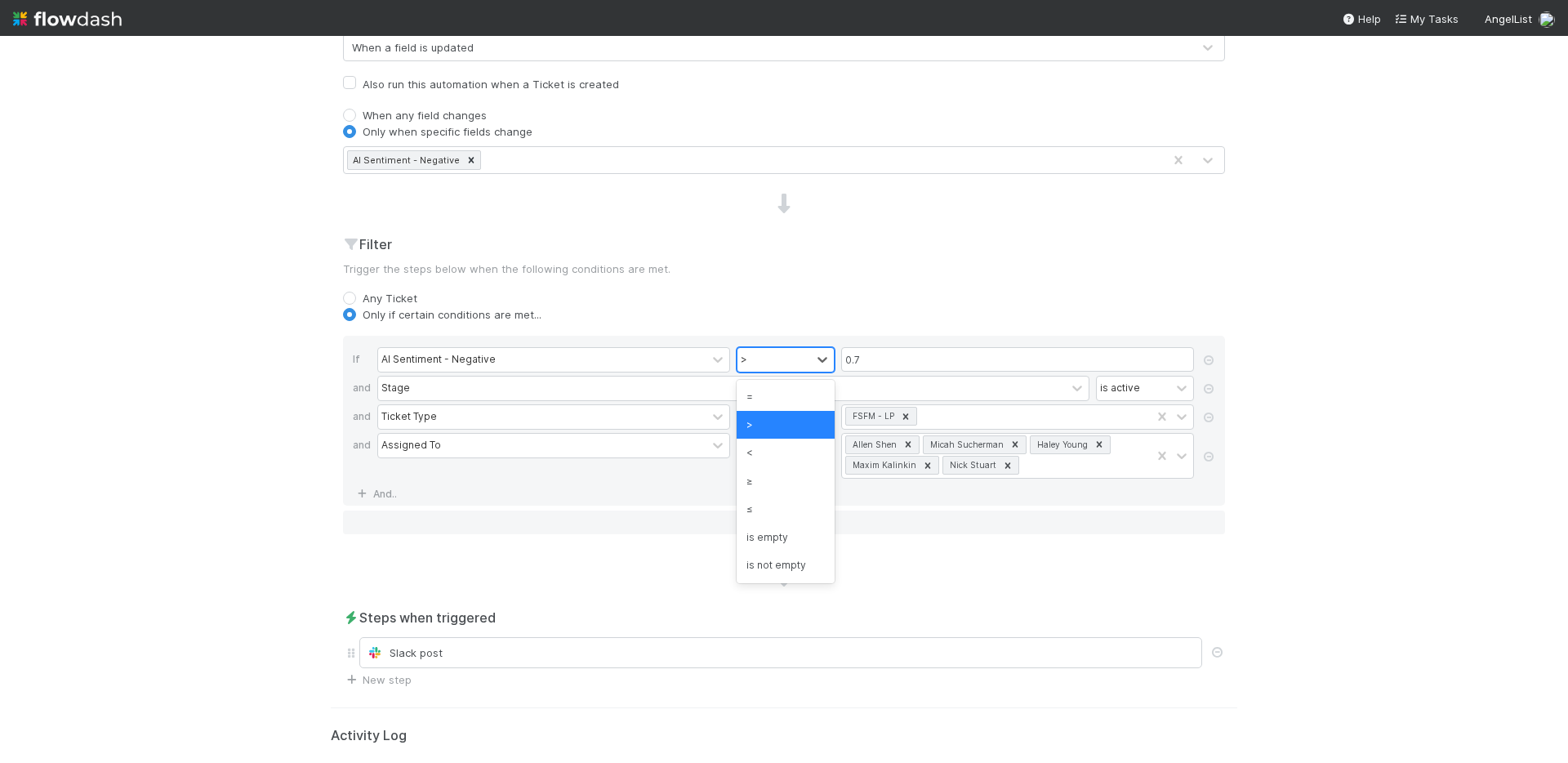 click on ">" at bounding box center [774, 359] 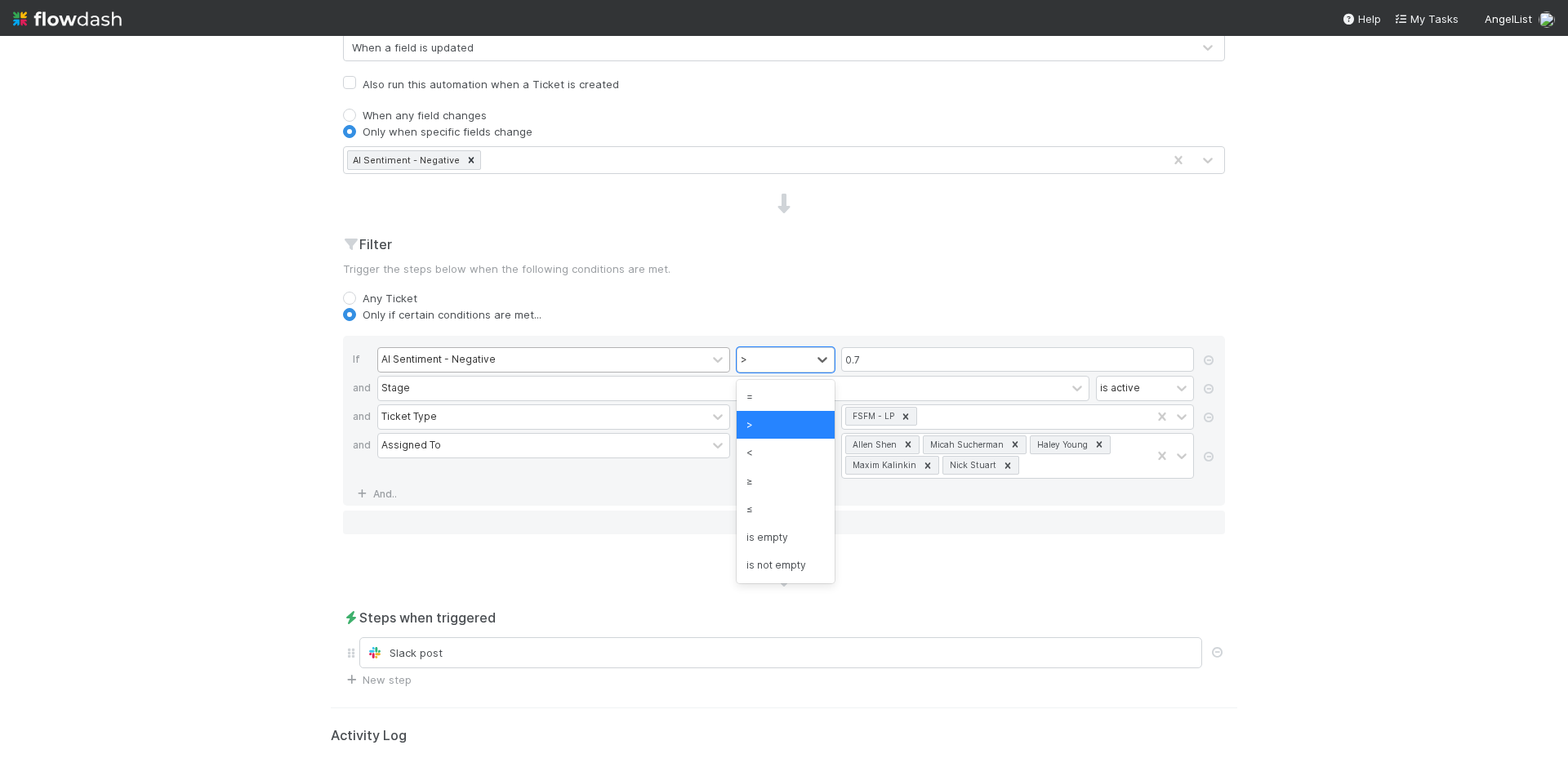click on "AI Sentiment - Negative" at bounding box center [542, 359] 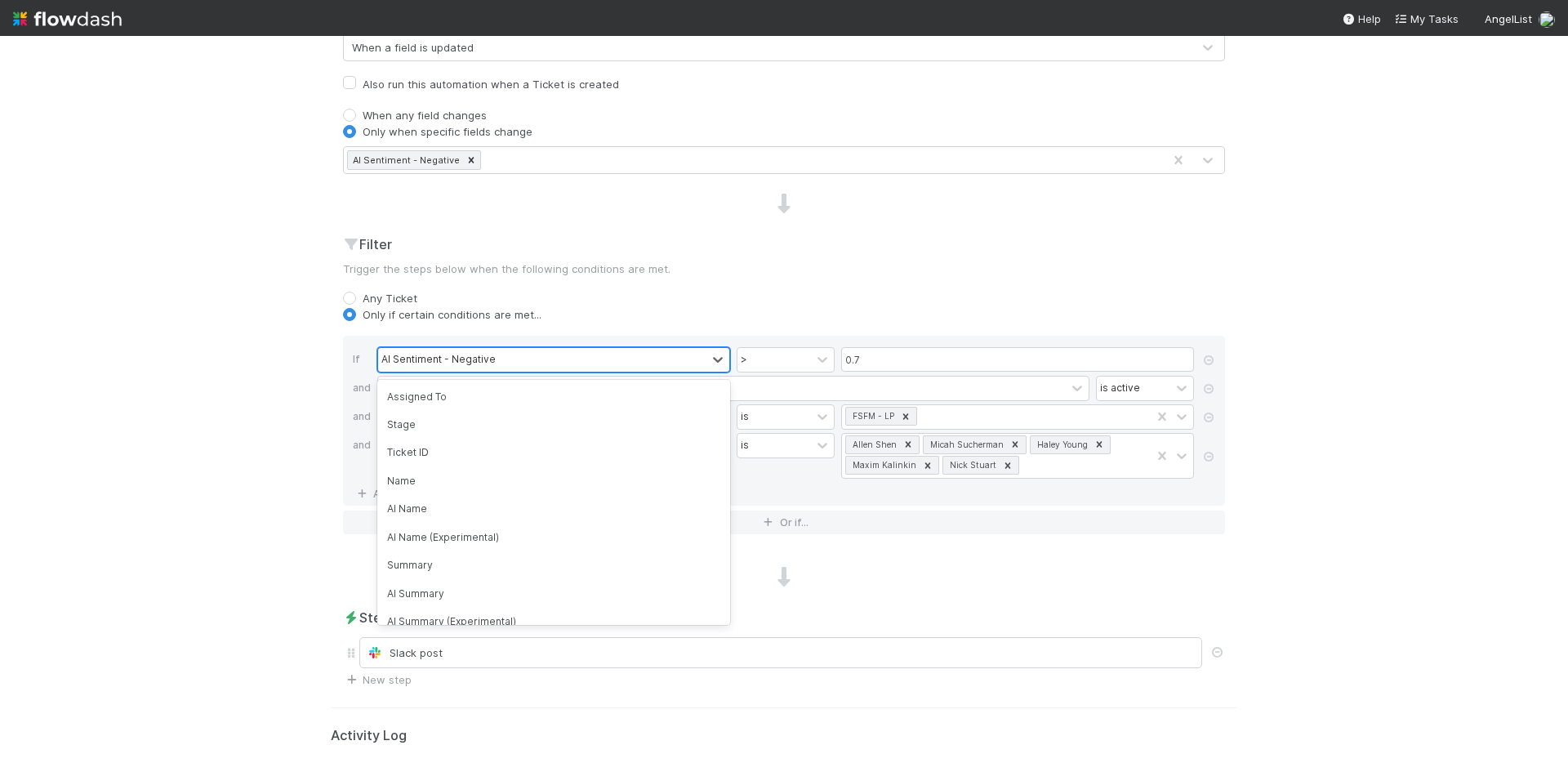 scroll, scrollTop: 105, scrollLeft: 0, axis: vertical 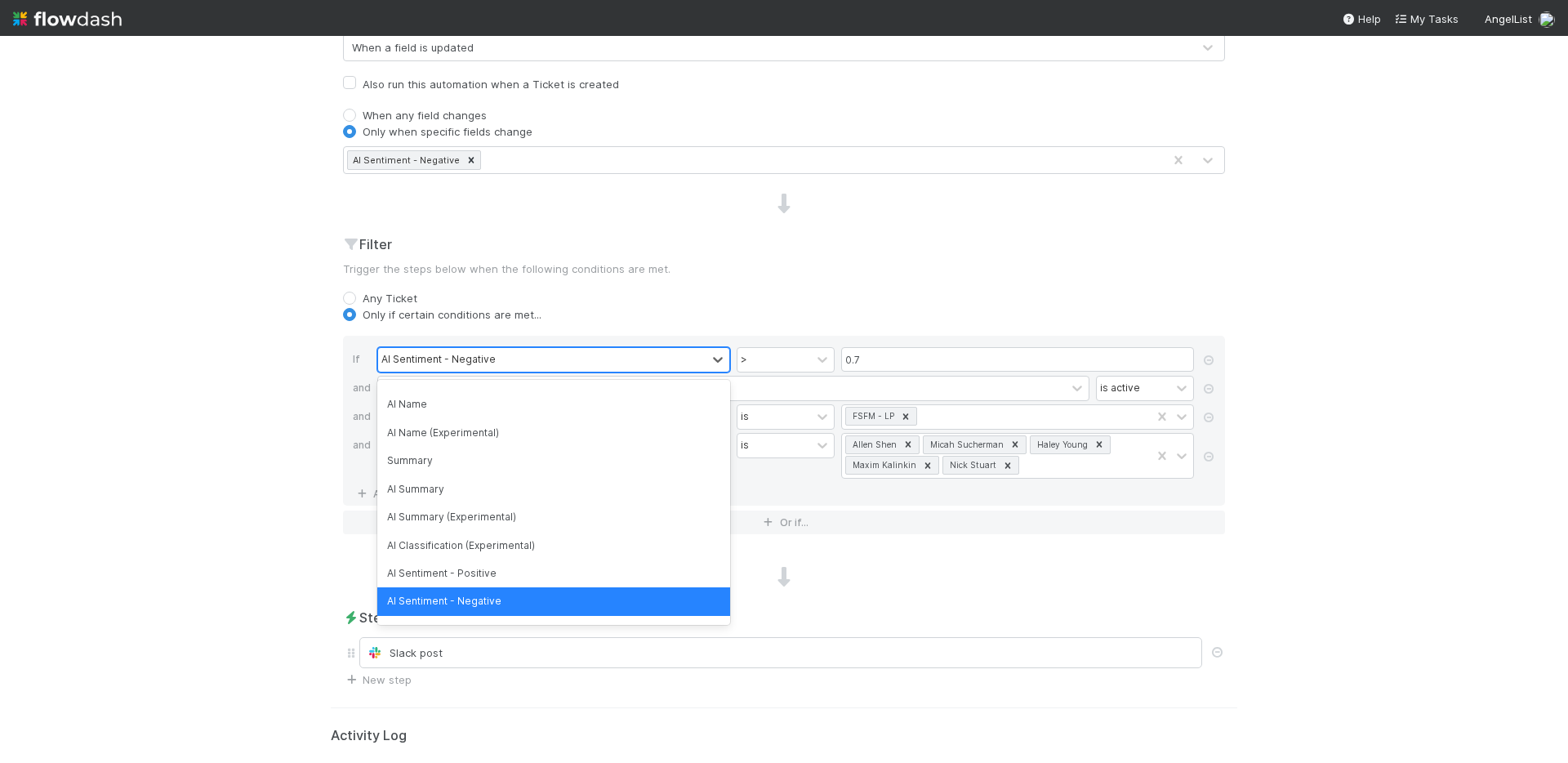 click on "AI Sentiment - Negative" at bounding box center [542, 359] 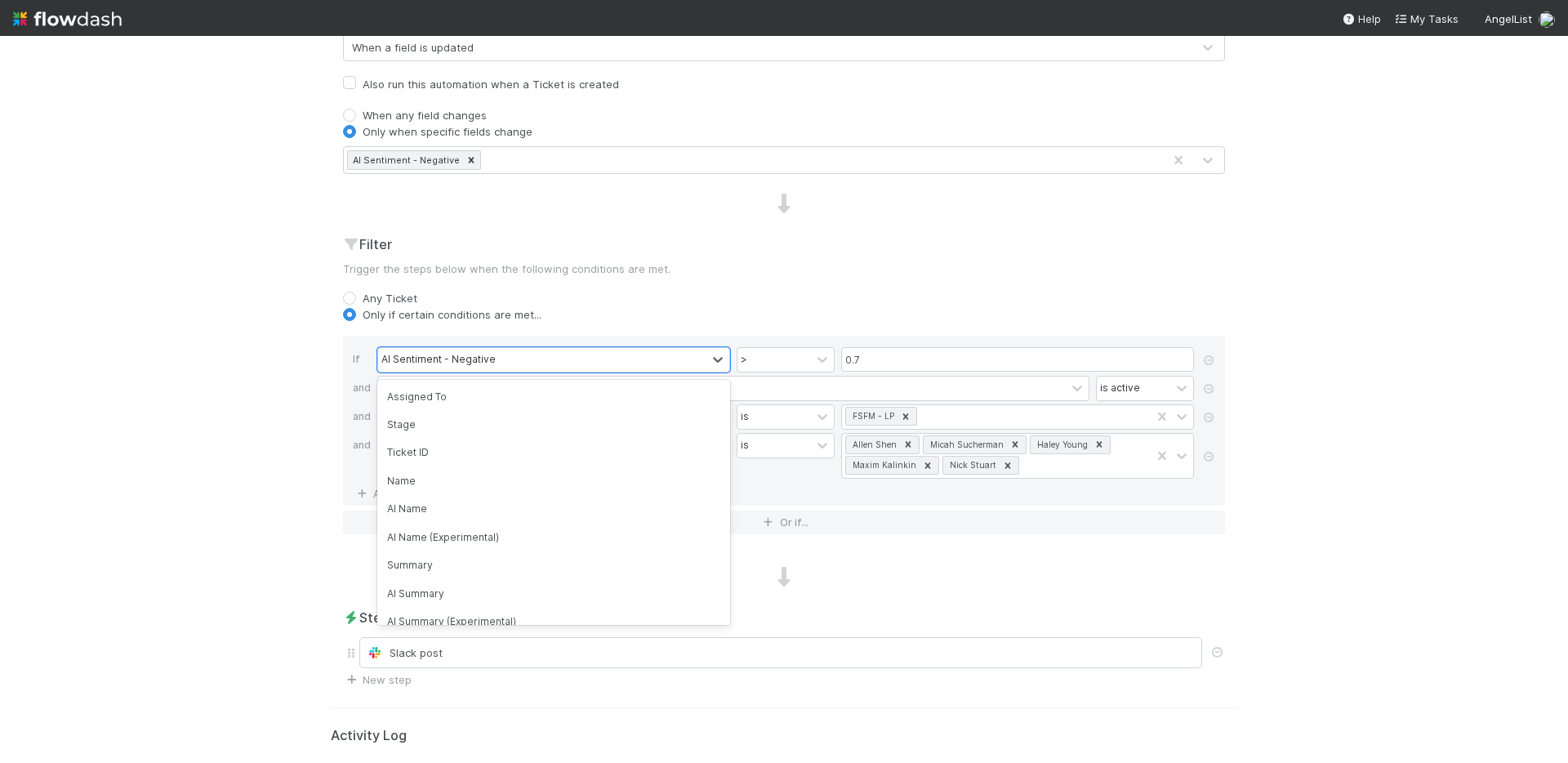 scroll, scrollTop: 105, scrollLeft: 0, axis: vertical 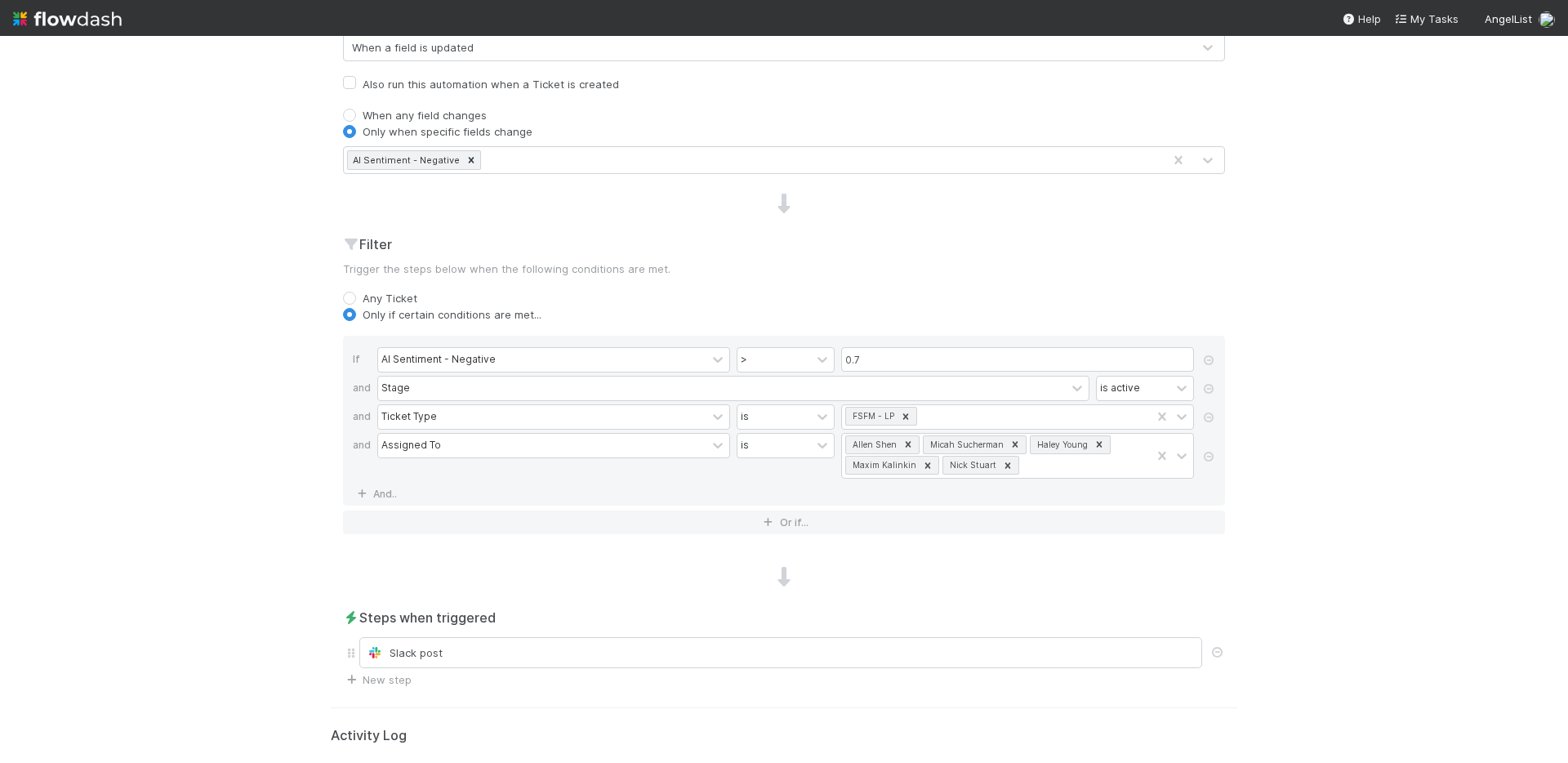 click at bounding box center [784, 204] 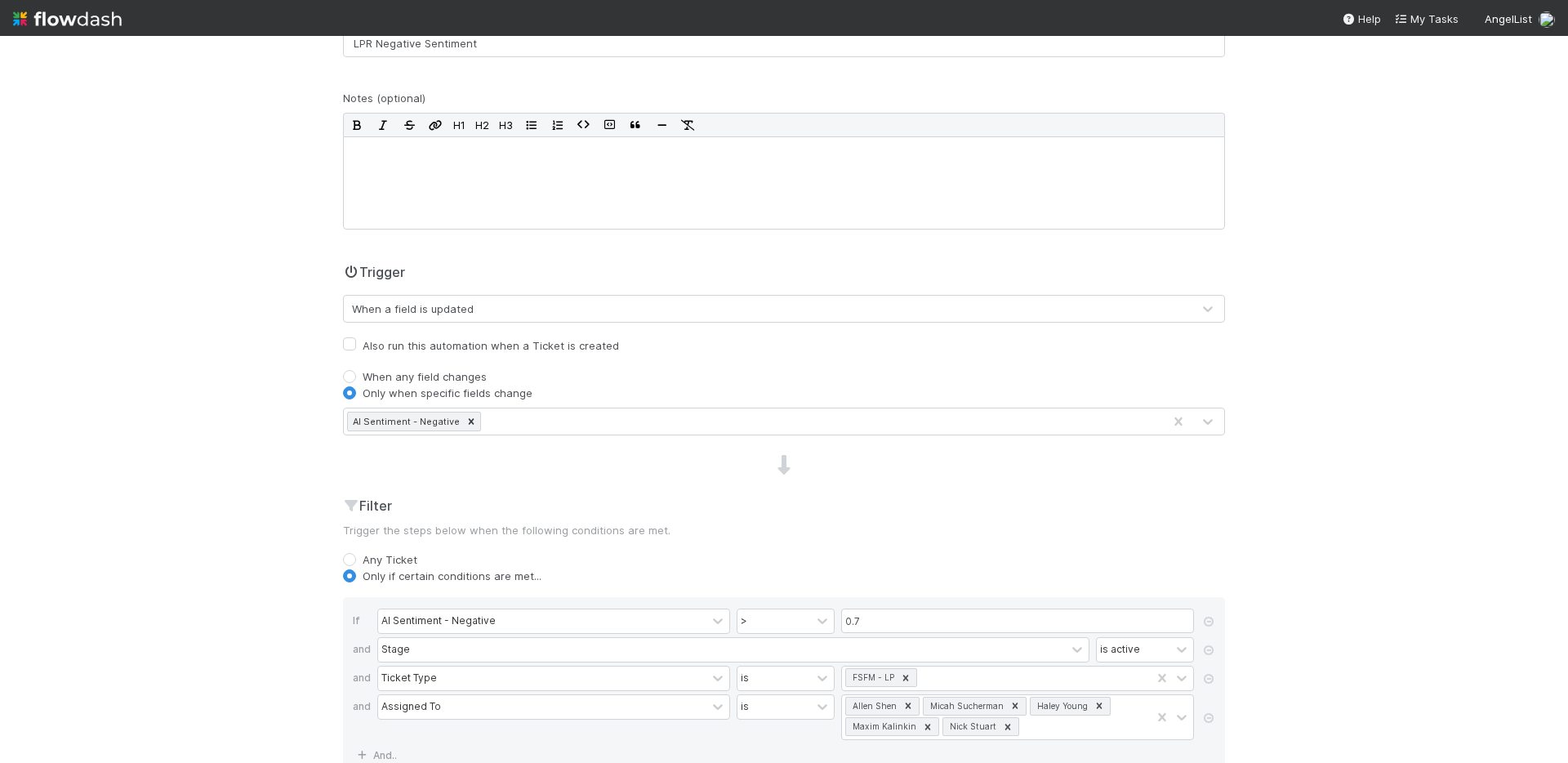 scroll, scrollTop: 0, scrollLeft: 0, axis: both 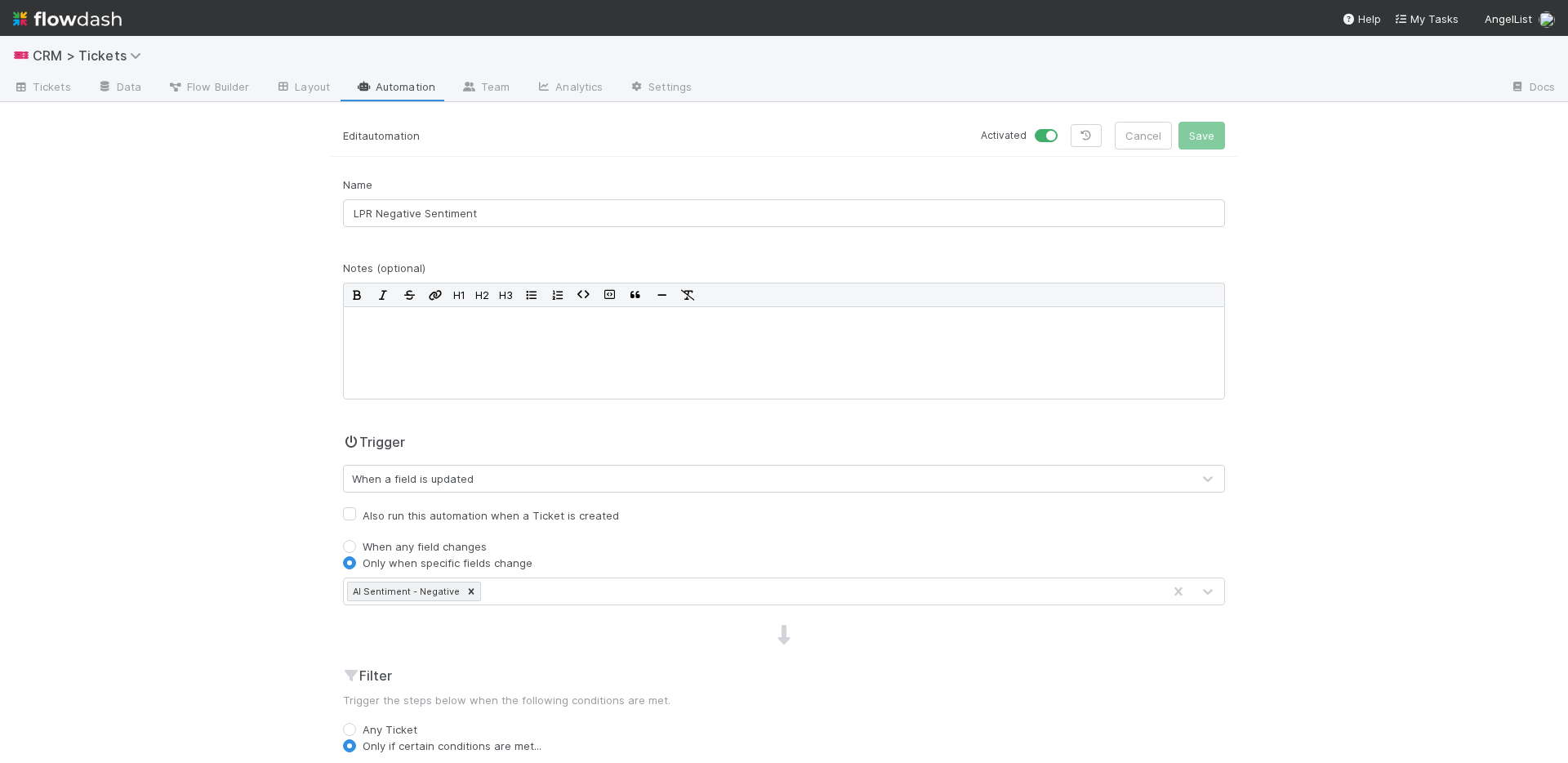 click on "Automation" at bounding box center [395, 88] 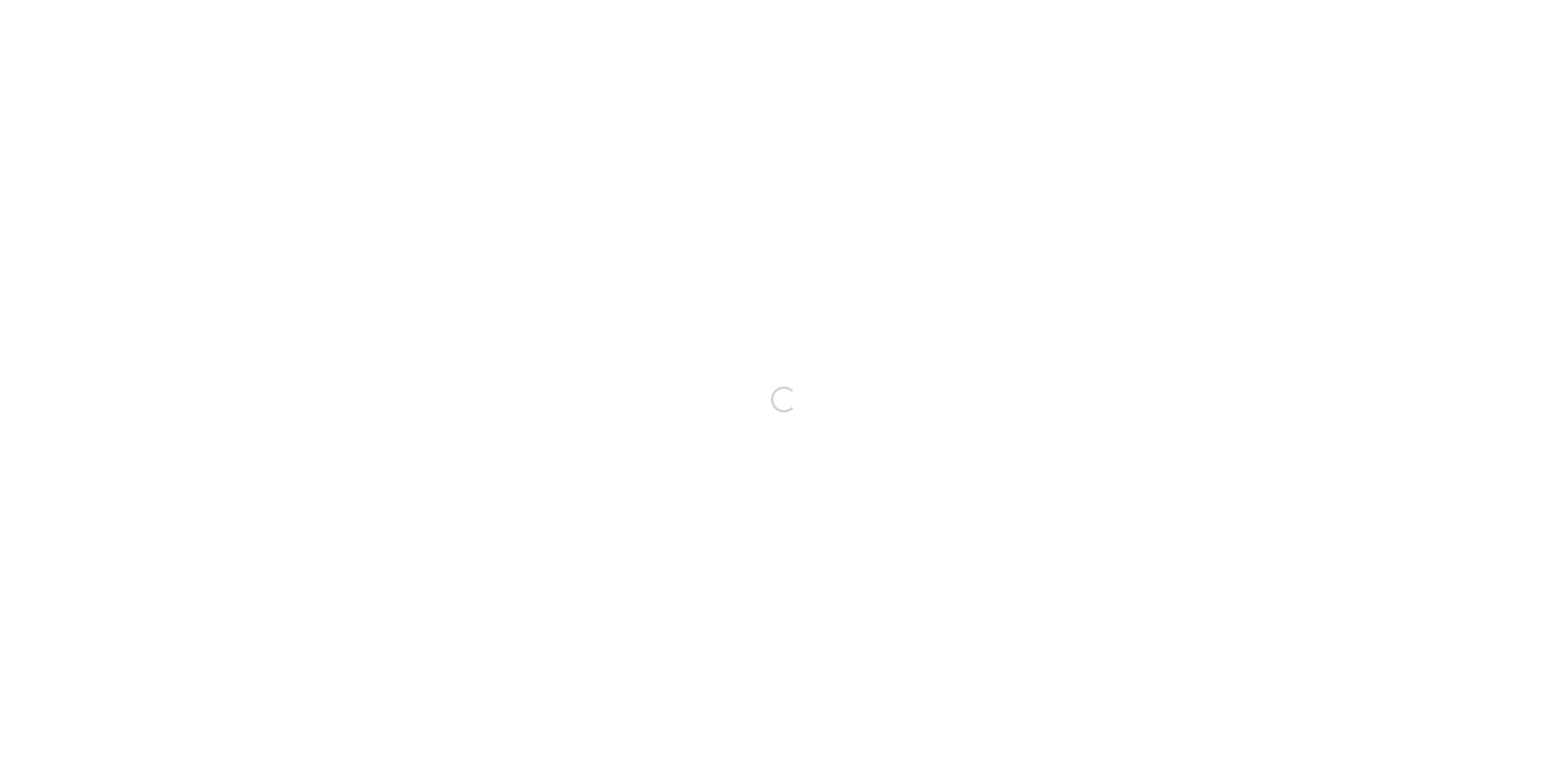 scroll, scrollTop: 0, scrollLeft: 0, axis: both 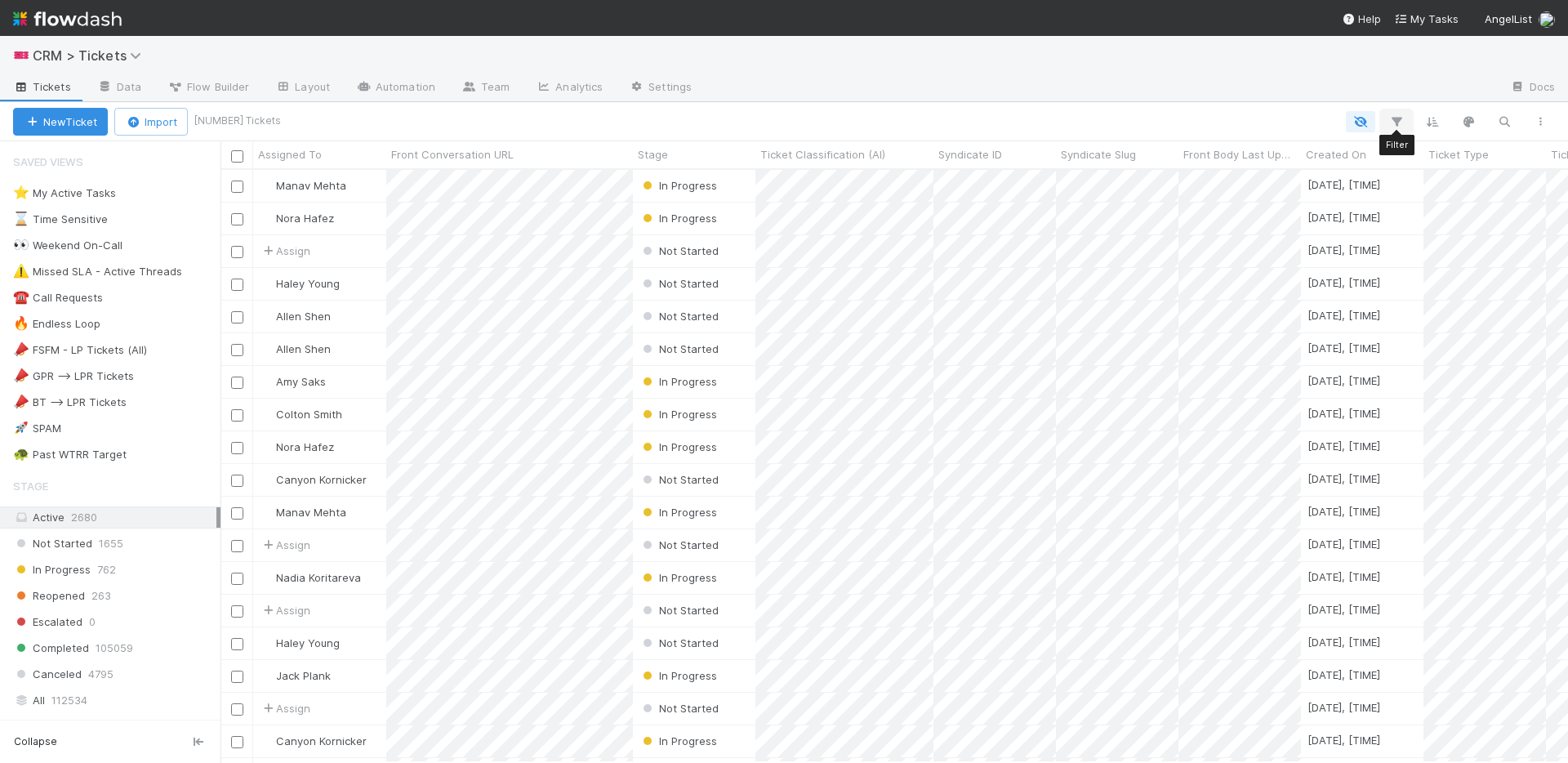 click at bounding box center (1396, 122) 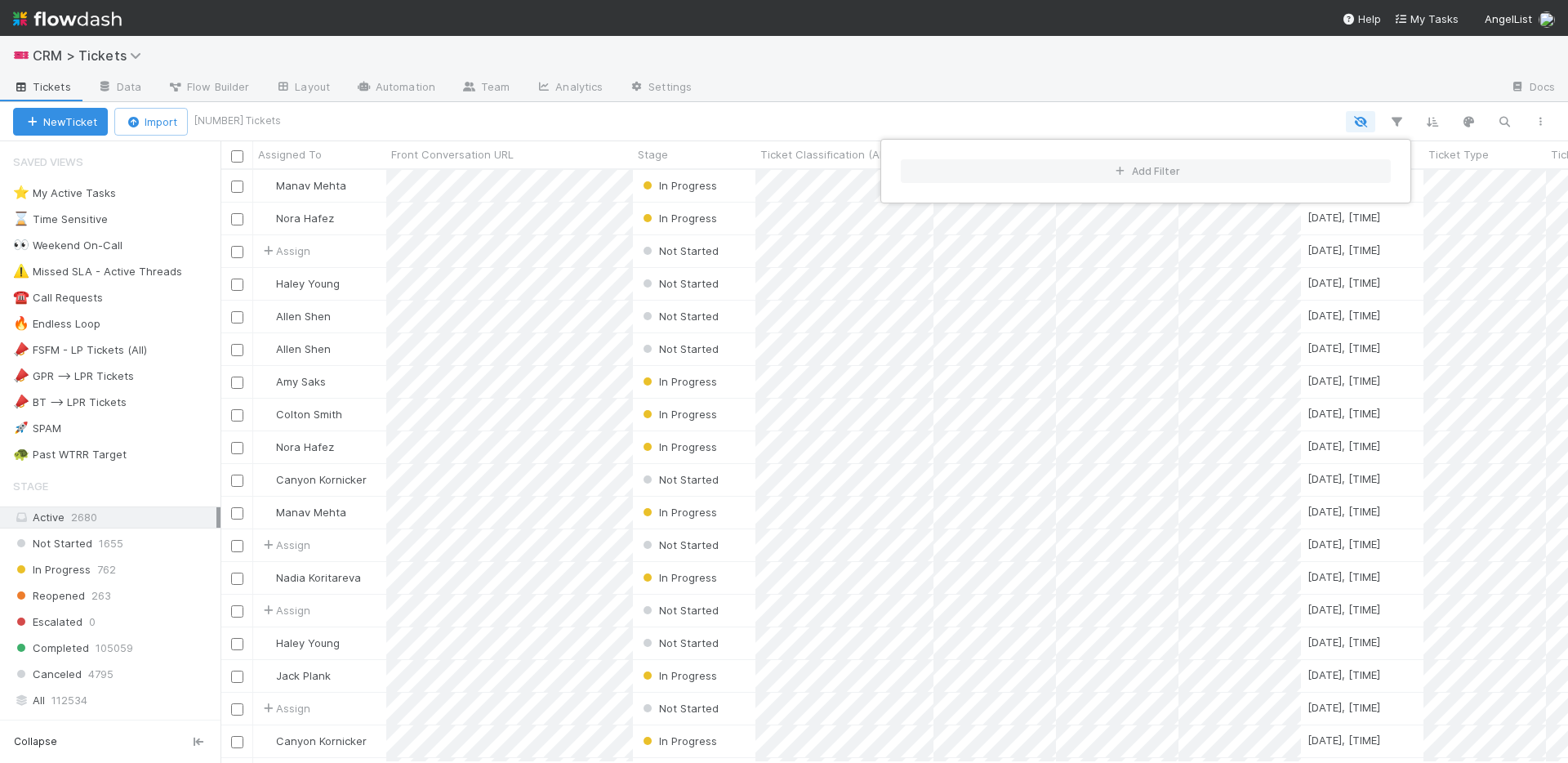 click on "Add Filter" at bounding box center (784, 382) 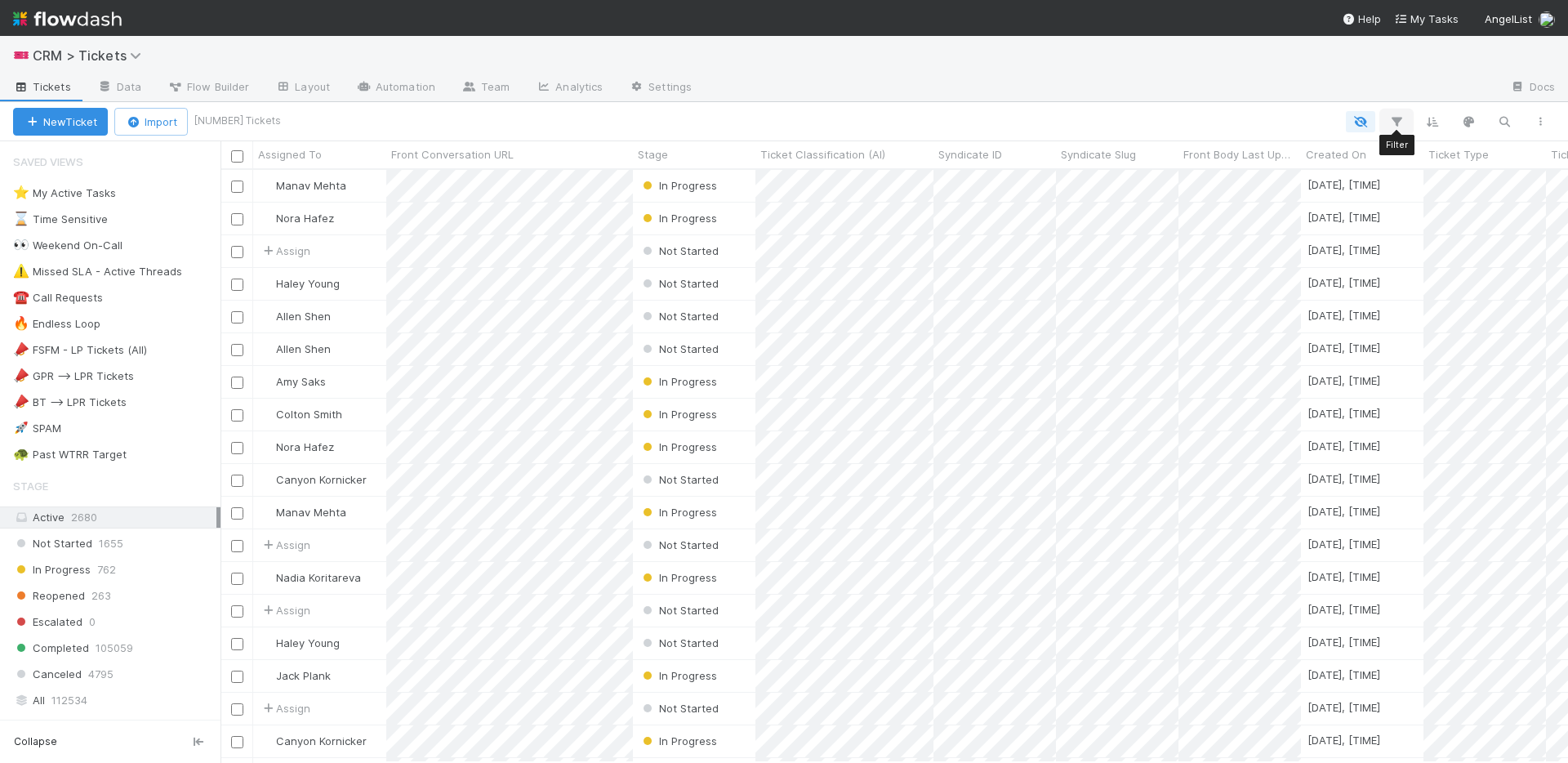 click at bounding box center [1396, 122] 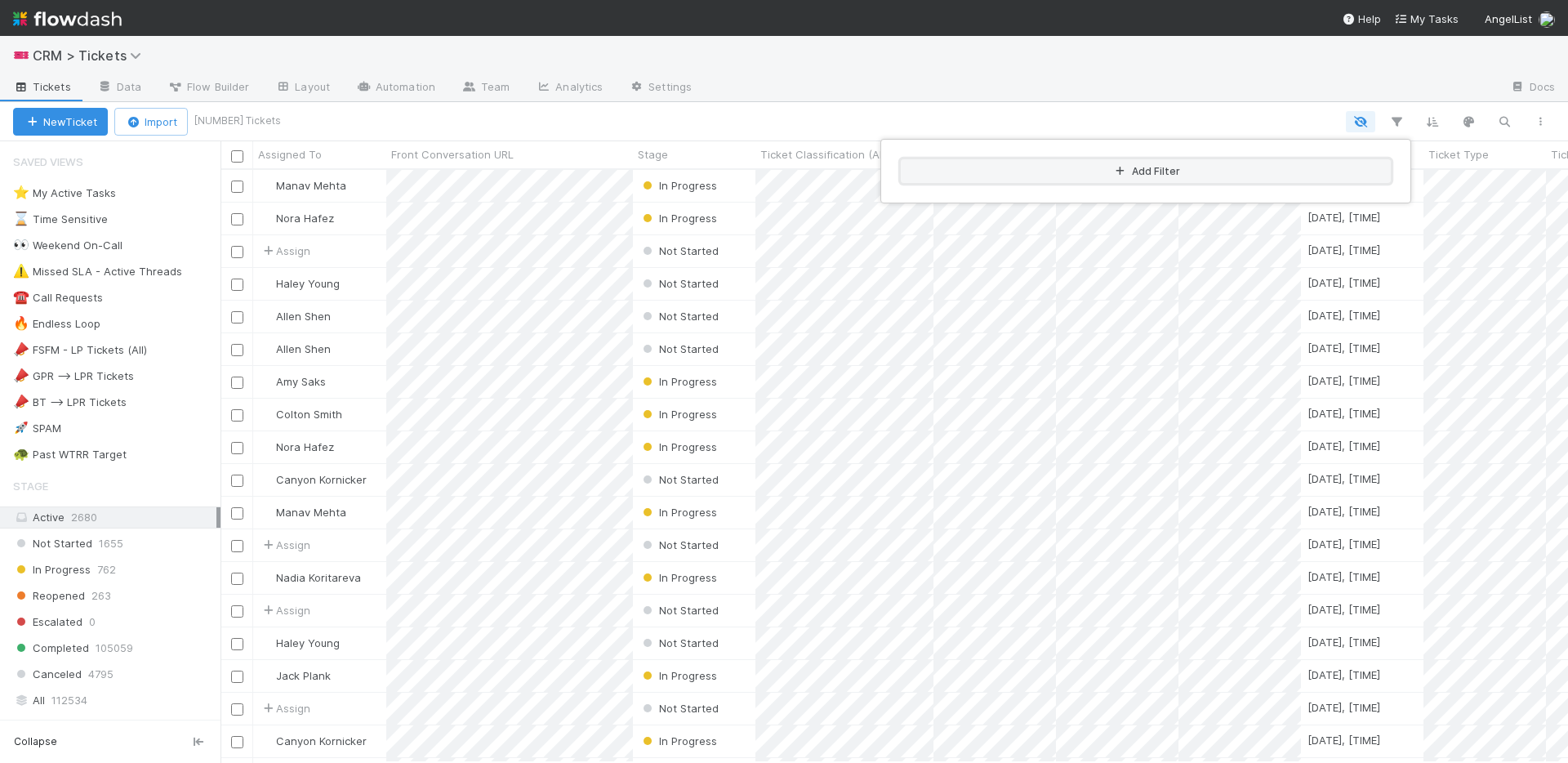 click on "Add Filter" at bounding box center [1146, 171] 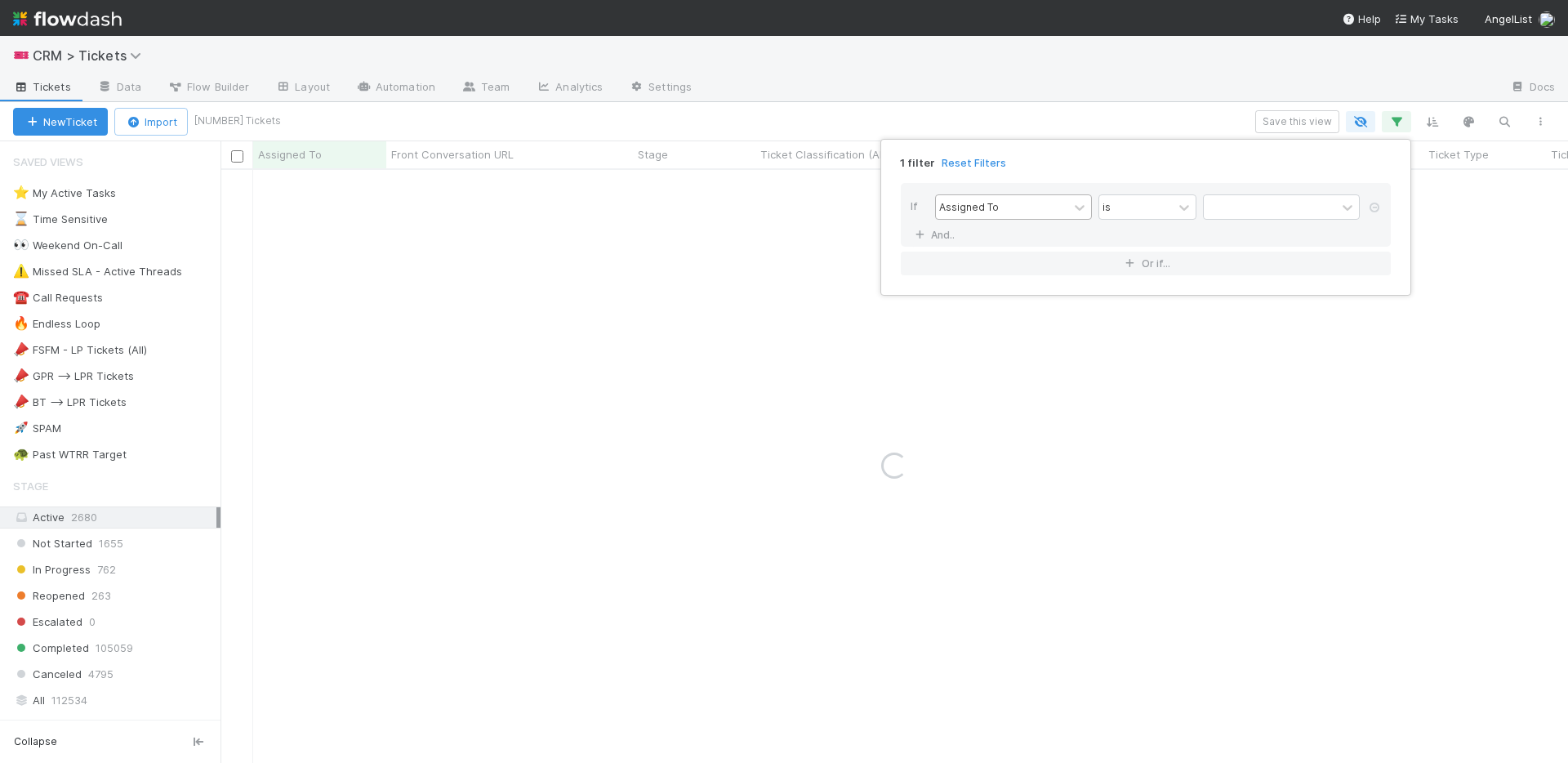 click on "Assigned To" at bounding box center (1002, 207) 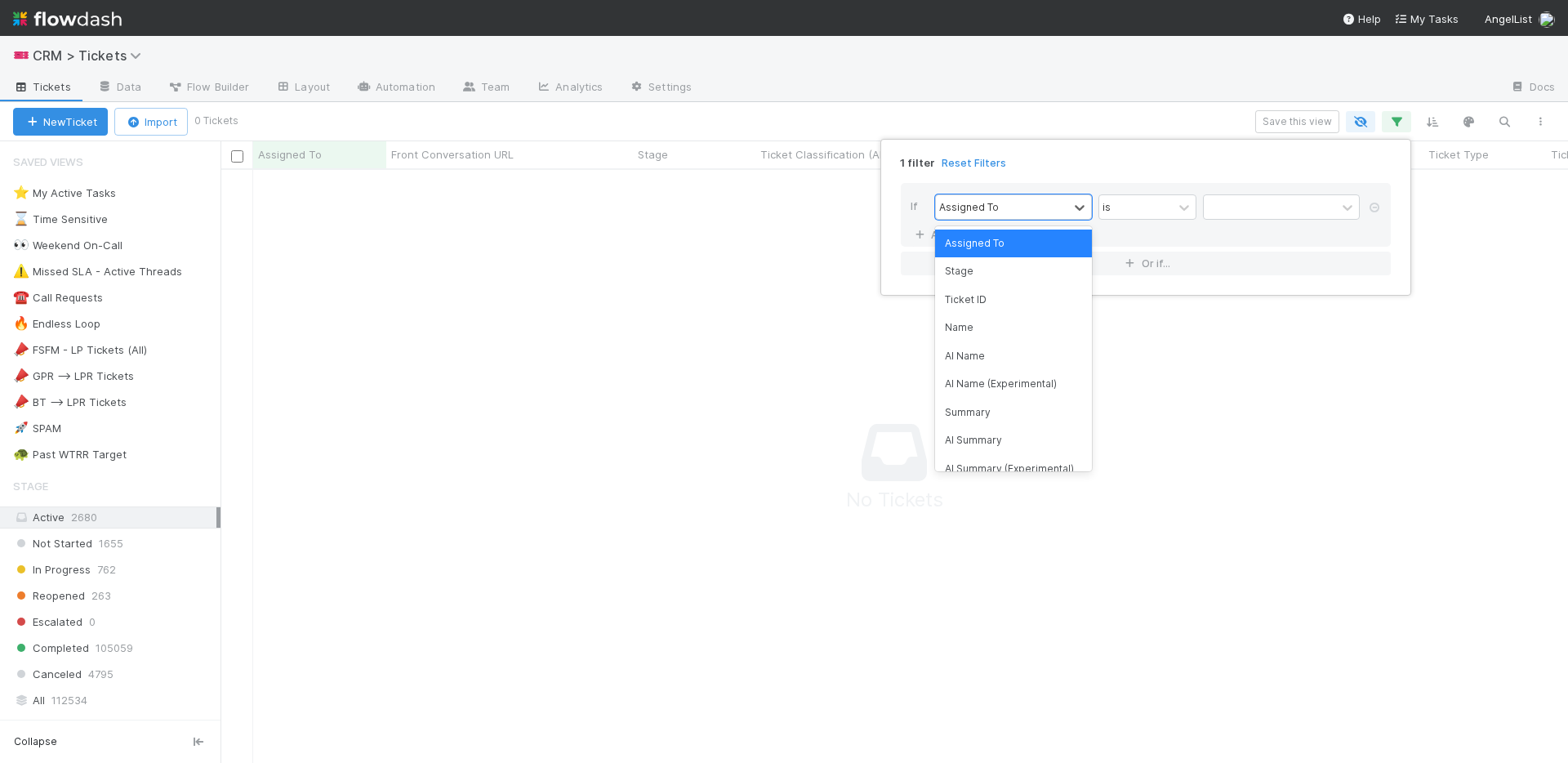 scroll, scrollTop: 0, scrollLeft: 1, axis: horizontal 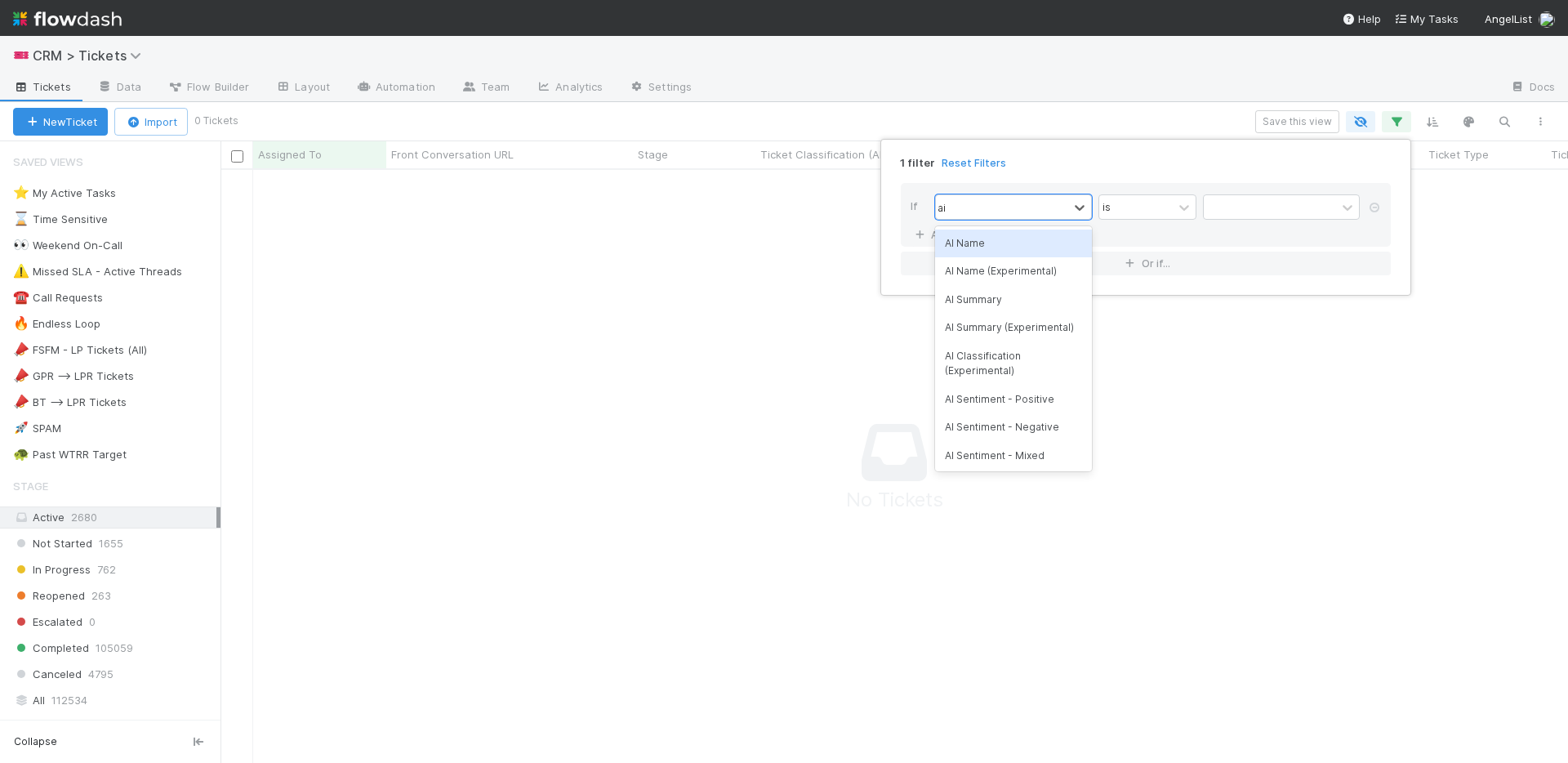 type on "a" 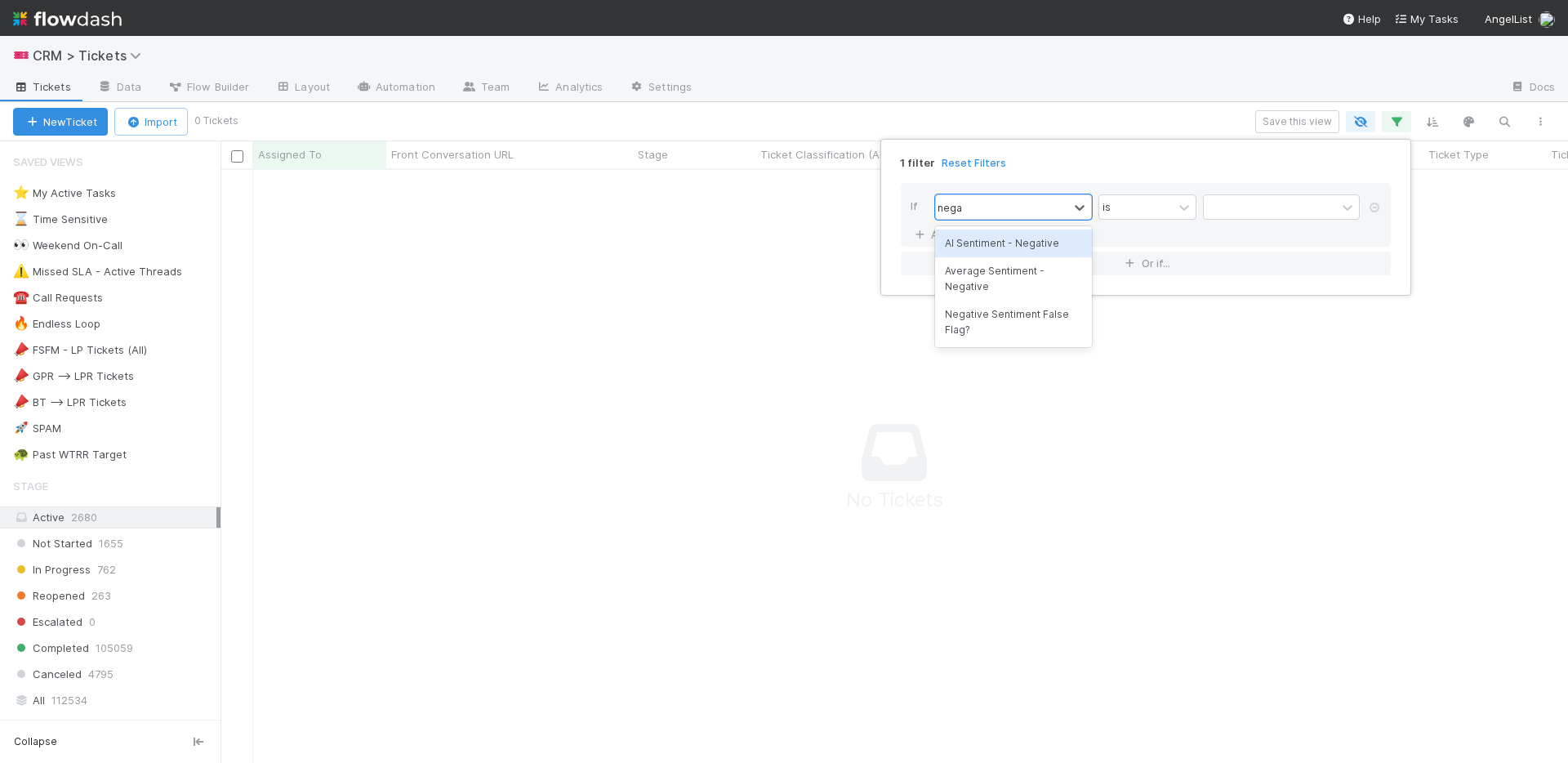 type on "negati" 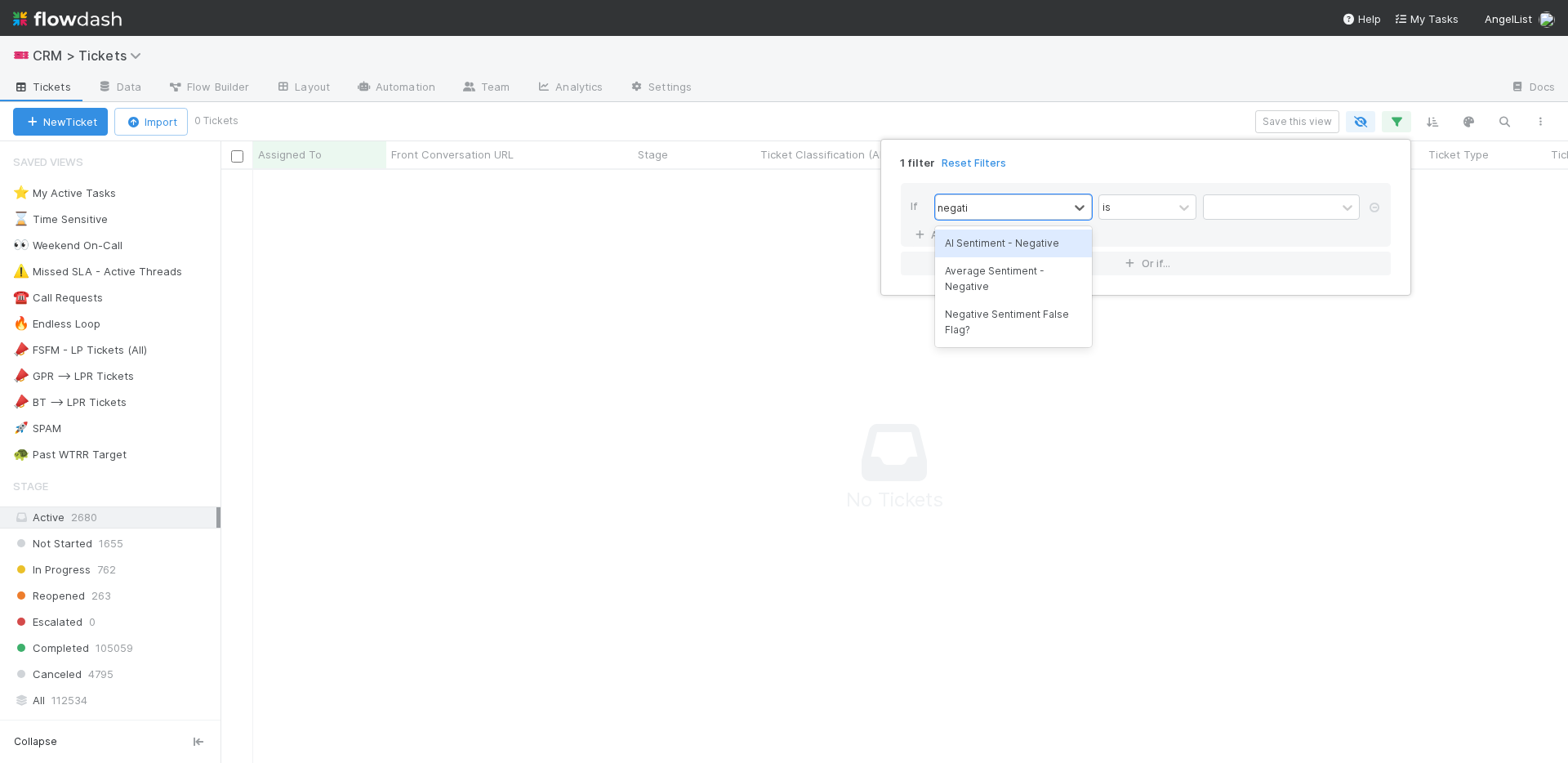 type 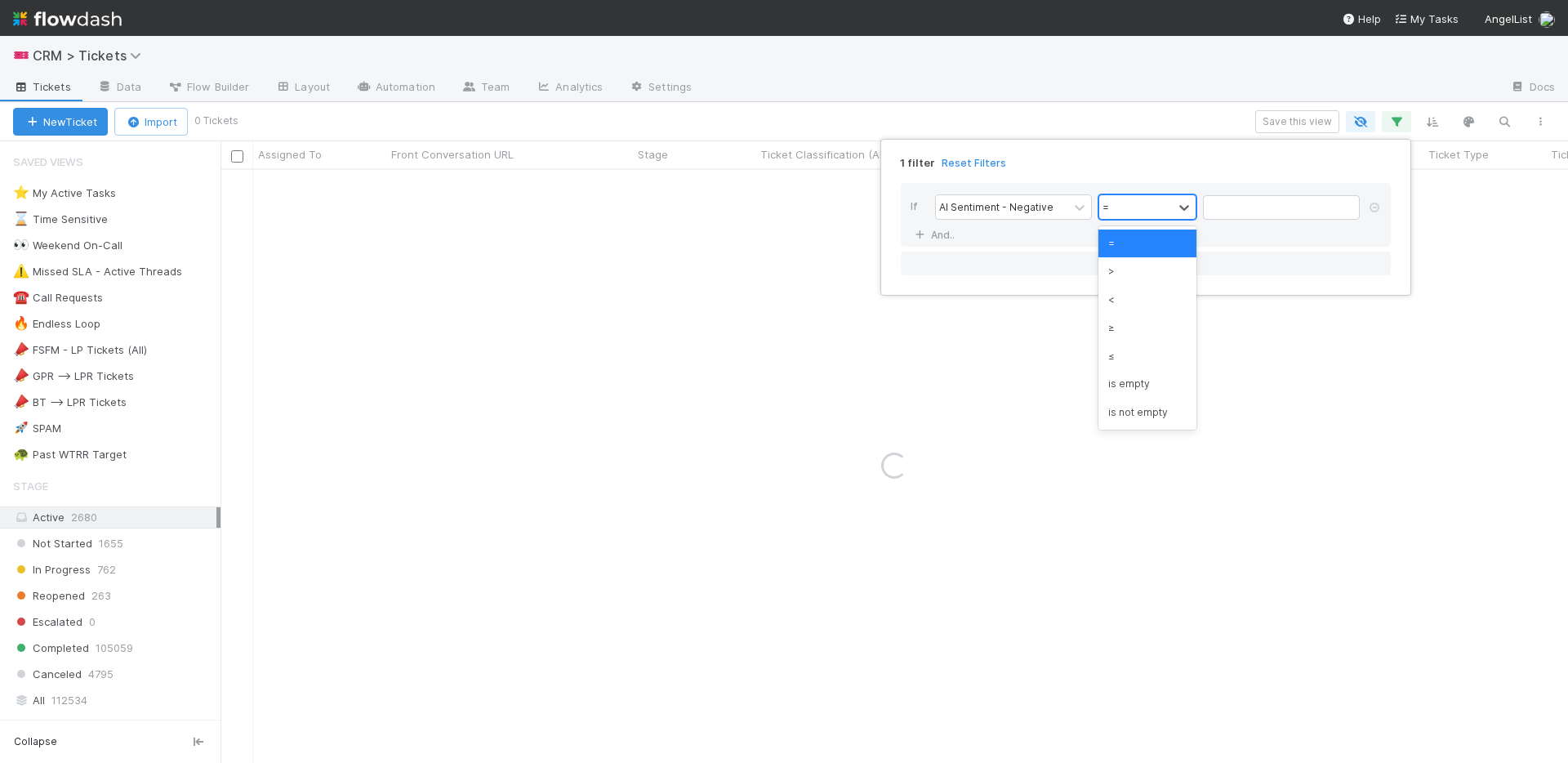 click on "=" at bounding box center [1136, 207] 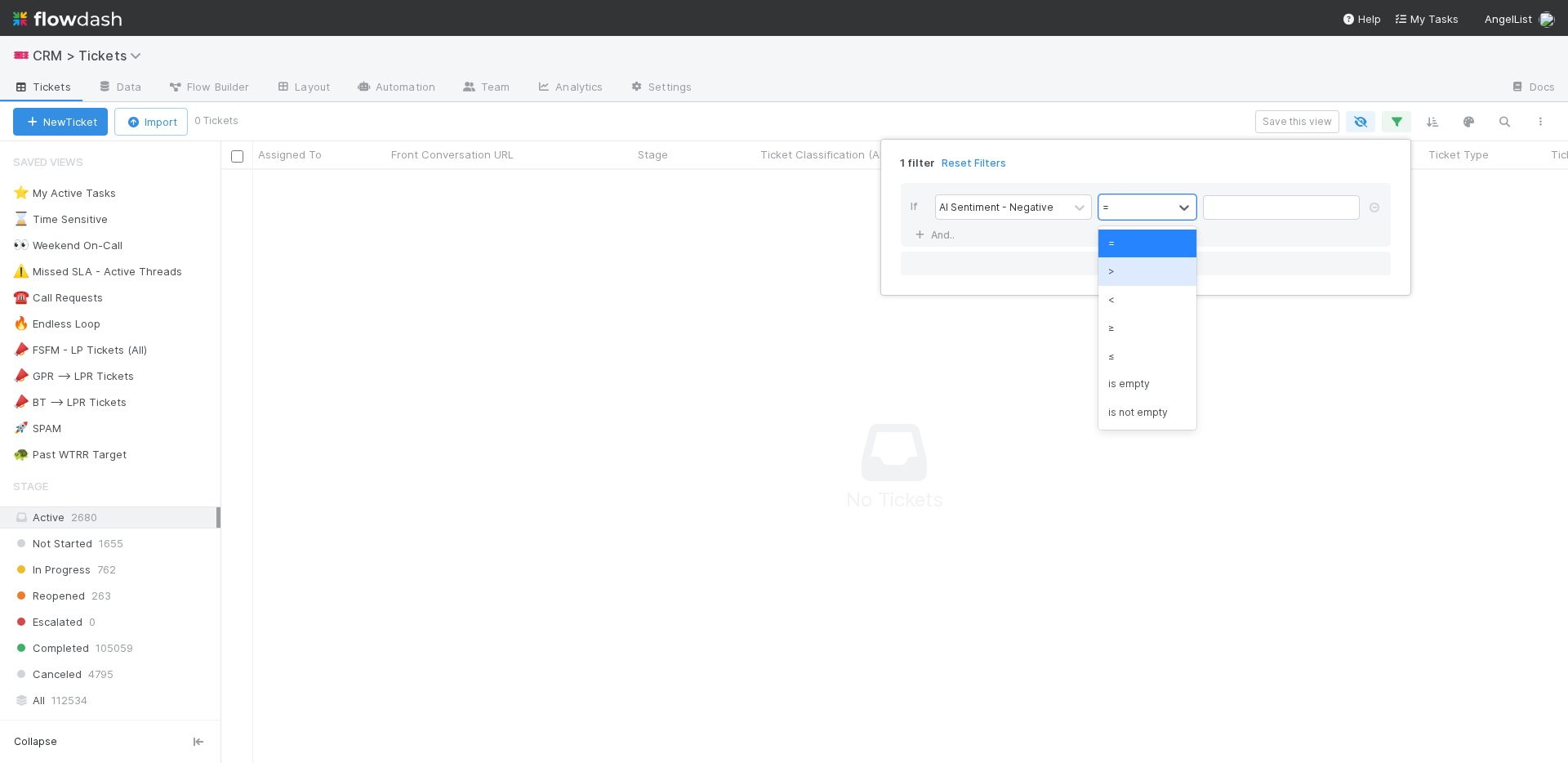 drag, startPoint x: 1147, startPoint y: 272, endPoint x: 1246, endPoint y: 231, distance: 107.1541 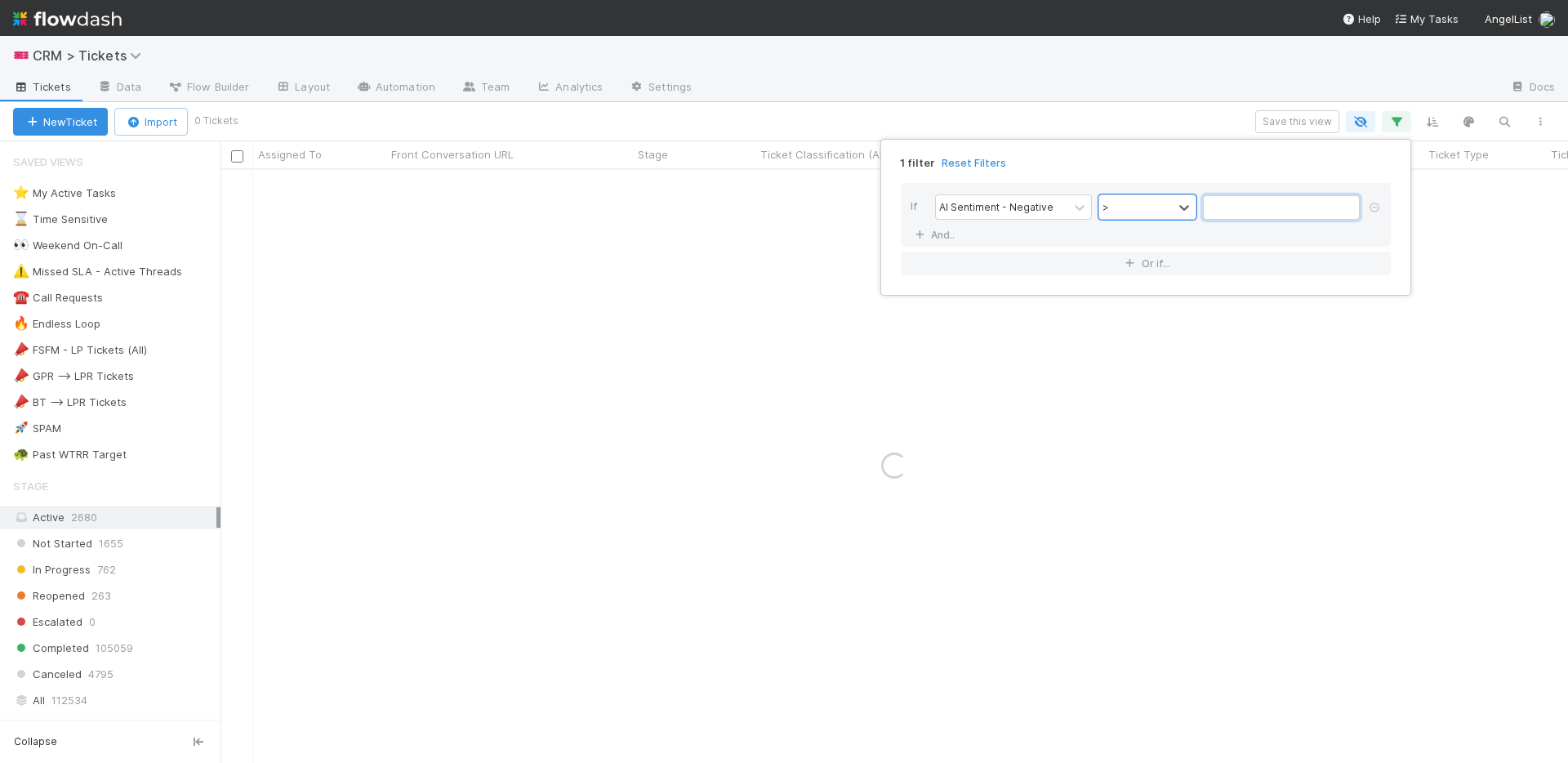 click at bounding box center (1281, 207) 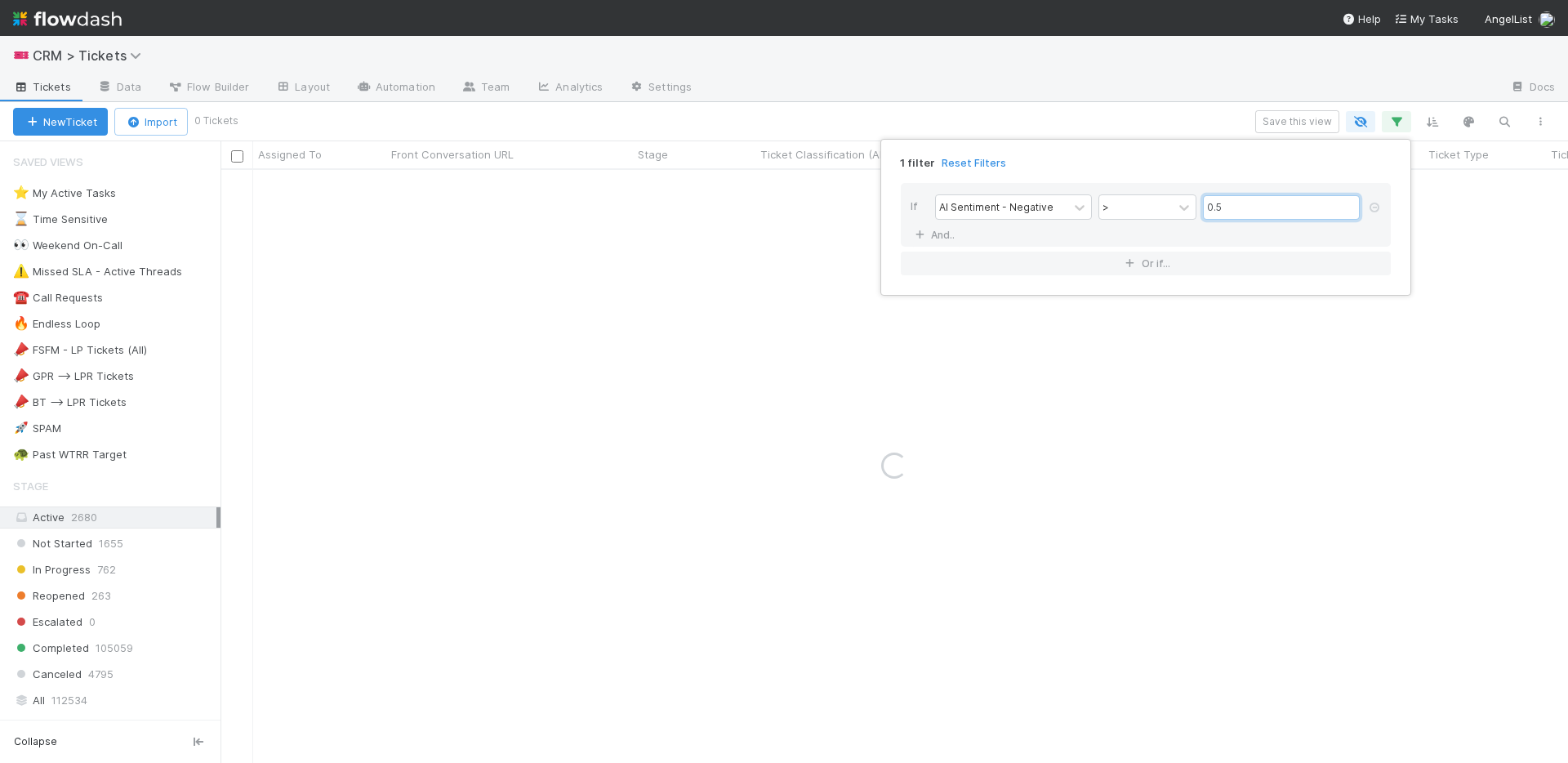 type on "0.5" 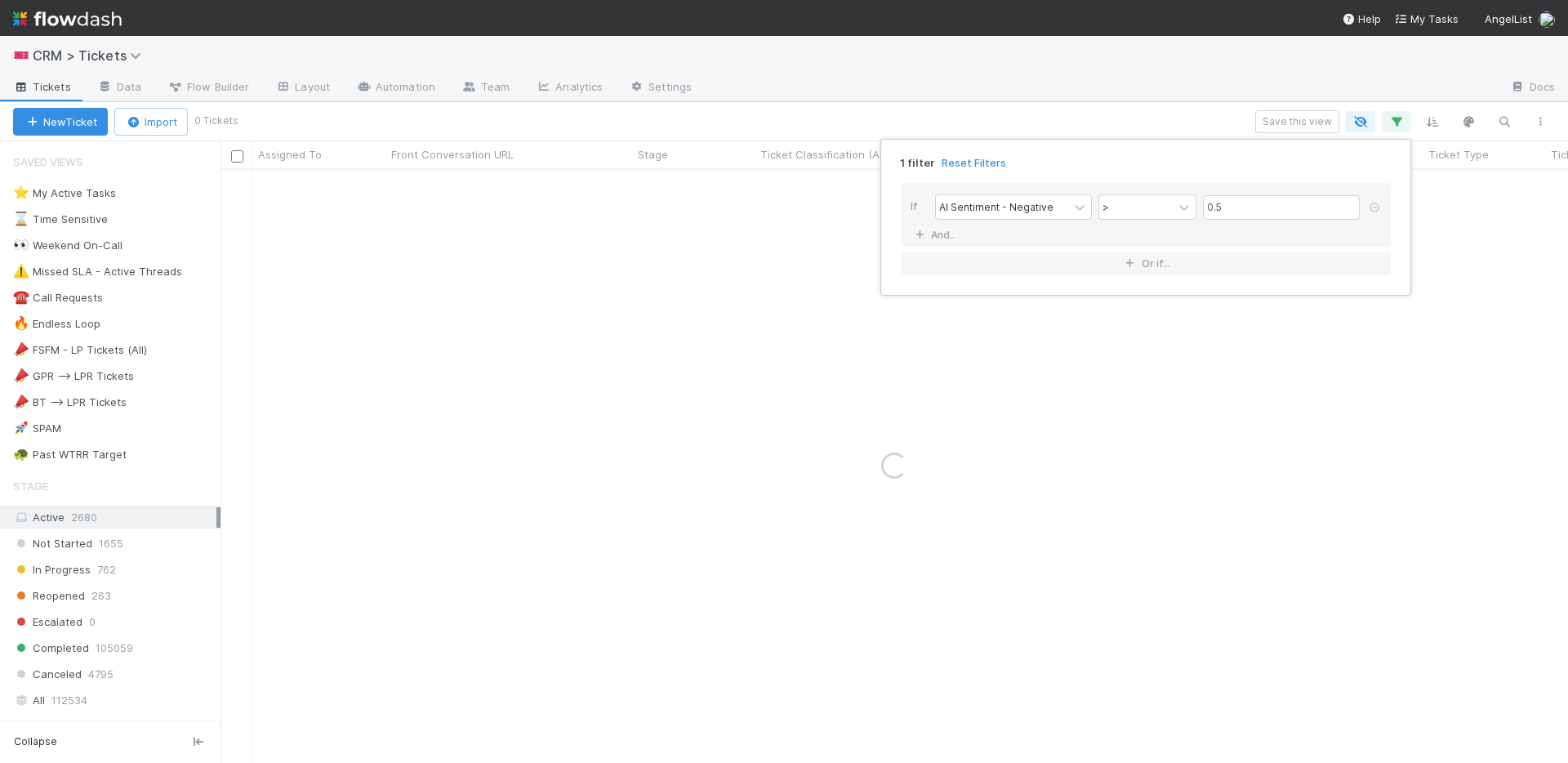 click on "If AI Sentiment - Negative > 0.5 And.." at bounding box center (1146, 215) 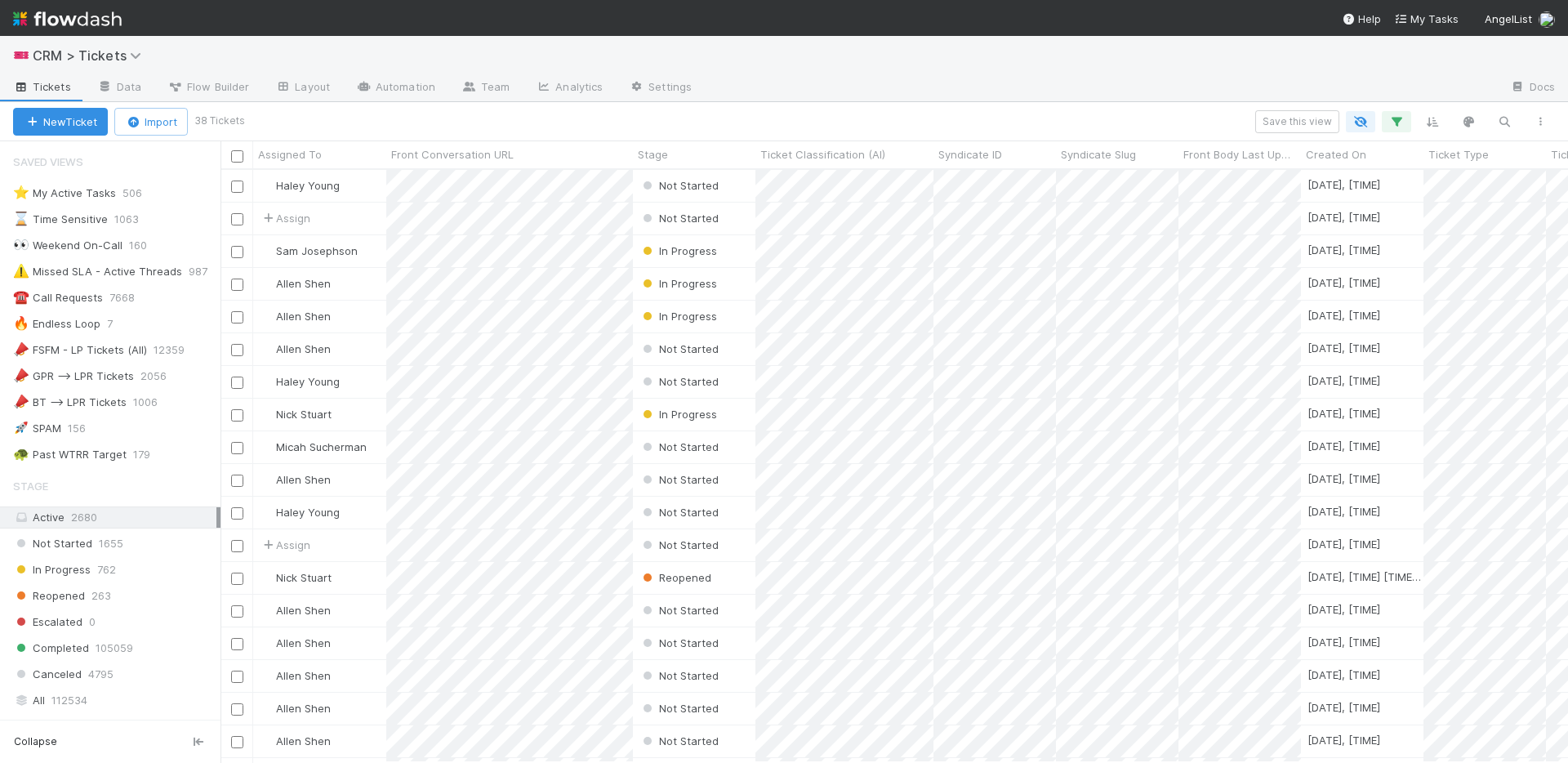 scroll, scrollTop: 592, scrollLeft: 1348, axis: both 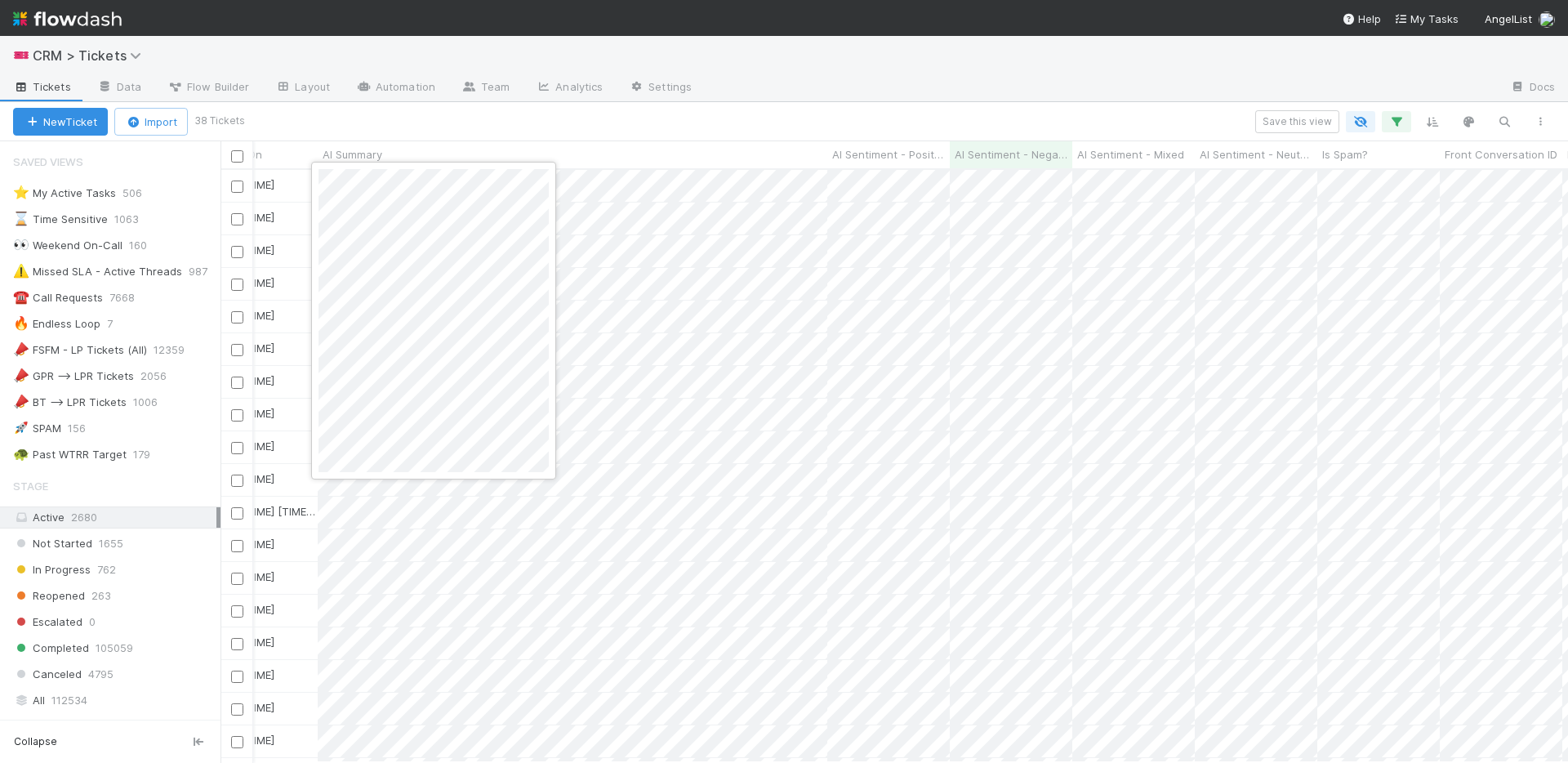click at bounding box center (784, 382) 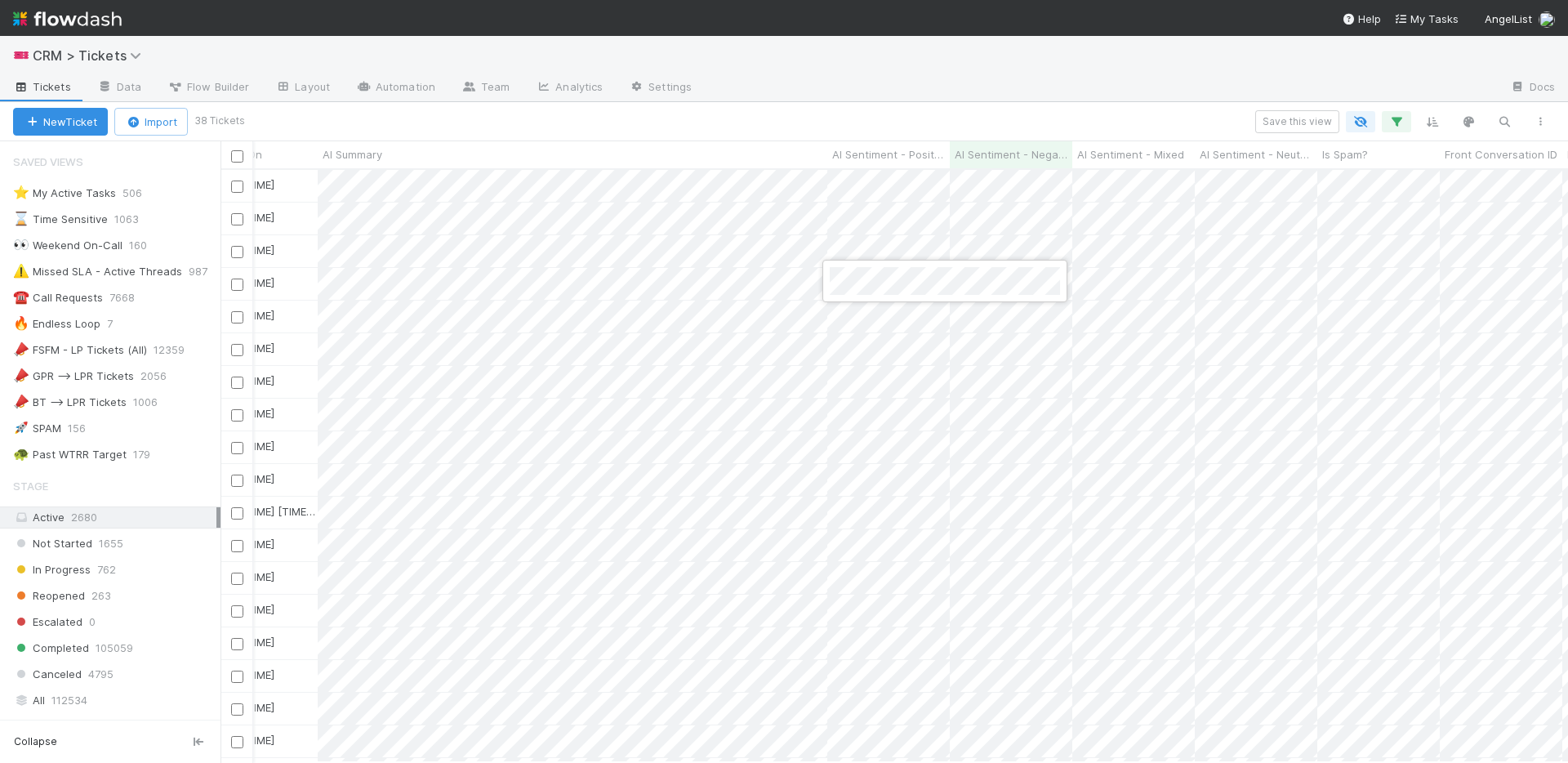 click at bounding box center (784, 382) 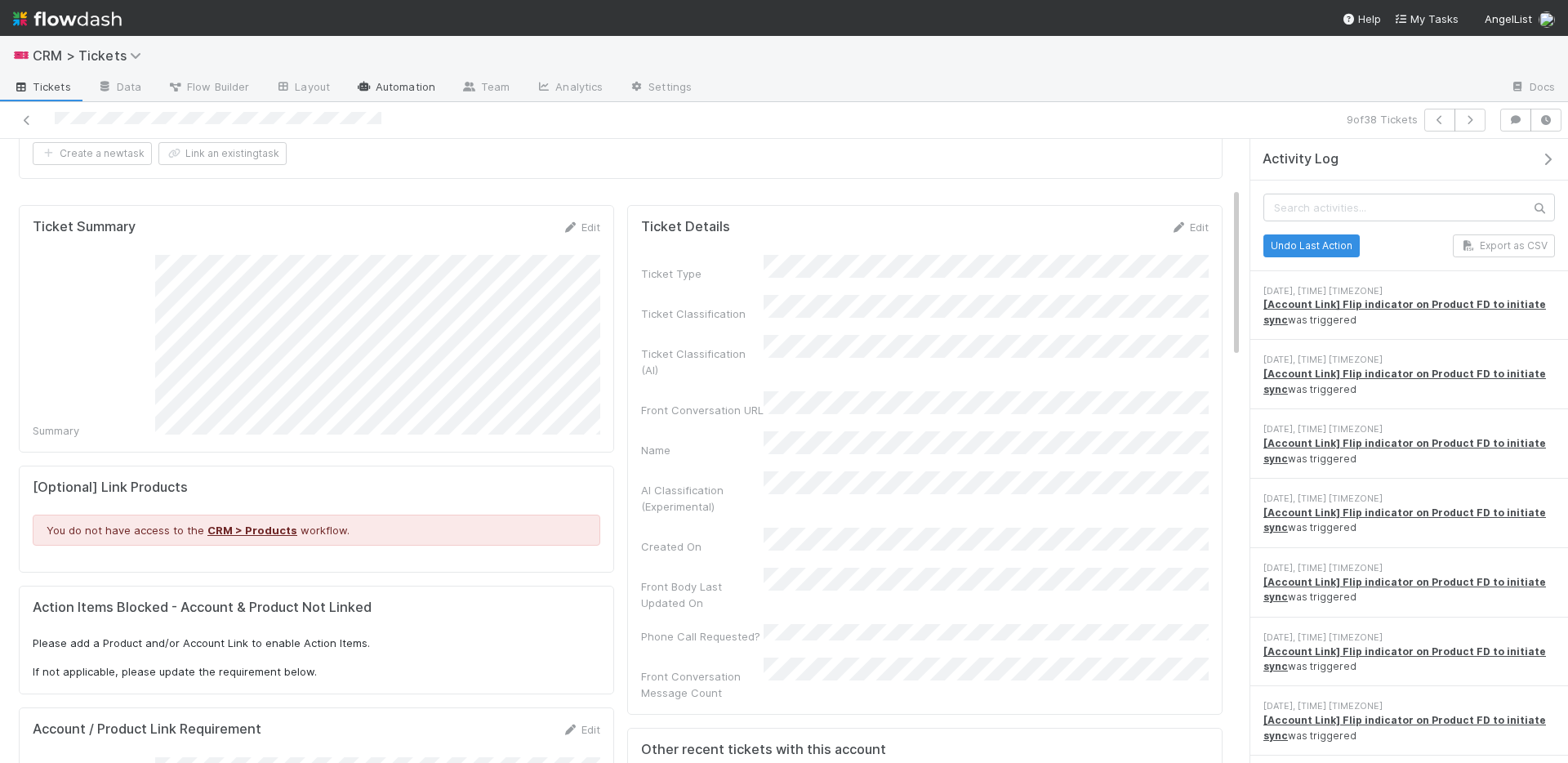 click on "Automation" at bounding box center (395, 88) 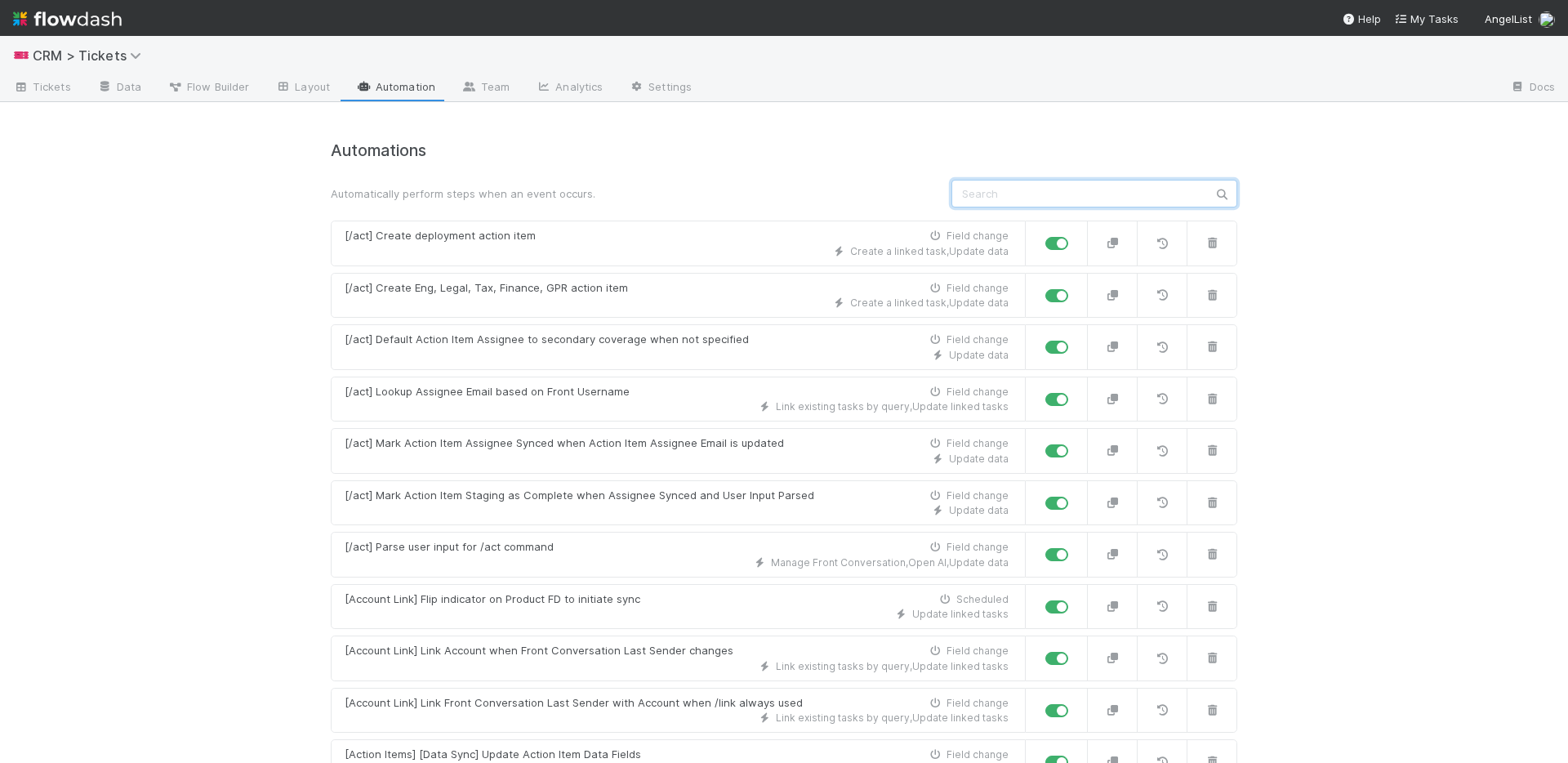 click at bounding box center (1094, 194) 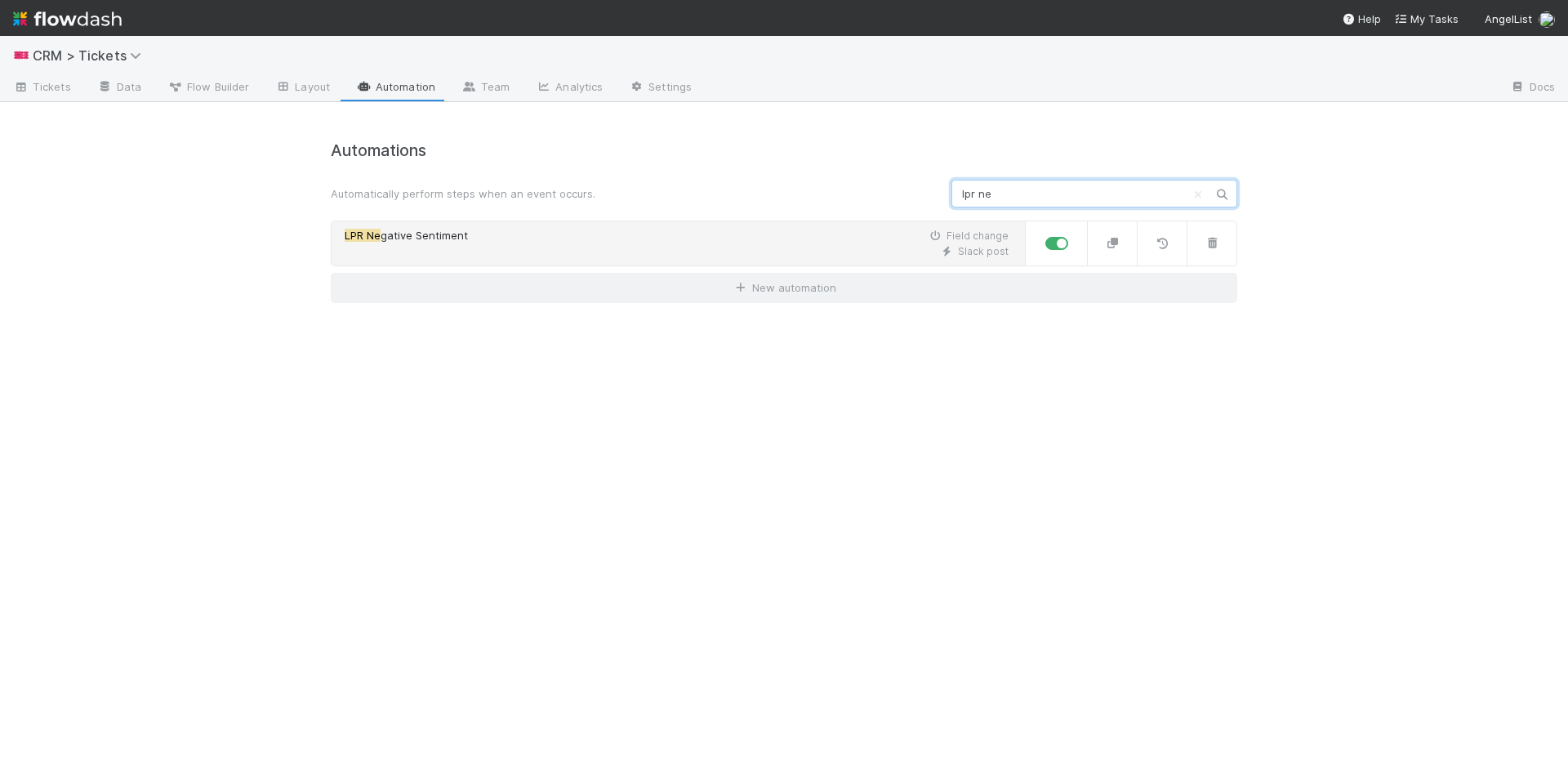 type on "lpr ne" 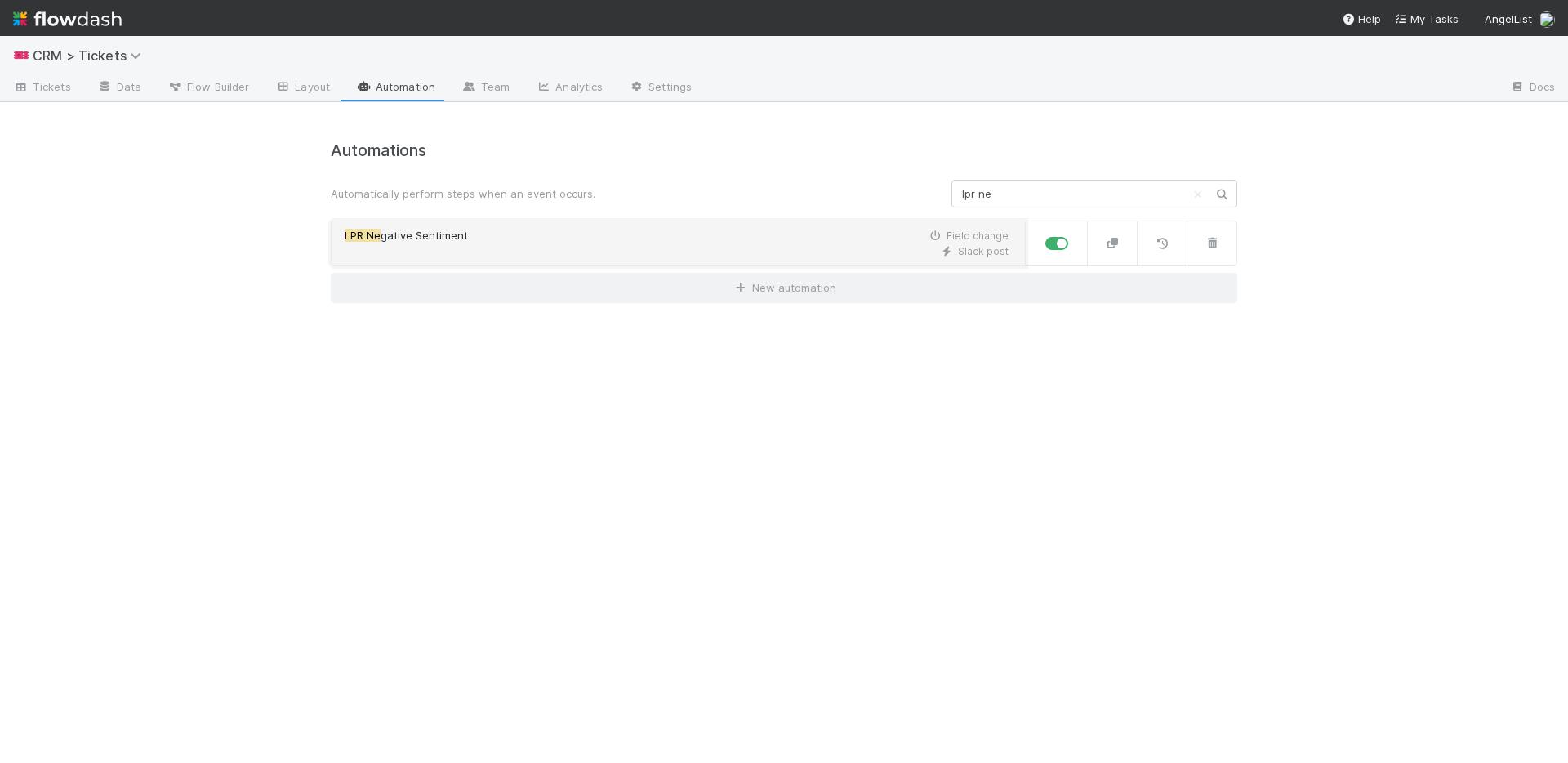 click on "Slack post" at bounding box center (676, 252) 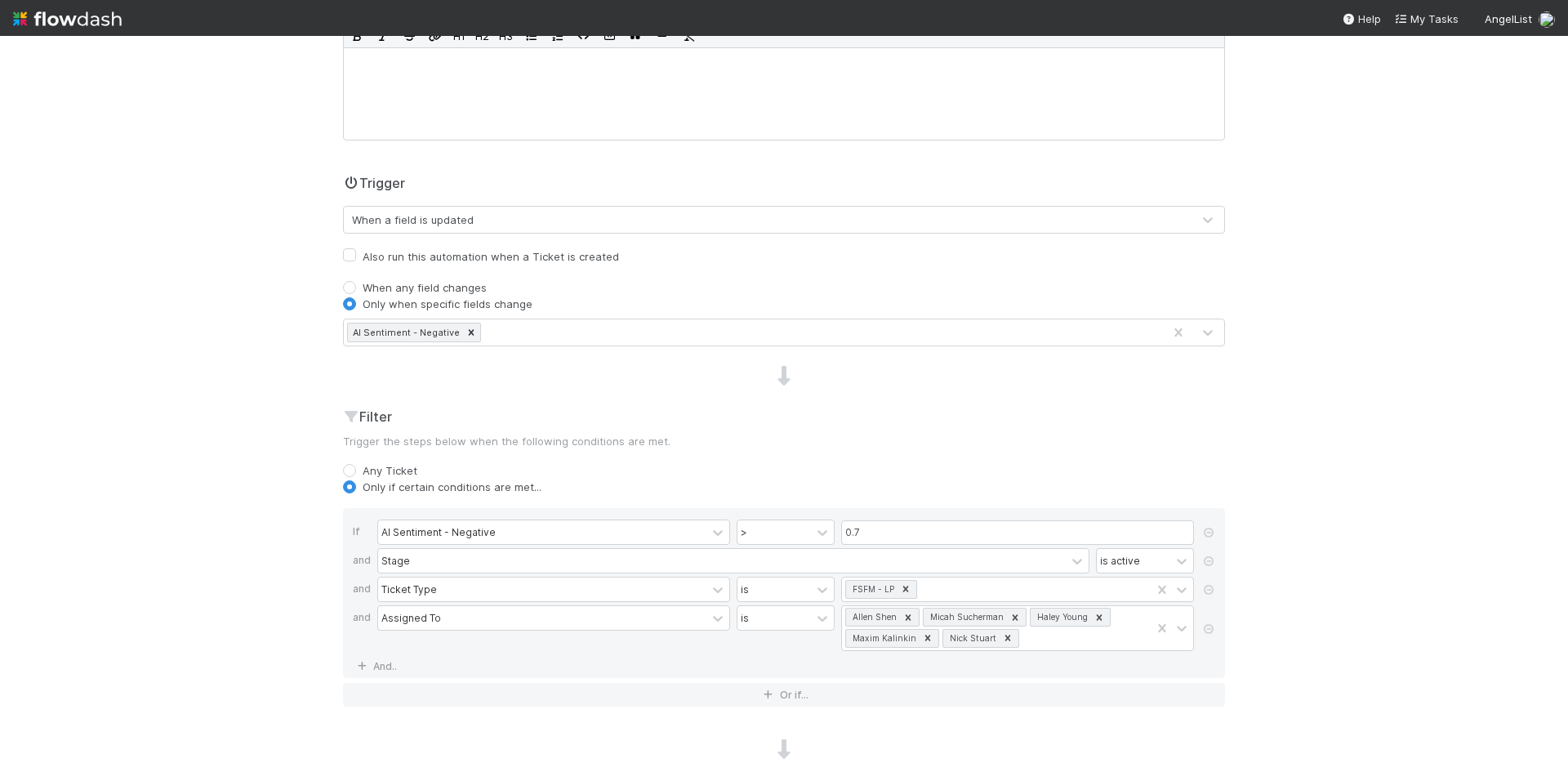 scroll, scrollTop: 271, scrollLeft: 0, axis: vertical 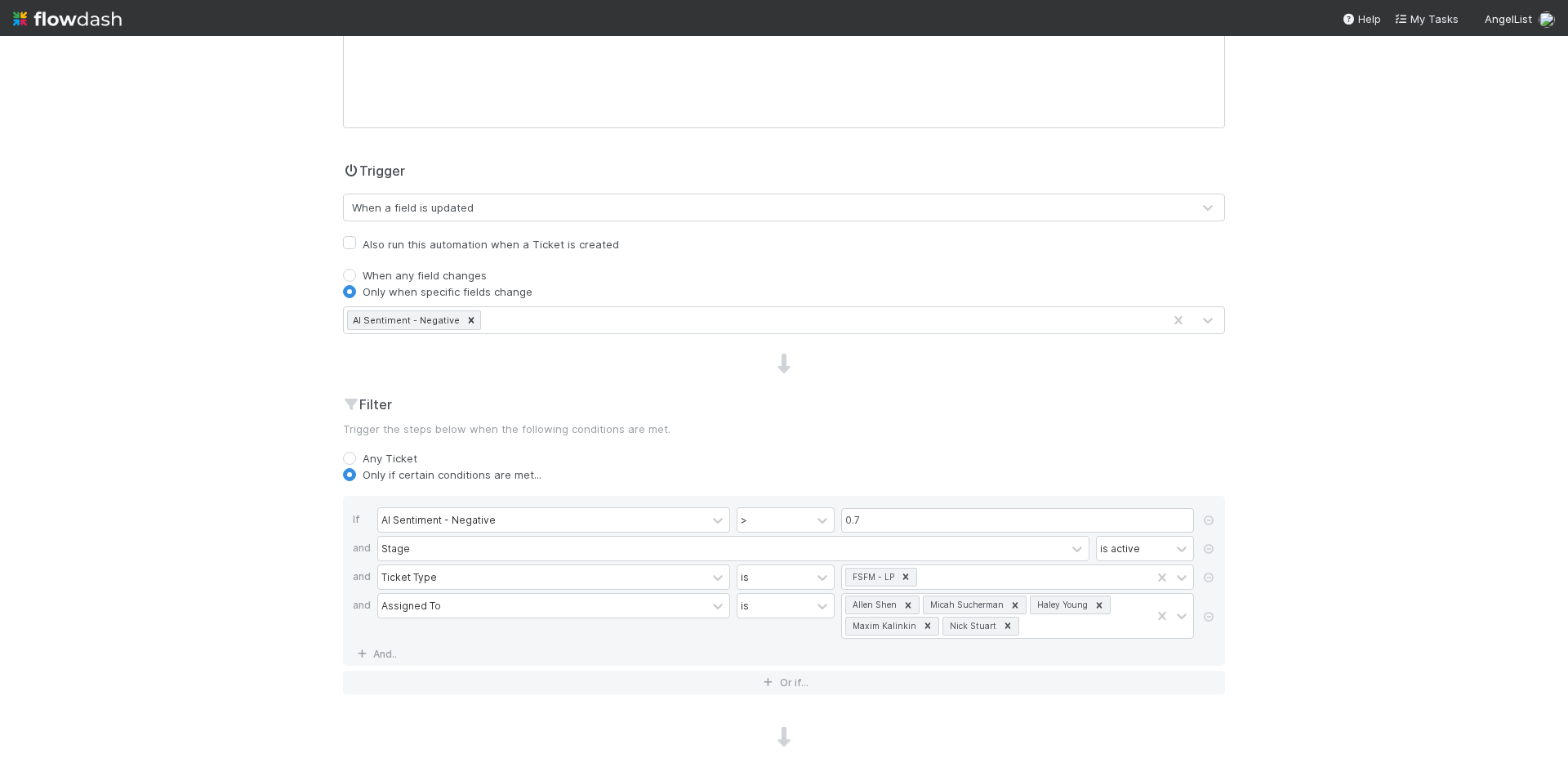 click on "AI Sentiment - Negative" at bounding box center (753, 320) 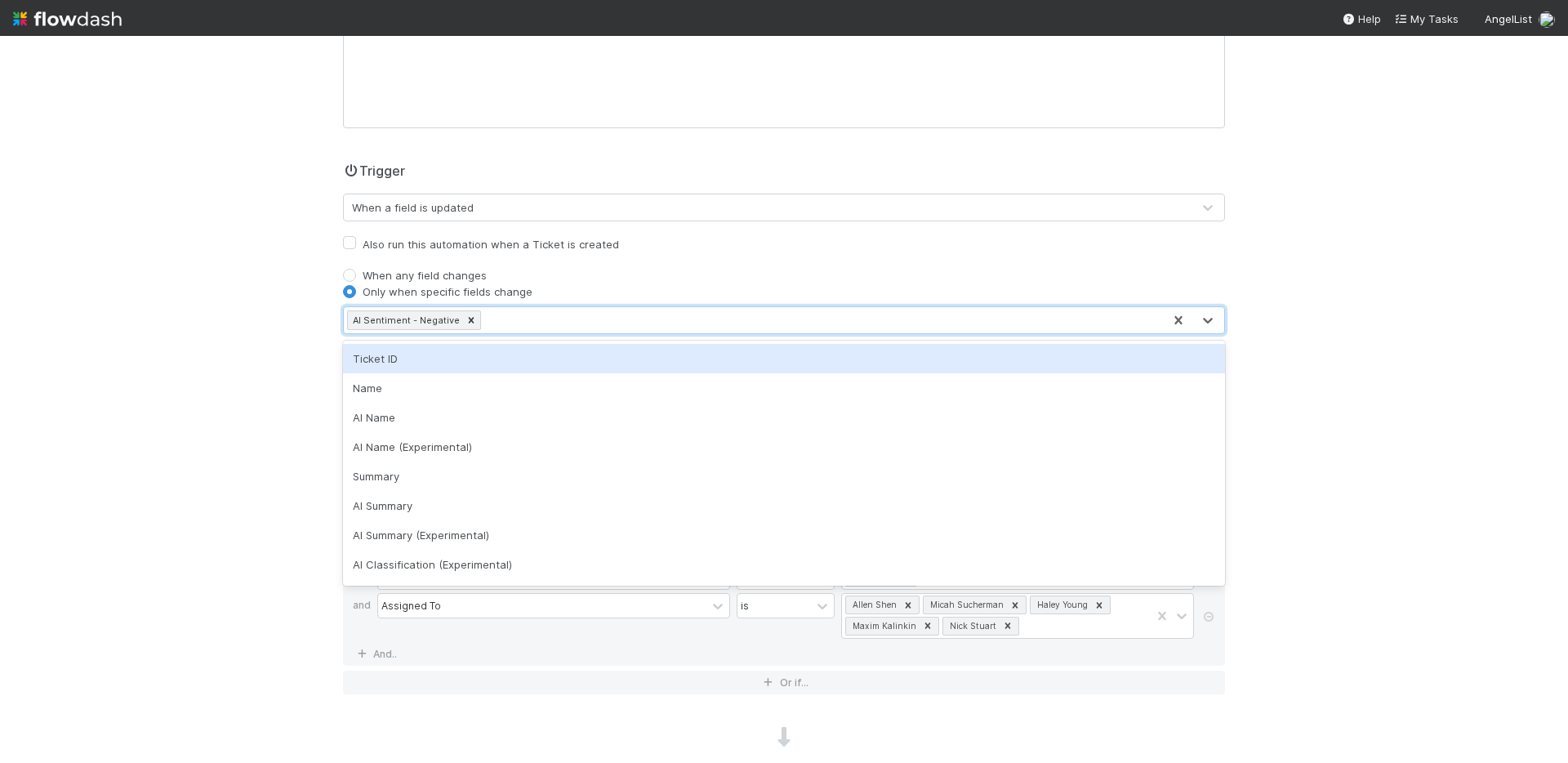 click on "Only when specific fields change" at bounding box center (784, 292) 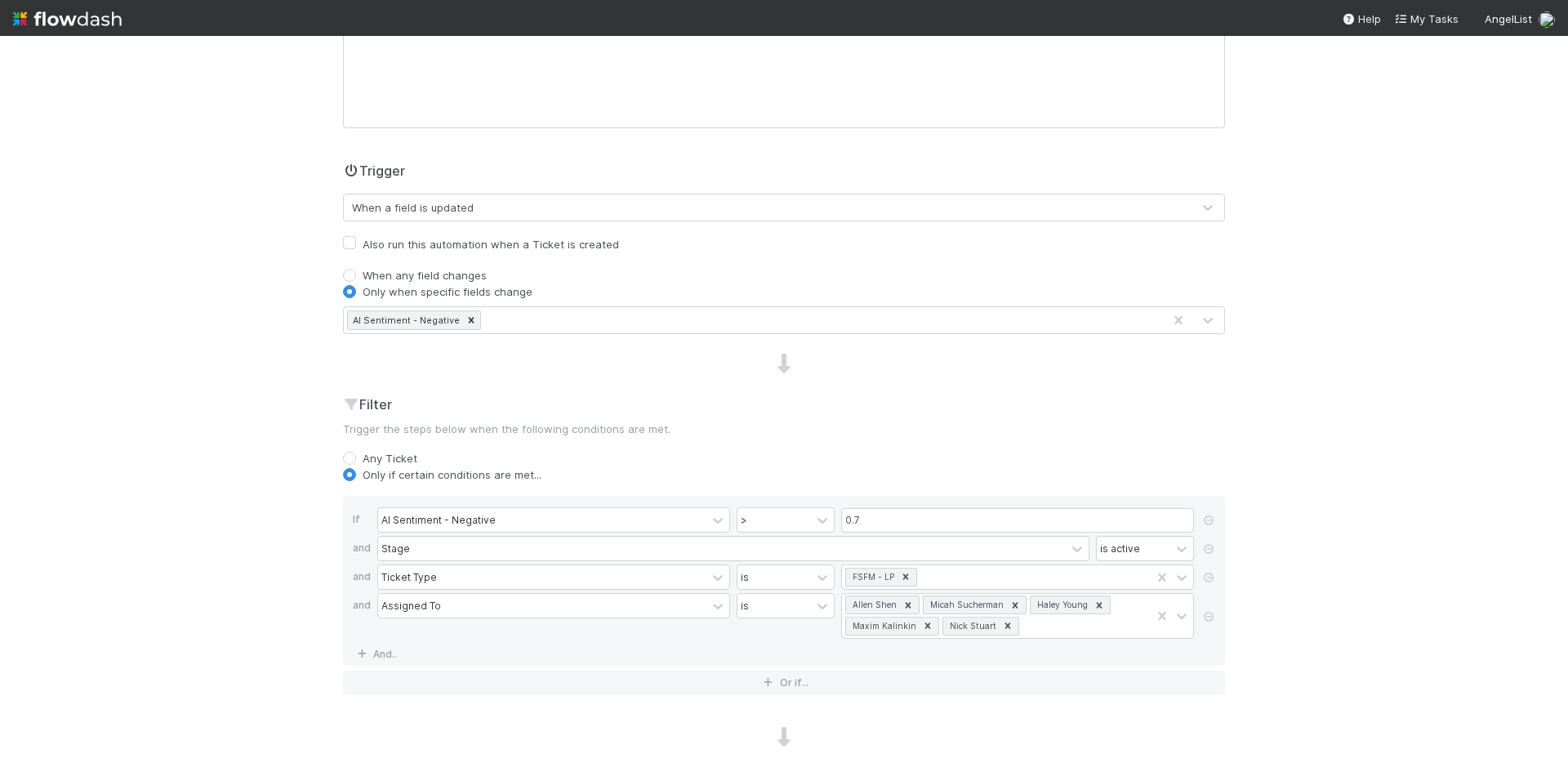 click on "AI Sentiment - Negative" at bounding box center (405, 320) 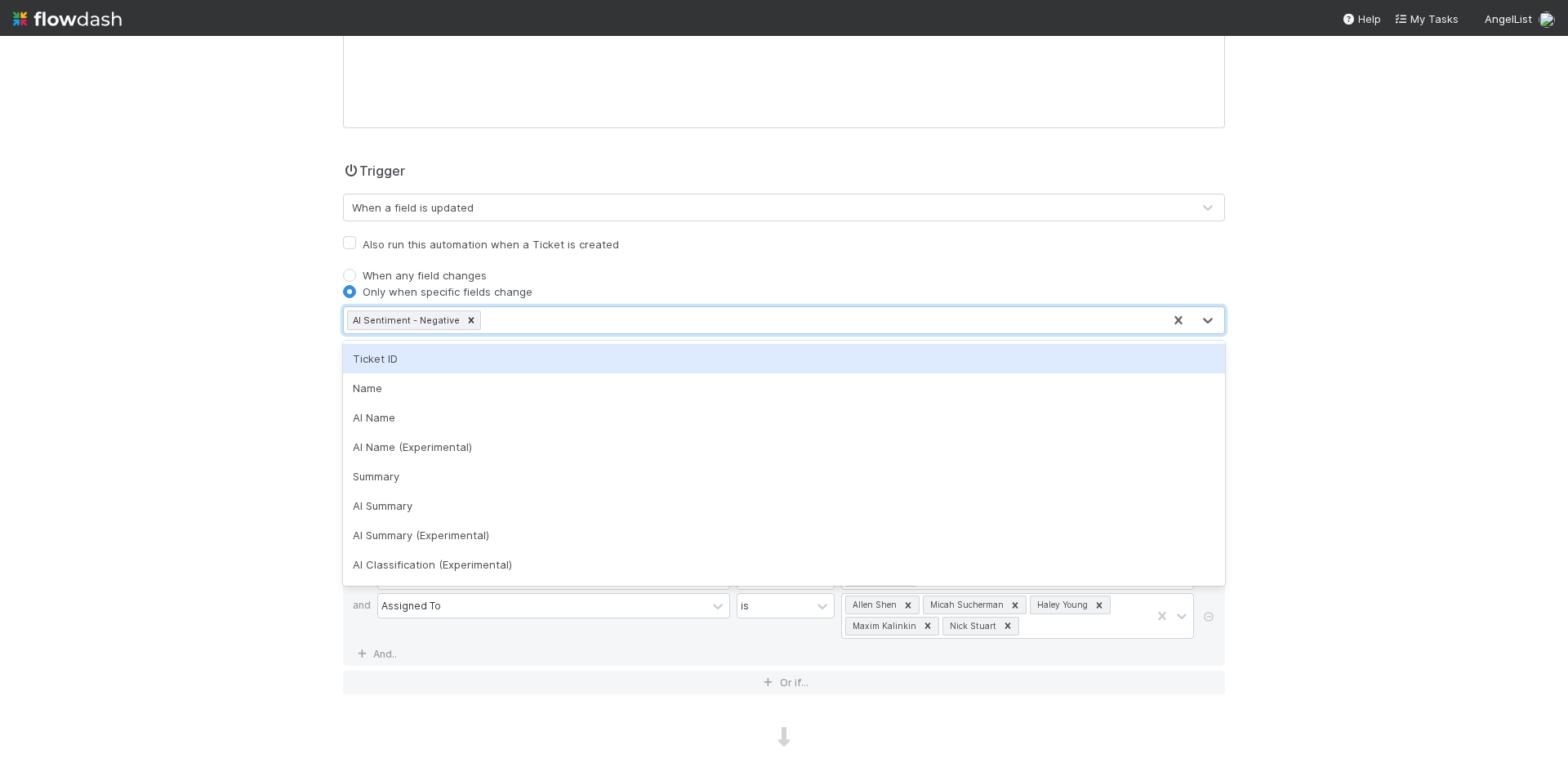 click on "🎫 CRM > Tickets Tickets Data Flow Builder Layout Automation Team Analytics Settings  Docs Edit  automation Activated Cancel Save Name LPR Negative Sentiment Notes (optional) H1 H2 H3  Trigger When a field is updated Also run this automation when a Ticket is created When any field changes Only when specific fields change      option Ticket ID focused, 1 of 130. 129 results available. Use Up and Down to choose options, press Enter to select the currently focused option, press Escape to exit the menu, press Tab to select the option and exit the menu. AI Sentiment - Negative  Filter Trigger the steps below when the following conditions are met. Any Ticket Only if certain conditions are met... If AI Sentiment - Negative > 0.7 and Stage is active and Ticket Type is FSFM - LP and Assigned To is Allen Shen Micah Sucherman Haley Young Maxim Kalinkin Nick  Stuart And.. Or if...  Steps when triggered Slack post New step Activity Log 8/6/25, 10:38:08 PM EDT Filter rules updated by  Allen Shen 8/6/25, 1:41:59 PM EDT" at bounding box center [784, 399] 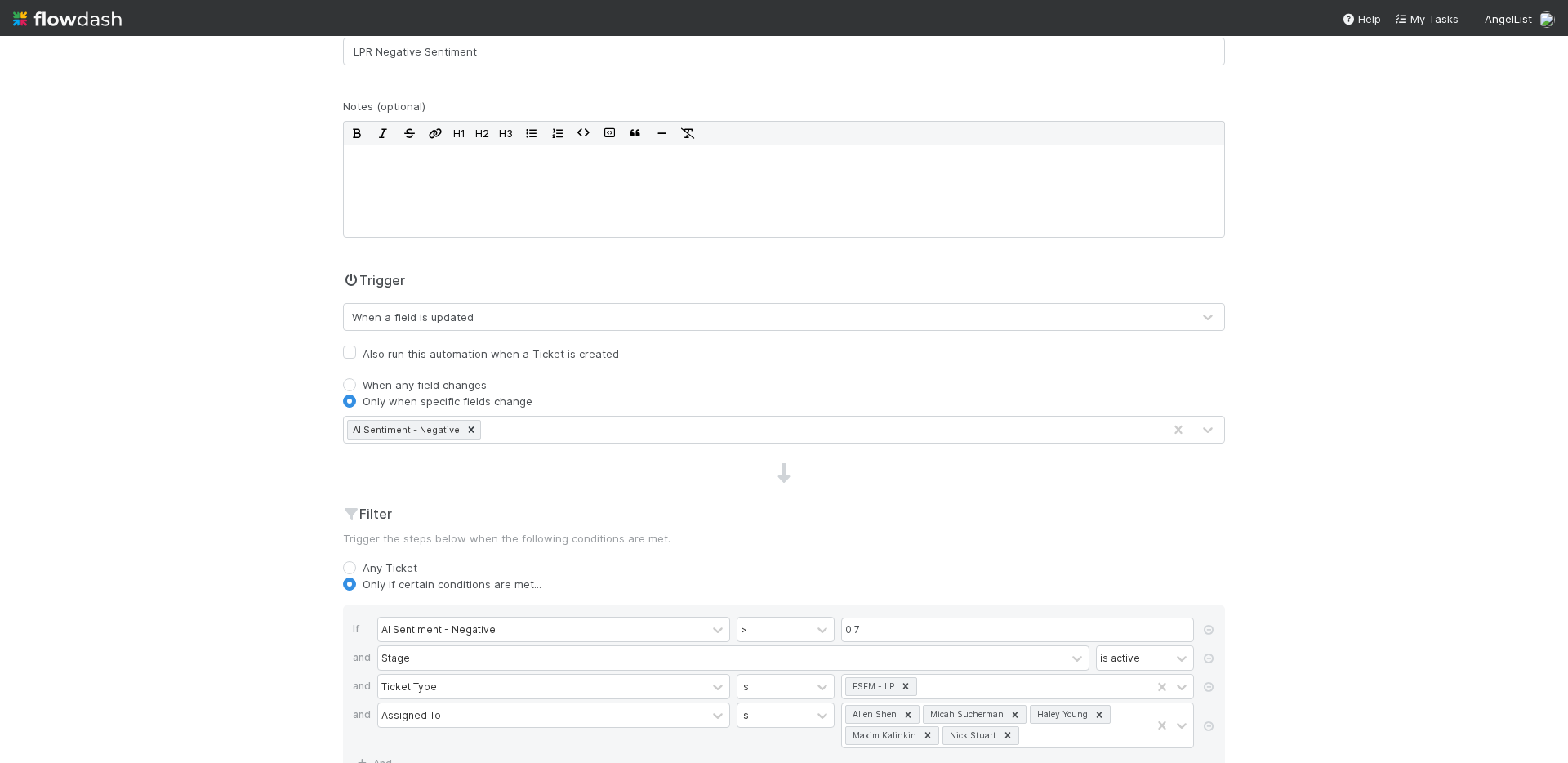 scroll, scrollTop: 346, scrollLeft: 0, axis: vertical 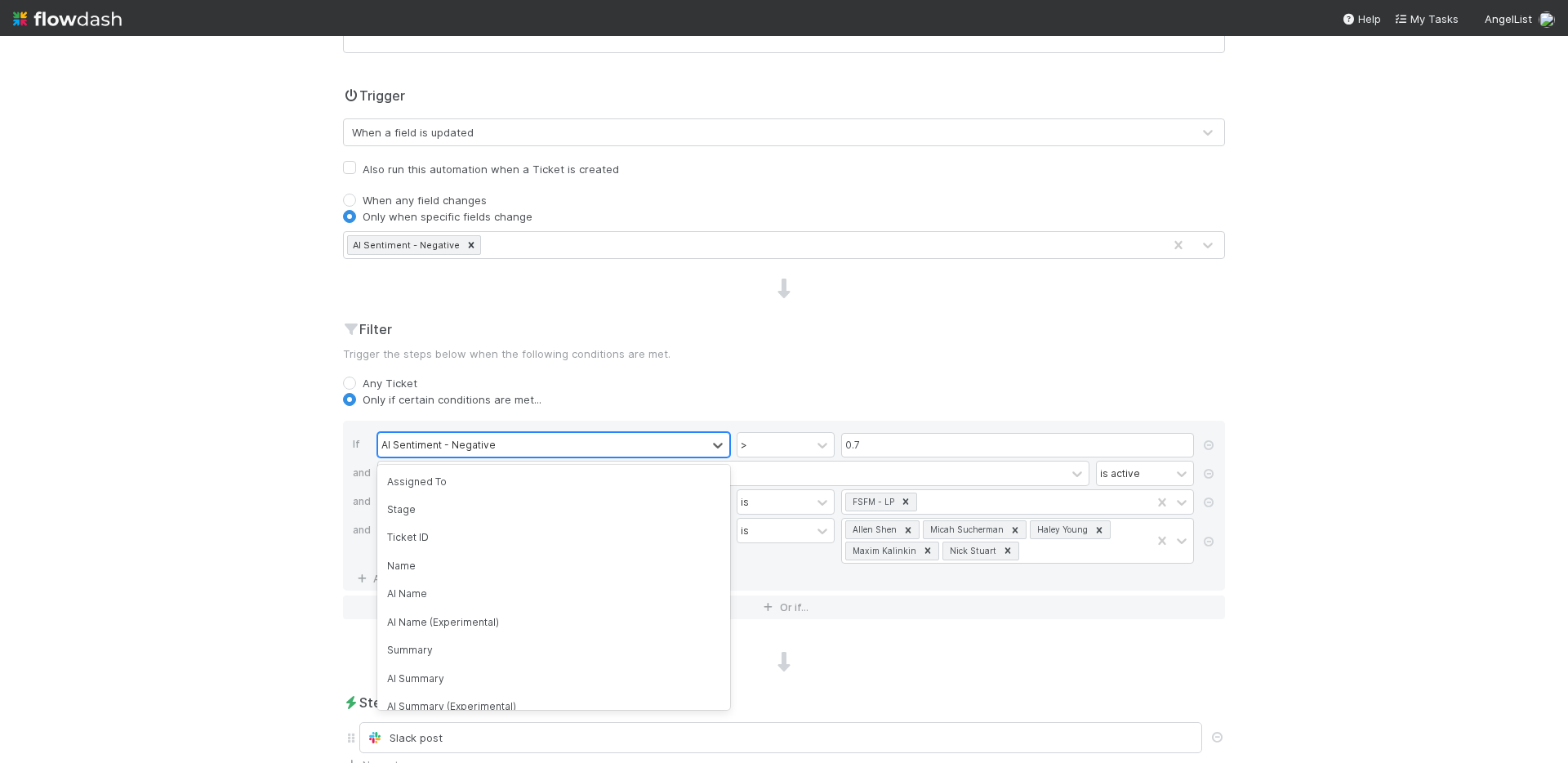click on "AI Sentiment - Negative" at bounding box center (542, 444) 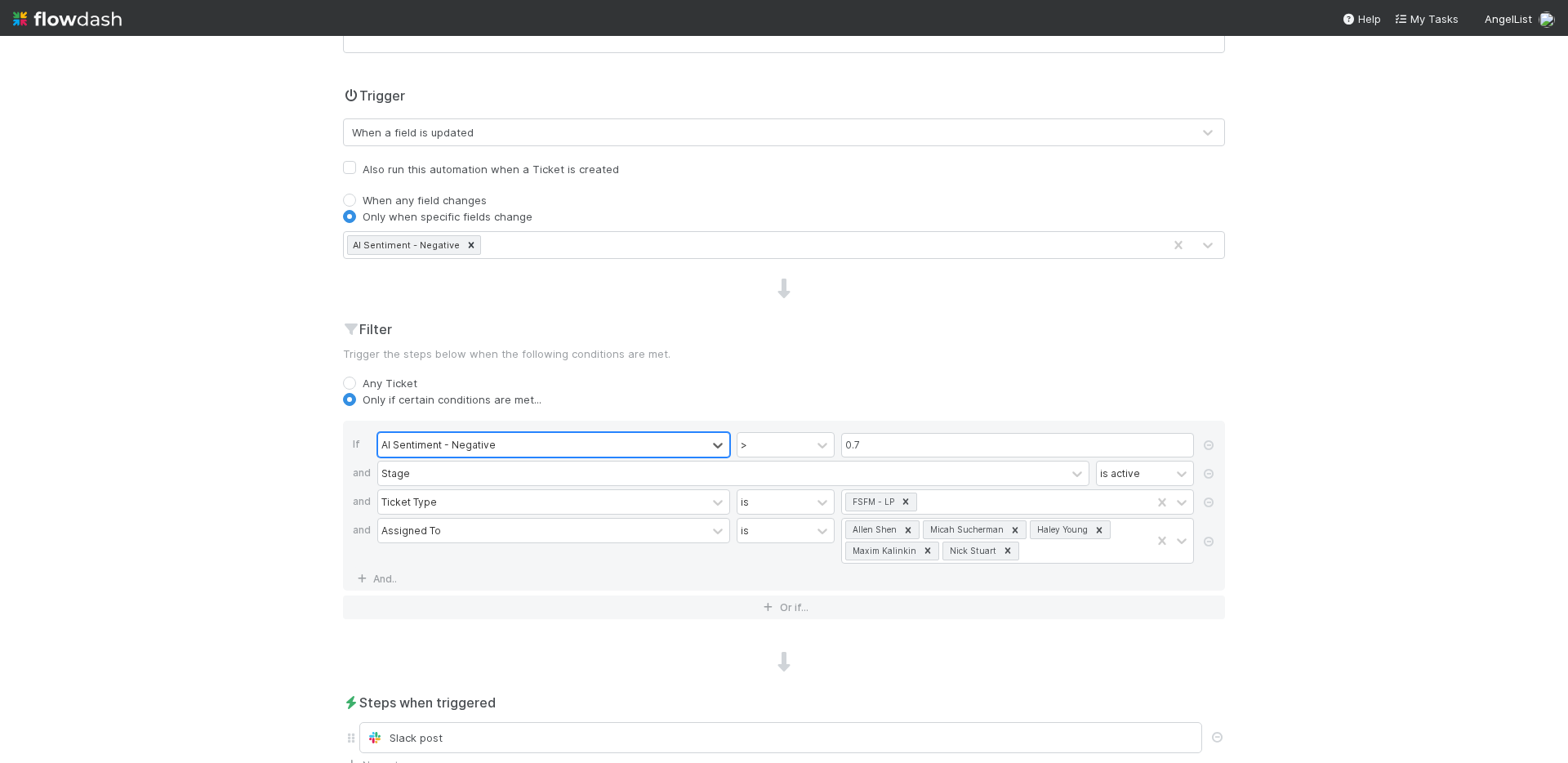click on "AI Sentiment - Negative" at bounding box center (542, 444) 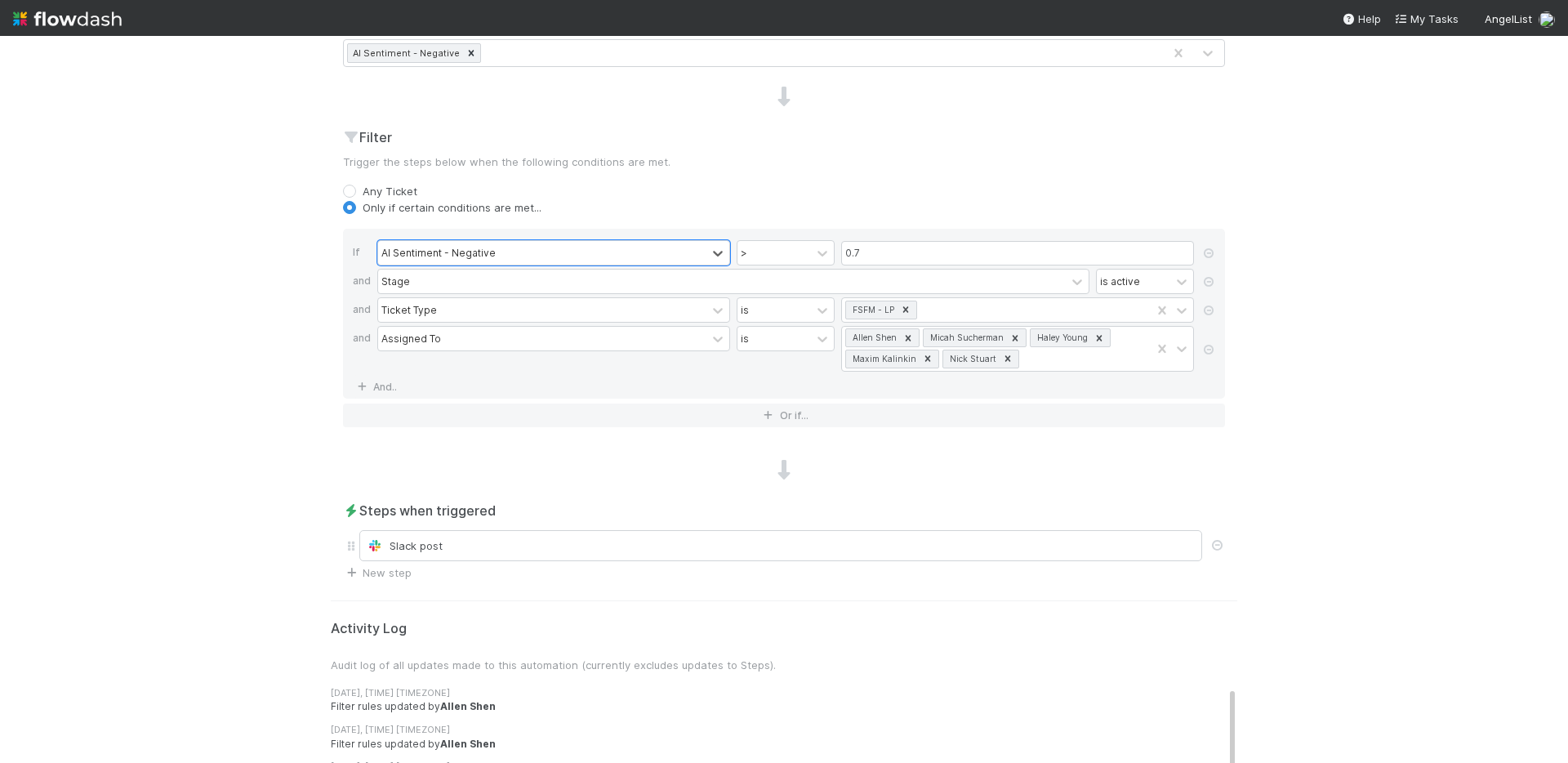 scroll, scrollTop: 629, scrollLeft: 0, axis: vertical 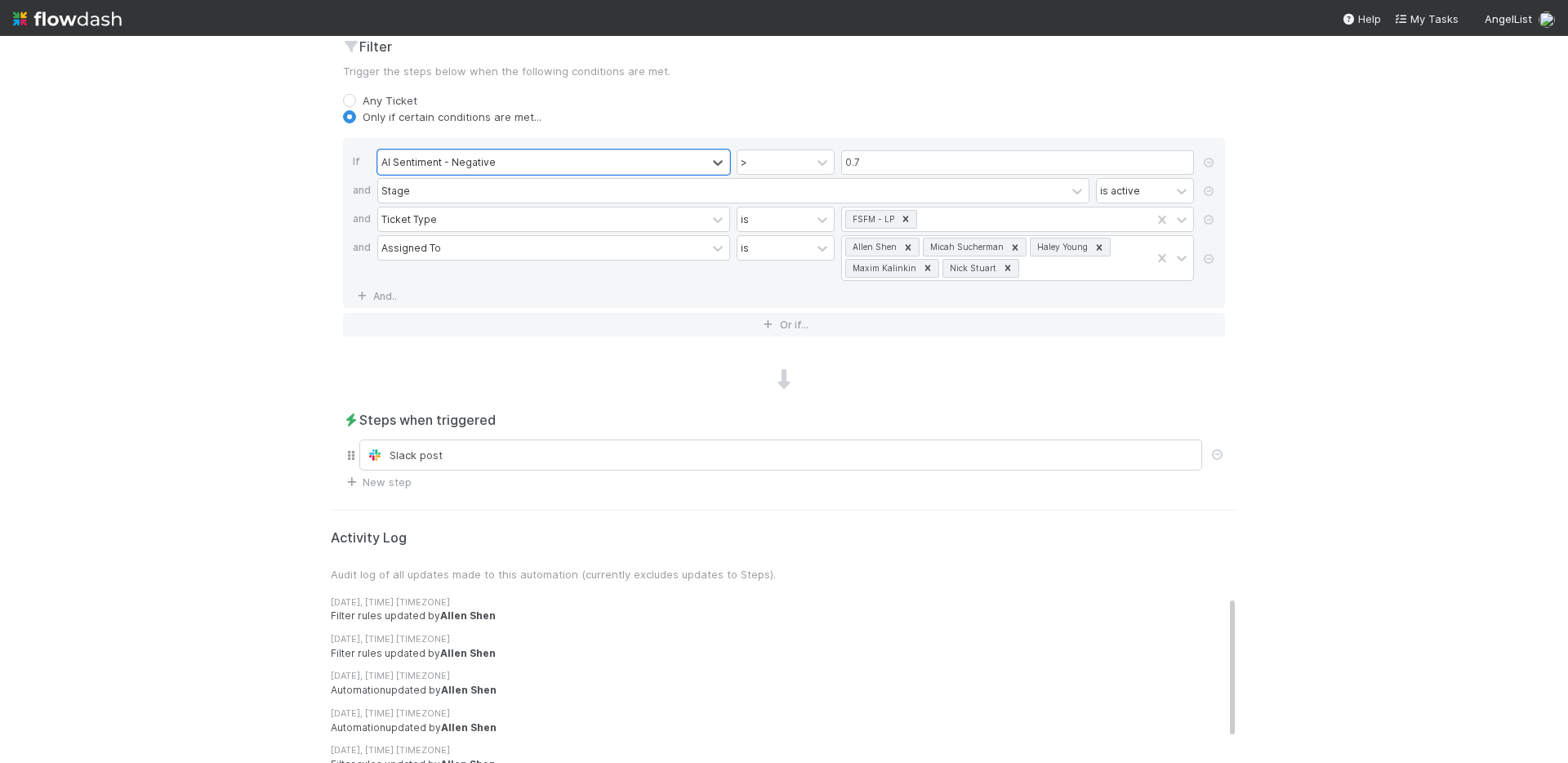 click on "Slack post" at bounding box center (784, 455) 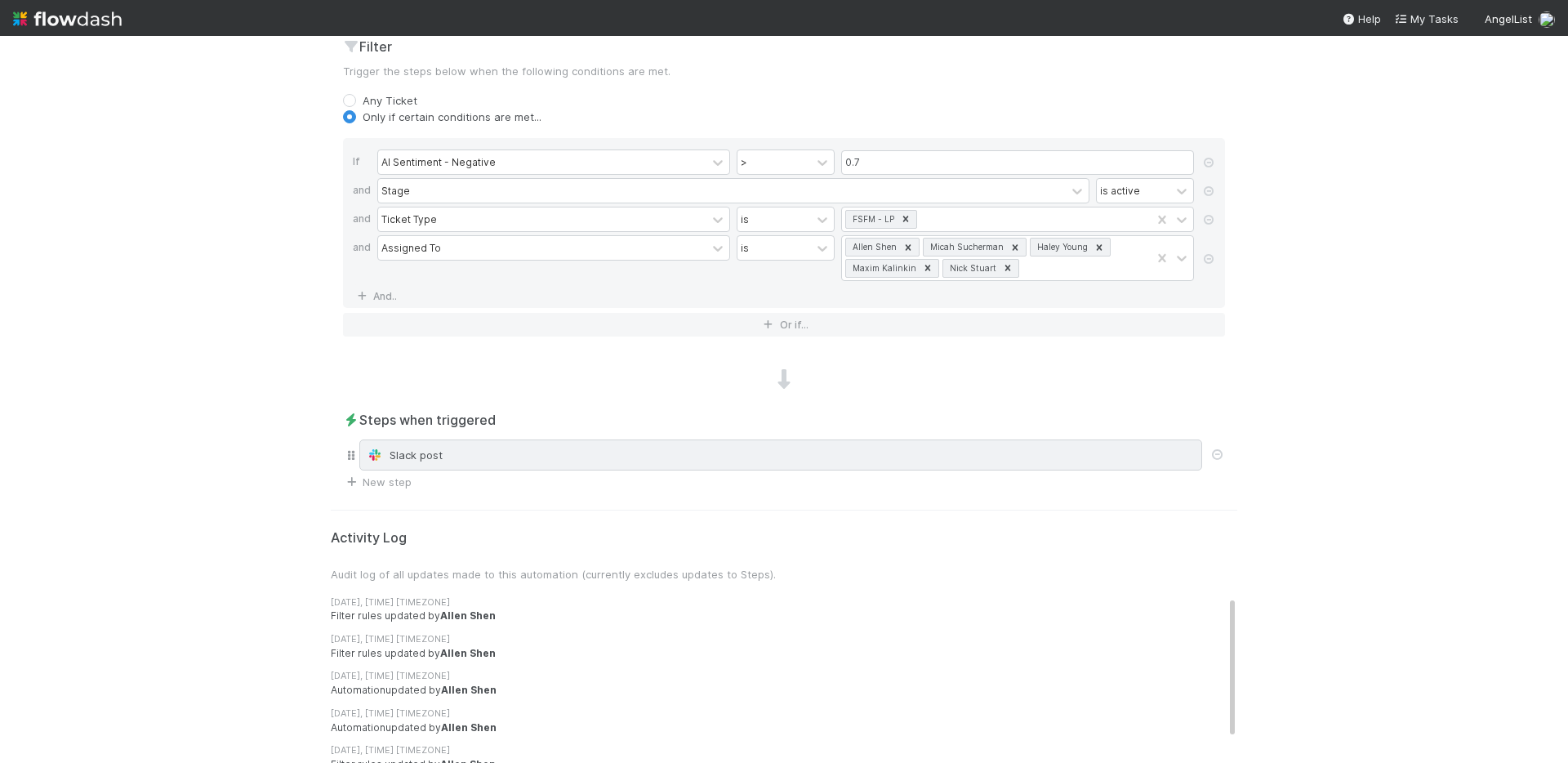 click on "Slack post" at bounding box center [781, 455] 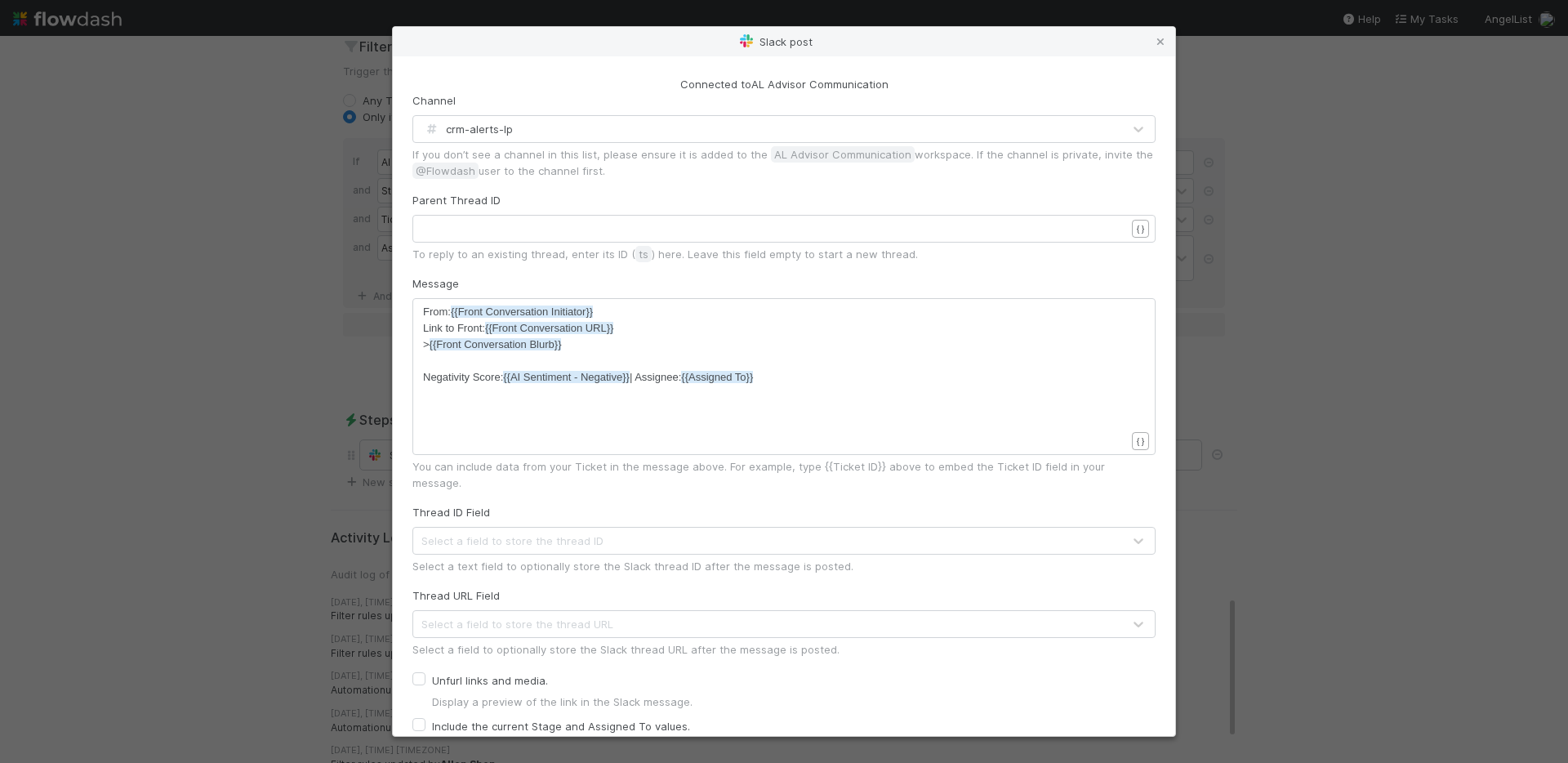 click on "Slack post Connected to  AL Advisor Communication Channel crm-alerts-lp If you don’t see a channel in this list, please ensure it is added to the   AL Advisor Communication  workspace. If the channel is private, invite the  @Flowdash  user to the channel first. Parent Thread ID ​ x   ​ { } To reply to an existing thread, enter its ID ( ts ) here. Leave this field empty to start a new thread. Message xxxxxxxxxx   From:  {{Front Conversation Initiator}} Link to Front:  {{Front Conversation URL}} > {{Front Conversation Blurb}} ​ Negativity Score:  {{AI Sentiment - Negative}}  | Assignee:  {{Assigned To}} ​ { } You can include data from your Ticket in the message above. For example, type {{Ticket ID}} above to embed the Ticket ID field in your message. Thread ID Field Select a field to store the thread ID Select a text field to optionally store the Slack thread ID after the message is posted. Thread URL Field Select a field to store the thread URL Unfurl links and media. Include action buttons. Apply" at bounding box center [784, 382] 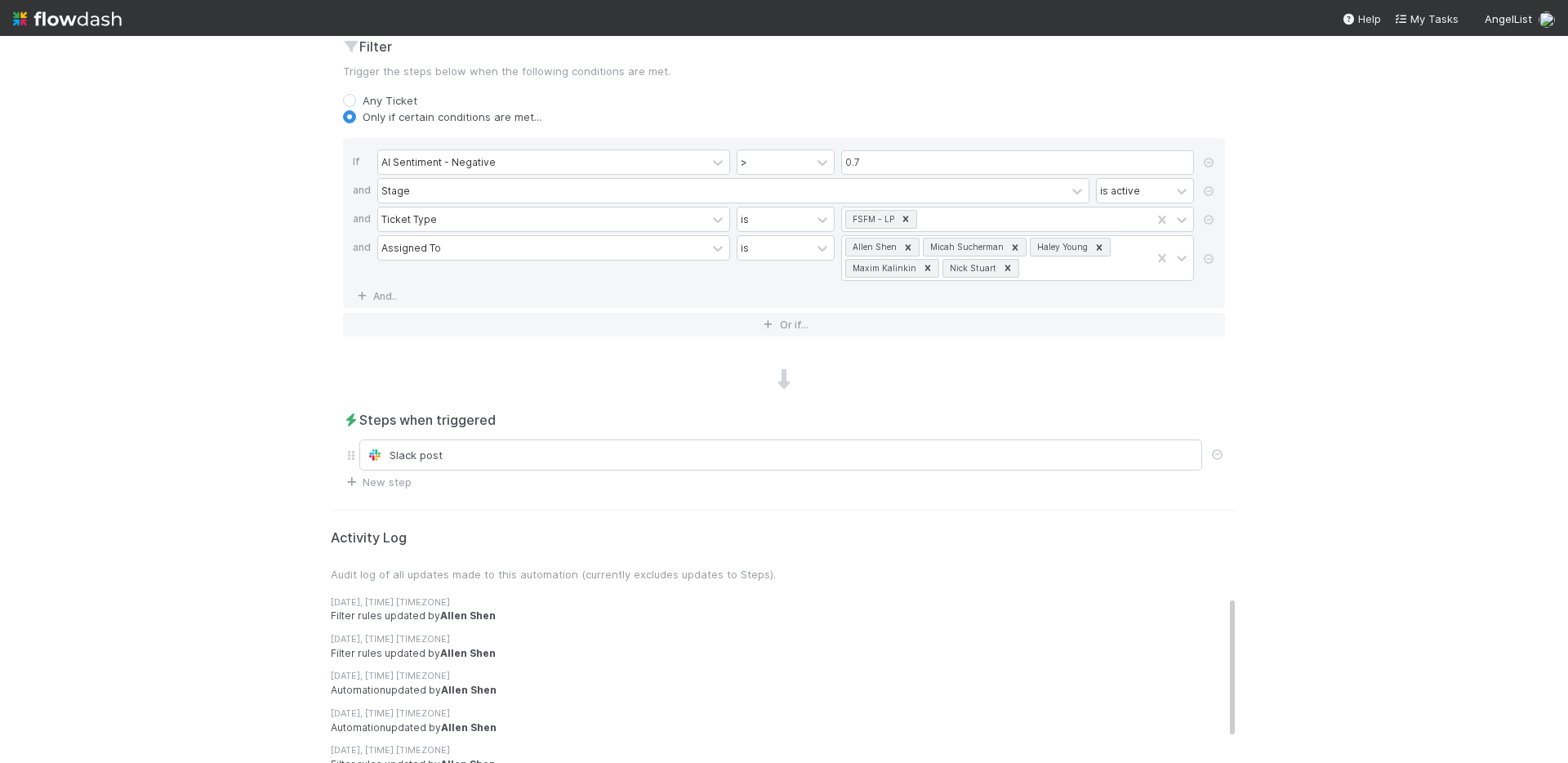 scroll, scrollTop: 418, scrollLeft: 0, axis: vertical 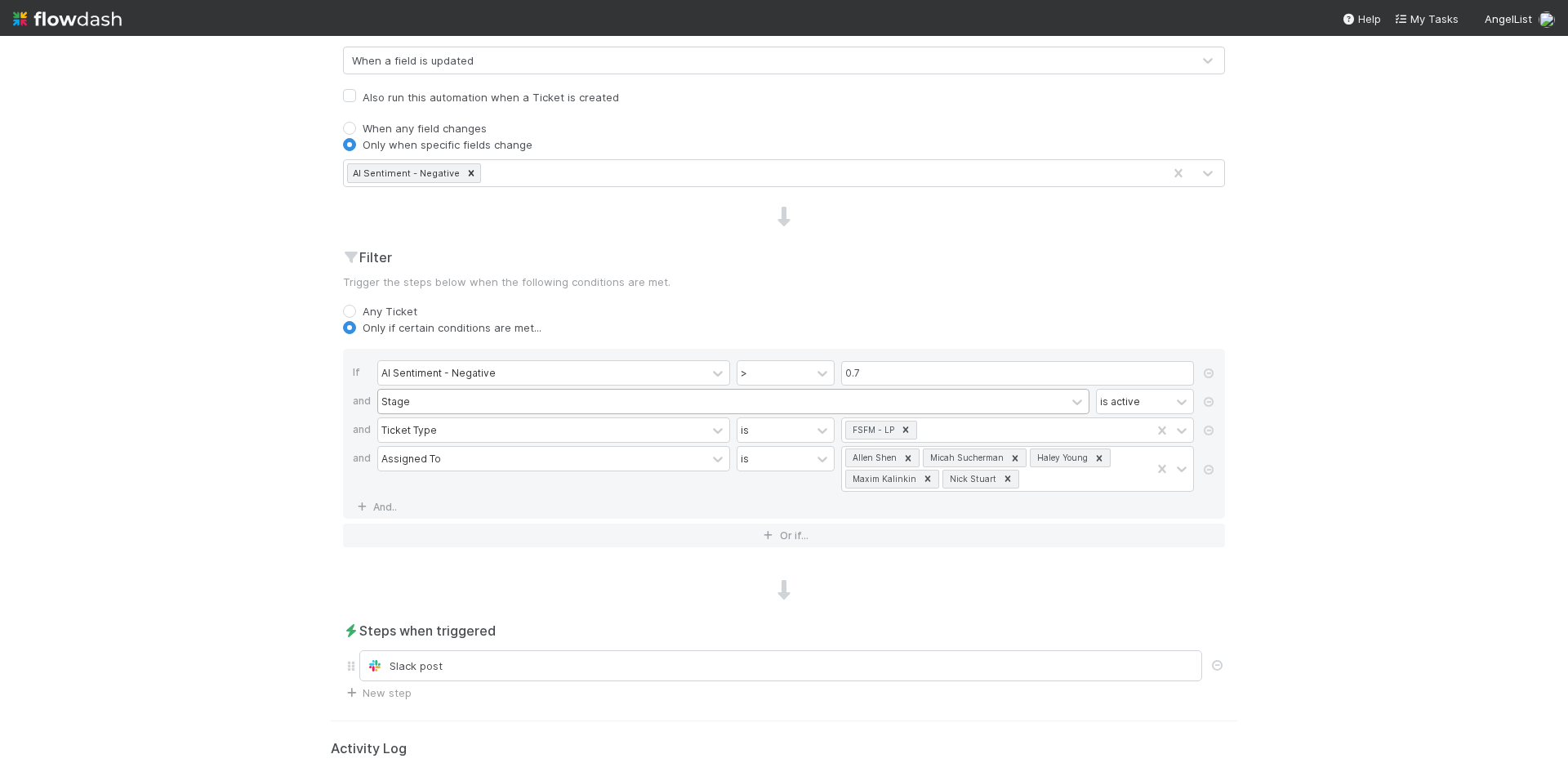 click on "Stage" at bounding box center [722, 401] 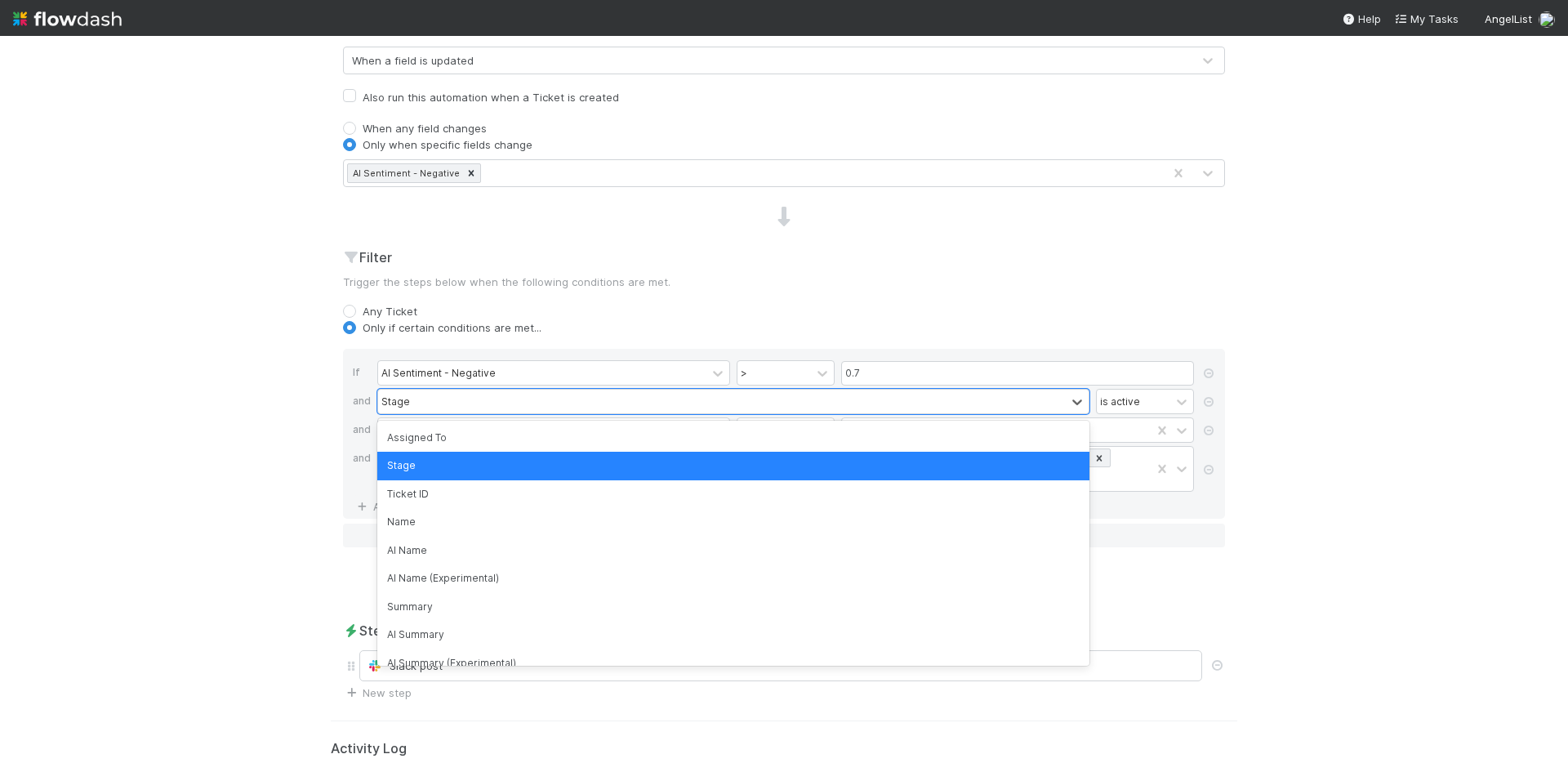 click on "🎫 CRM > Tickets Tickets Data Flow Builder Layout Automation Team Analytics Settings  Docs Edit  automation Activated Cancel Save Name LPR Negative Sentiment Notes (optional) H1 H2 H3  Trigger When a field is updated Also run this automation when a Ticket is created When any field changes Only when specific fields change AI Sentiment - Negative  Filter Trigger the steps below when the following conditions are met. Any Ticket Only if certain conditions are met... If AI Sentiment - Negative > 0.7 and      option Stage focused, 2 of 134. 134 results available. Use Up and Down to choose options, press Enter to select the currently focused option, press Escape to exit the menu, press Tab to select the option and exit the menu. Stage is active and Ticket Type is FSFM - LP and Assigned To is Allen Shen Micah Sucherman Haley Young Maxim Kalinkin Nick  Stuart And.. Or if...  Steps when triggered Slack post New step Activity Log Audit log of all updates made to this automation (currently excludes updates to Steps)." at bounding box center [784, 399] 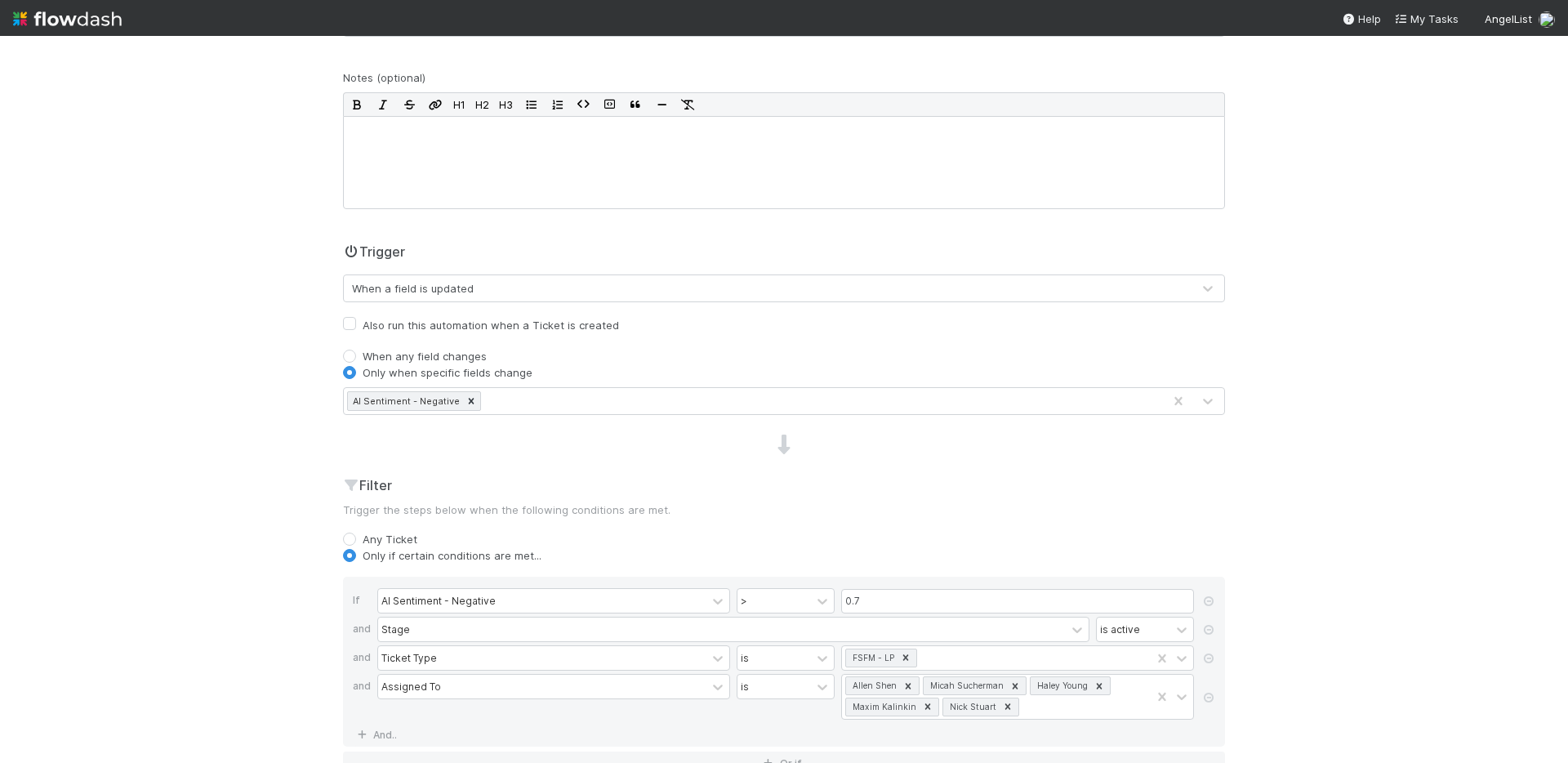 scroll, scrollTop: 0, scrollLeft: 0, axis: both 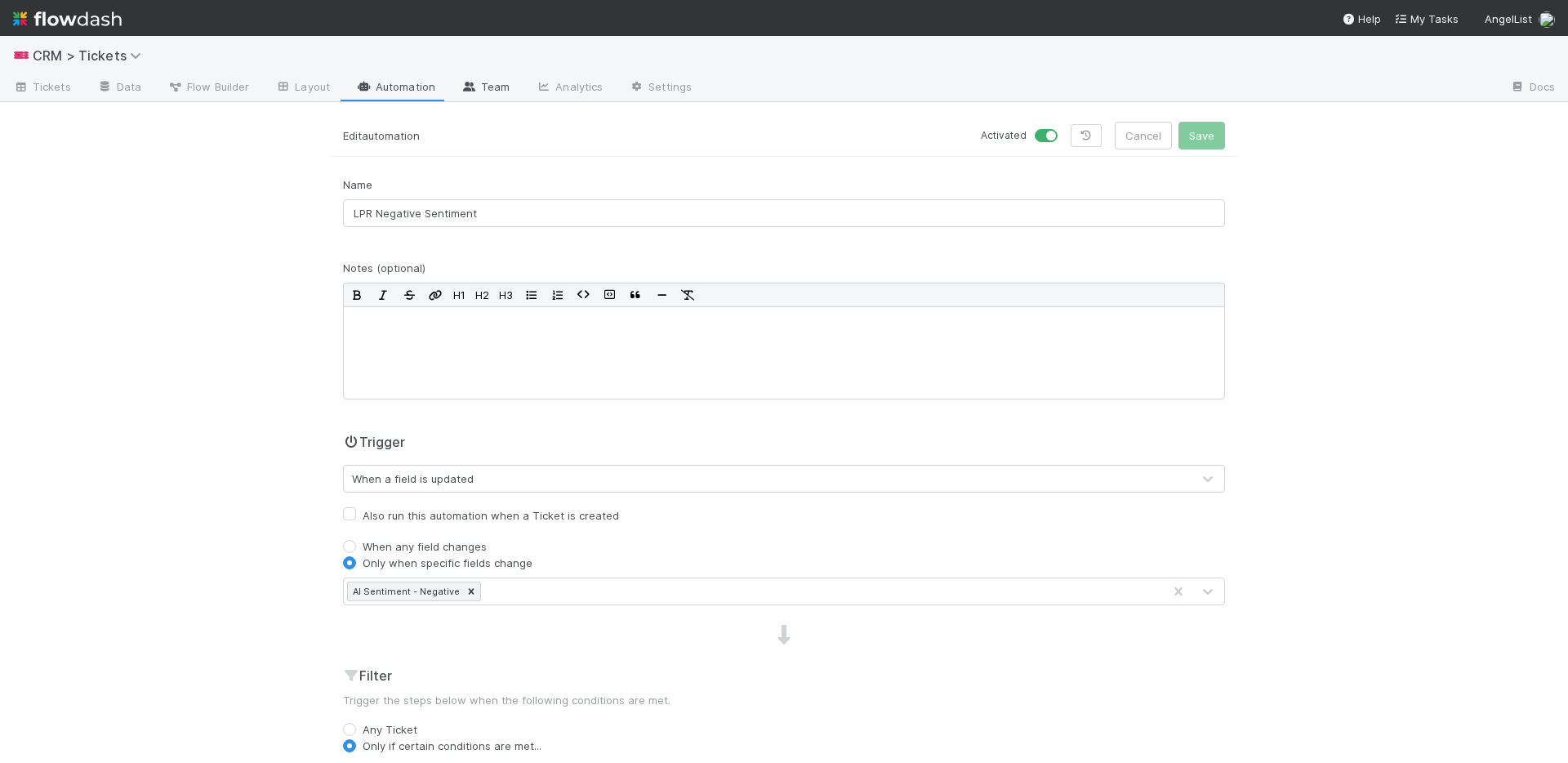 click at bounding box center (470, 87) 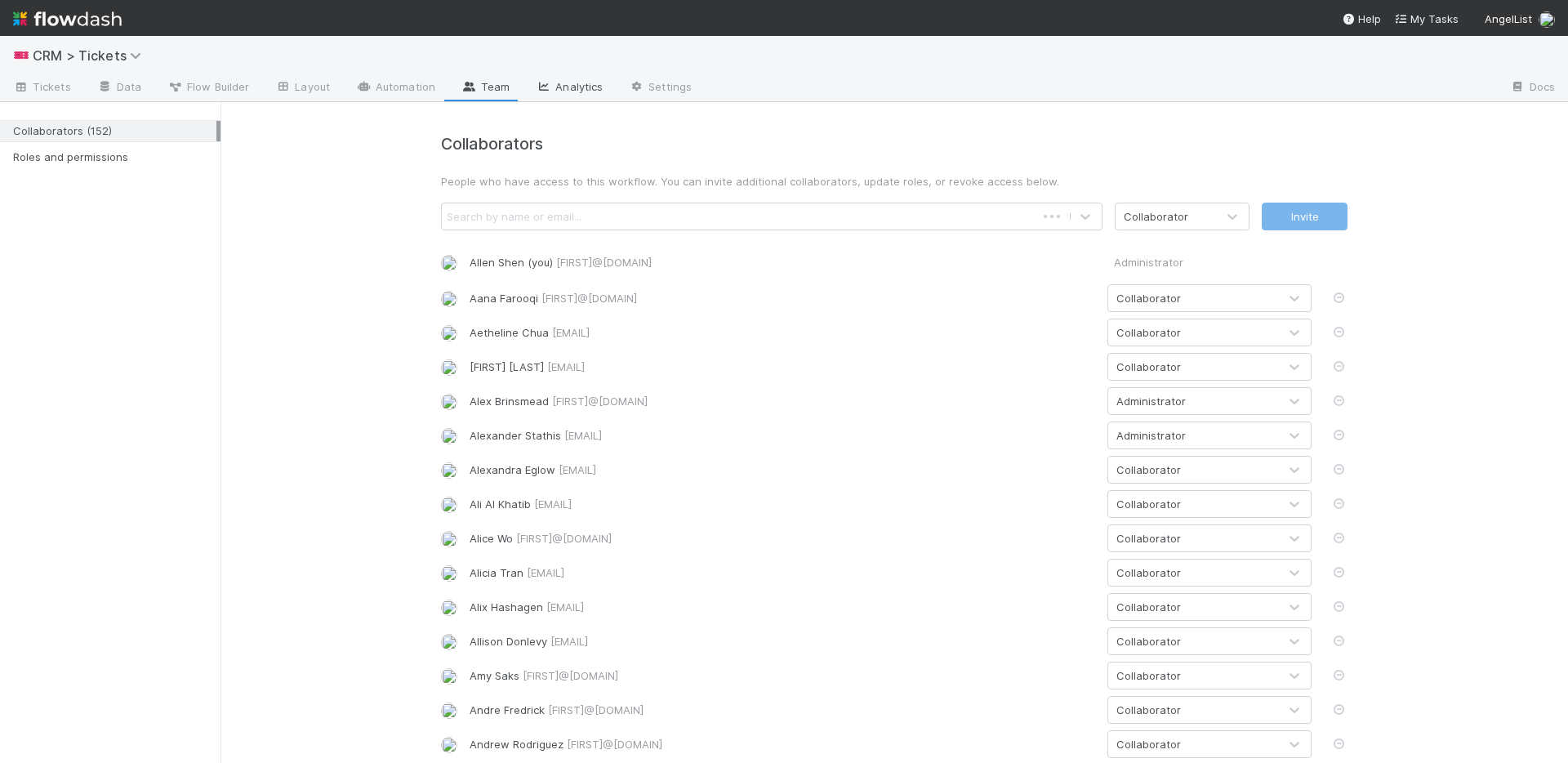 click on "Analytics" at bounding box center [569, 88] 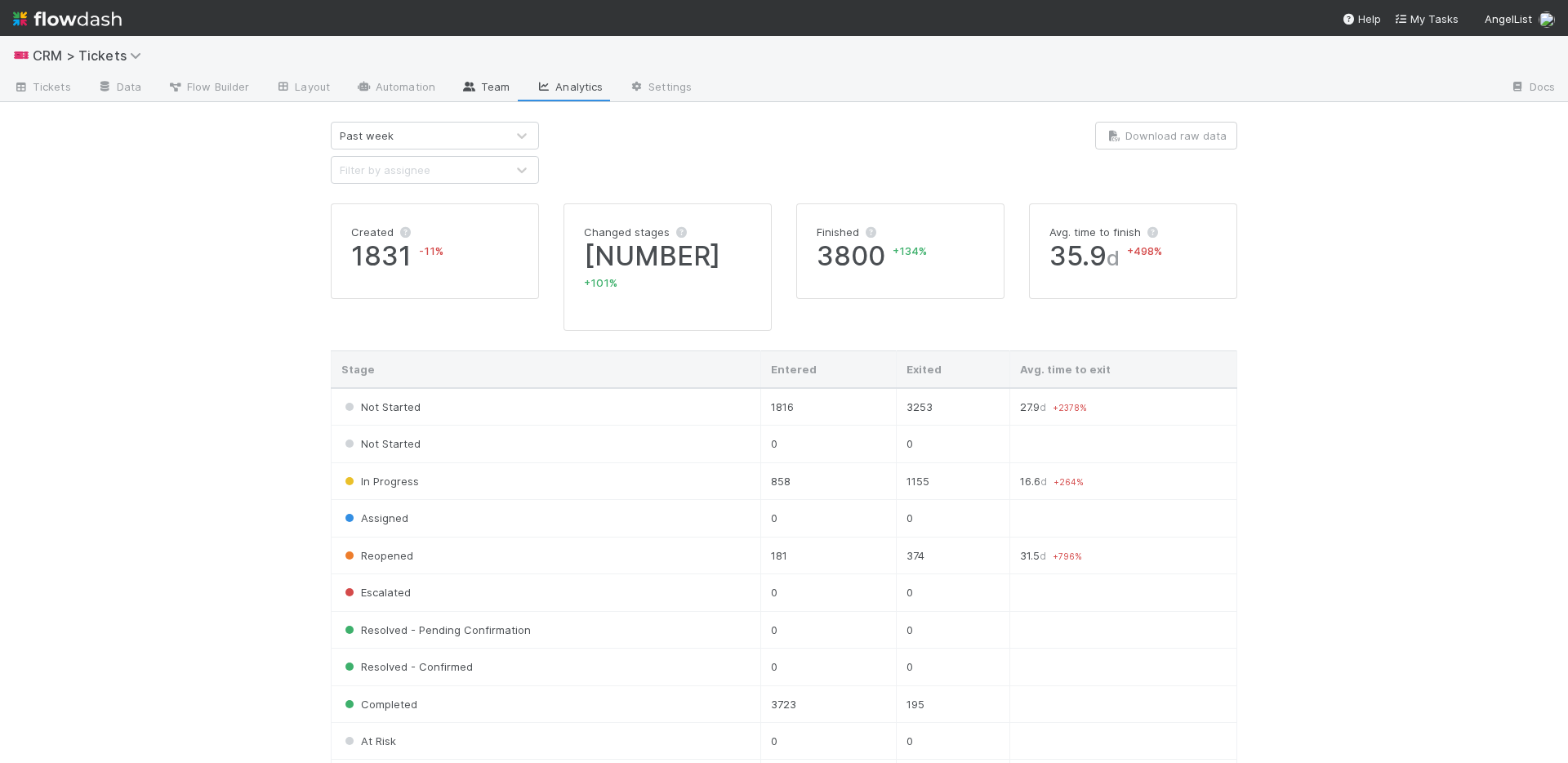 click on "Team" at bounding box center (485, 88) 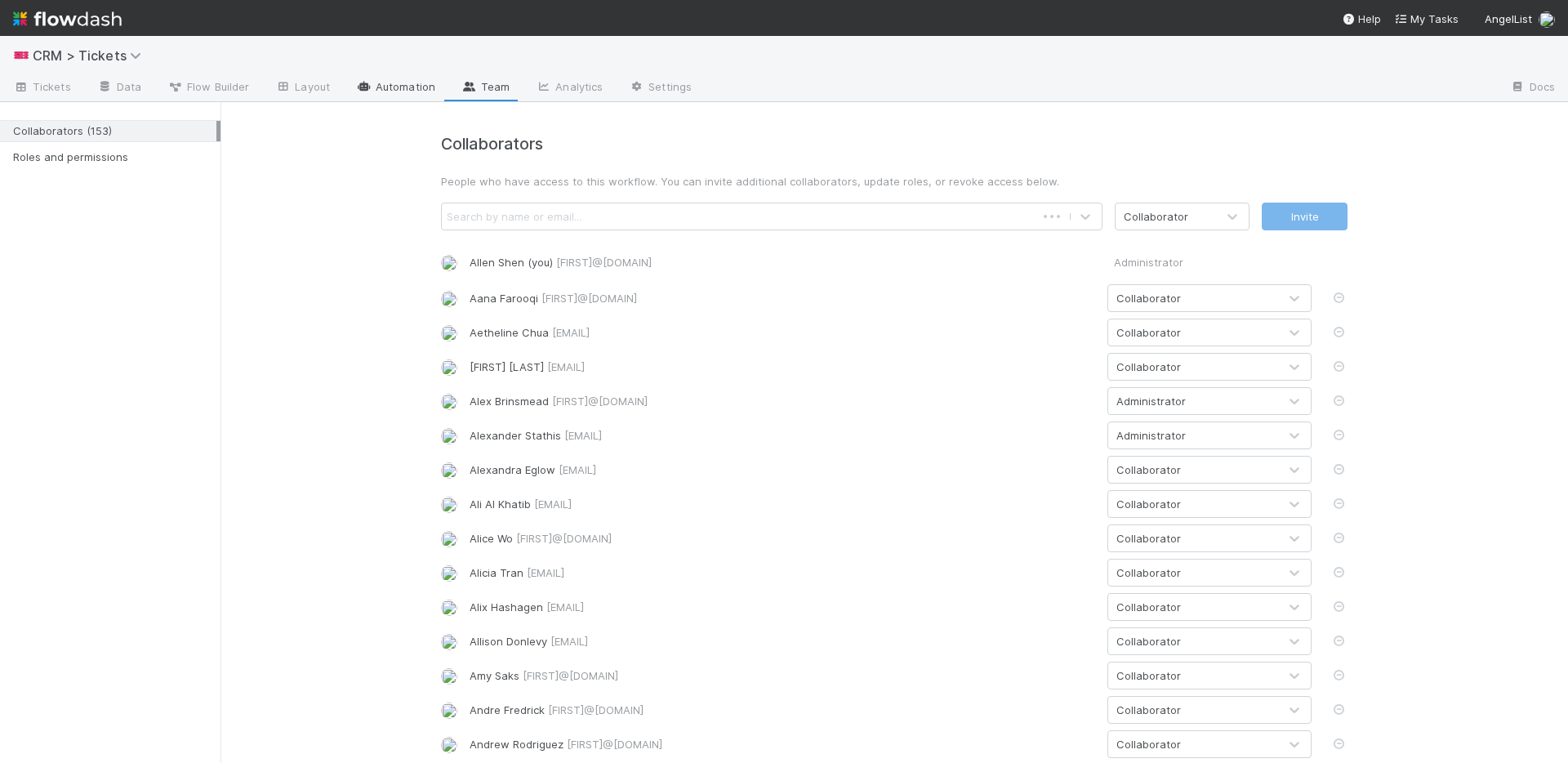 click on "Automation" at bounding box center [395, 88] 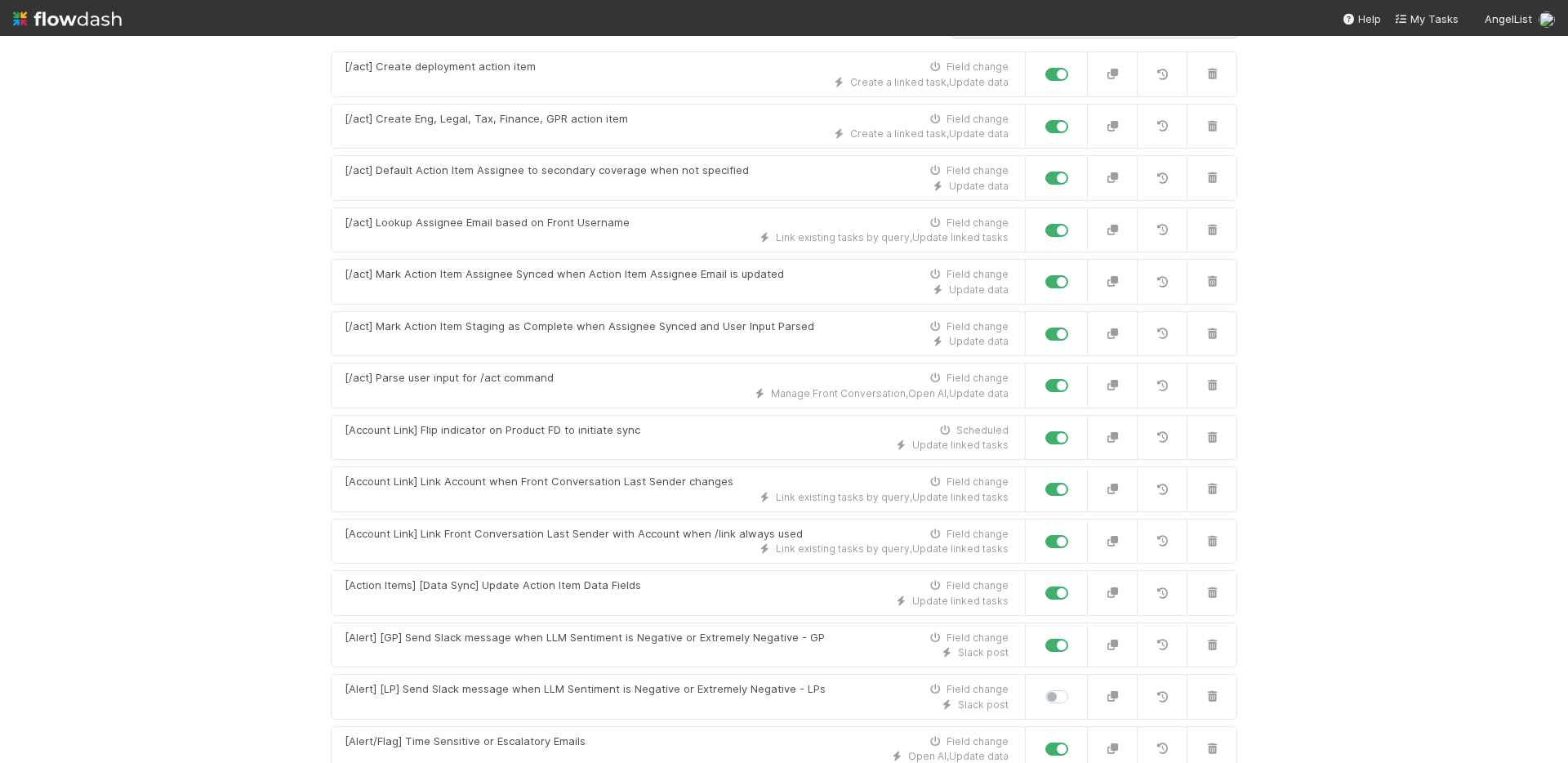scroll, scrollTop: 0, scrollLeft: 0, axis: both 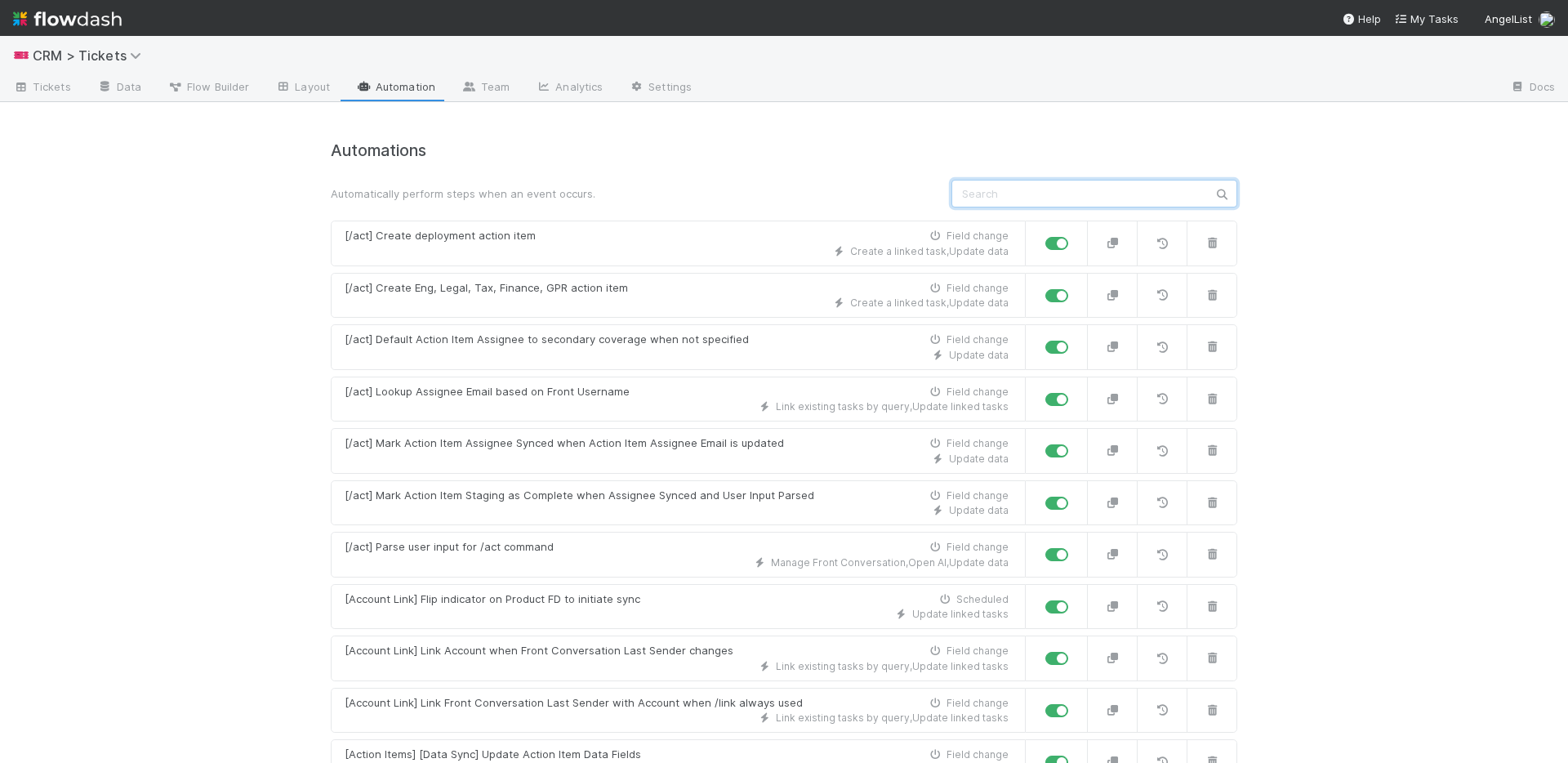 click at bounding box center [1094, 194] 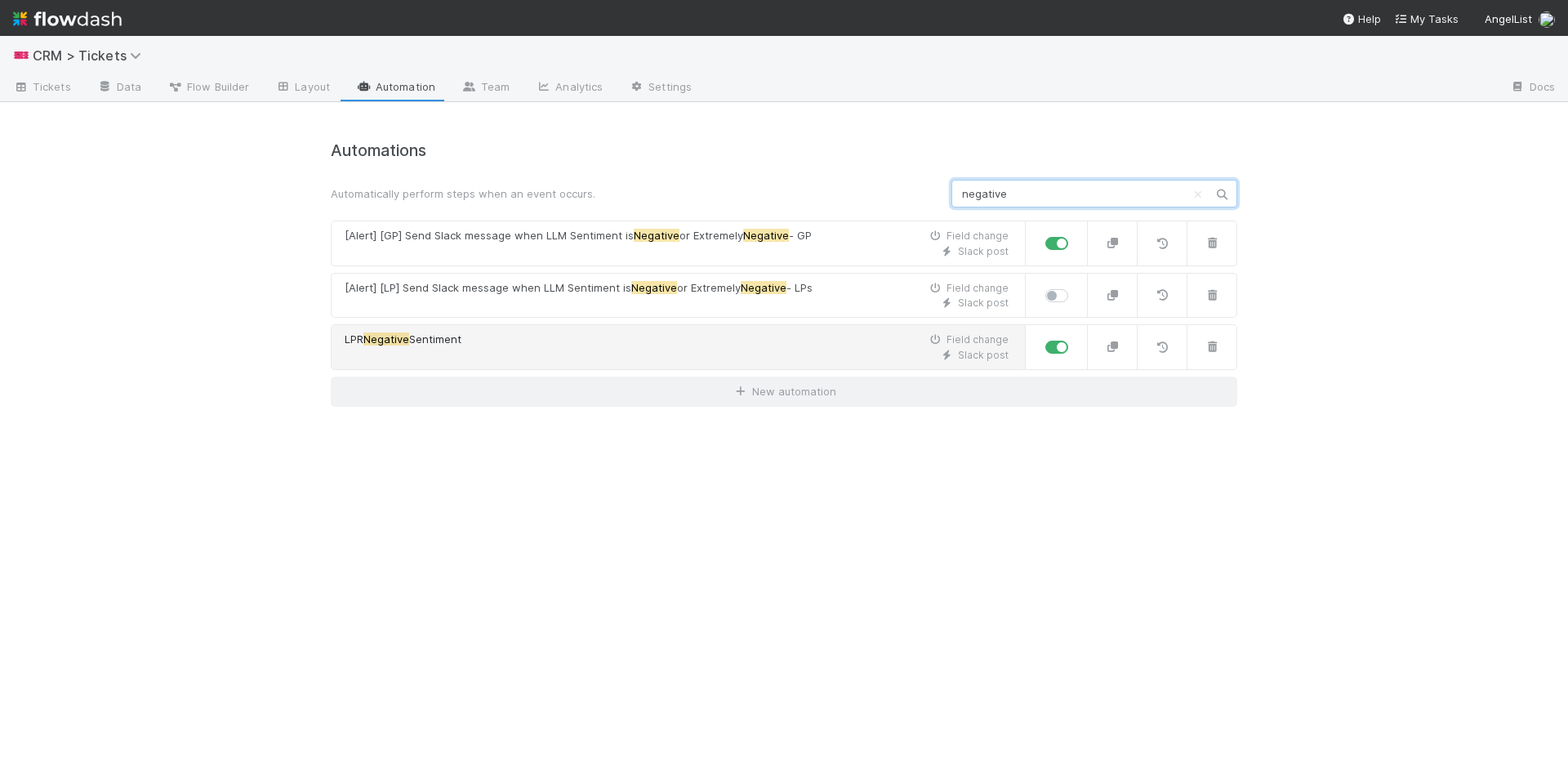 type on "negative" 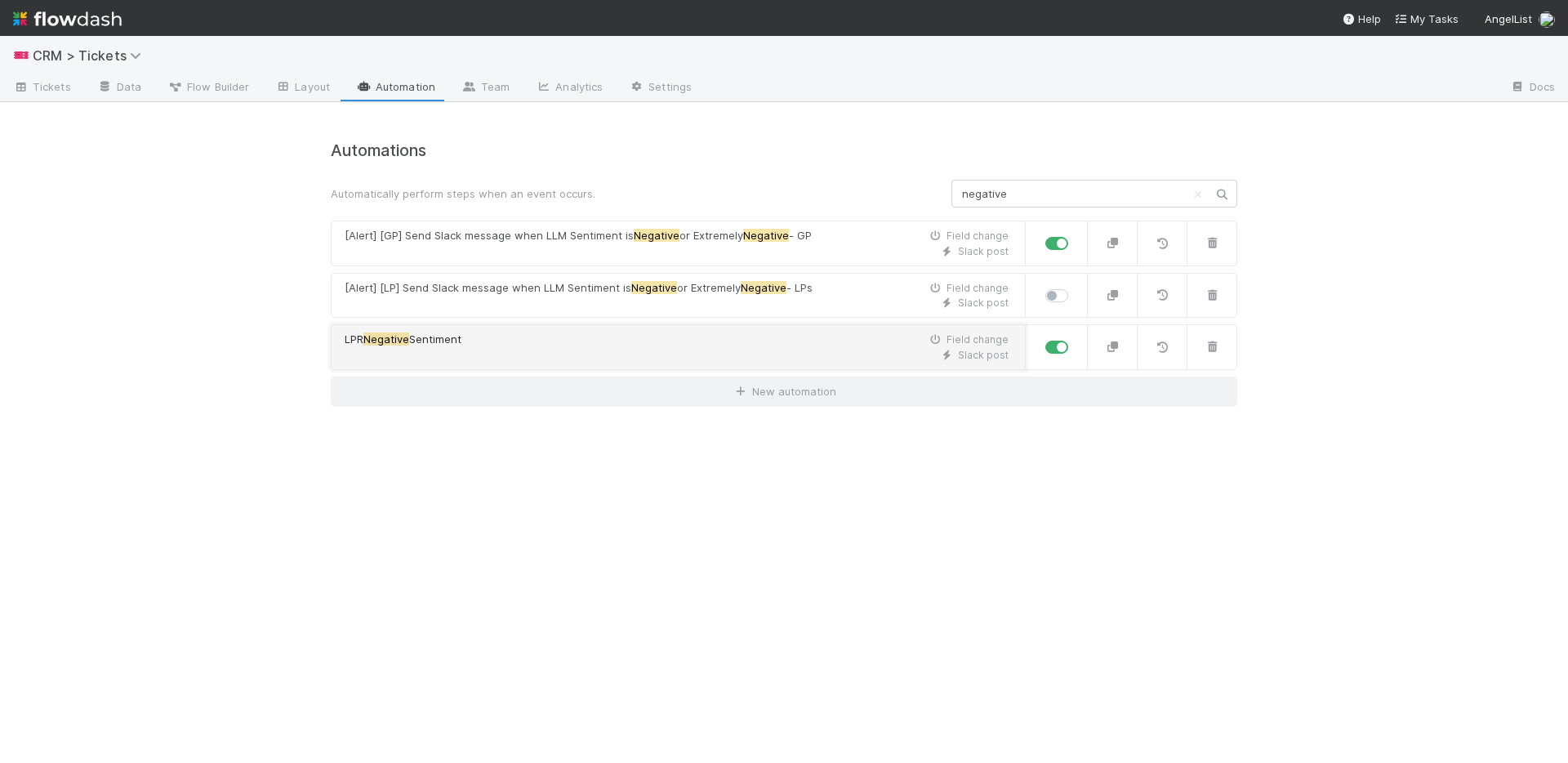 click on "Slack post" at bounding box center [676, 355] 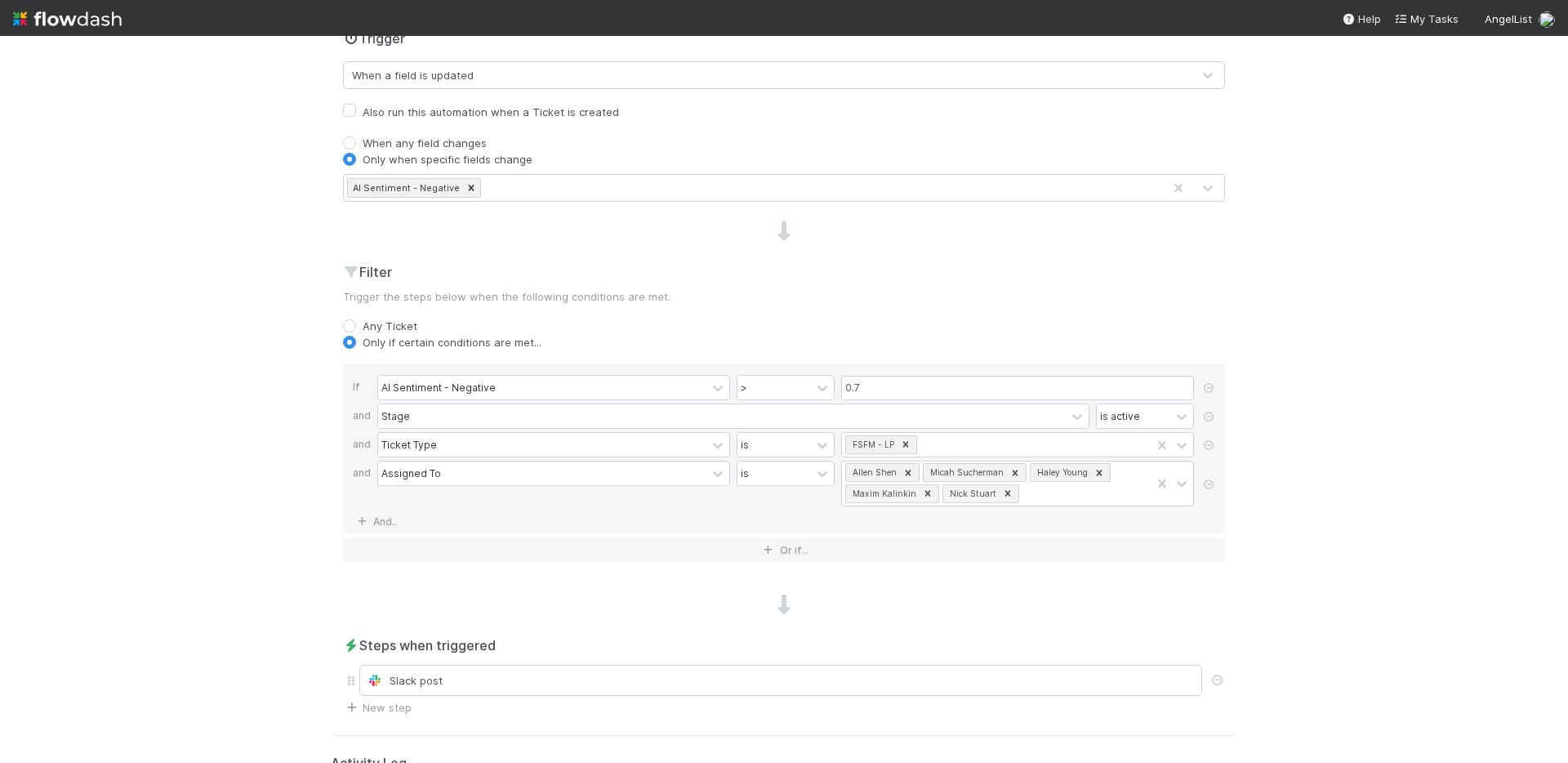 scroll, scrollTop: 409, scrollLeft: 0, axis: vertical 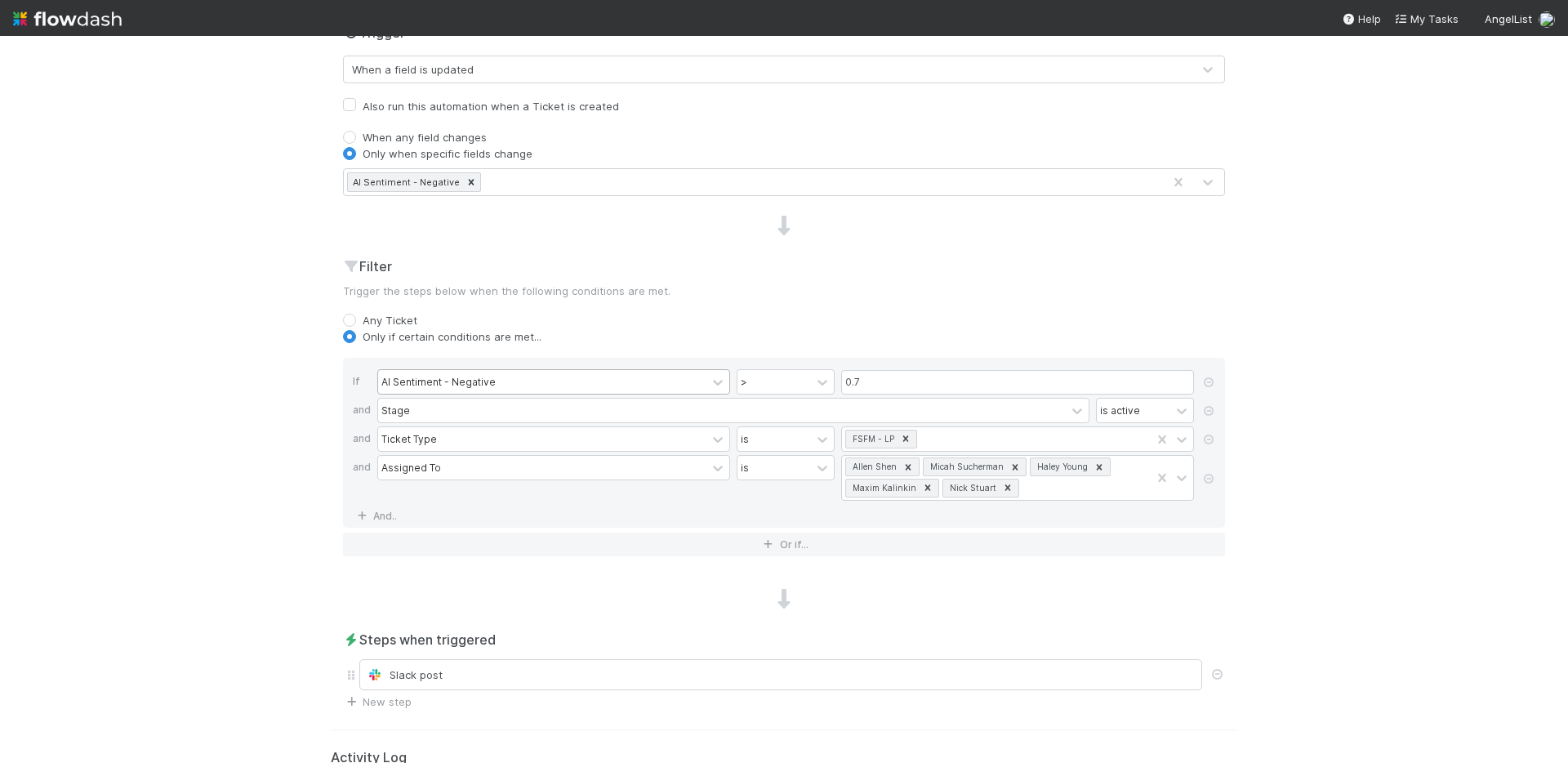 click at bounding box center [718, 382] 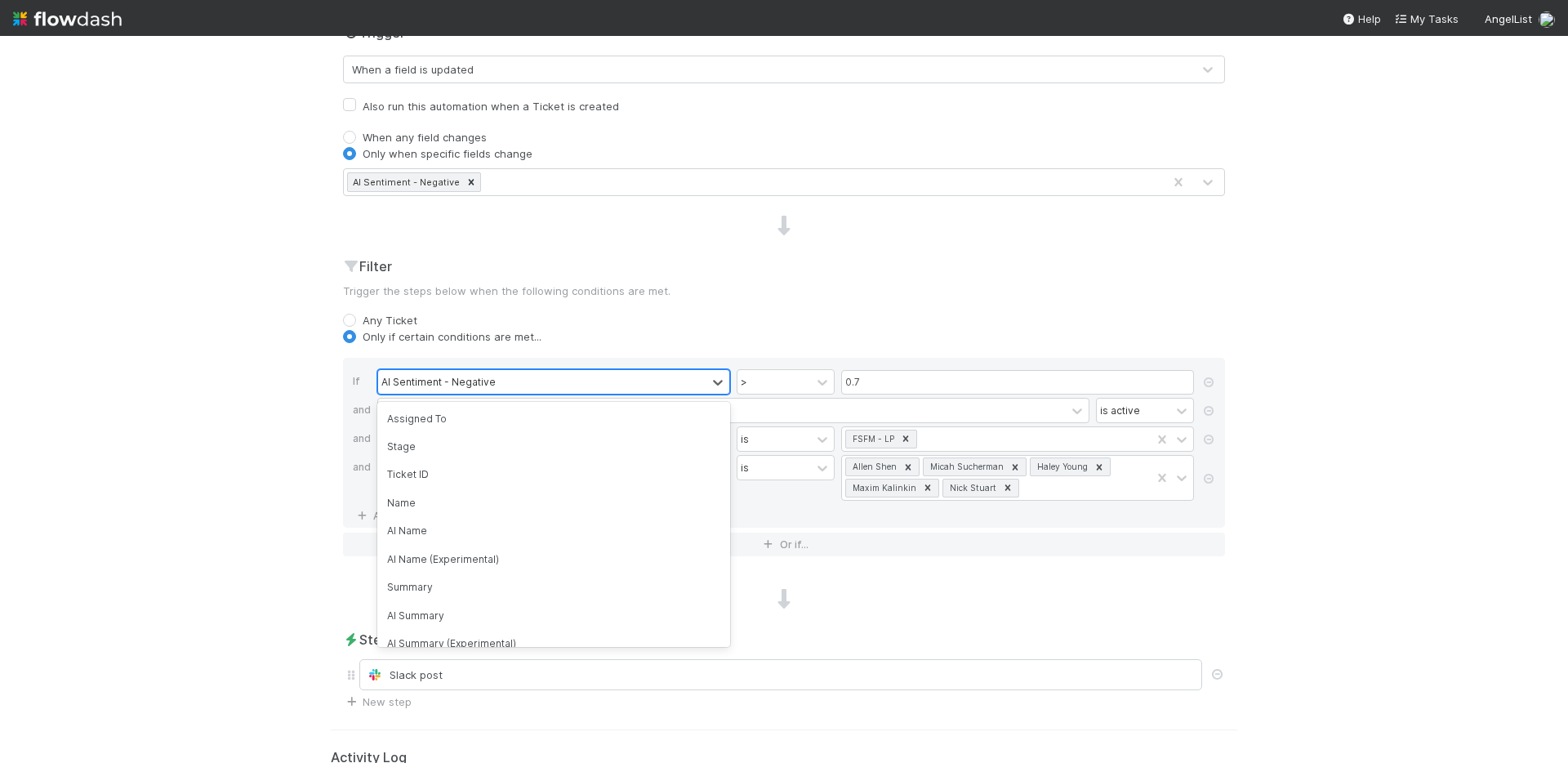 scroll, scrollTop: 105, scrollLeft: 0, axis: vertical 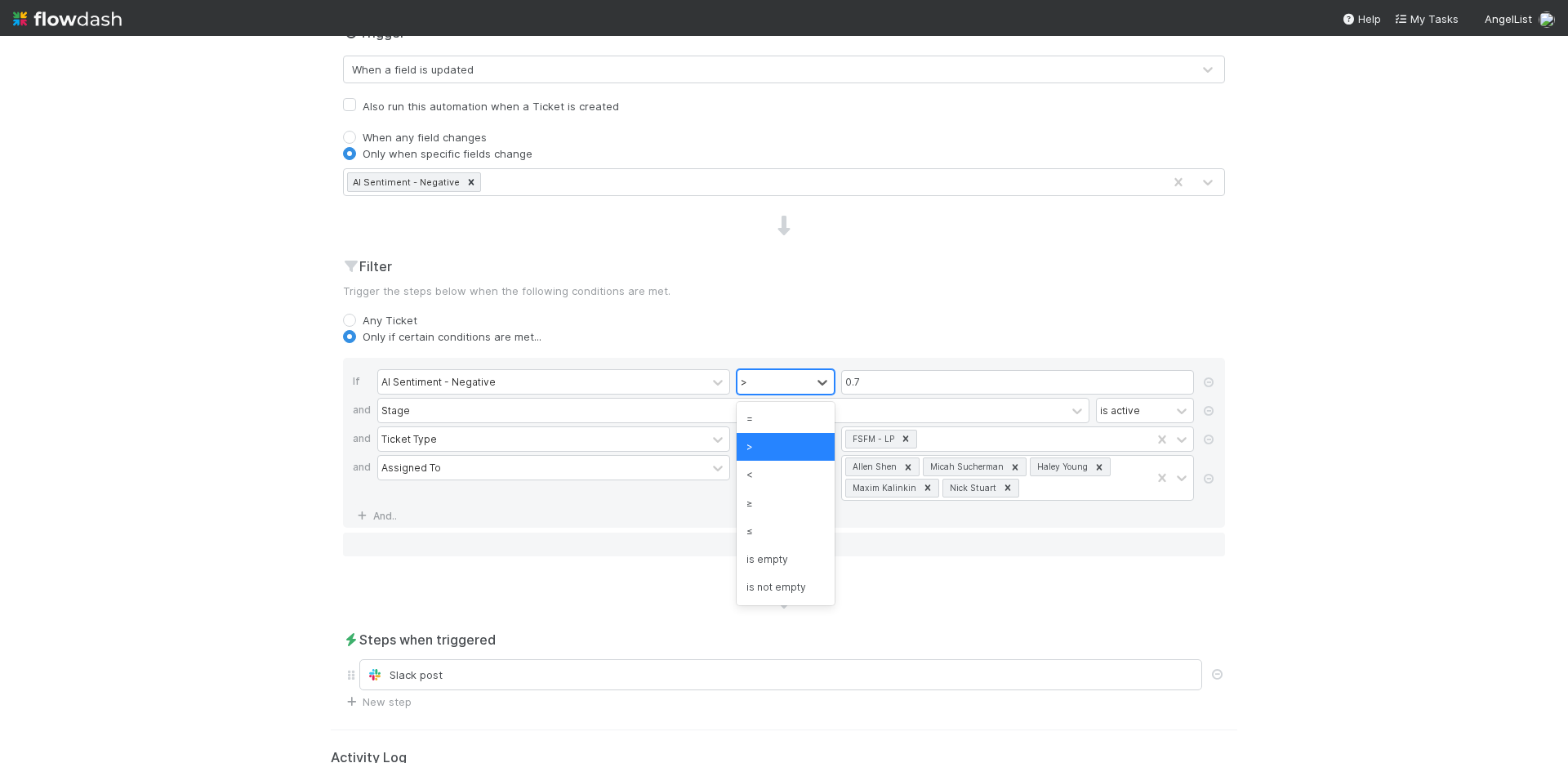 click on ">" at bounding box center [774, 382] 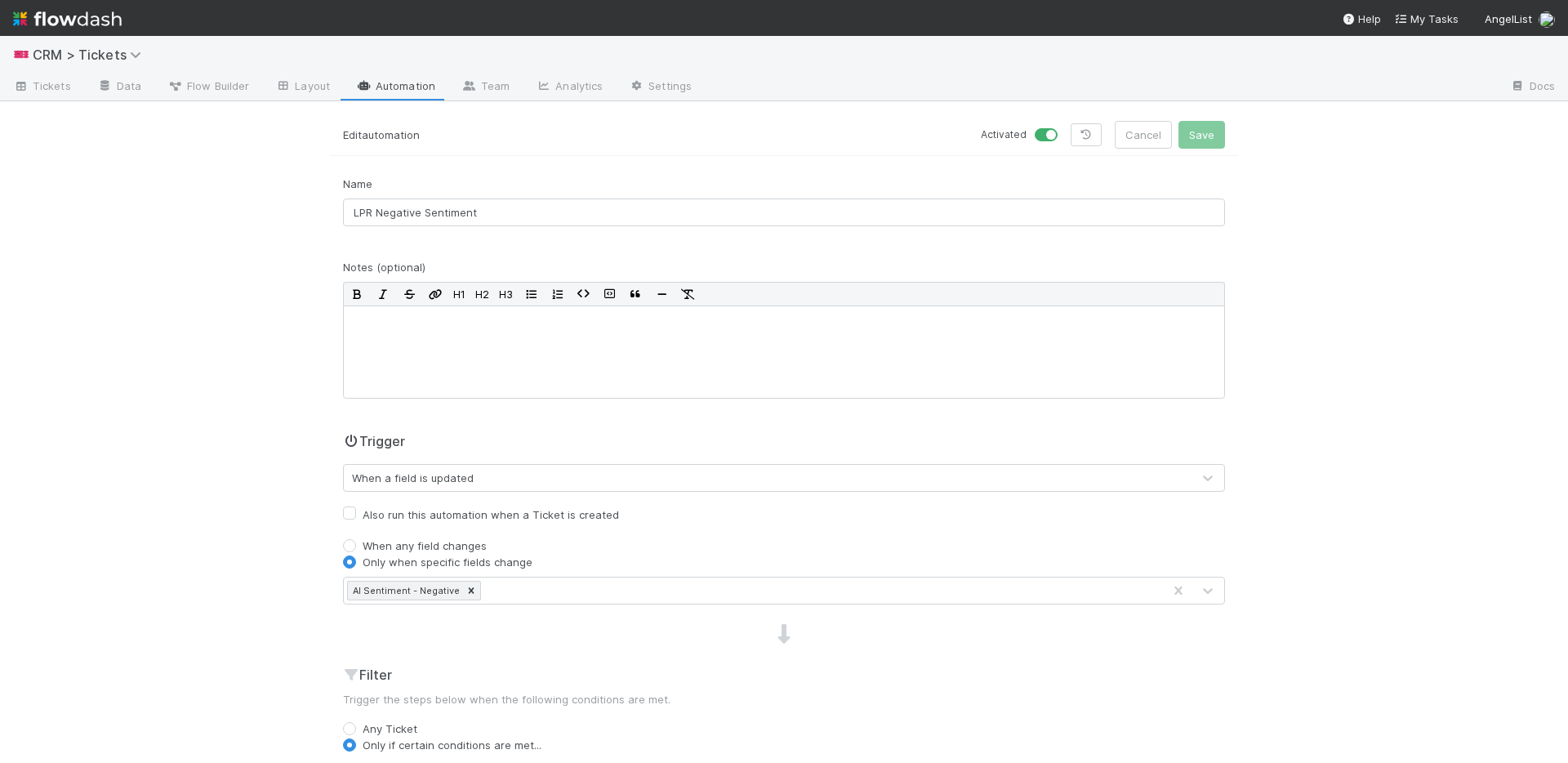scroll, scrollTop: 0, scrollLeft: 0, axis: both 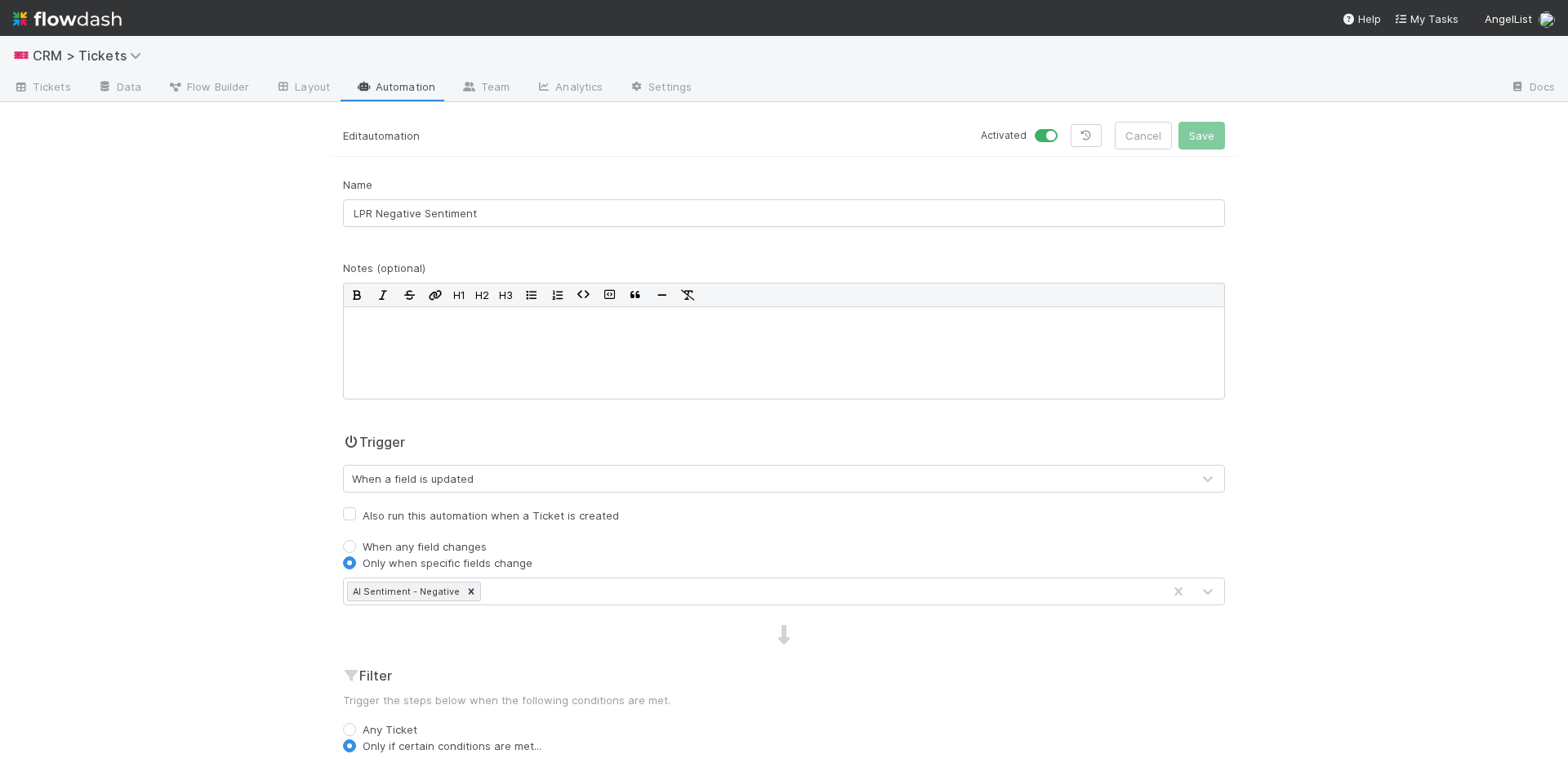 click on "🎫 CRM > Tickets" at bounding box center [784, 56] 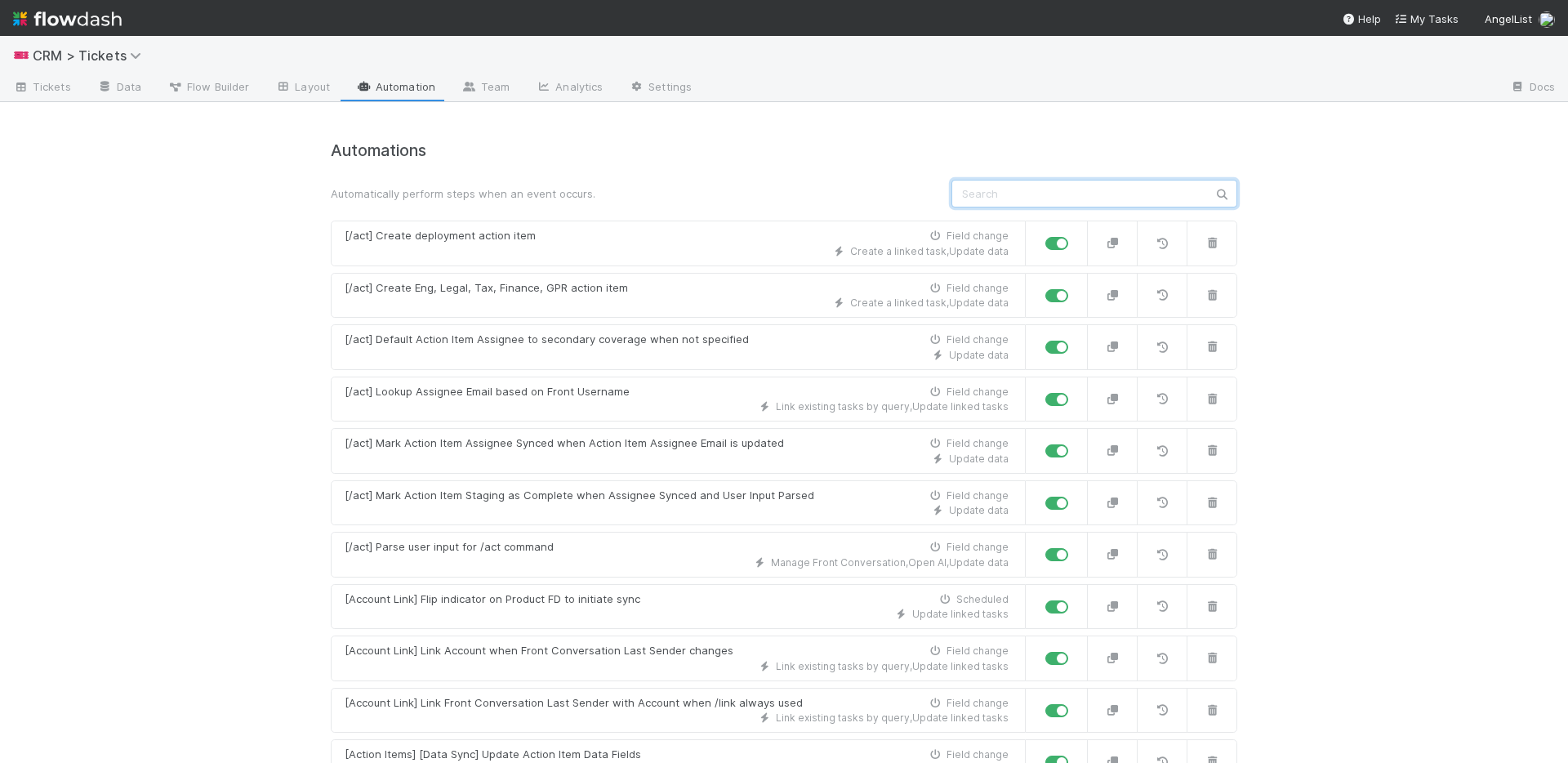 click at bounding box center (1094, 194) 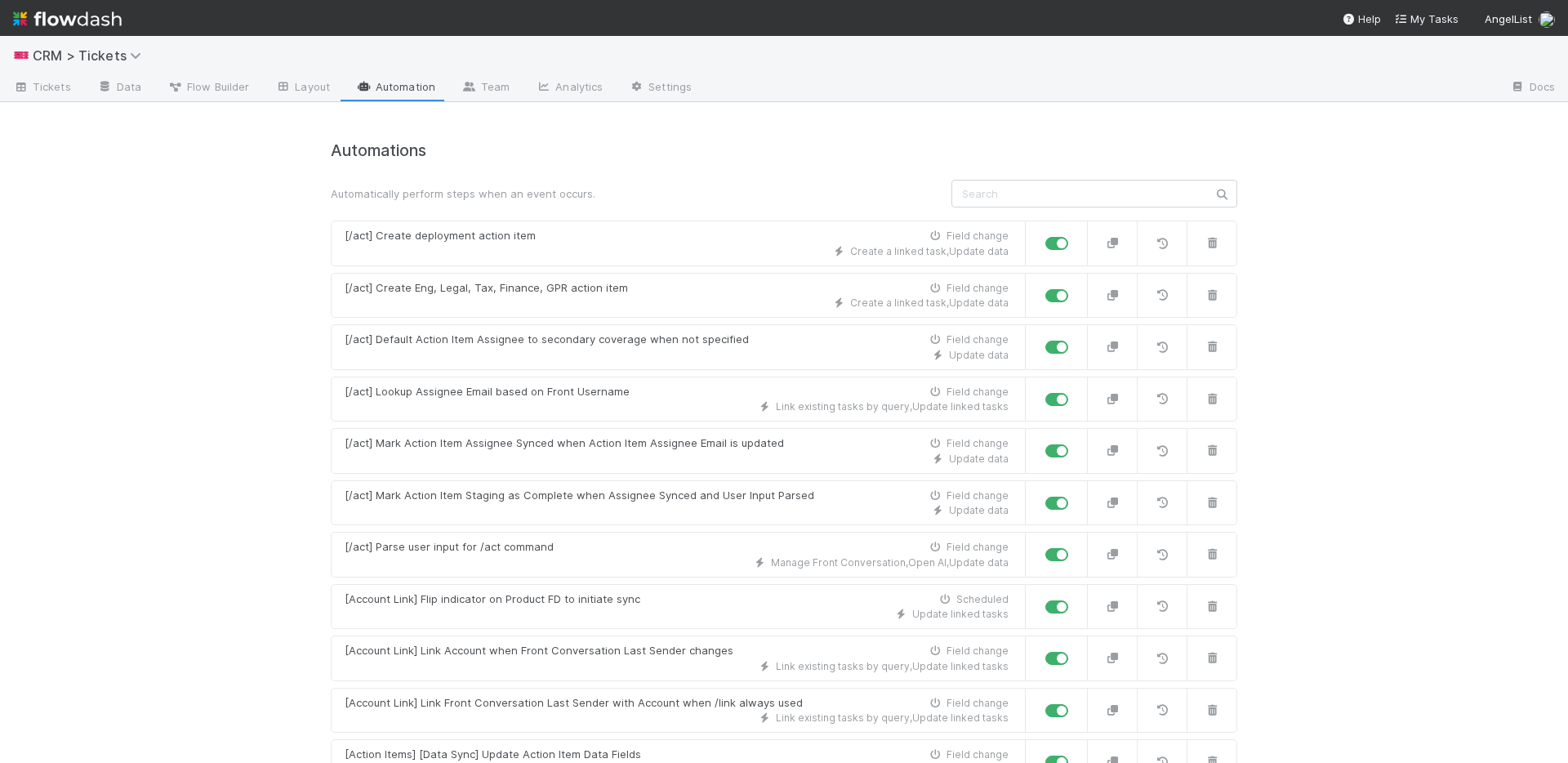 click on "Automations Automatically perform steps when an event occurs. [/act] Create deployment action item Field change Create a linked task ,  Update data [/act] Create Eng, Legal, Tax, Finance, GPR action item Field change Create a linked task ,  Update data [/act] Default Action Item Assignee to secondary coverage when not specified Field change Update data [/act] Lookup Assignee Email based on Front Username  Field change Link existing tasks by query ,  Update linked tasks [/act] Mark Action Item Assignee Synced when Action Item Assignee Email is updated Field change Update data [/act] Mark Action Item Staging as Complete when Assignee Synced and User Input Parsed Field change Update data [/act] Parse user input for /act command Field change Manage Front Conversation ,  Open AI ,  Update data [Account Link] Flip indicator on Product FD to initiate sync Scheduled Update linked tasks [Account Link] Link Account when Front Conversation Last Sender changes Field change Link existing tasks by query ,  Field change ," at bounding box center (784, 2409) 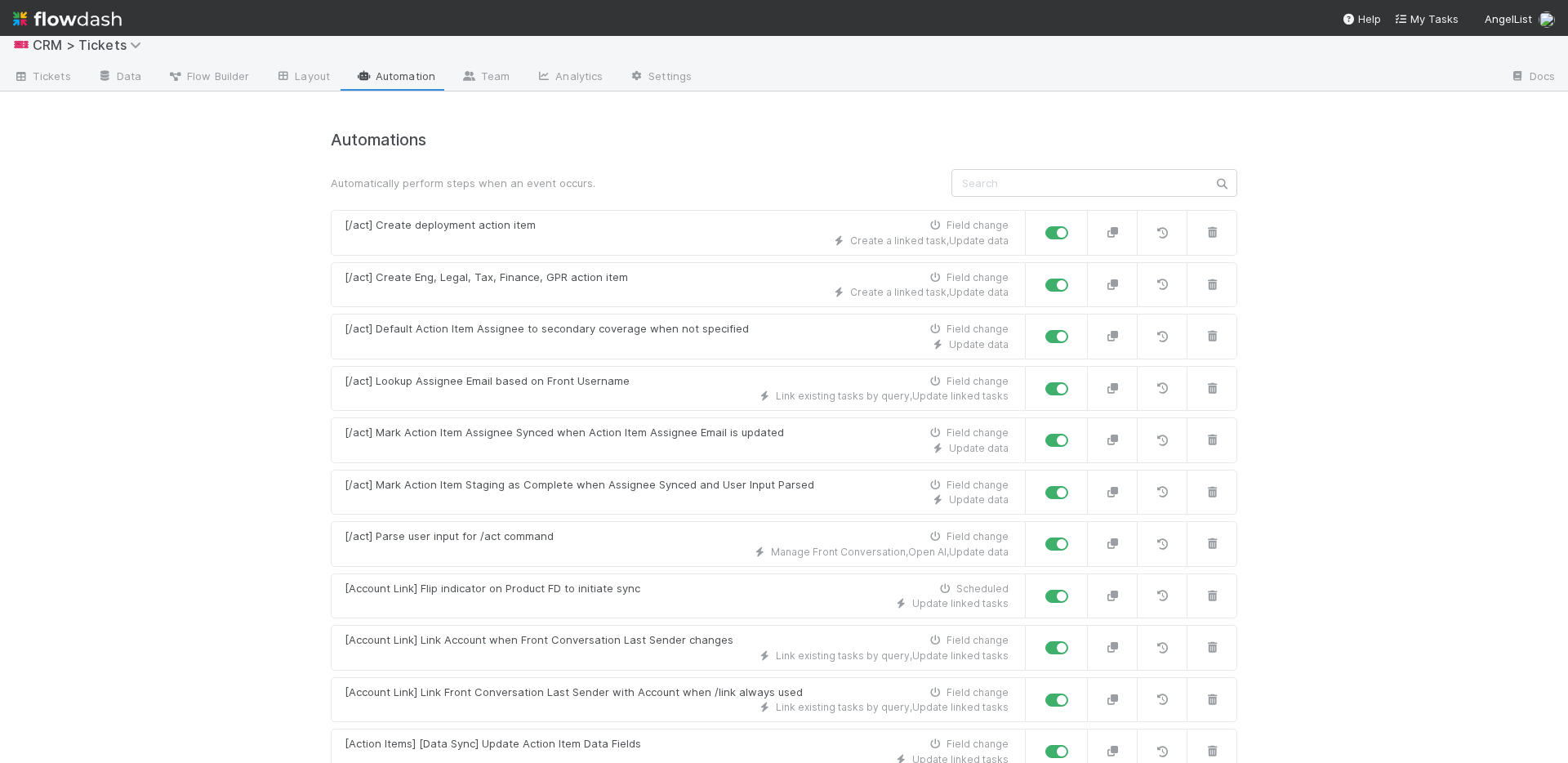 scroll, scrollTop: 0, scrollLeft: 0, axis: both 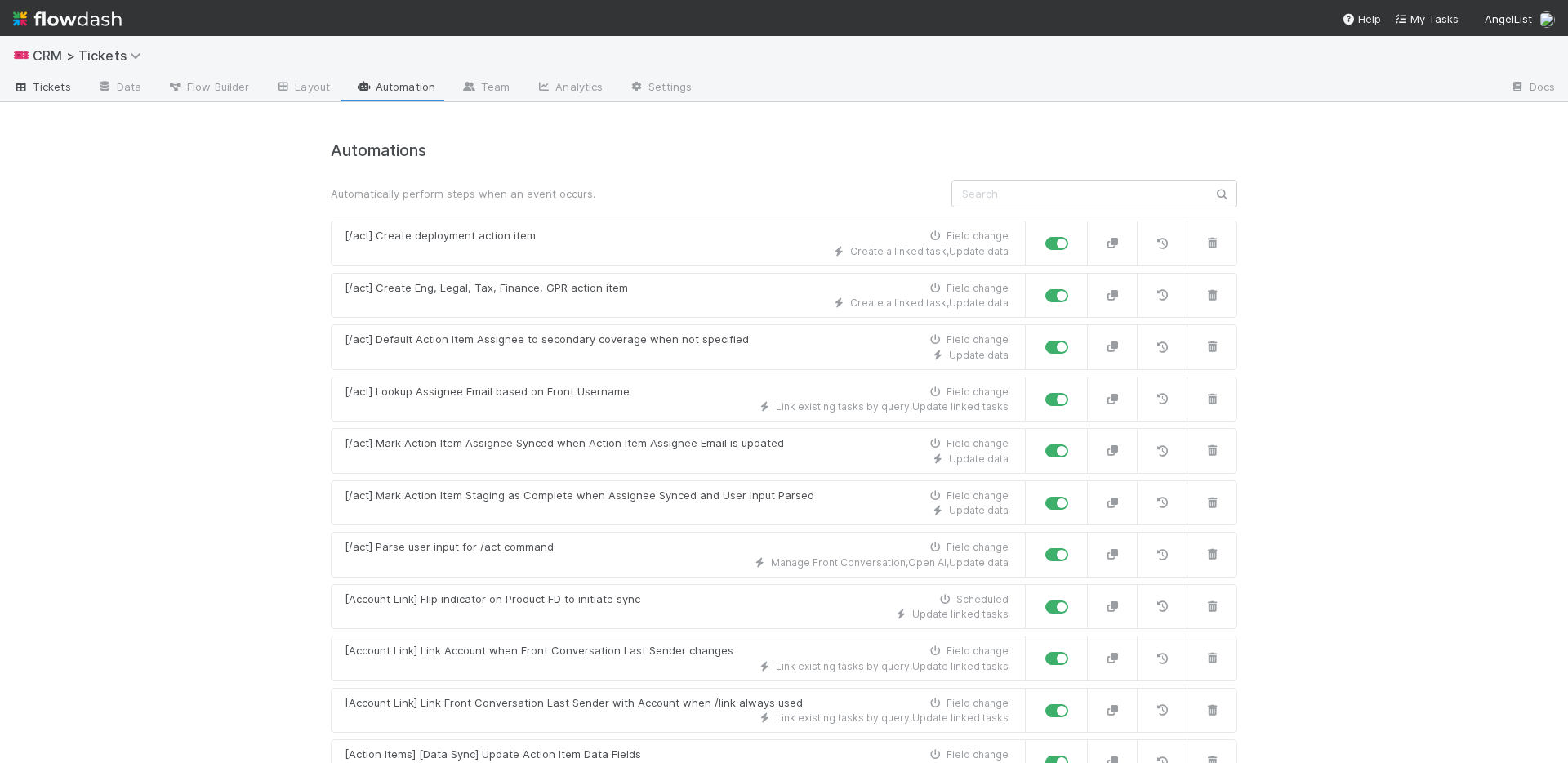 click on "Tickets" at bounding box center (42, 87) 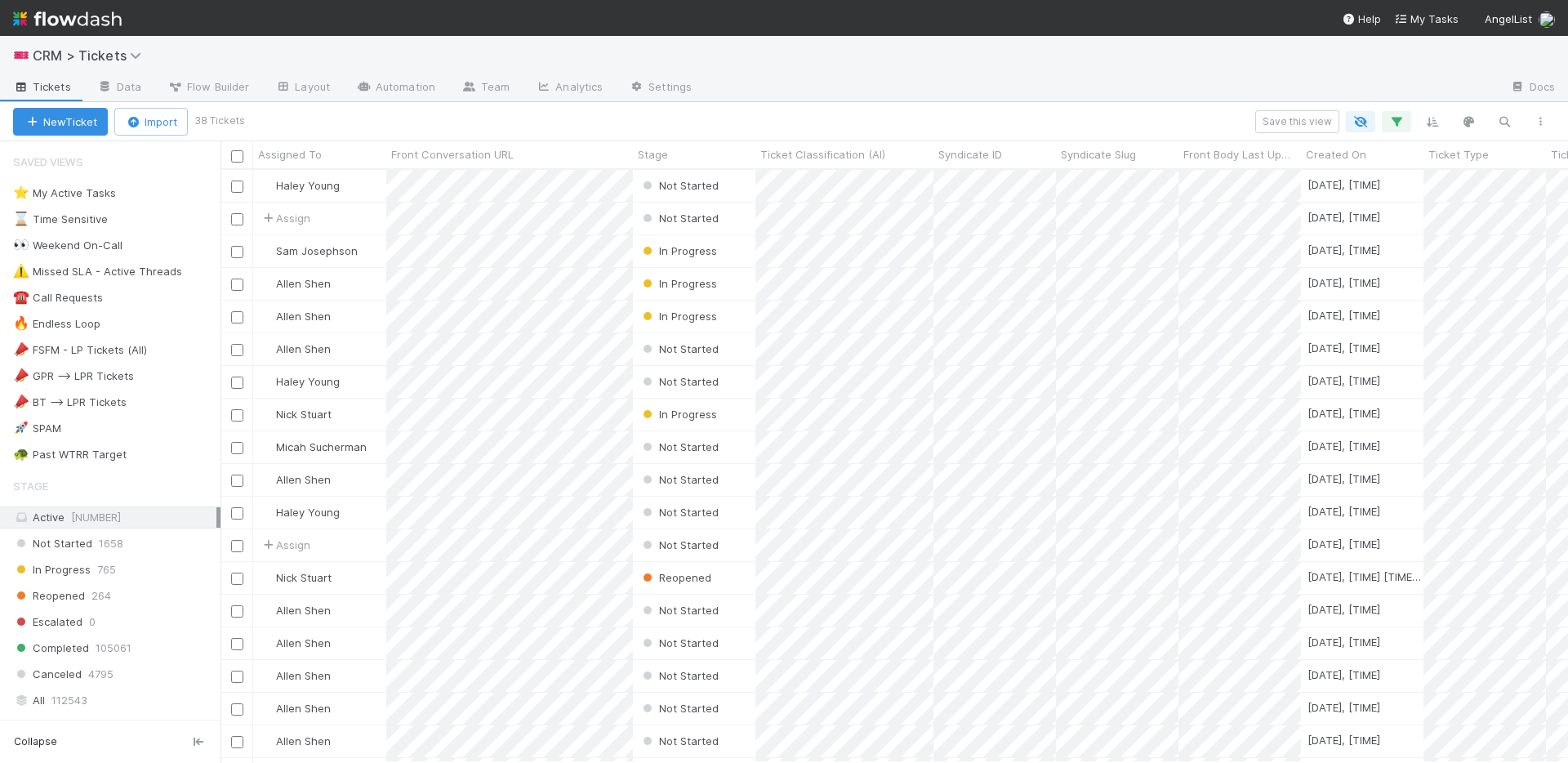 scroll, scrollTop: 592, scrollLeft: 1348, axis: both 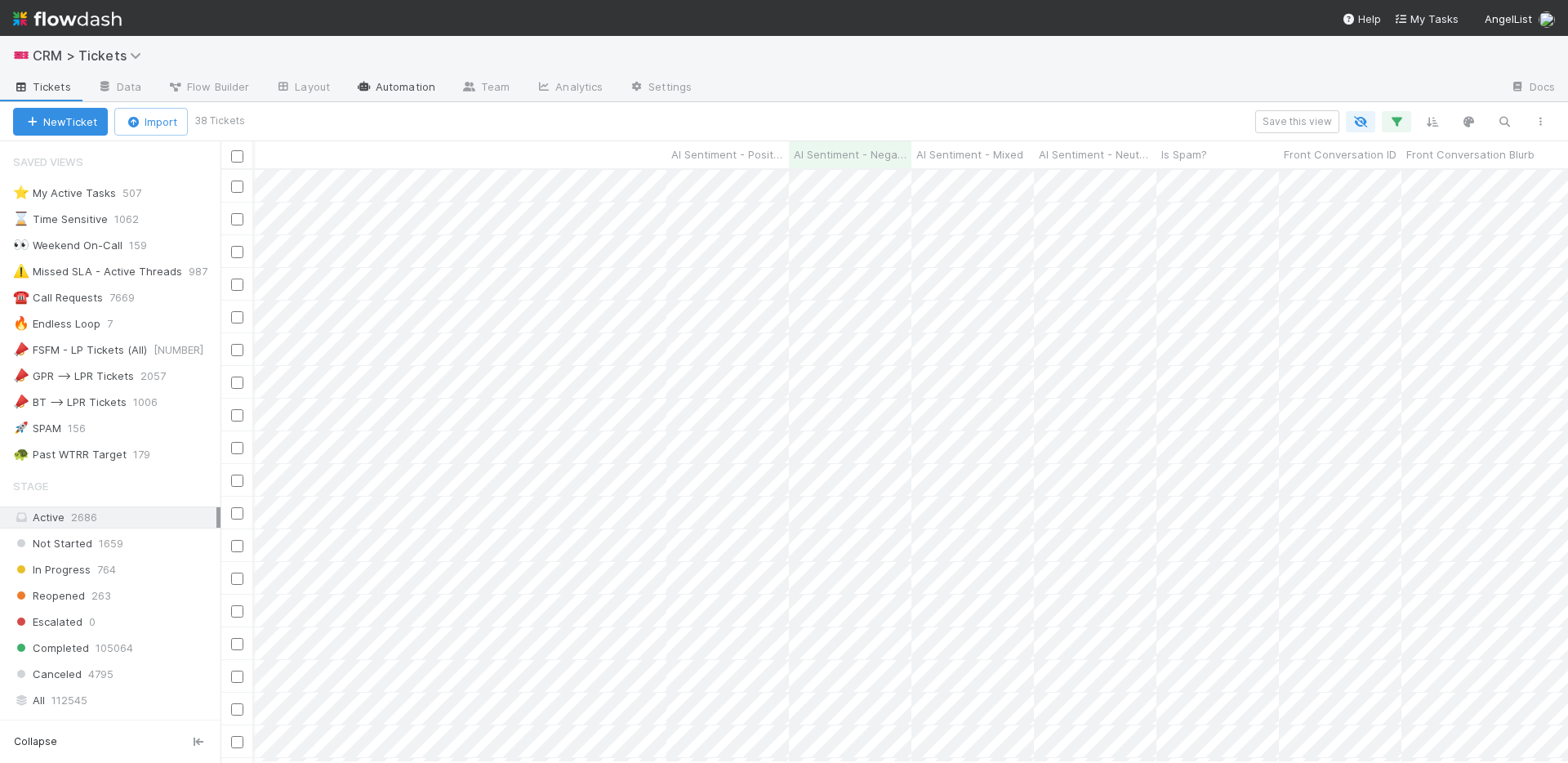click on "Automation" at bounding box center (395, 88) 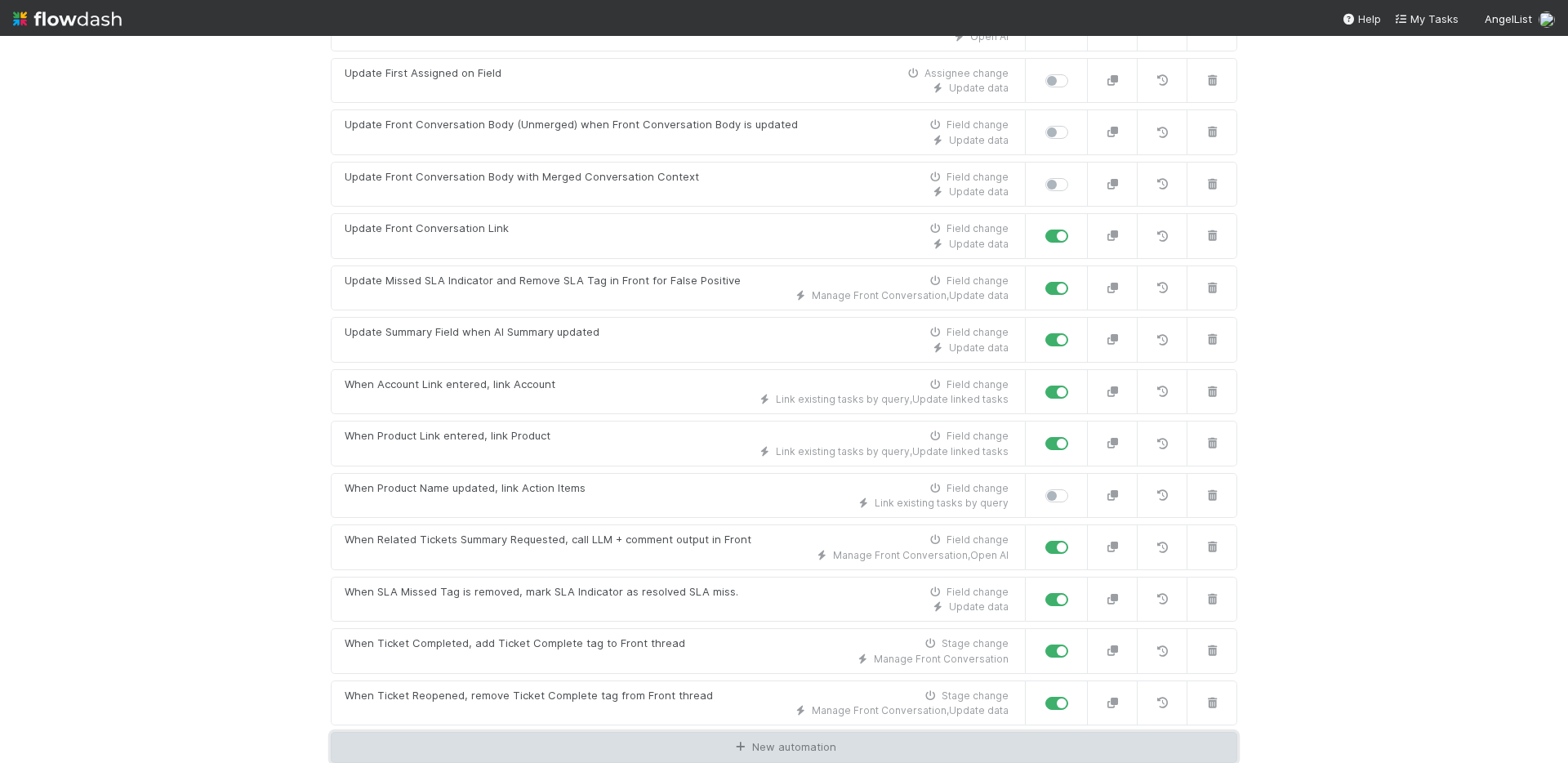 click on "New automation" at bounding box center (784, 747) 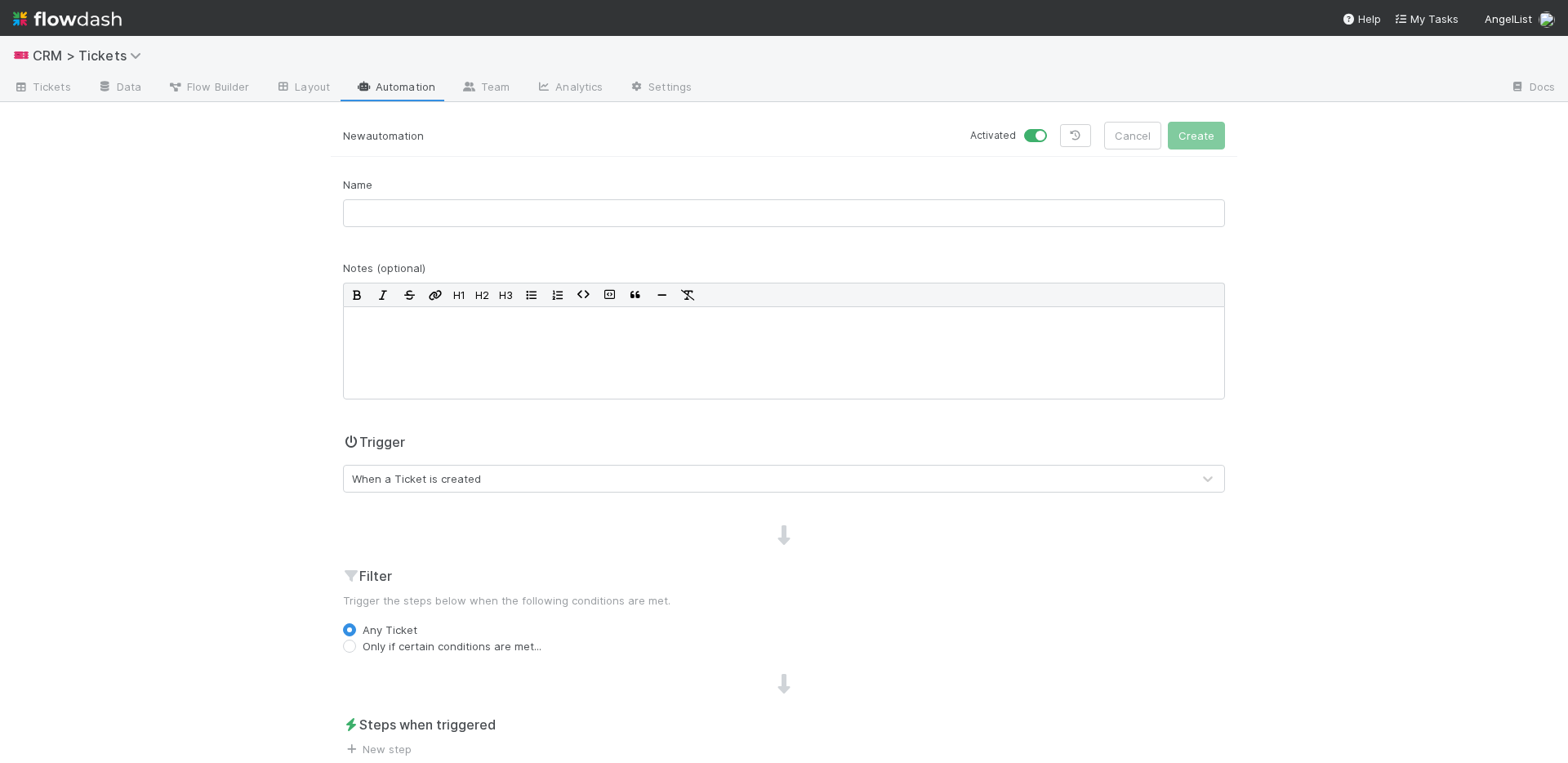 scroll, scrollTop: 129, scrollLeft: 0, axis: vertical 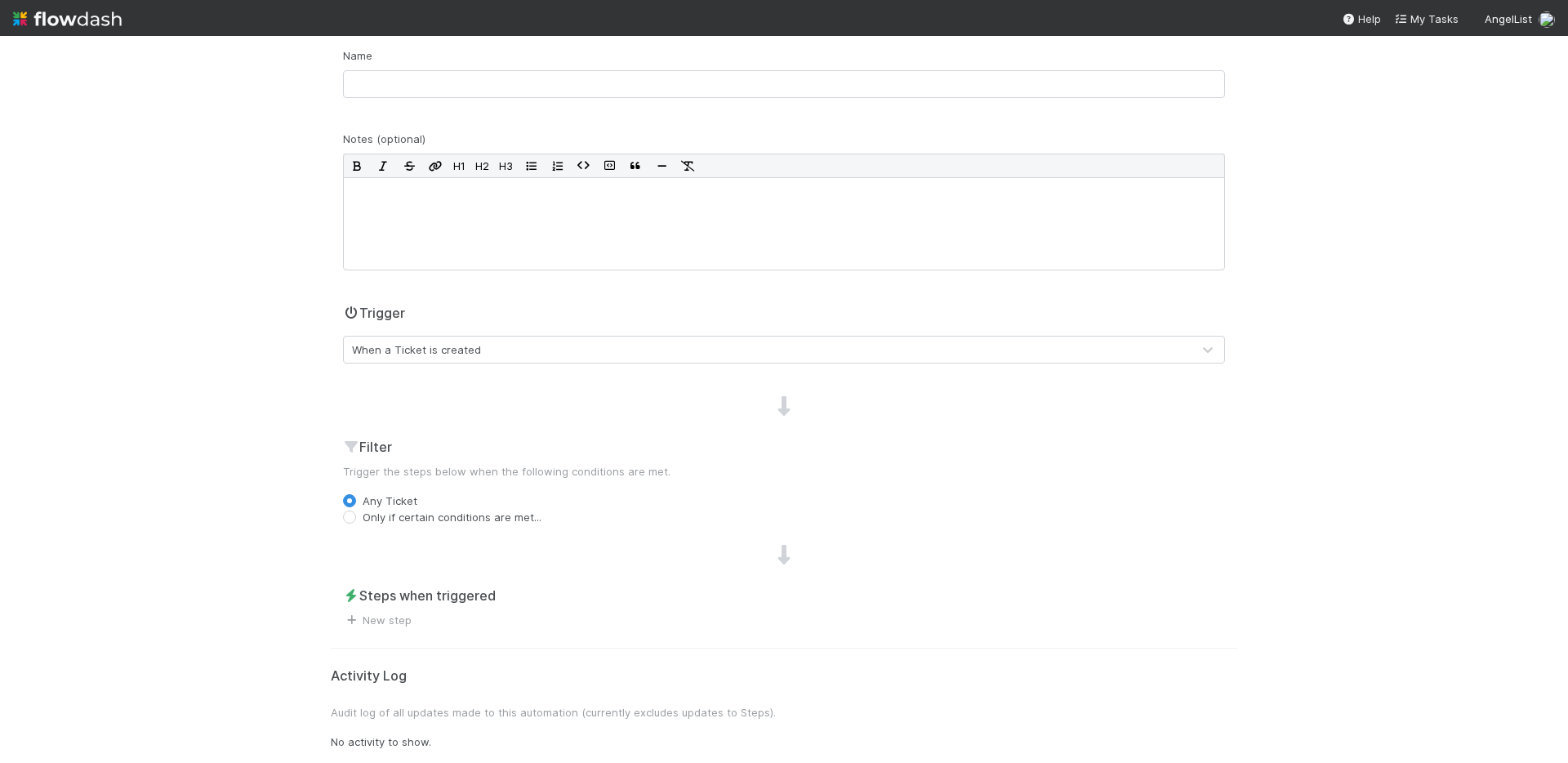 click on "When a Ticket is created" at bounding box center (768, 350) 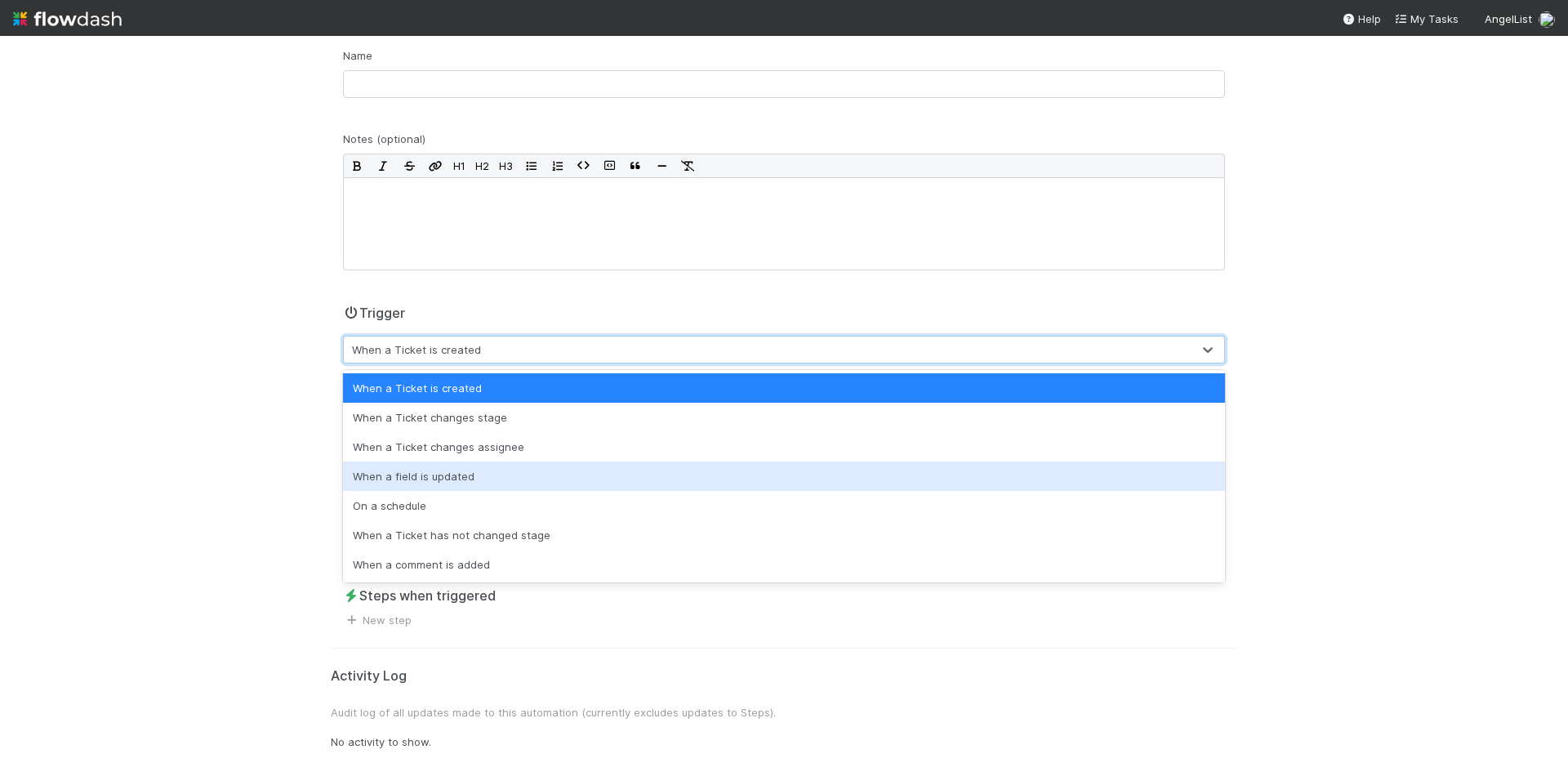 click on "When a field is updated" at bounding box center [784, 476] 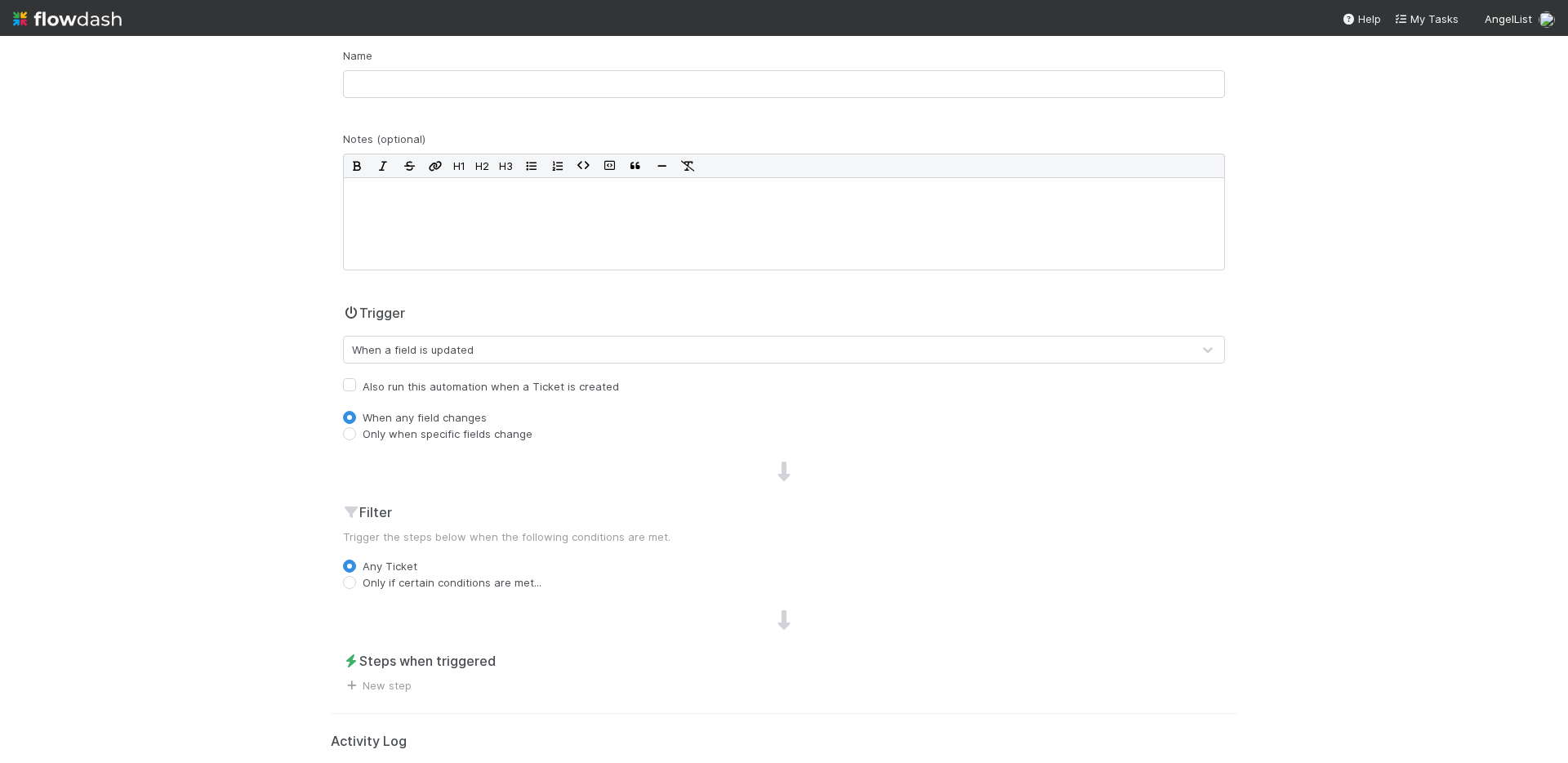 click on "Also run this automation when a Ticket is created" at bounding box center [491, 386] 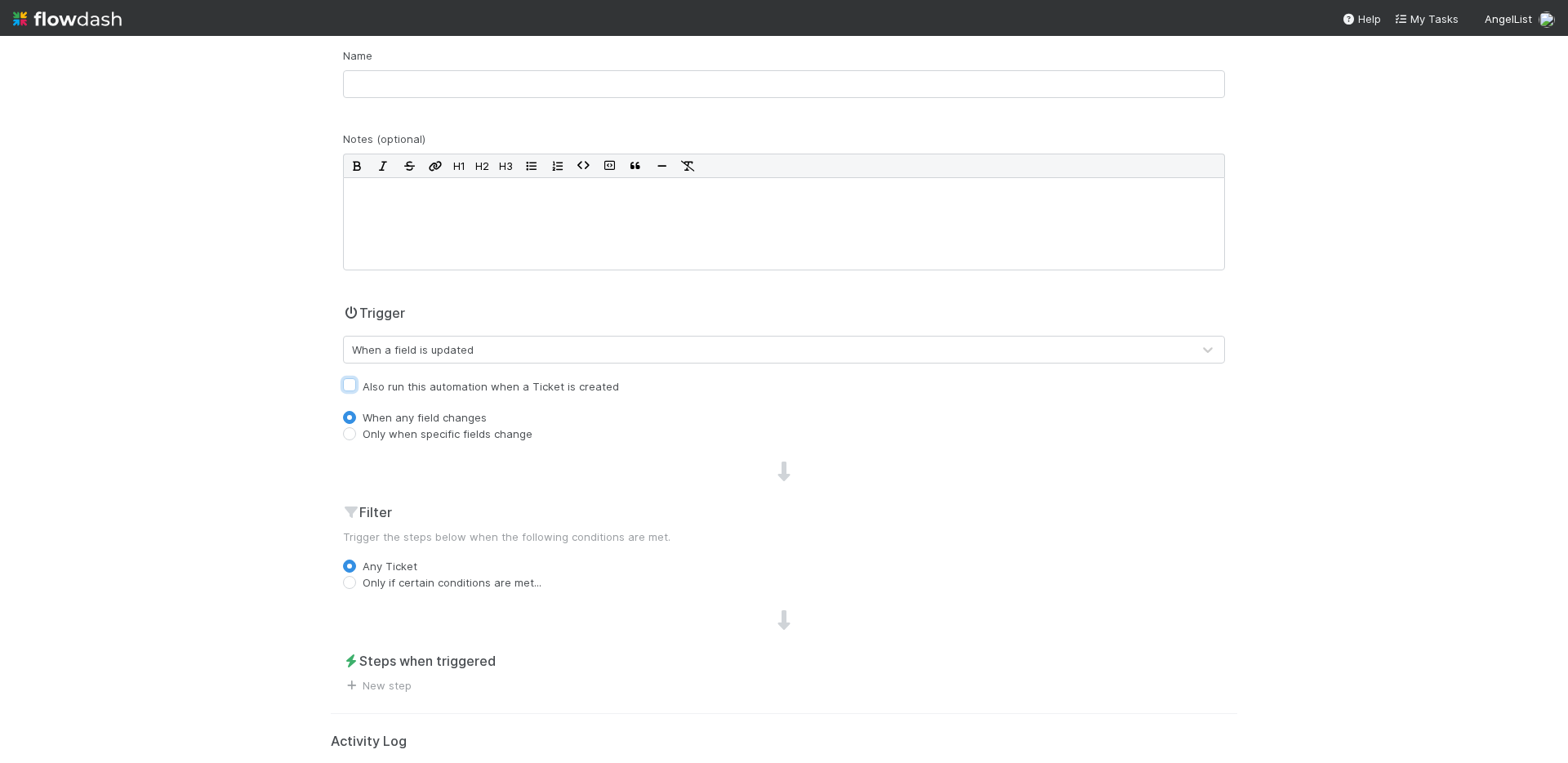 click on "Also run this automation when a Ticket is created" at bounding box center (350, 384) 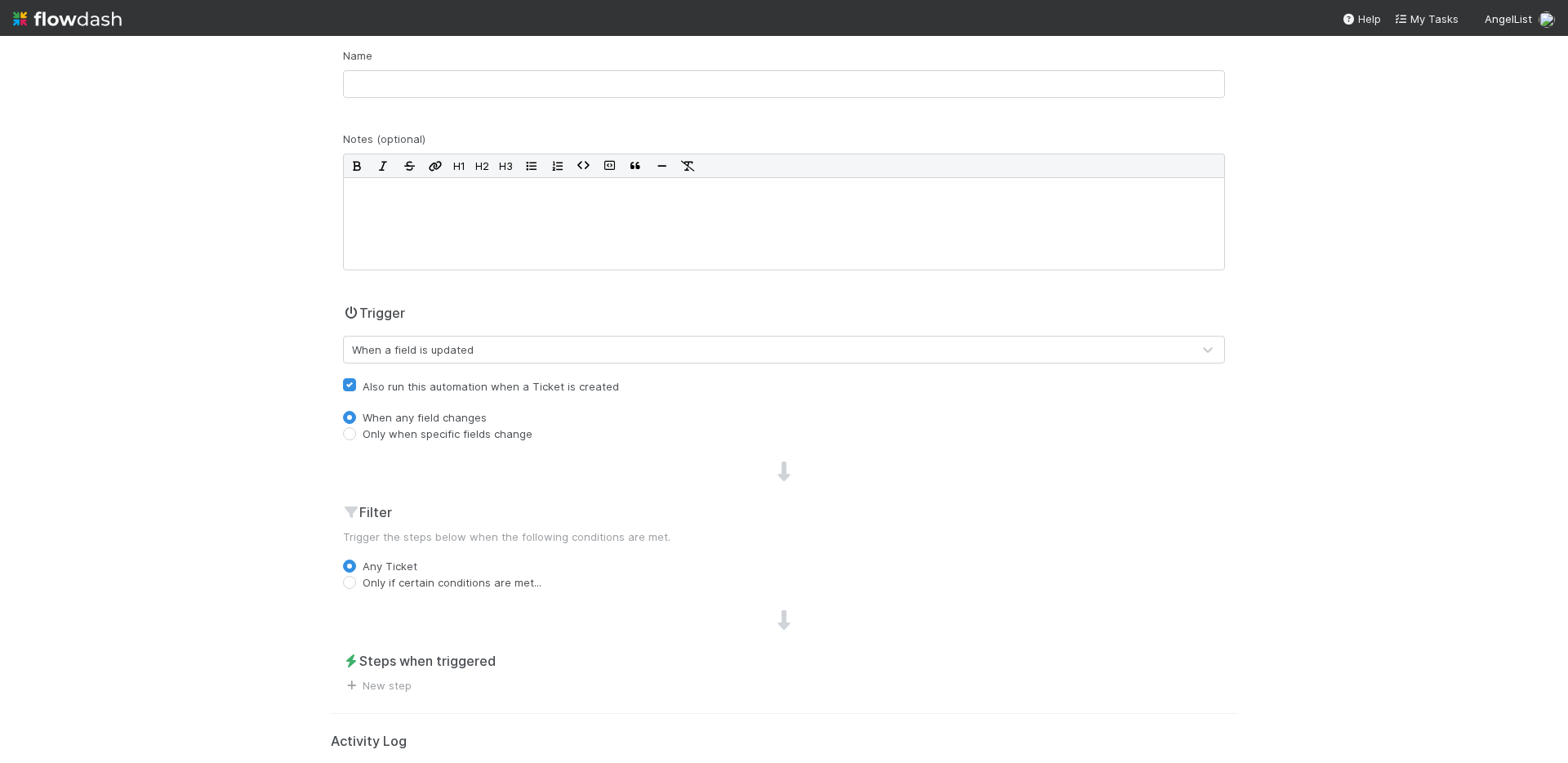 click on "Also run this automation when a Ticket is created" at bounding box center [491, 386] 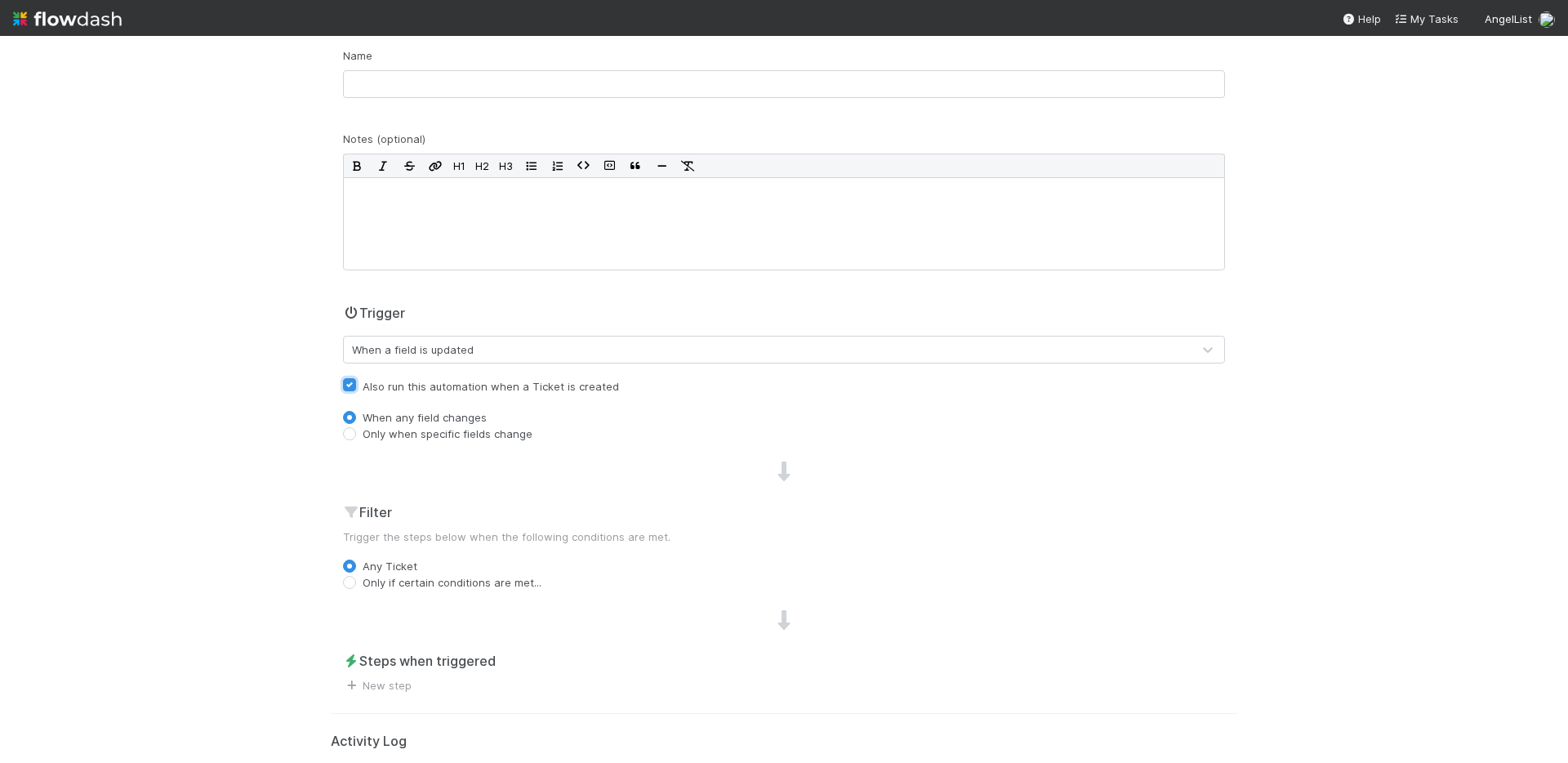 click on "Also run this automation when a Ticket is created" at bounding box center [350, 384] 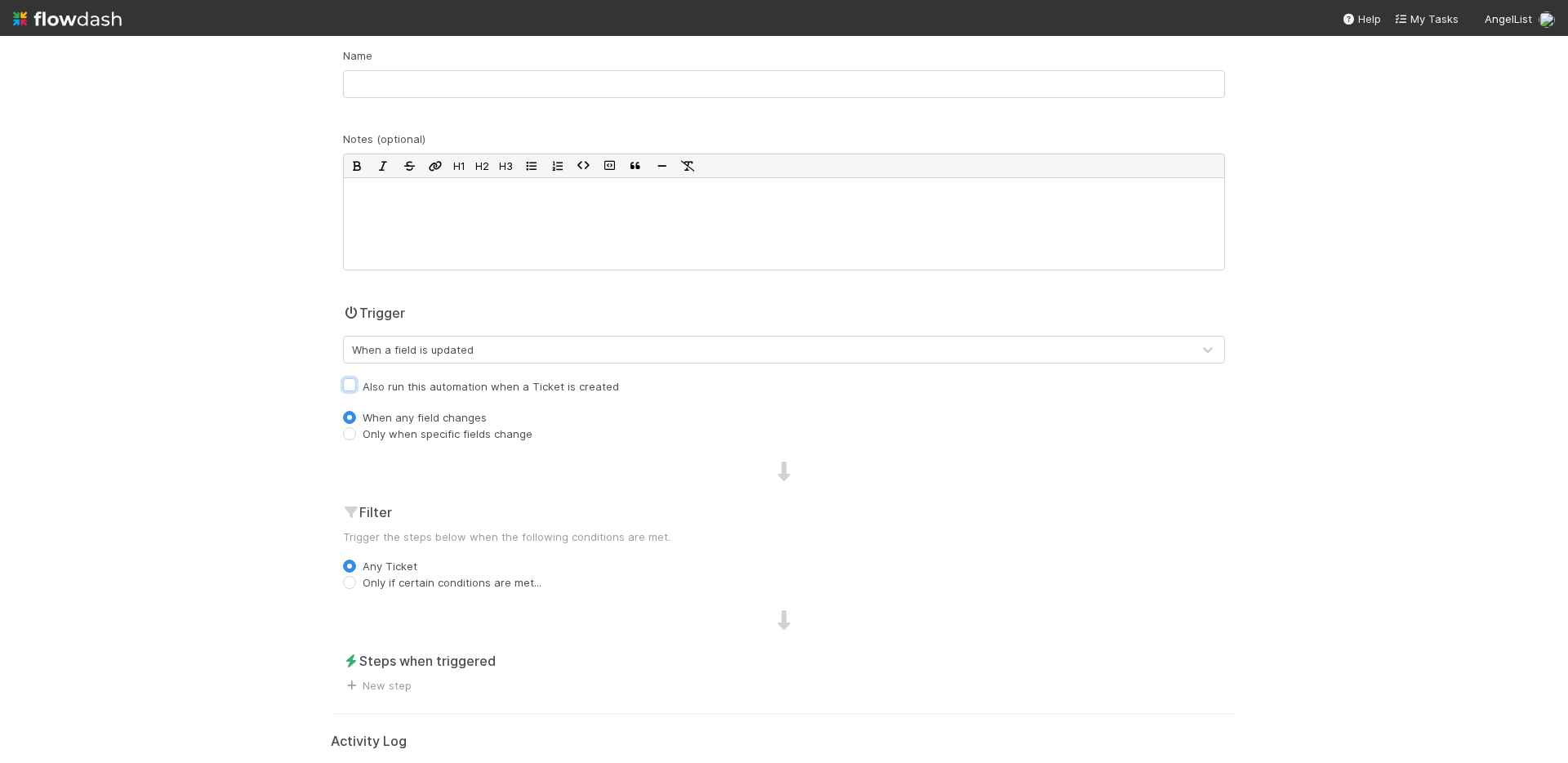 checkbox on "false" 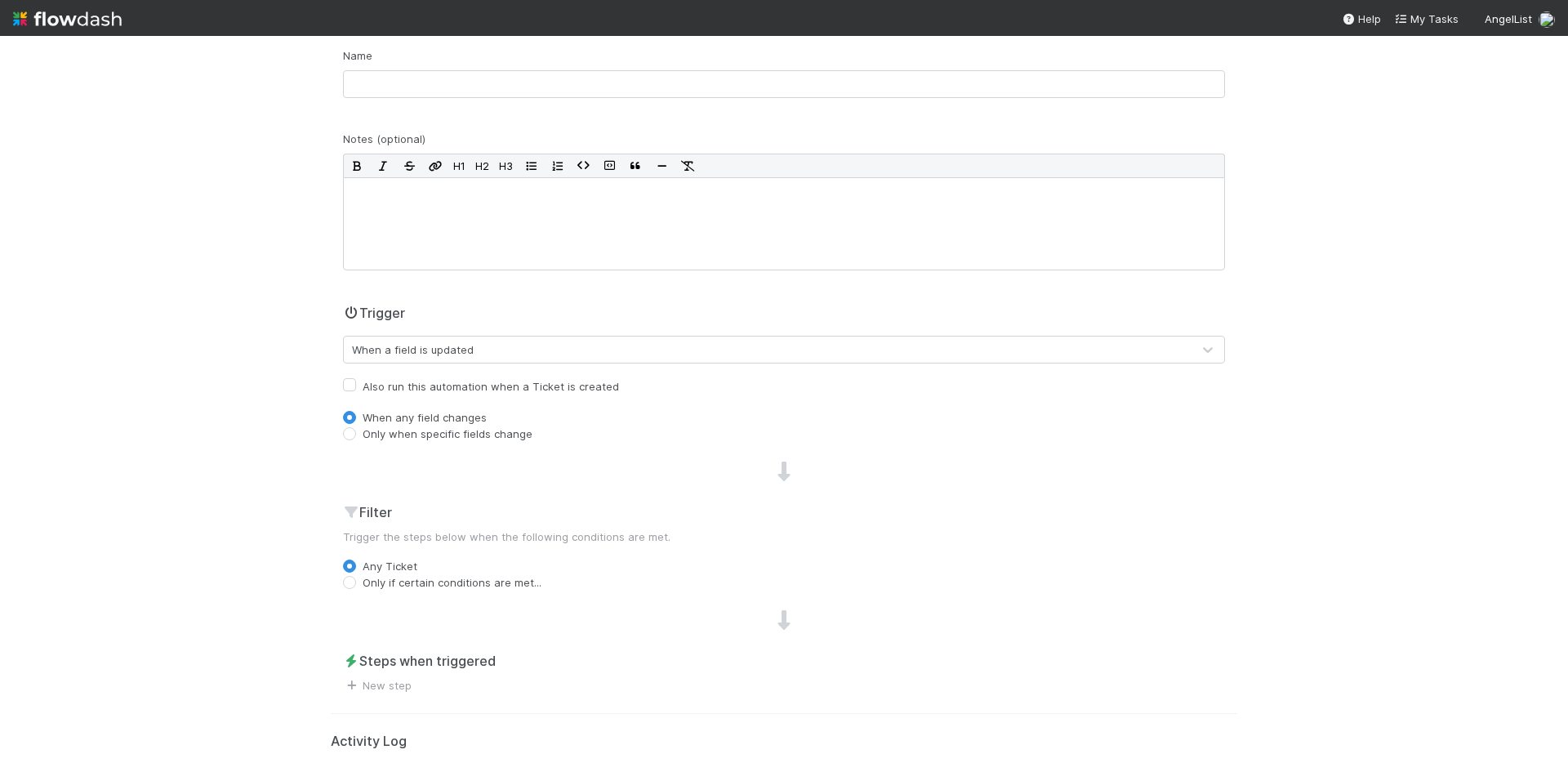 click on "Only when specific fields change" at bounding box center [448, 434] 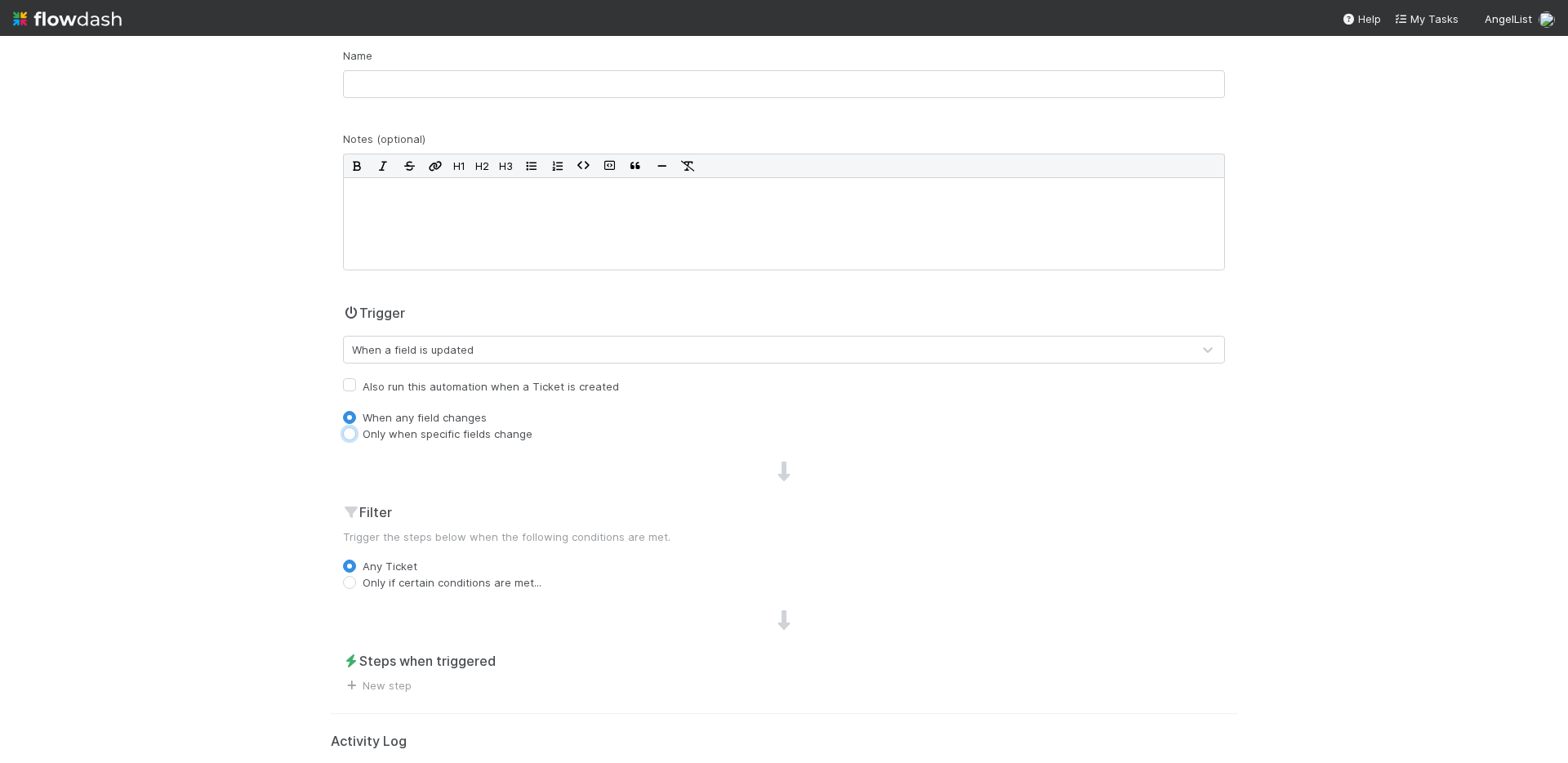 click on "Only when specific fields change" at bounding box center [350, 433] 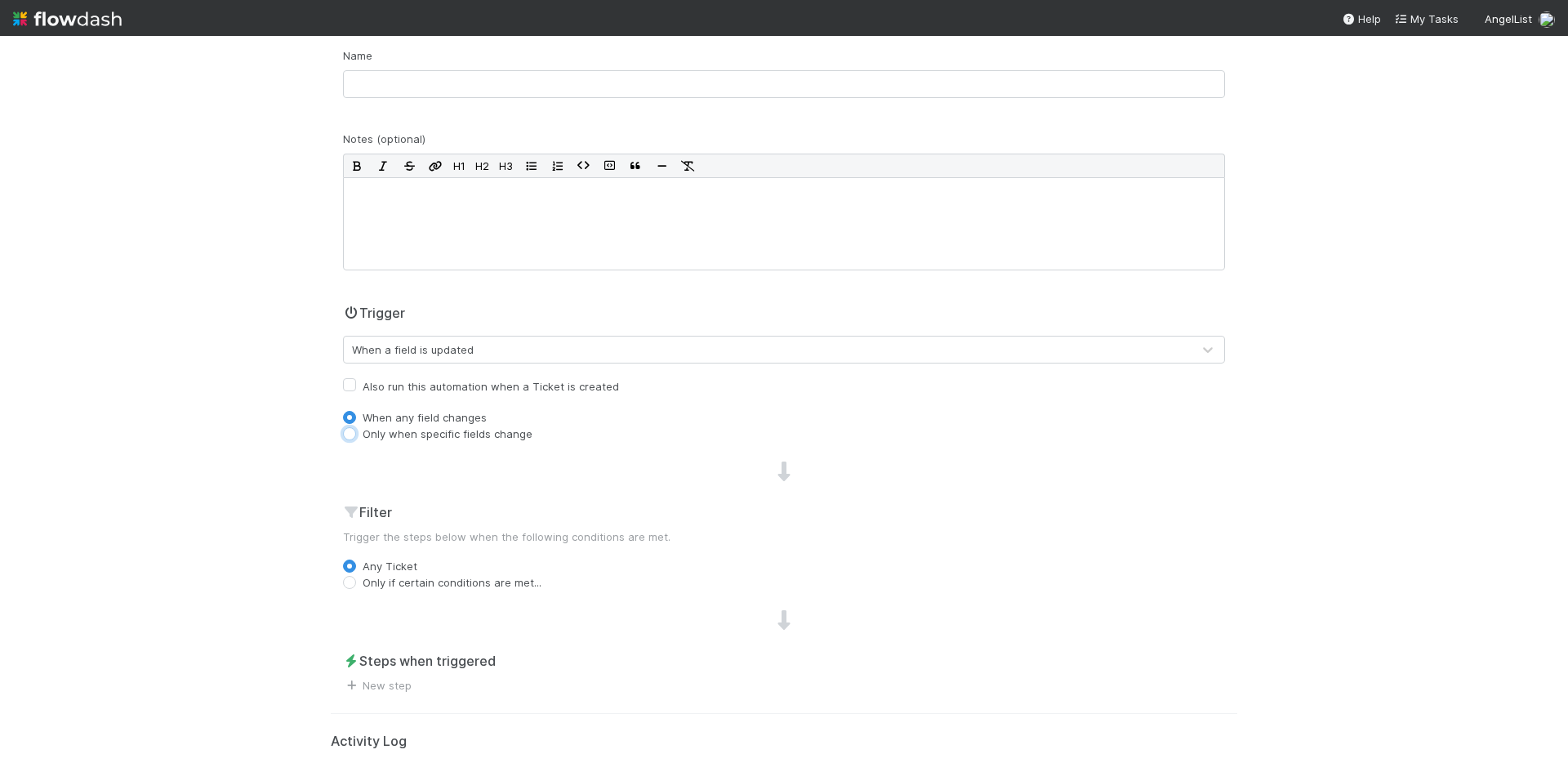 radio on "true" 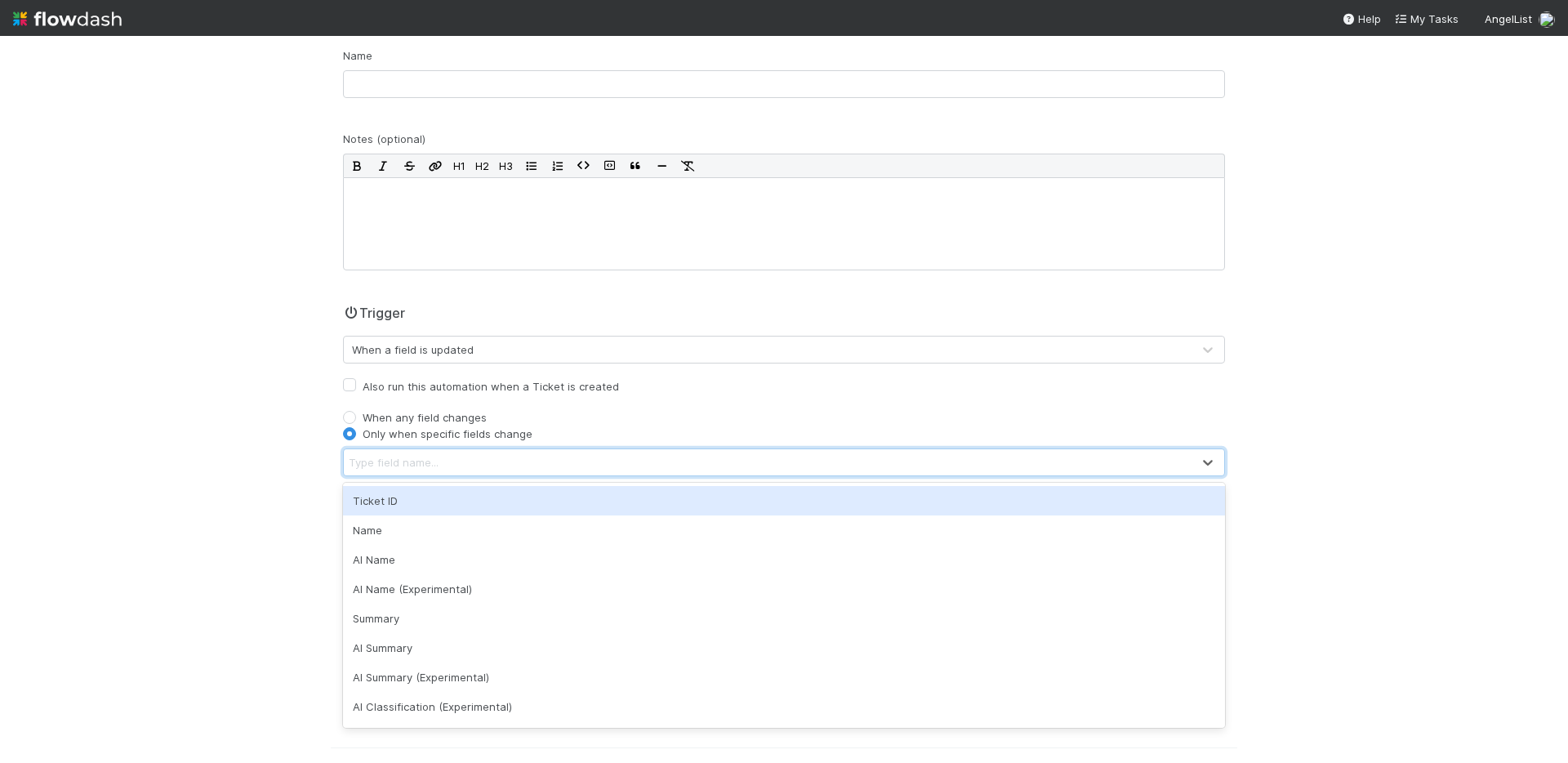 click on "Type field name..." at bounding box center (768, 462) 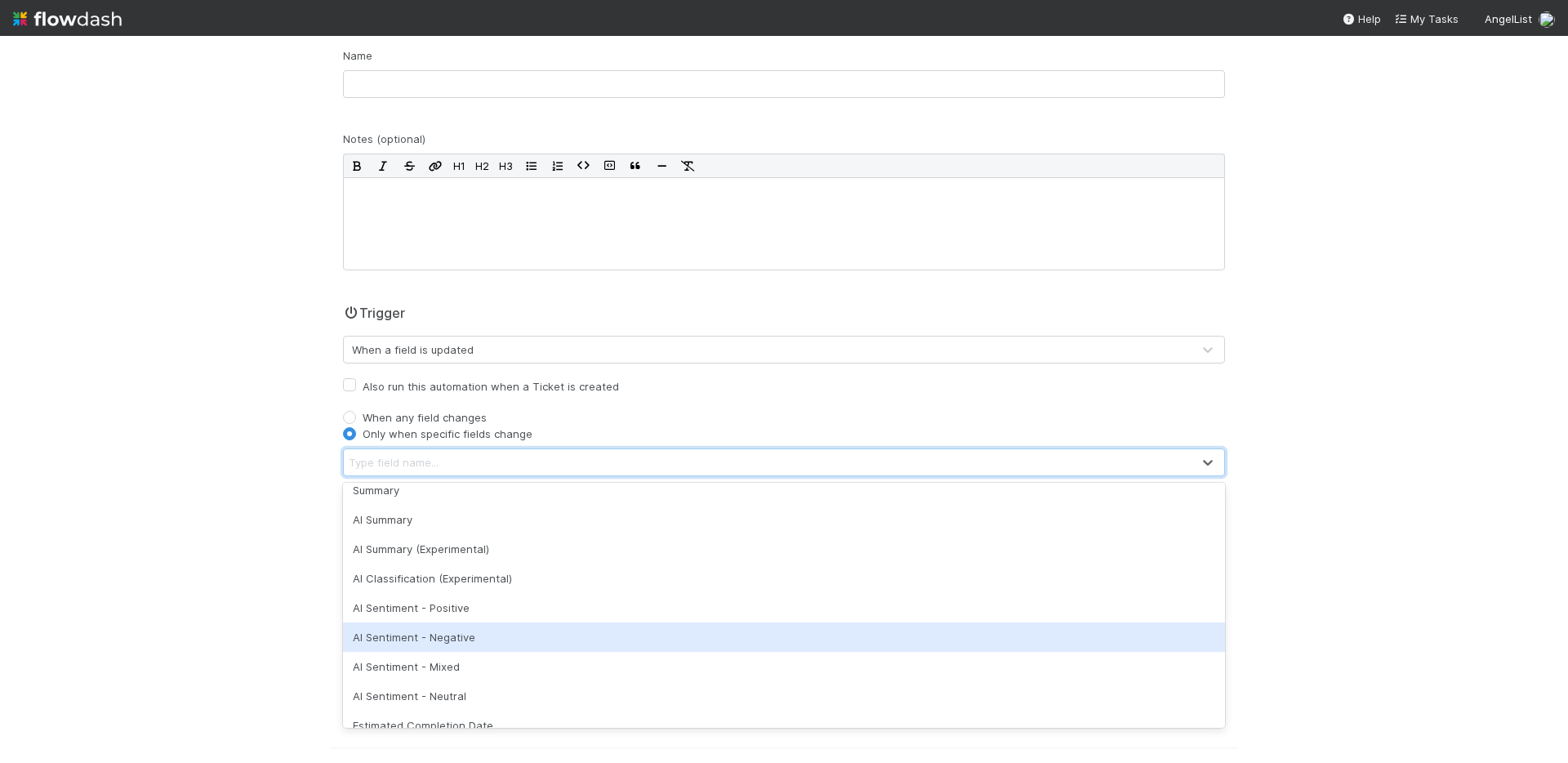 scroll, scrollTop: 200, scrollLeft: 0, axis: vertical 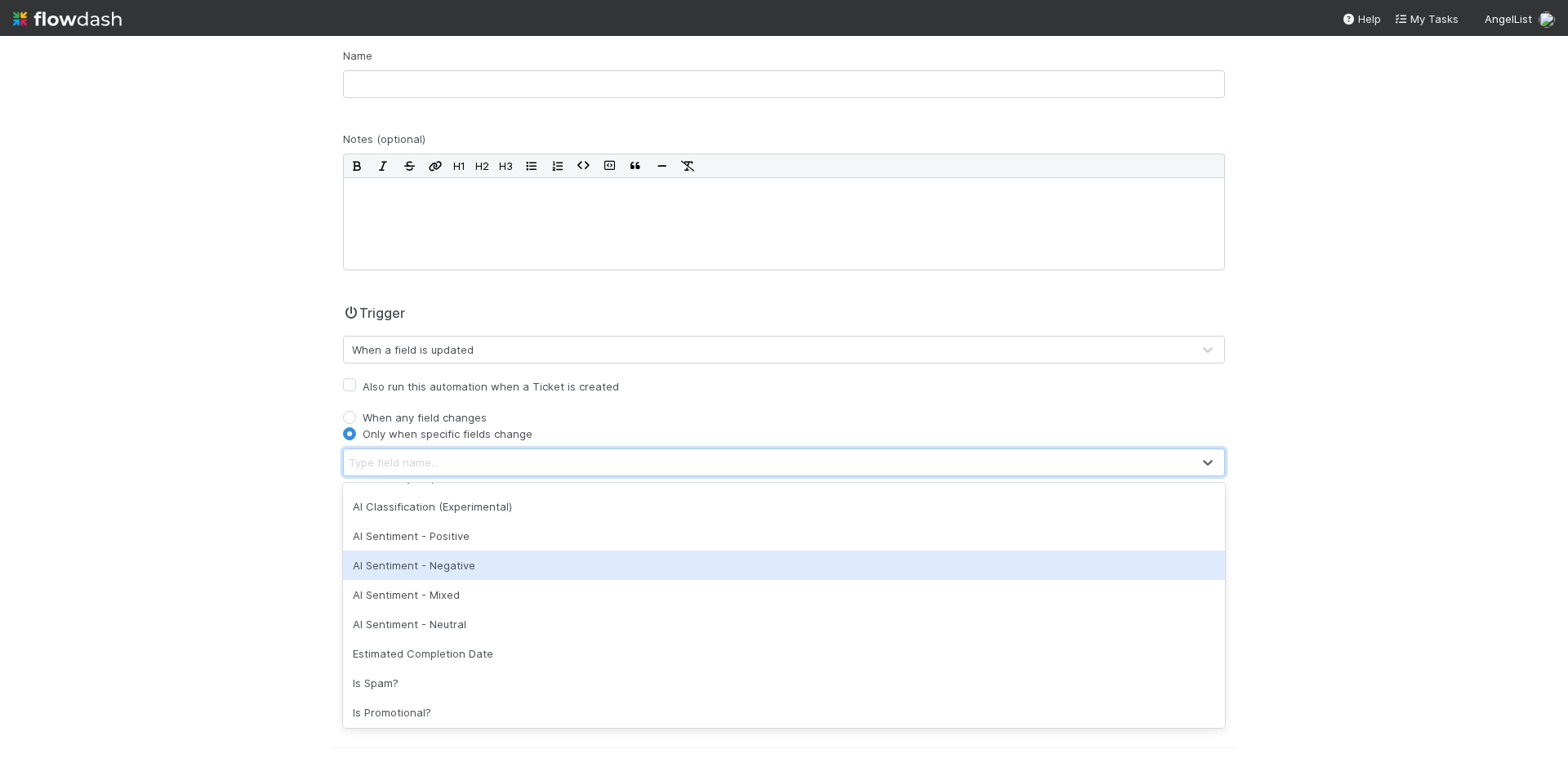 click on "AI Sentiment - Negative" at bounding box center [784, 565] 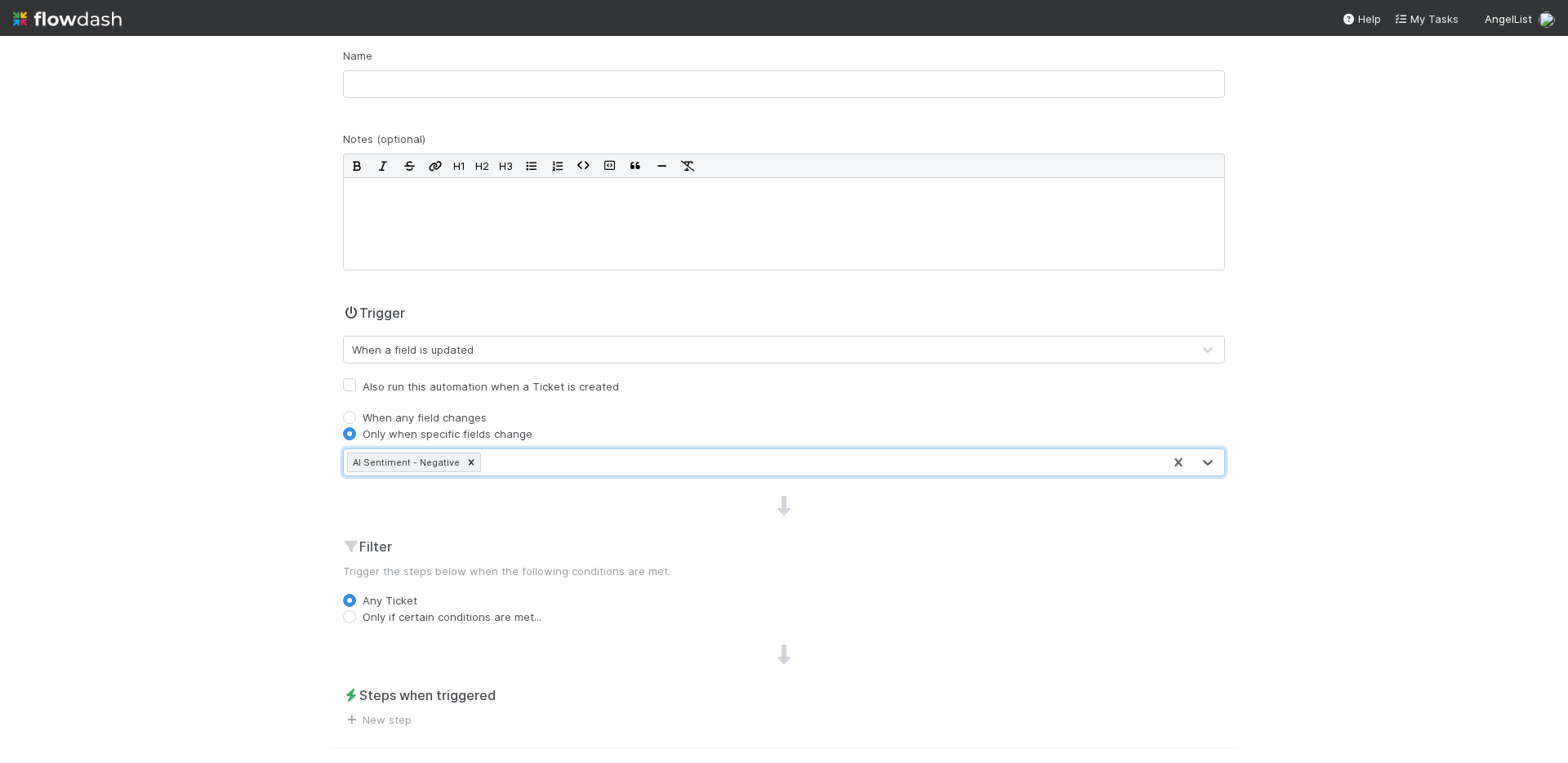 scroll, scrollTop: 229, scrollLeft: 0, axis: vertical 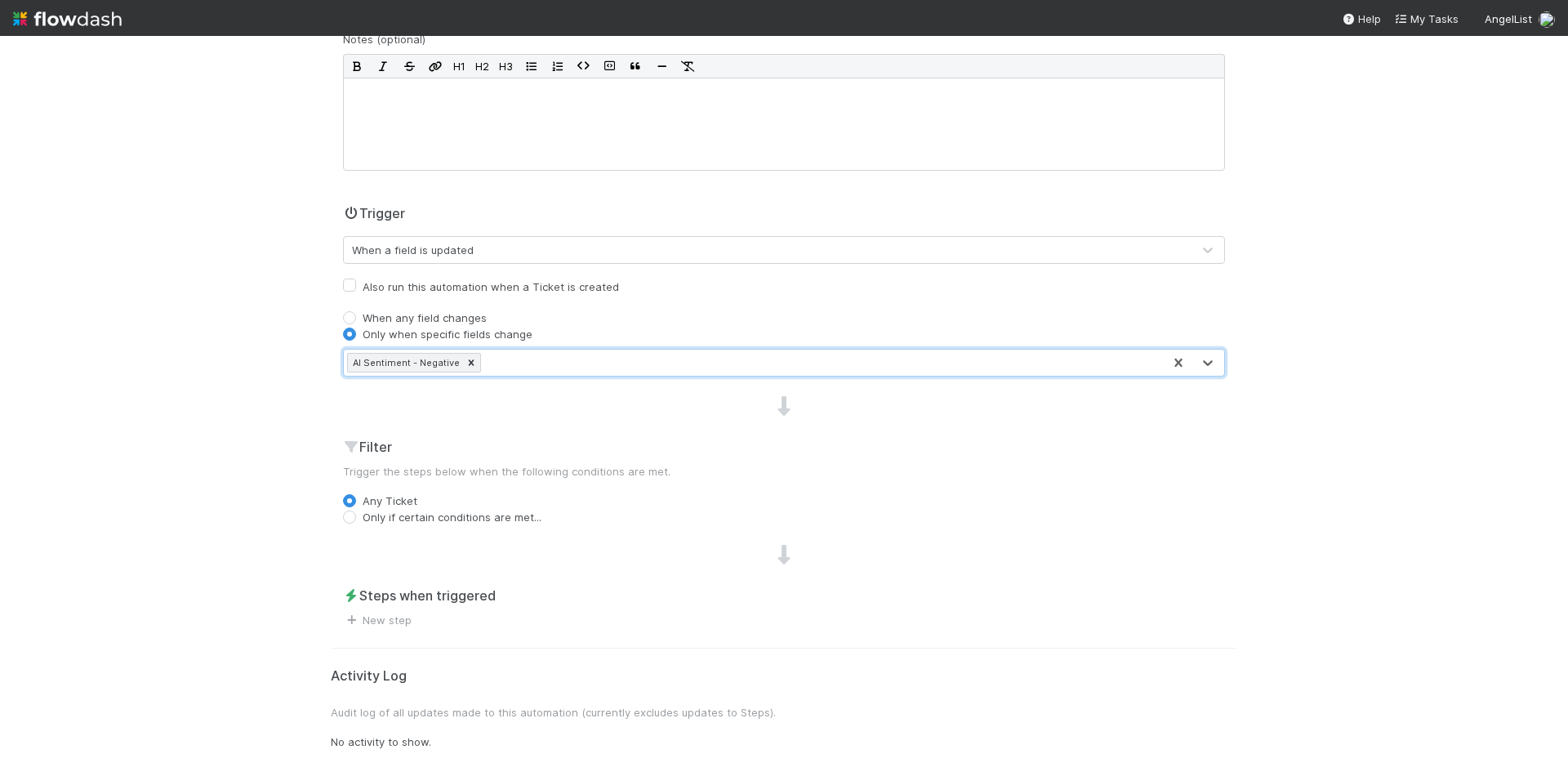 click on "AI Sentiment - Negative" at bounding box center [405, 363] 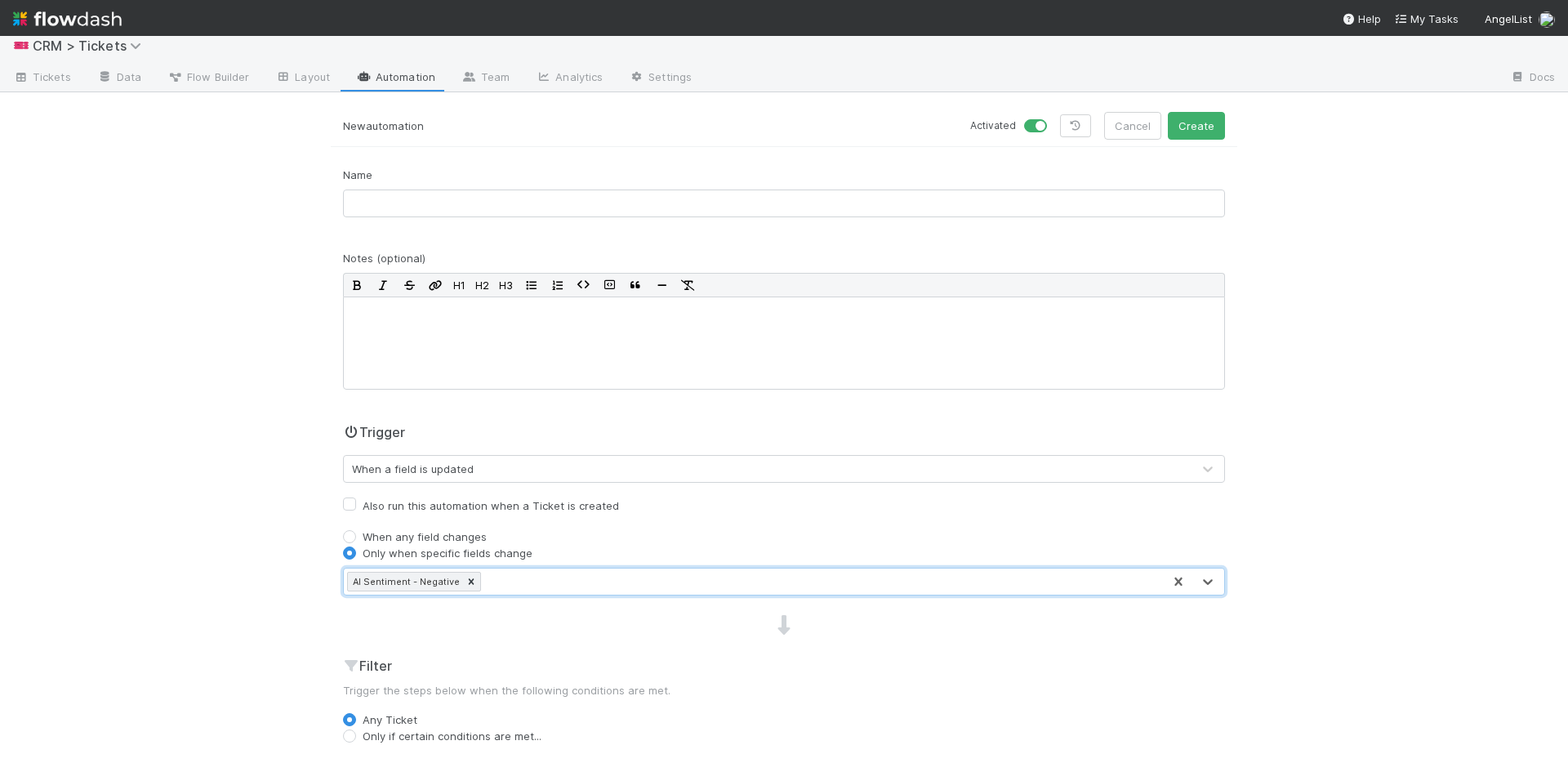 scroll, scrollTop: 0, scrollLeft: 0, axis: both 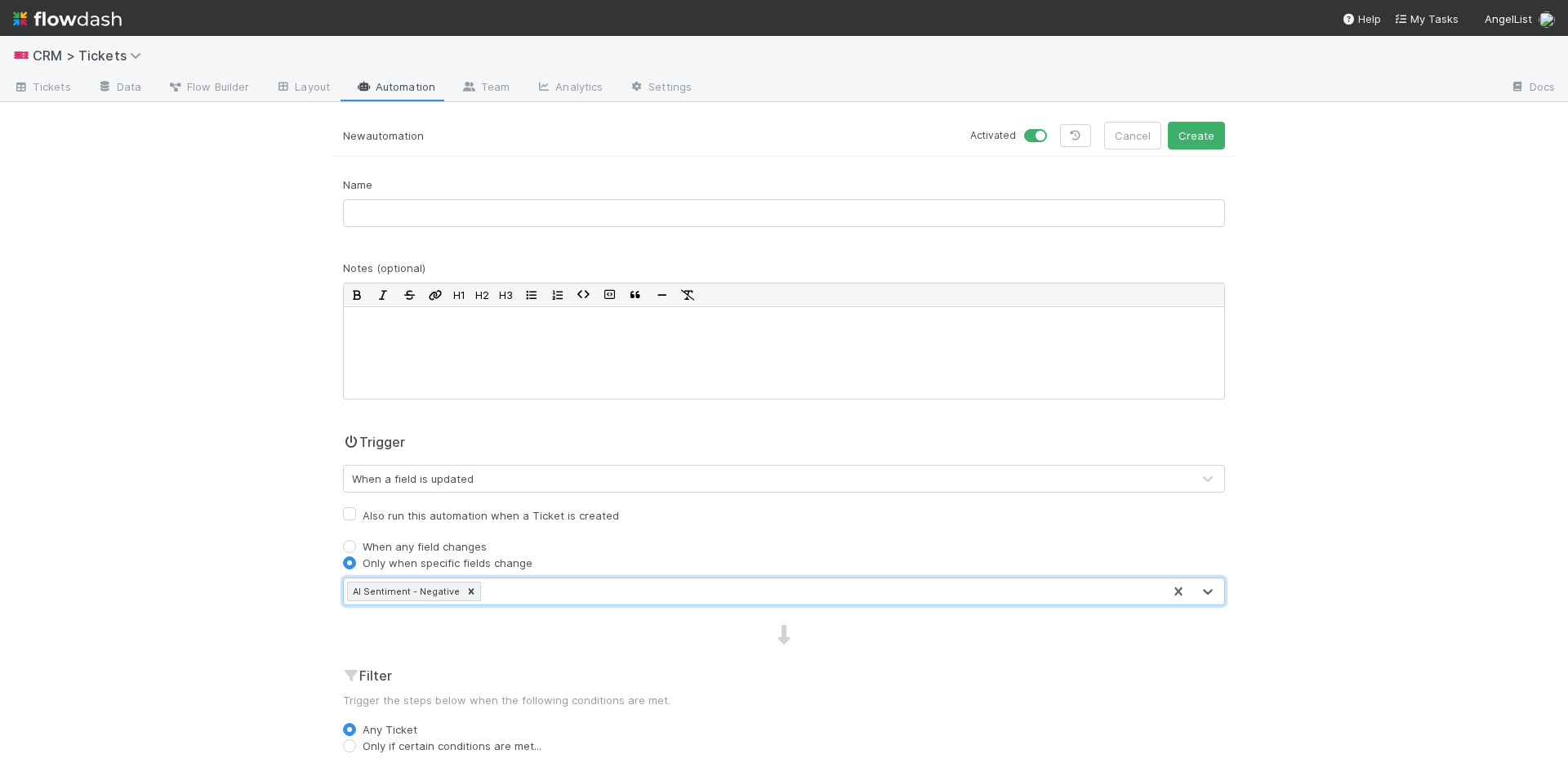 click on "When a field is updated" at bounding box center [412, 479] 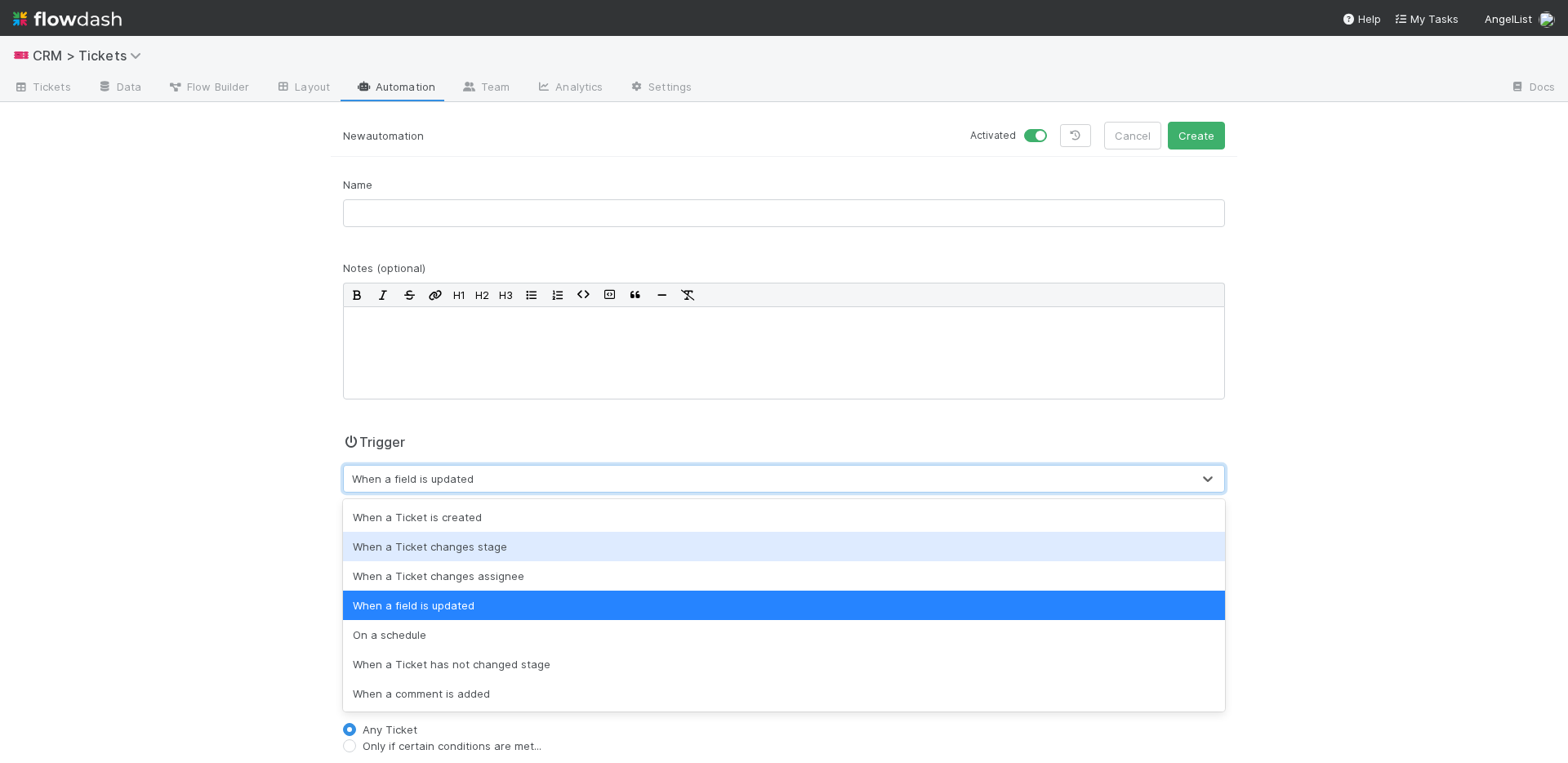 click on "🎫 CRM > Tickets Tickets Data Flow Builder Layout Automation Team Analytics Settings  Docs New  automation Activated Cancel Create Name Notes (optional) H1 H2 H3  Trigger   option When a field is updated, selected.    option When a Ticket changes stage focused, 2 of 7. 7 results available. Use Up and Down to choose options, press Enter to select the currently focused option, press Escape to exit the menu, press Tab to select the option and exit the menu. When a field is updated Also run this automation when a Ticket is created When any field changes Only when specific fields change AI Sentiment - Negative  Filter Trigger the steps below when the following conditions are met. Any Ticket Only if certain conditions are met...  Steps when triggered New step Activity Log Audit log of all updates made to this automation (currently excludes updates to Steps). No activity to show." at bounding box center [784, 399] 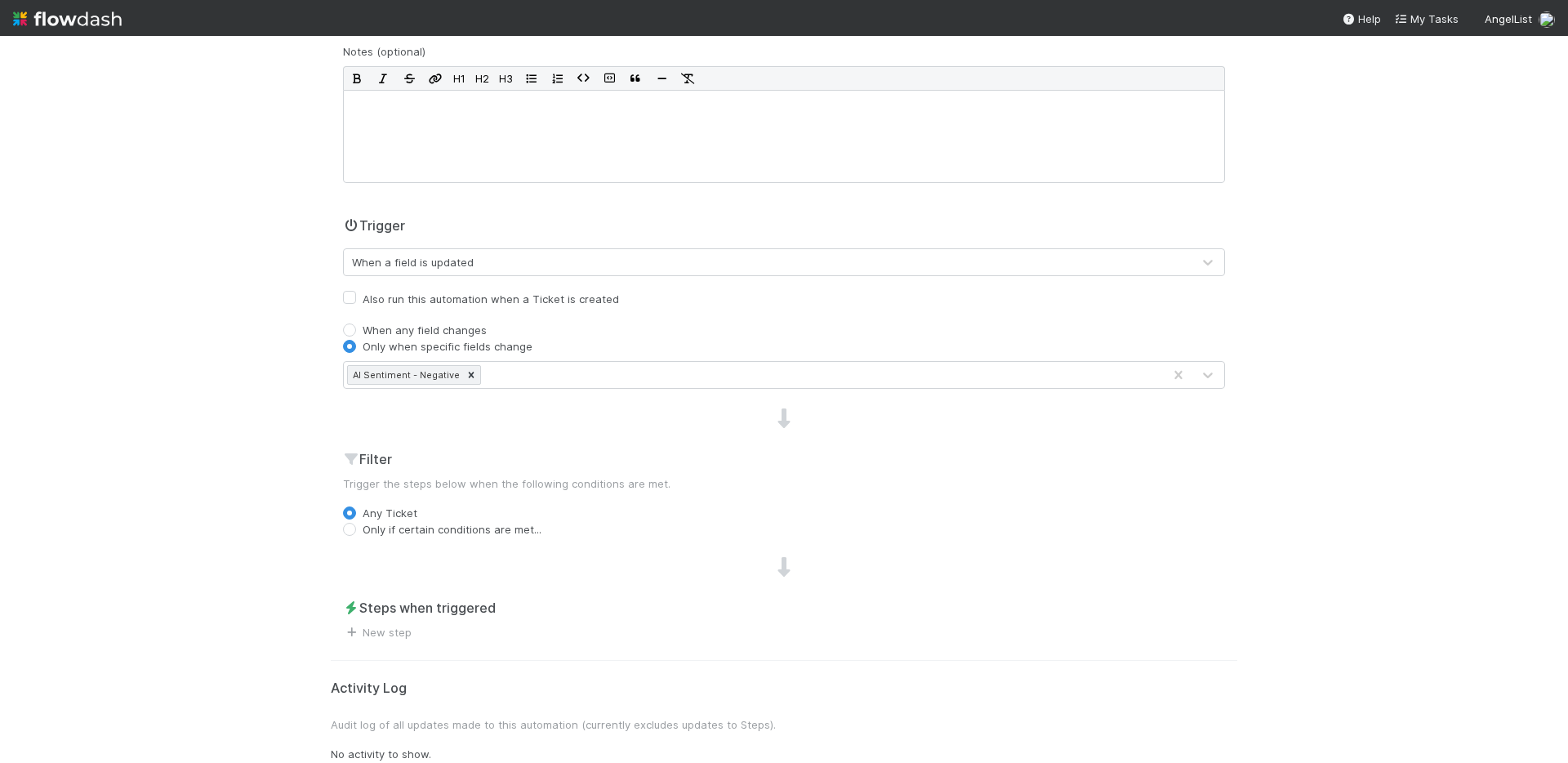 scroll, scrollTop: 229, scrollLeft: 0, axis: vertical 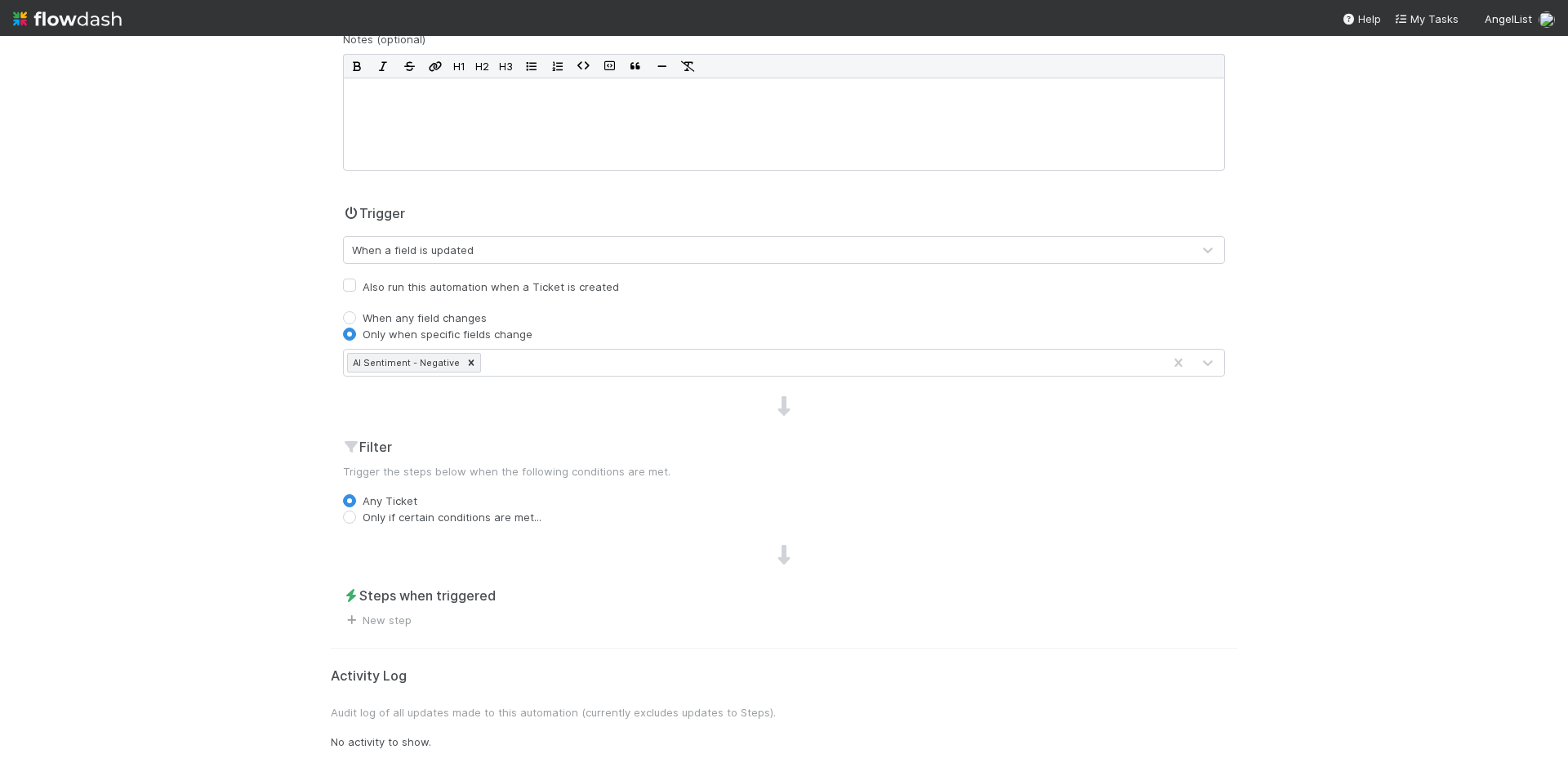 click on "Steps when triggered New step" at bounding box center [784, 607] 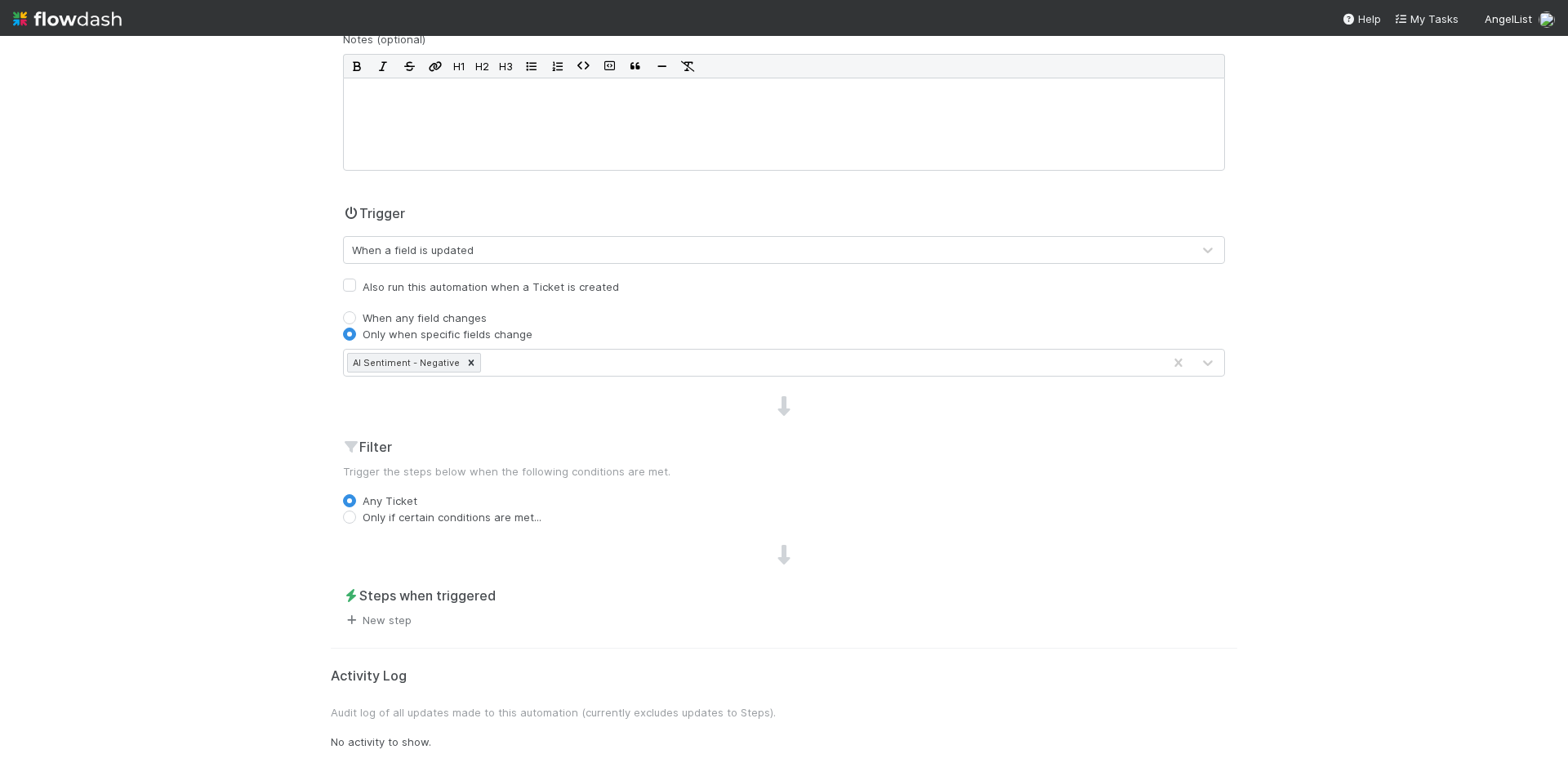 click on "New step" at bounding box center (377, 620) 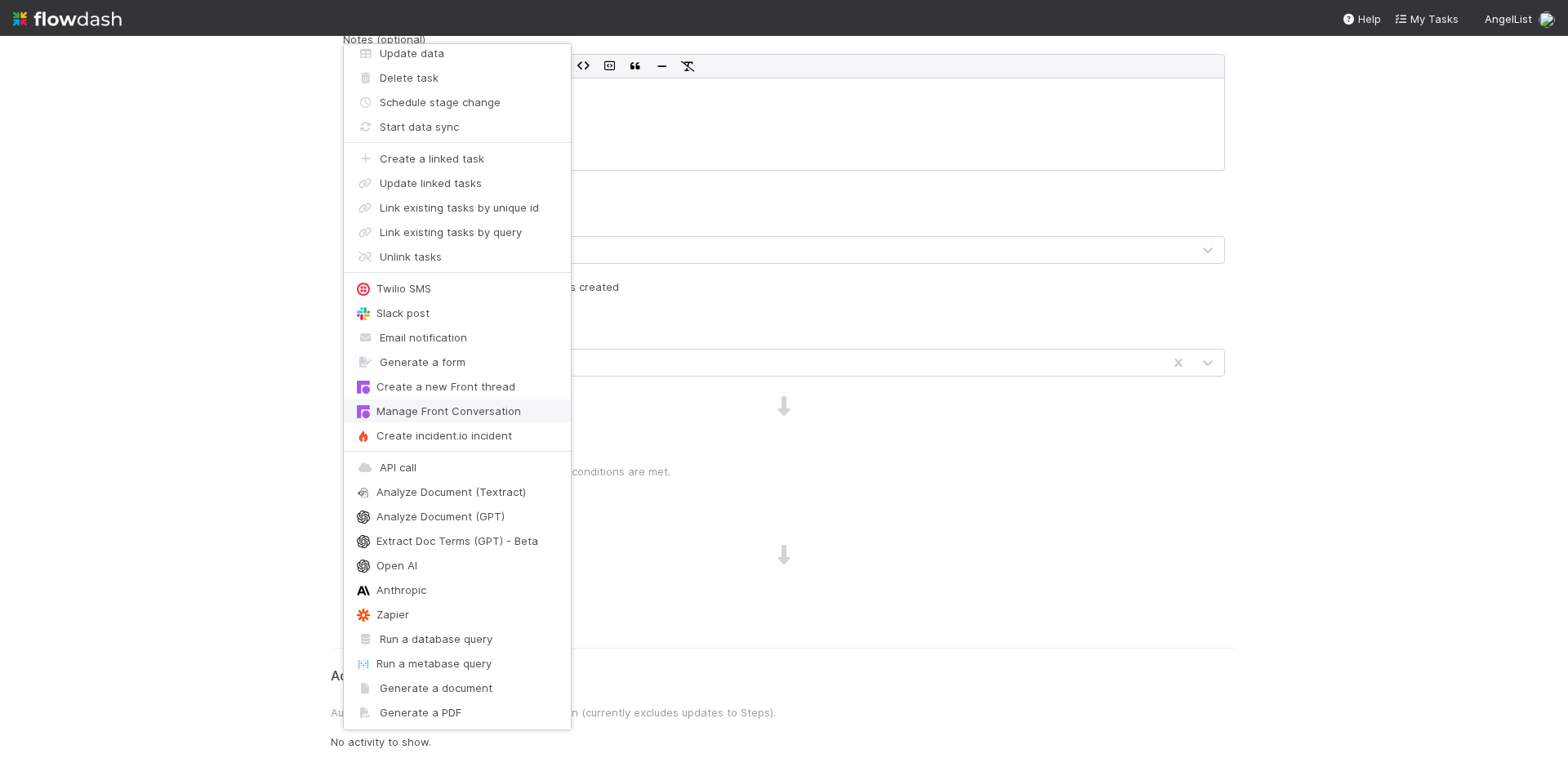 scroll, scrollTop: 60, scrollLeft: 0, axis: vertical 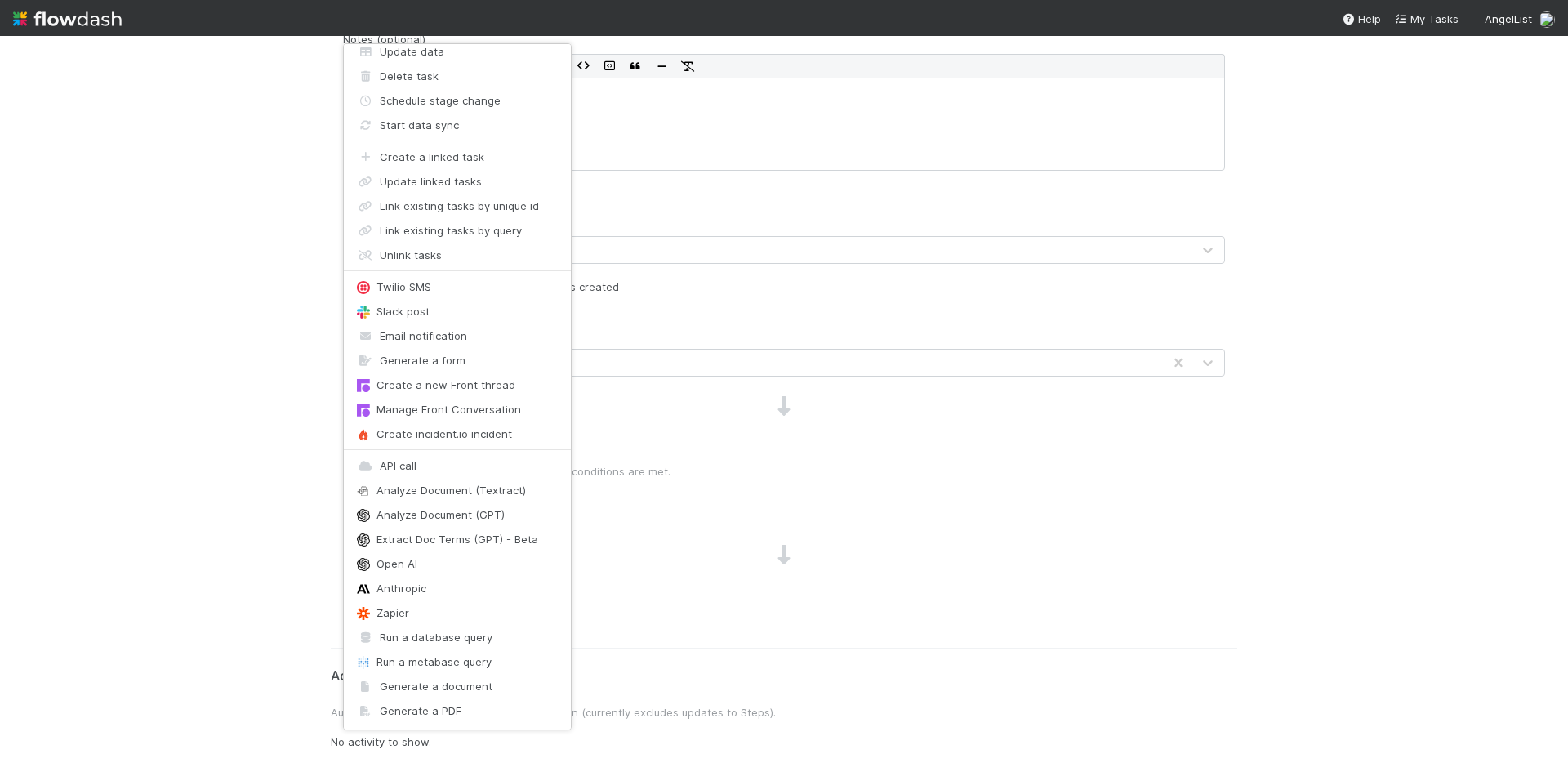 click on "Move to stage Assign to Update data Delete task Schedule stage change Start data sync Create a linked task Update linked tasks Link existing tasks by unique id Link existing tasks by query Unlink tasks Twilio SMS Slack post Email notification Generate a form Create a new Front thread Manage Front Conversation Create incident.io incident API call Analyze Document (Textract) Analyze Document (GPT) Extract Doc Terms (GPT) - Beta Open AI Anthropic Zapier Run a database query Run a metabase query Generate a document Generate a PDF" at bounding box center (784, 382) 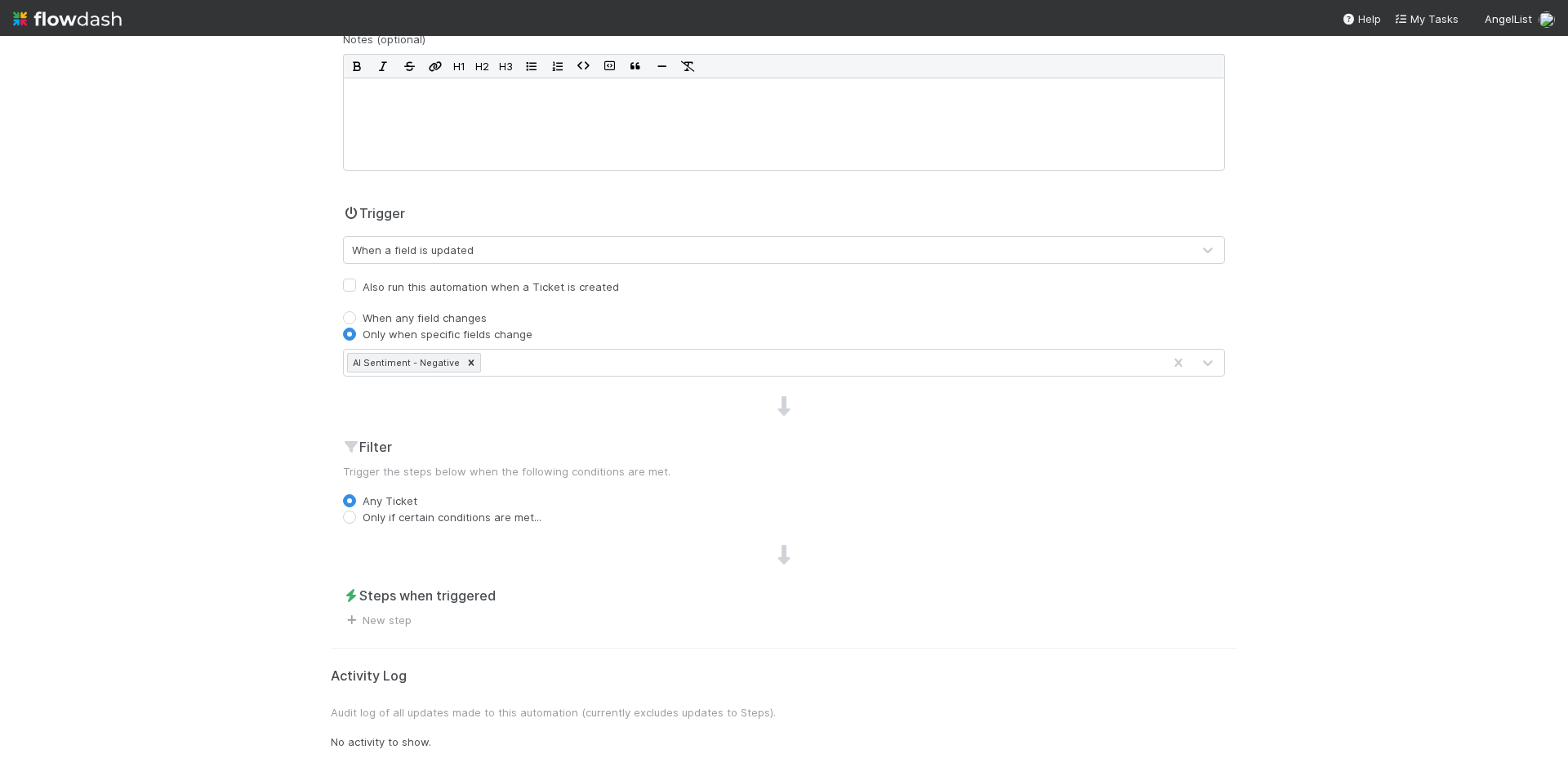 click on "Only if certain conditions are met..." at bounding box center [452, 517] 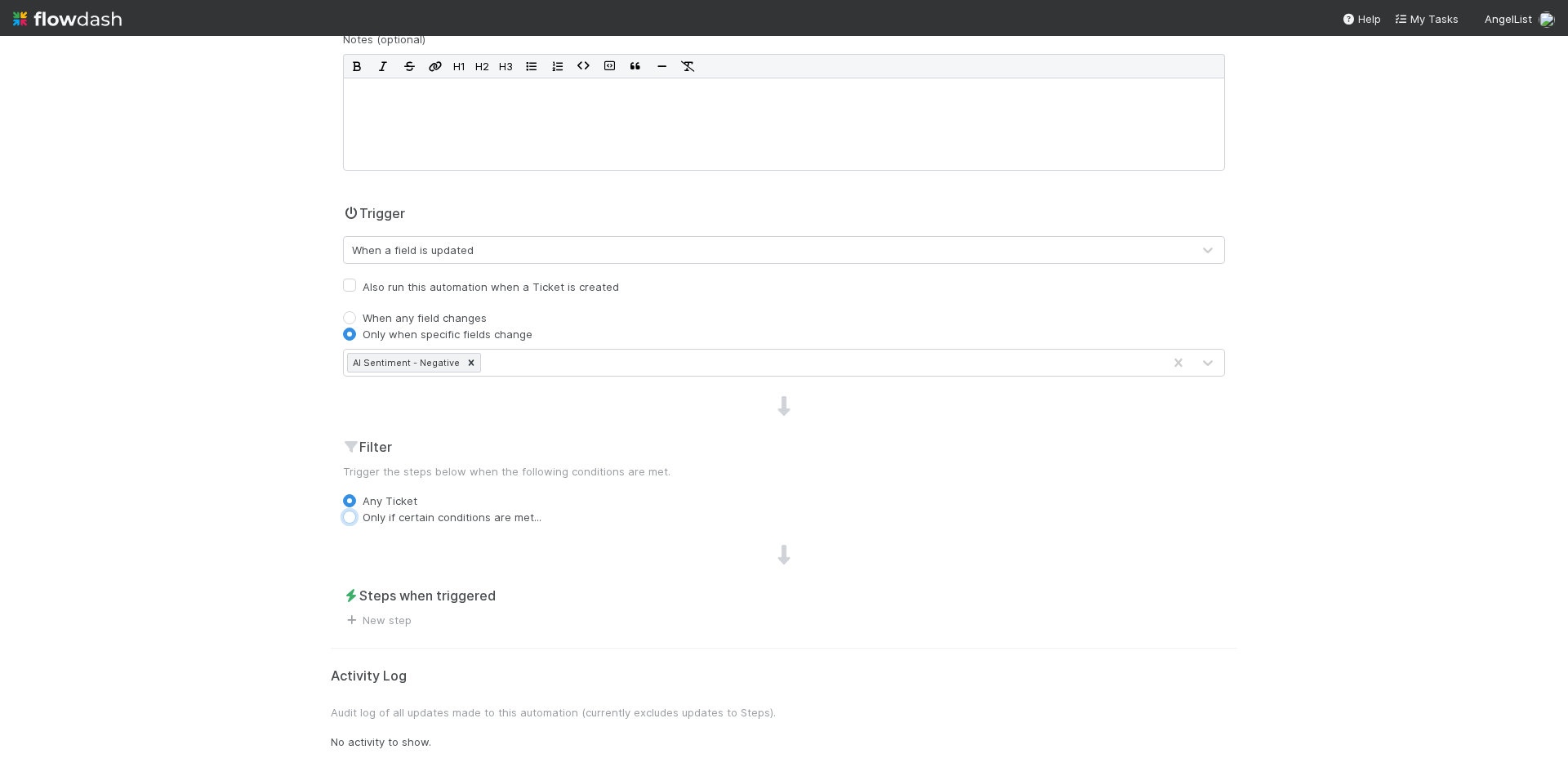 click on "Only if certain conditions are met..." at bounding box center (350, 516) 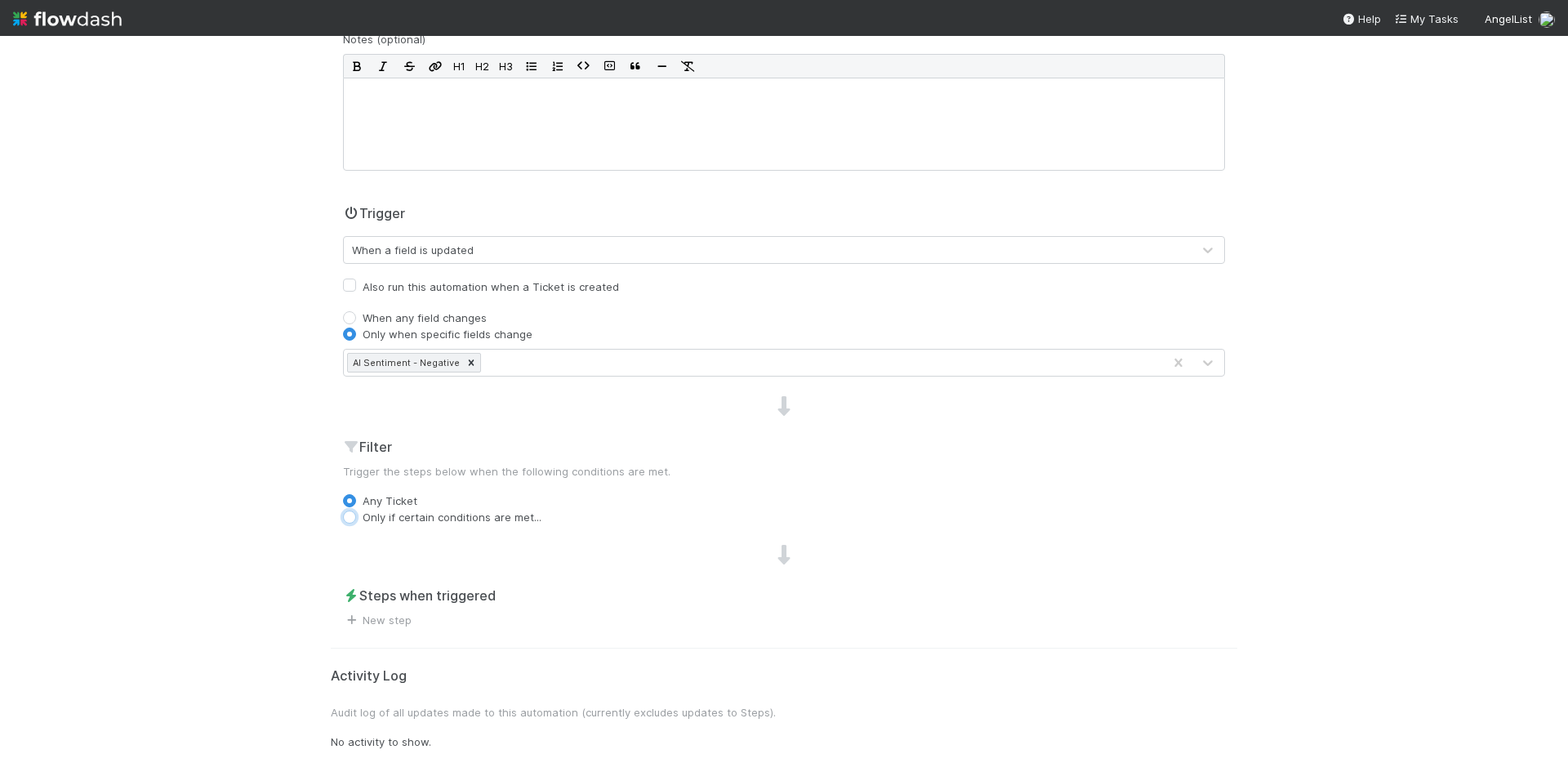 radio on "true" 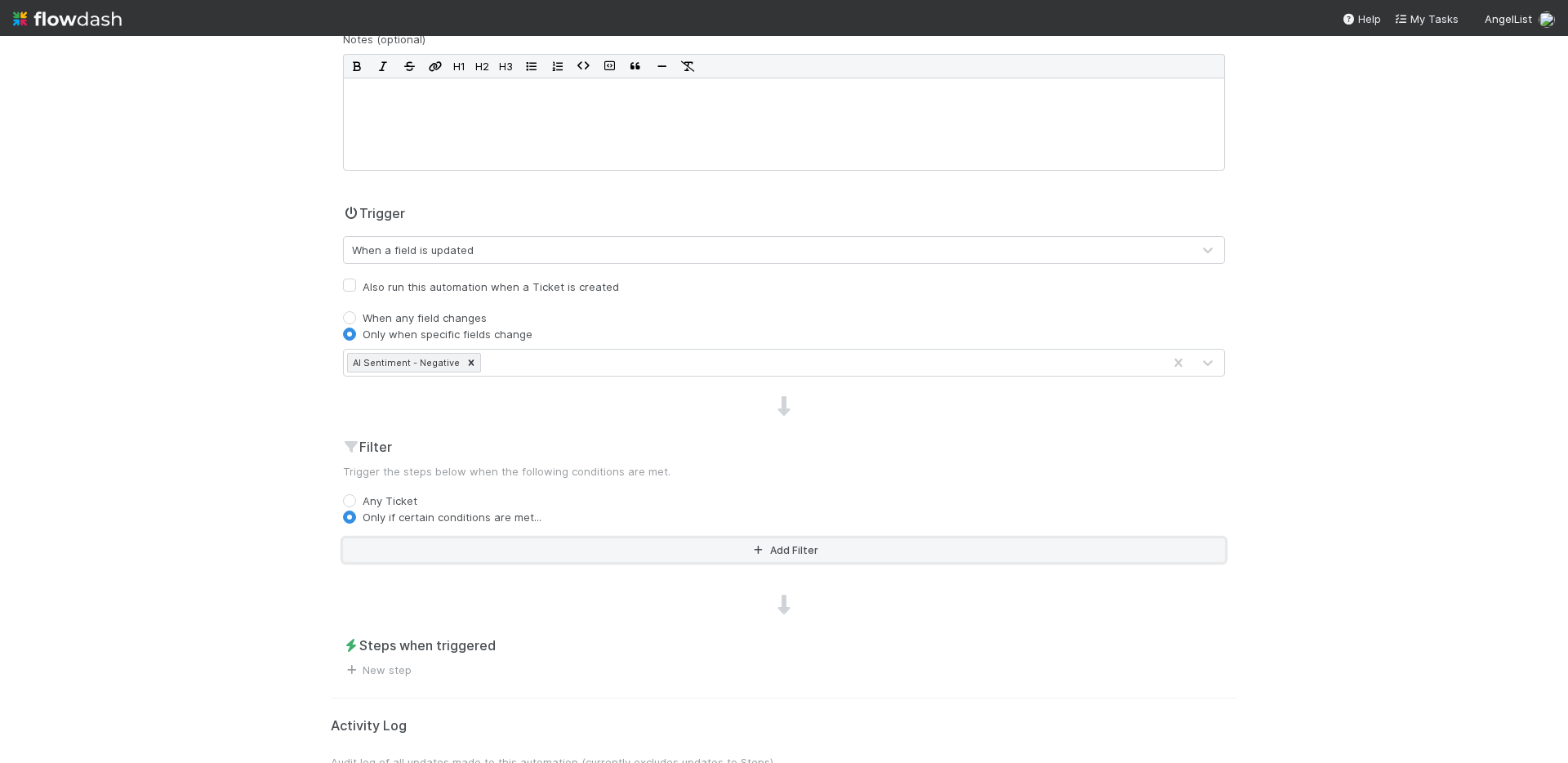 click on "Add Filter" at bounding box center (784, 550) 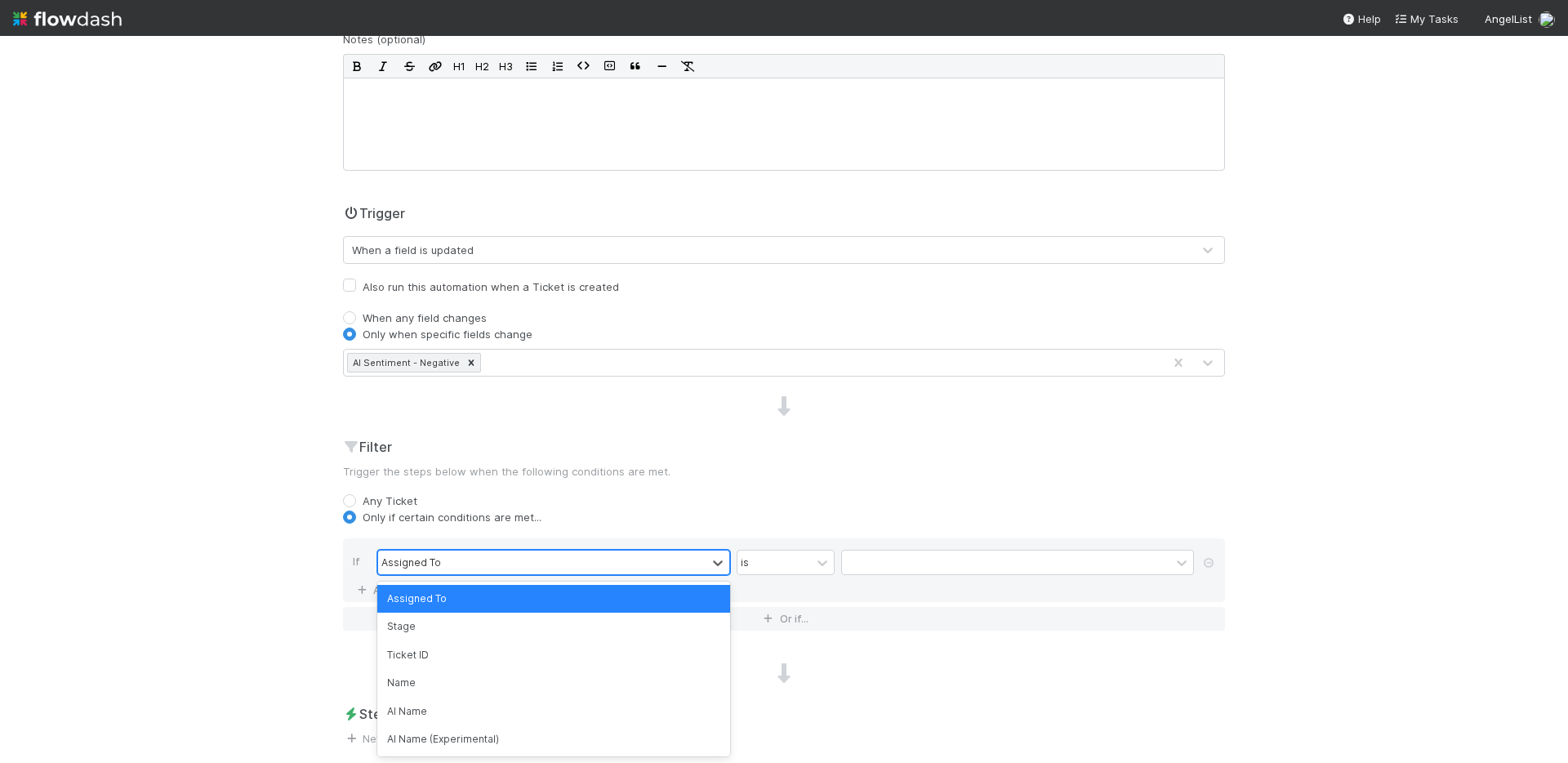 click on "Assigned To" at bounding box center [542, 562] 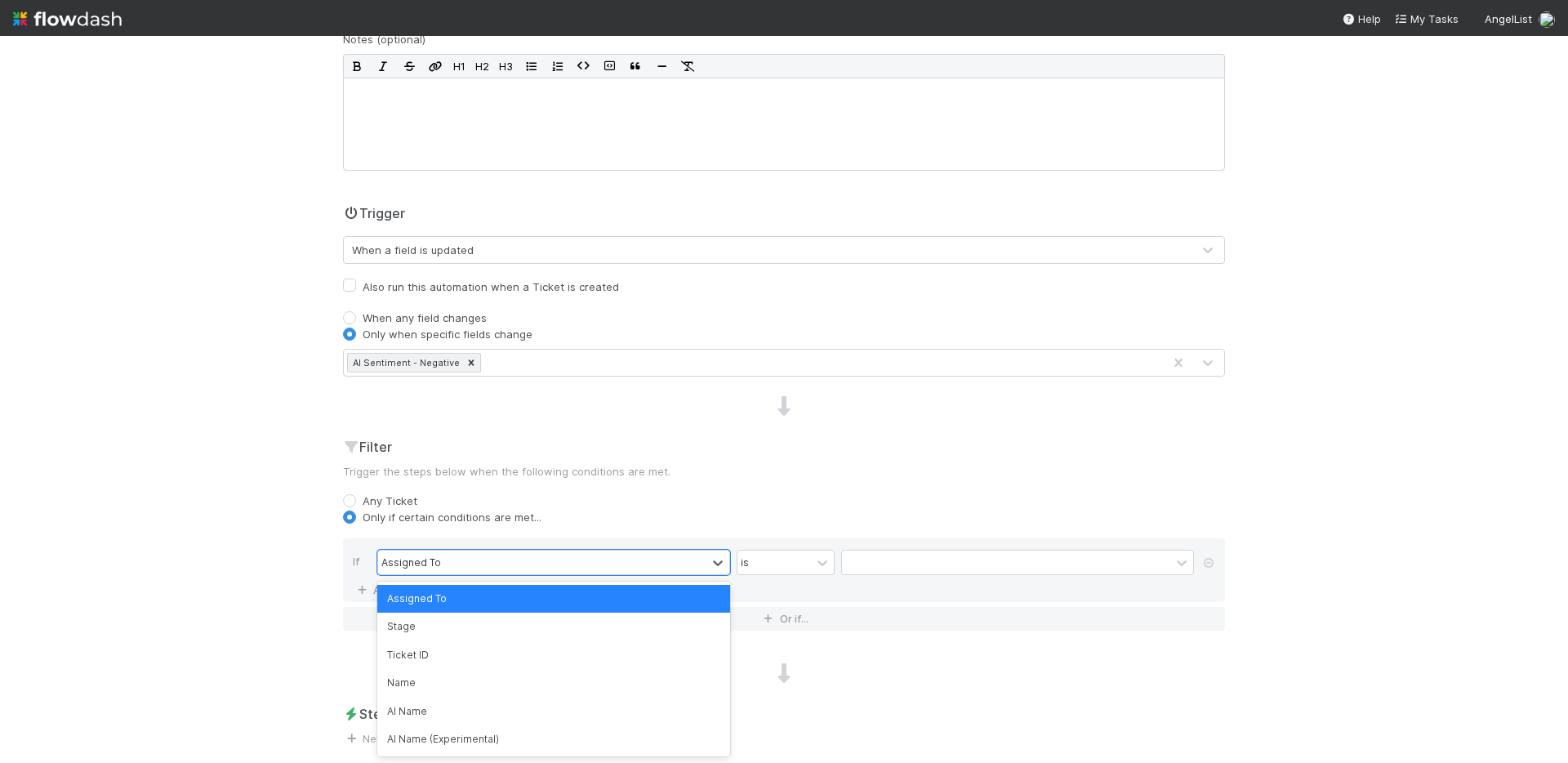 click on "Filter Trigger the steps below when the following conditions are met. Any Ticket Only if certain conditions are met... If      option Assigned To focused, 1 of 134. 134 results available. Use Up and Down to choose options, press Enter to select the currently focused option, press Escape to exit the menu, press Tab to select the option and exit the menu. Assigned To is And.. Or if..." at bounding box center (784, 540) 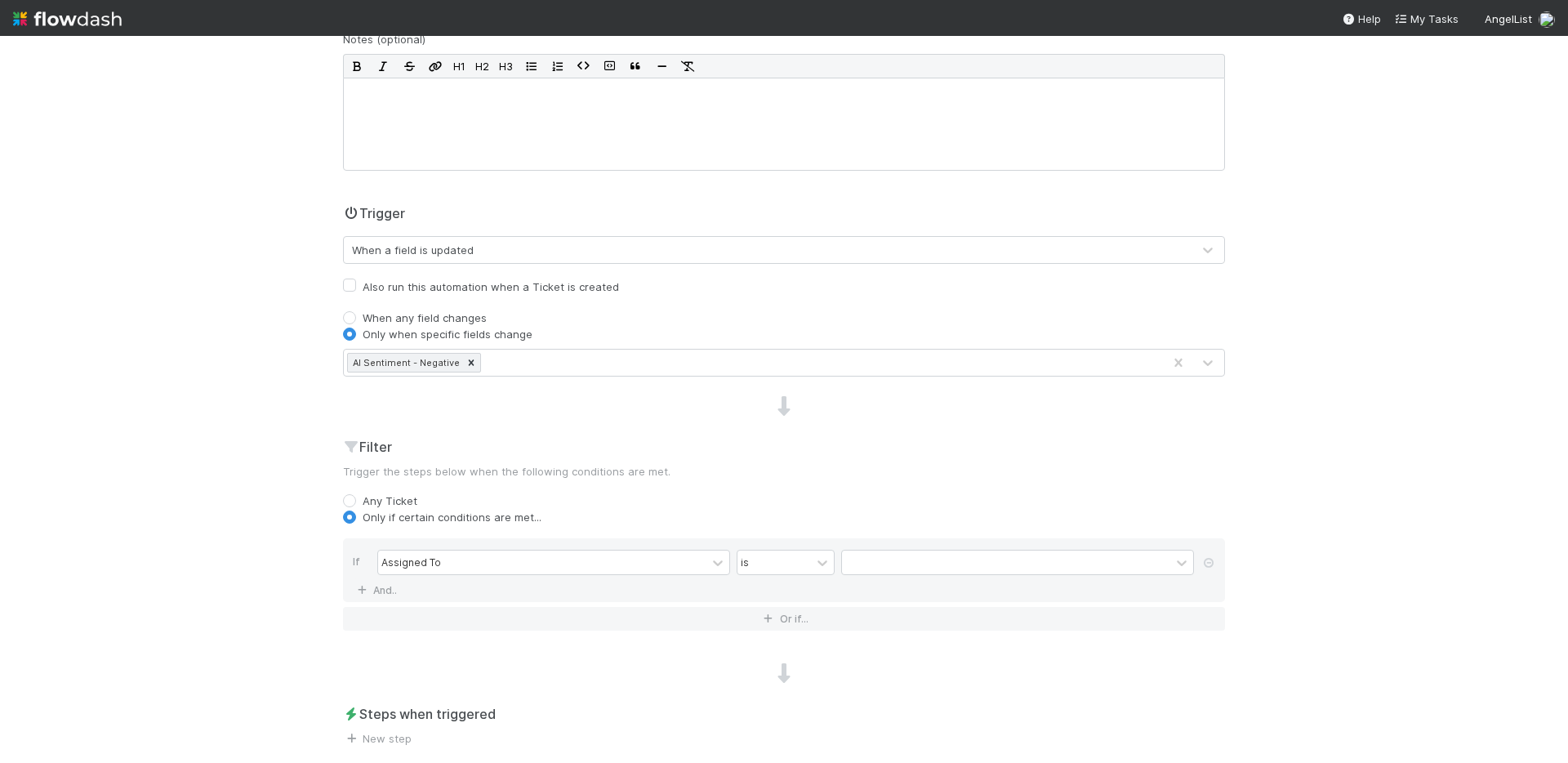 scroll, scrollTop: 246, scrollLeft: 0, axis: vertical 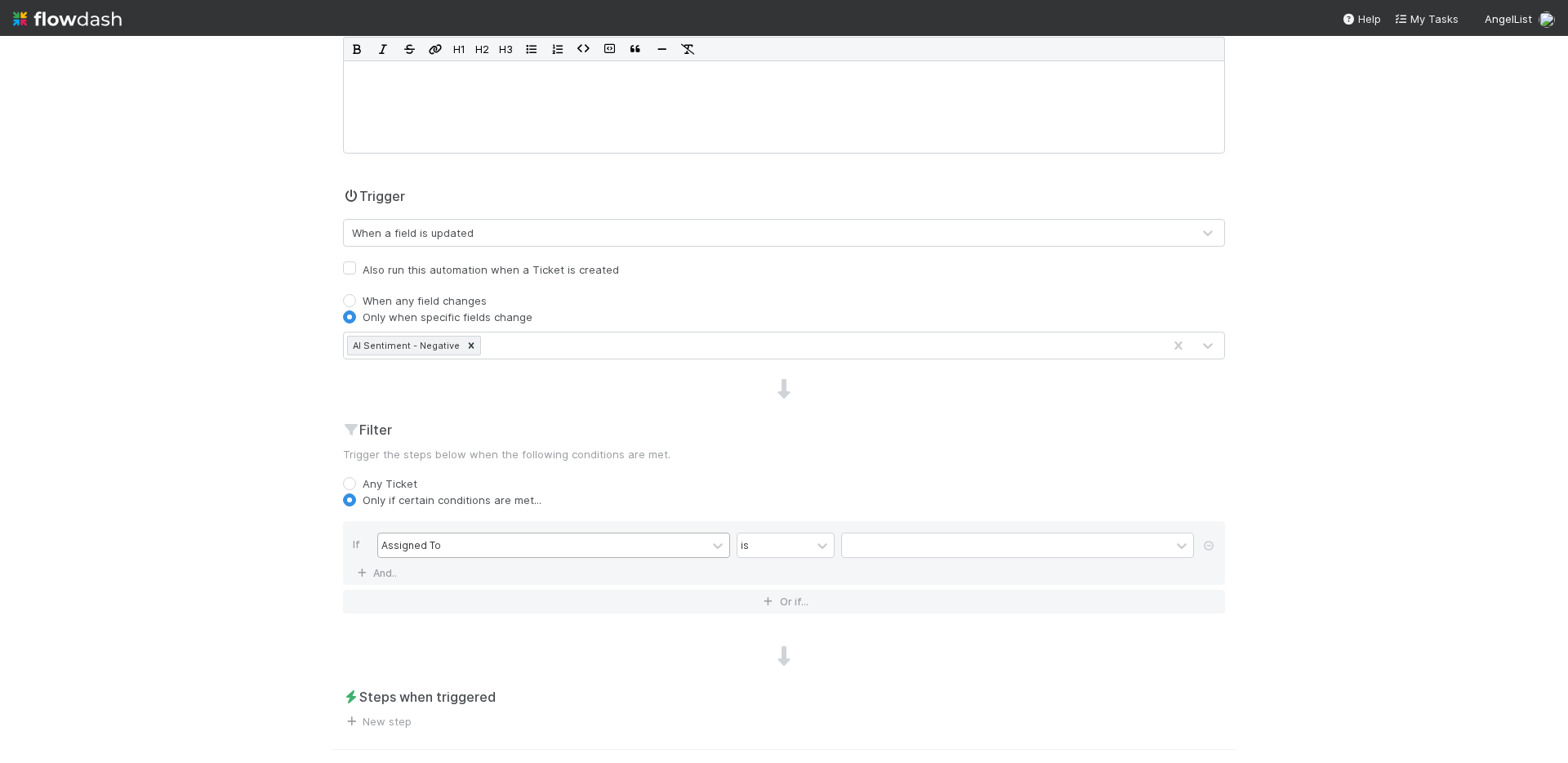 click on "Assigned To" at bounding box center (542, 545) 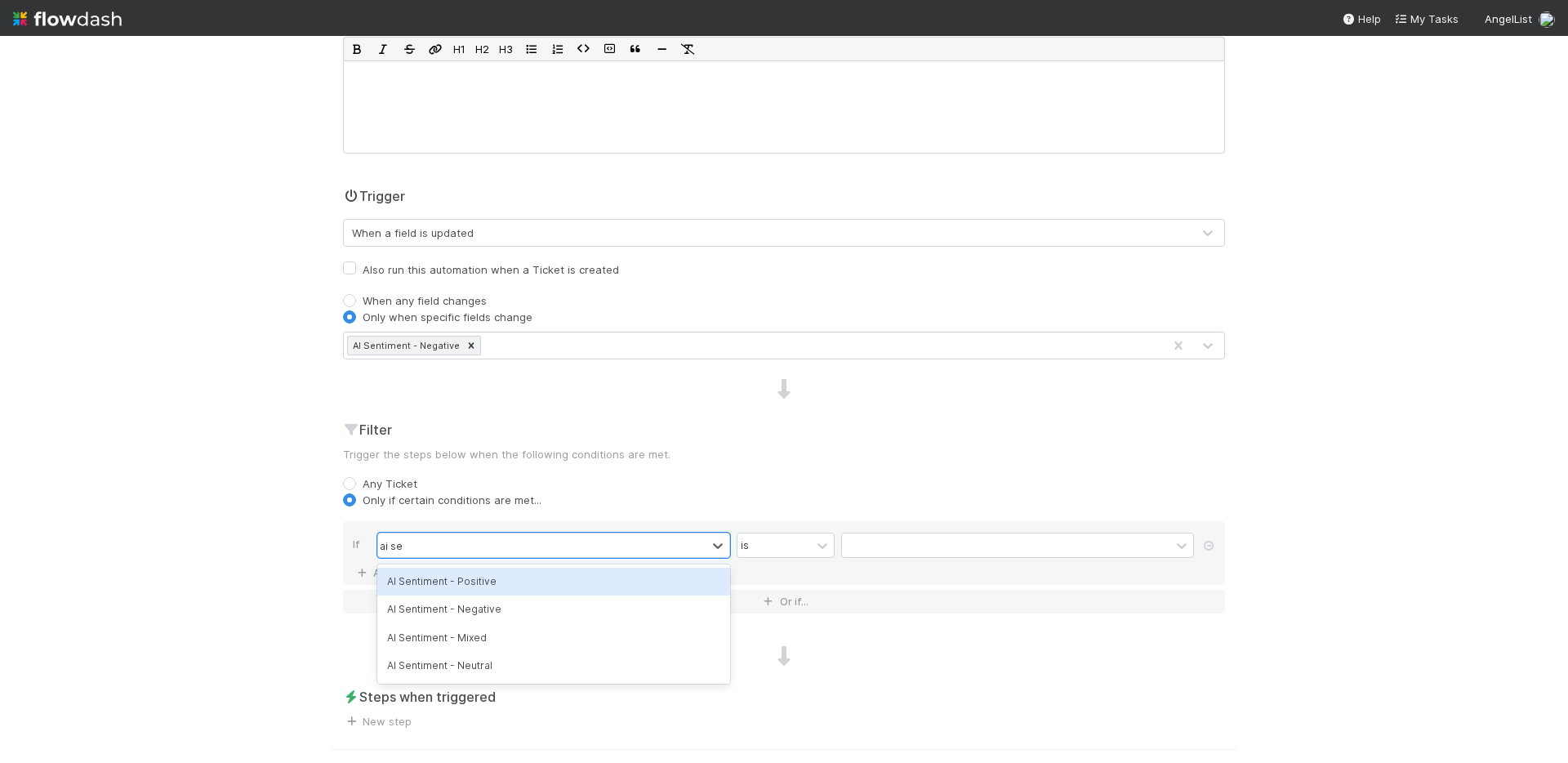 type on "ai sen" 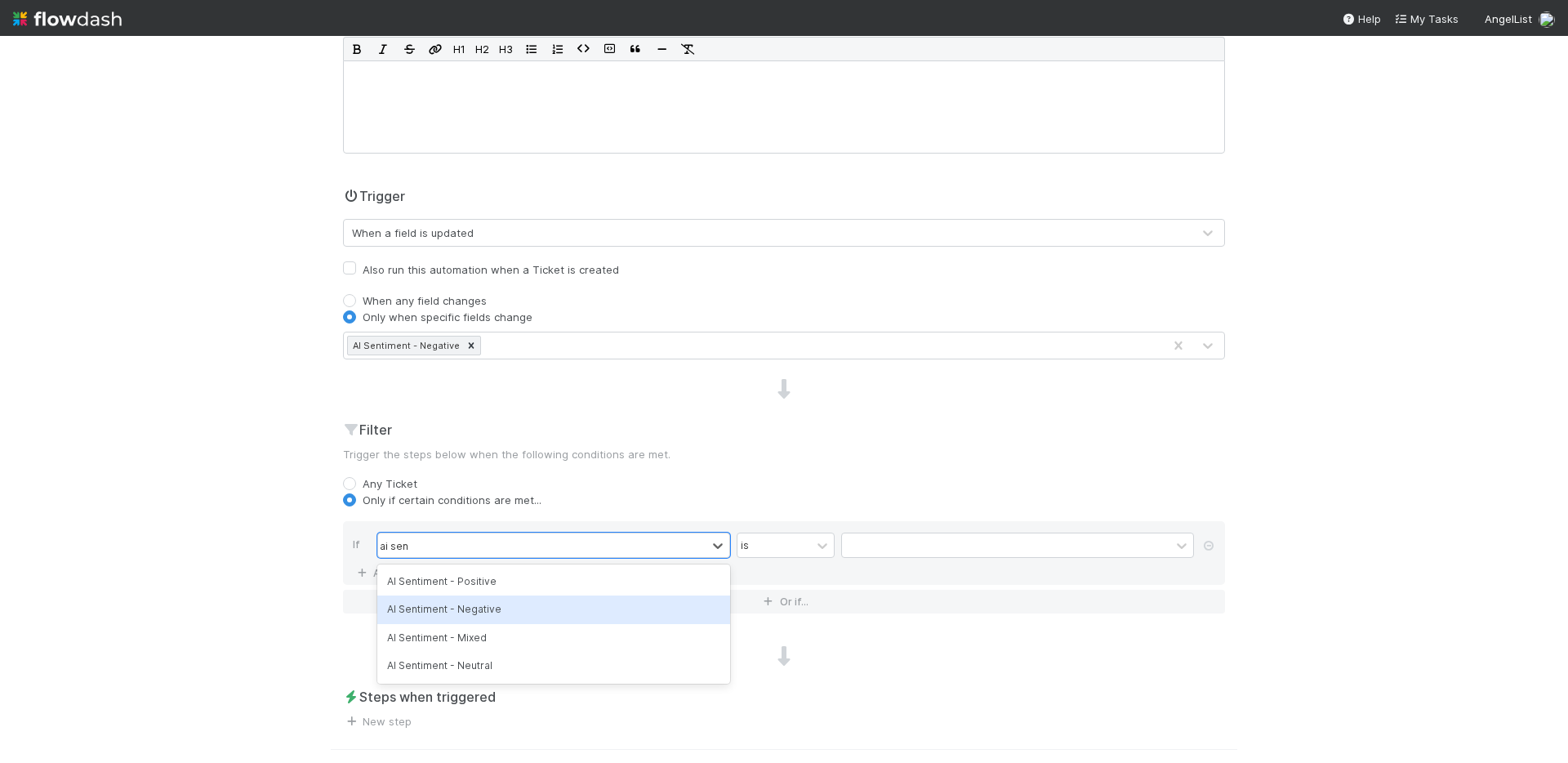 type 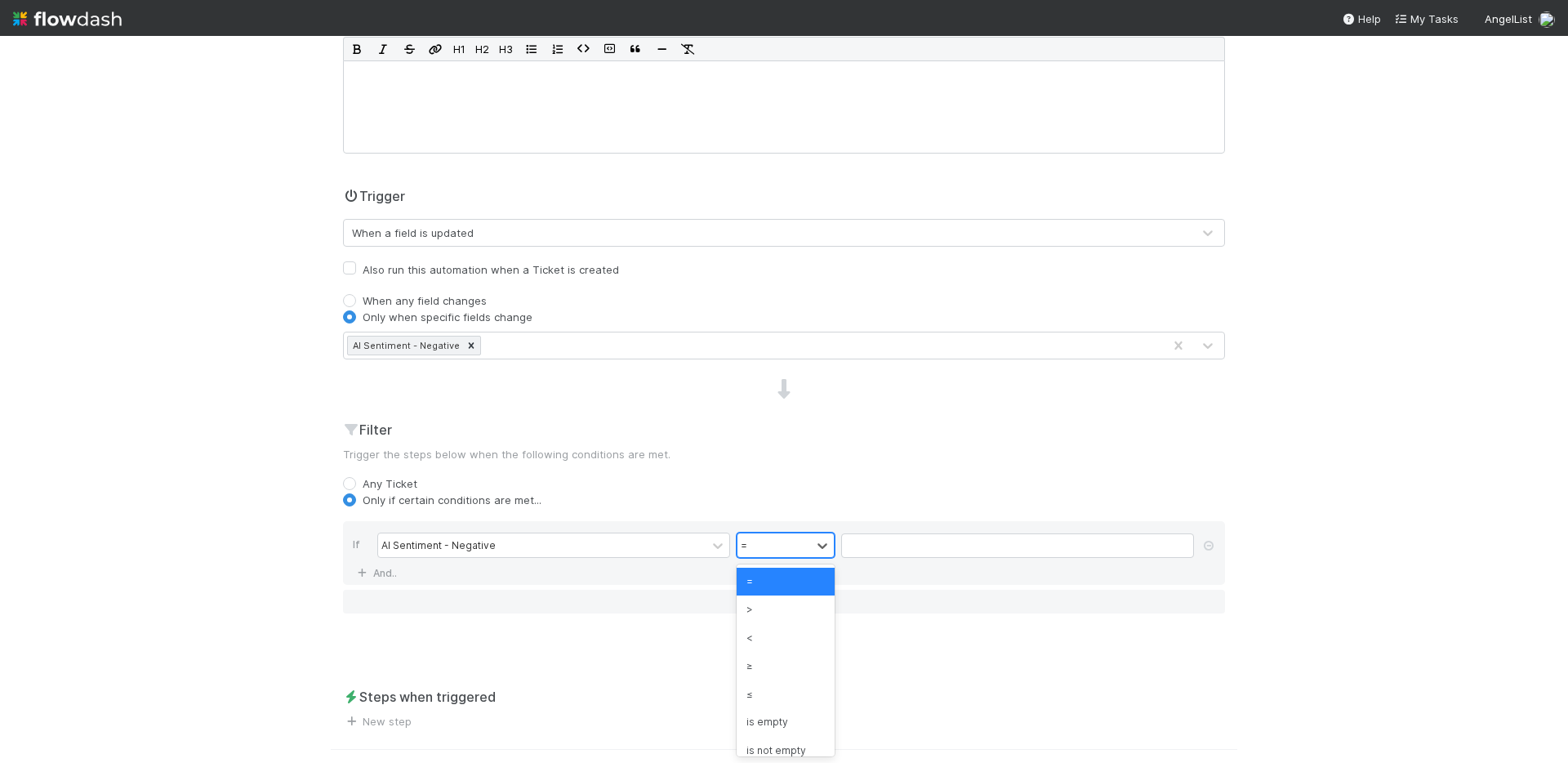 click on "=" at bounding box center [774, 545] 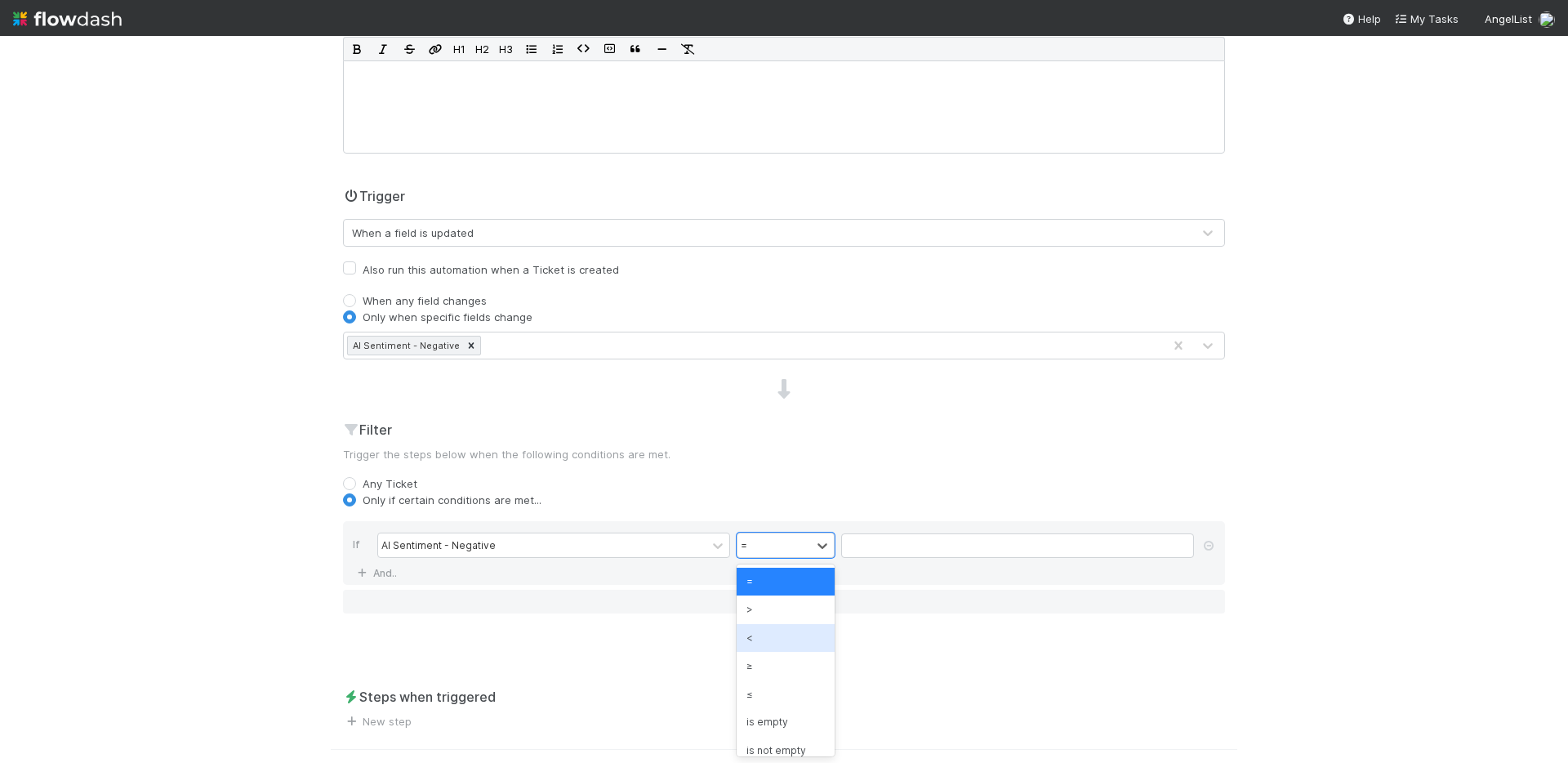 scroll, scrollTop: 11, scrollLeft: 0, axis: vertical 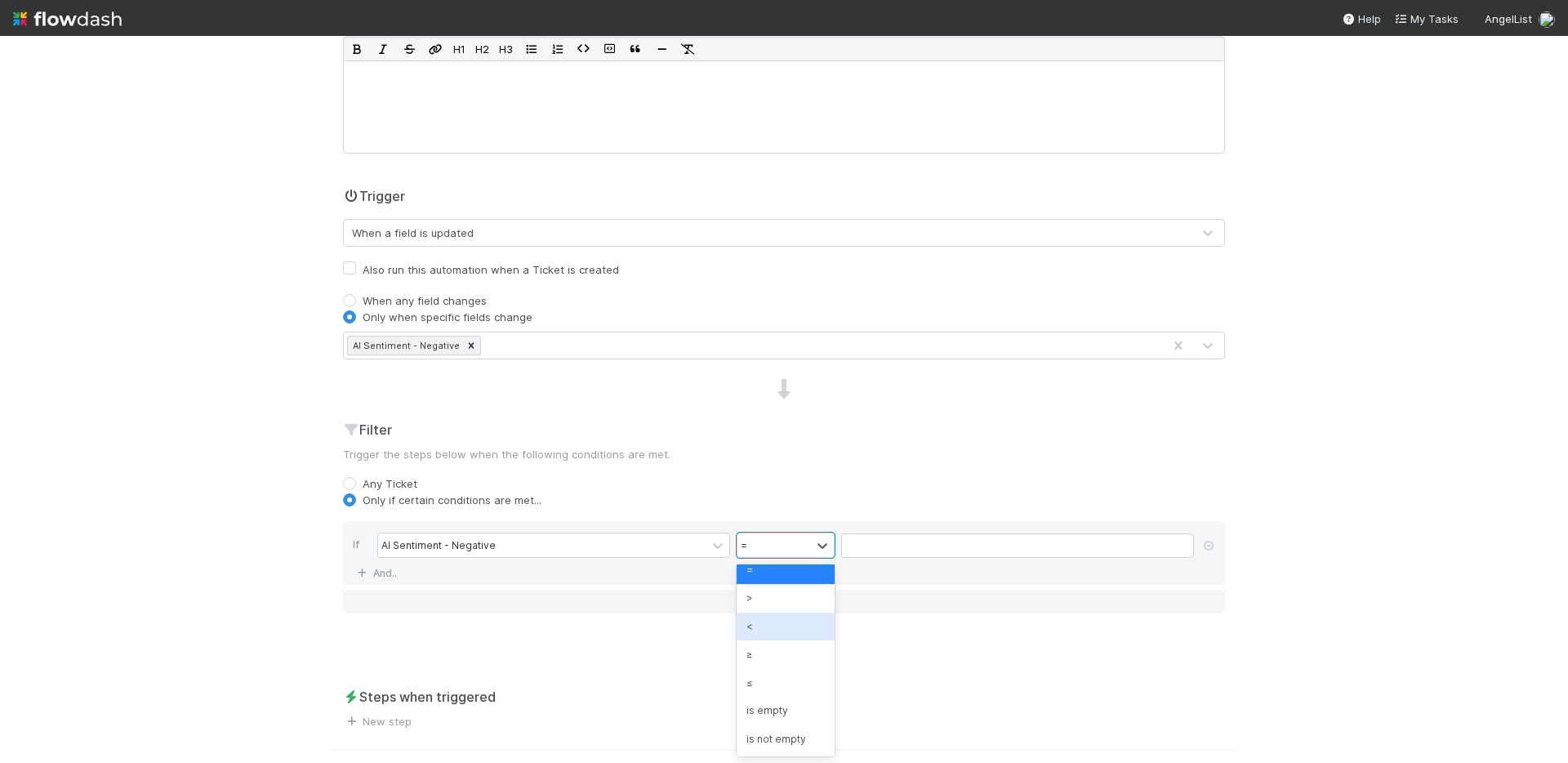 click at bounding box center (784, 657) 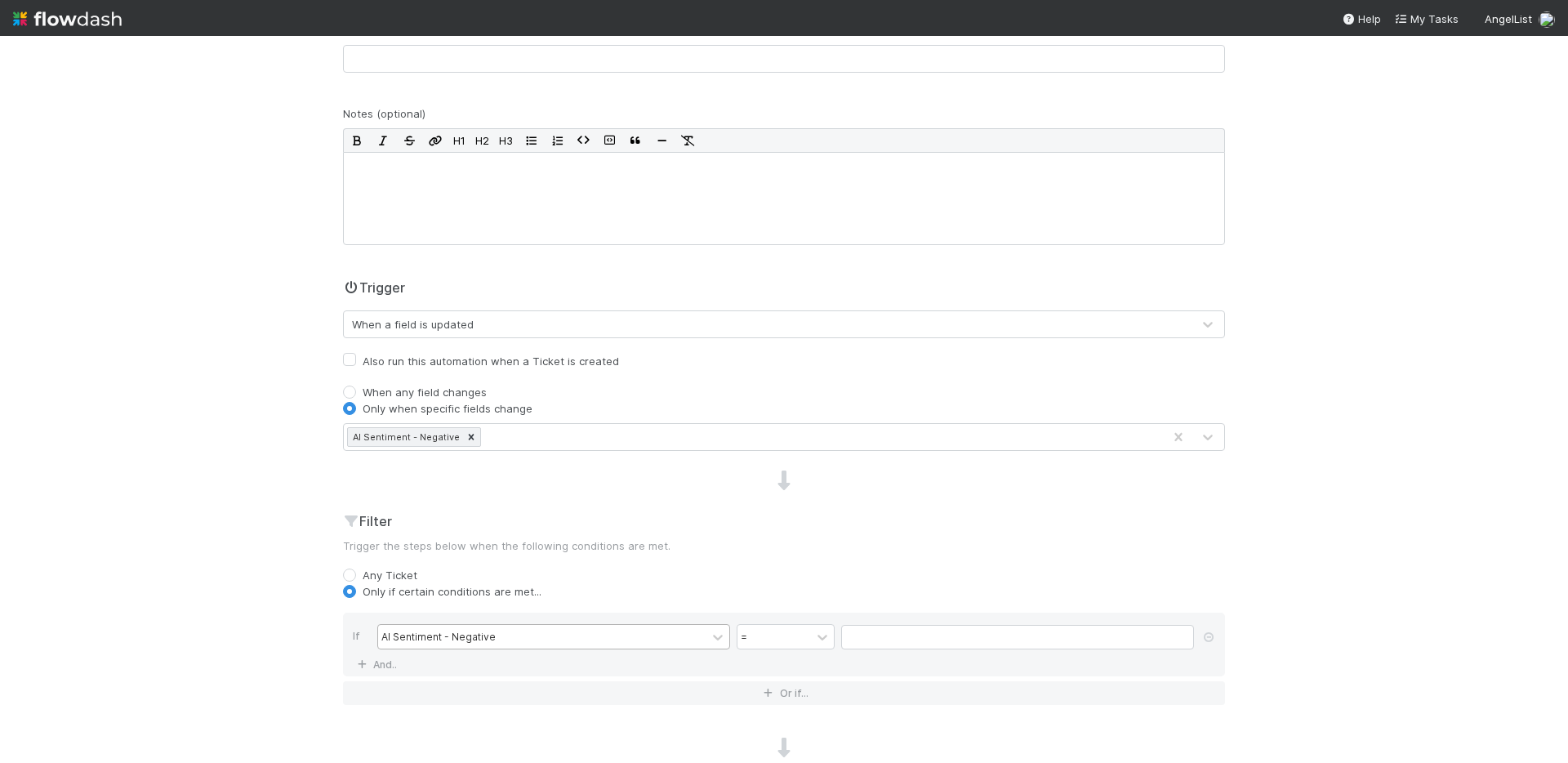 scroll, scrollTop: 108, scrollLeft: 0, axis: vertical 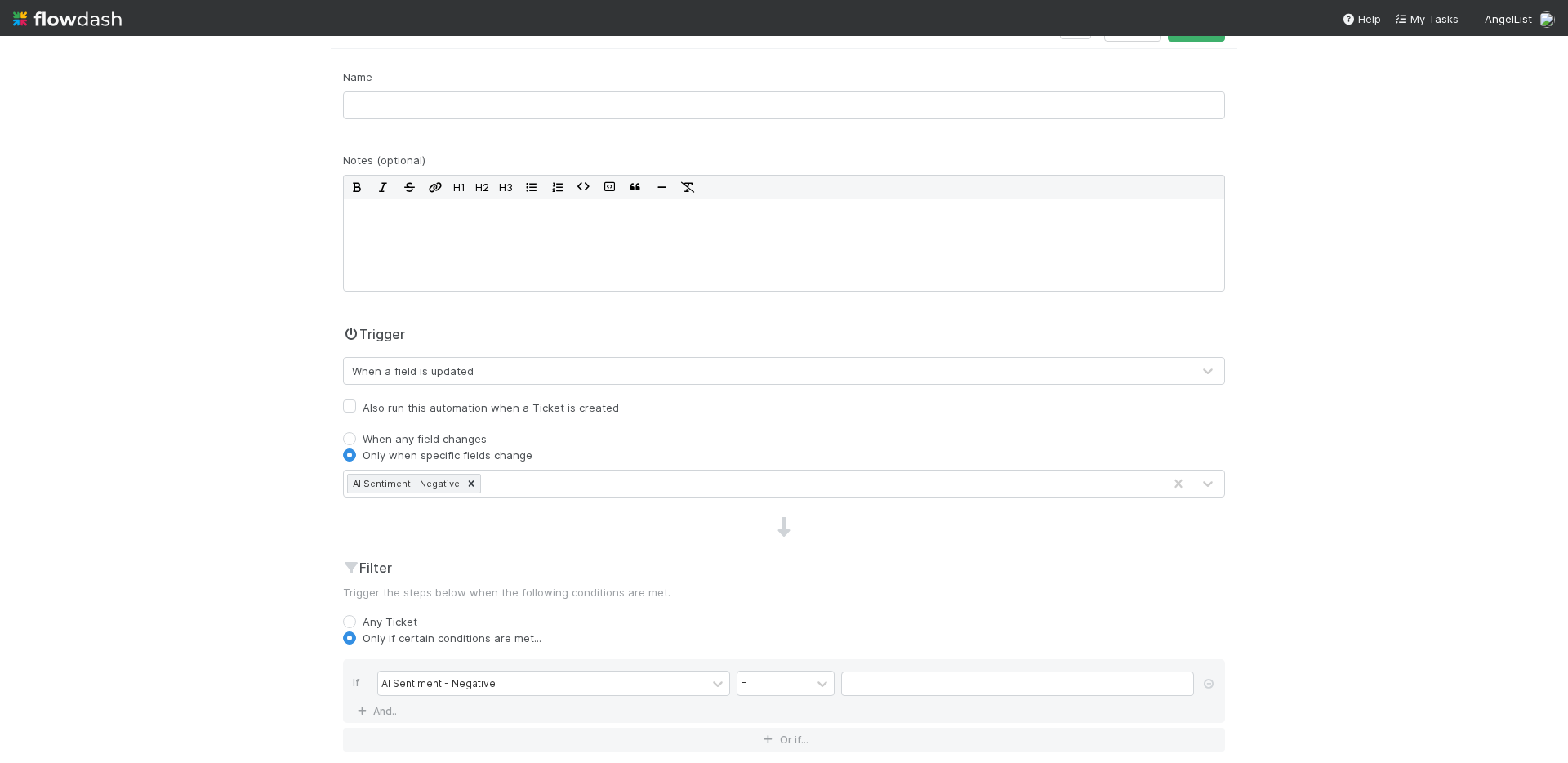 click on "AI Sentiment - Negative" at bounding box center [753, 484] 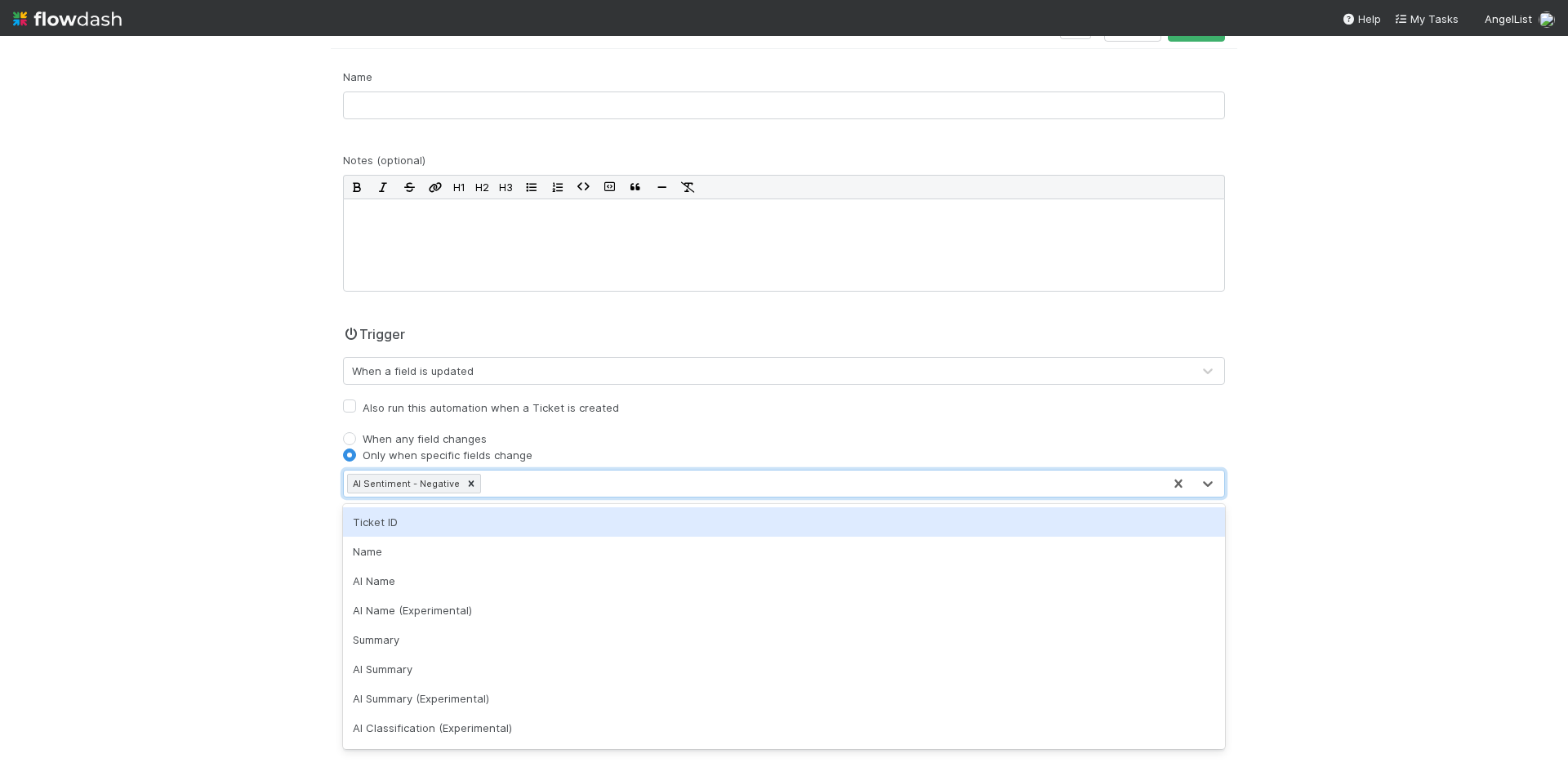 click on "Only when specific fields change" at bounding box center [784, 455] 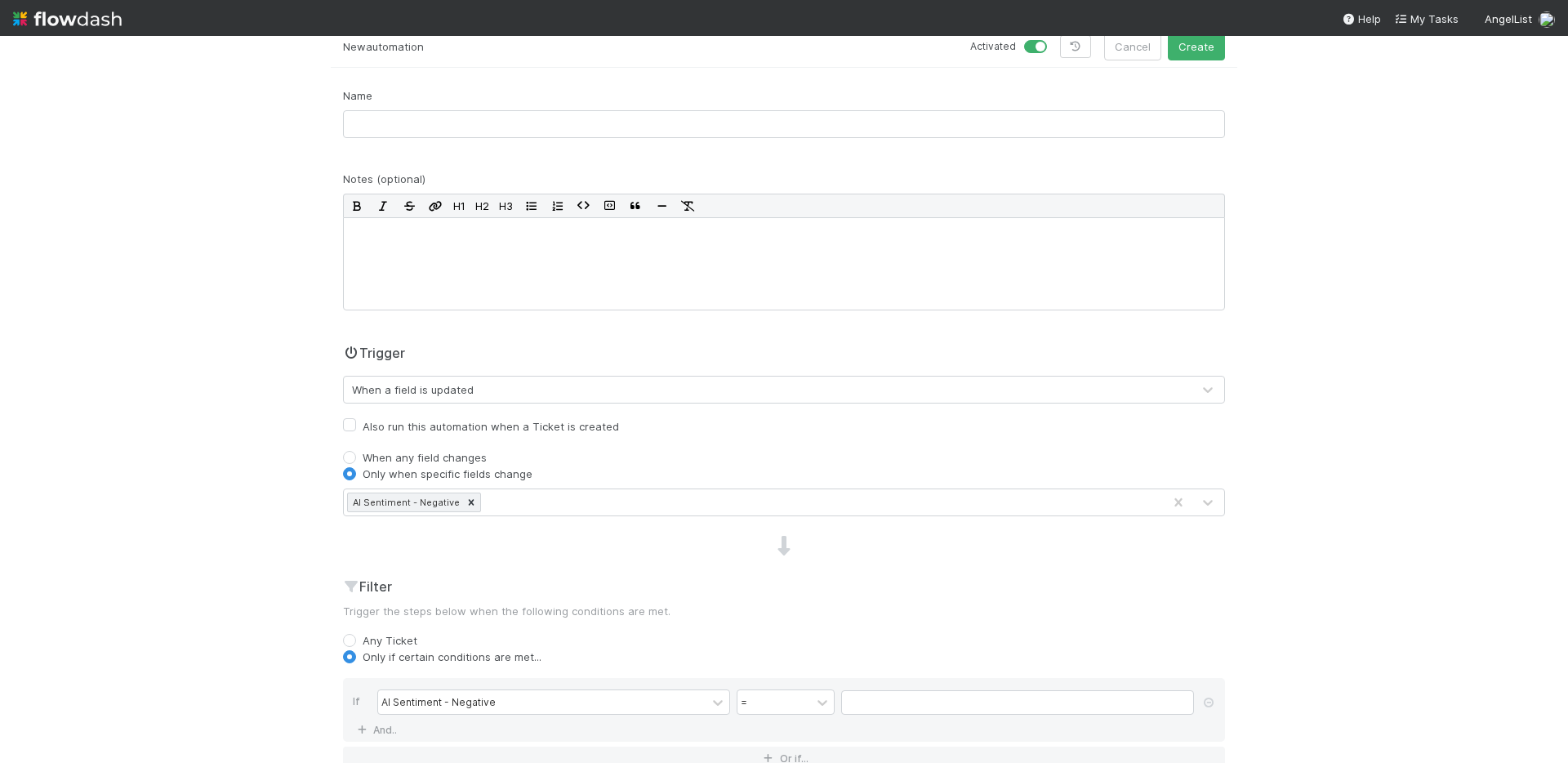scroll, scrollTop: 158, scrollLeft: 0, axis: vertical 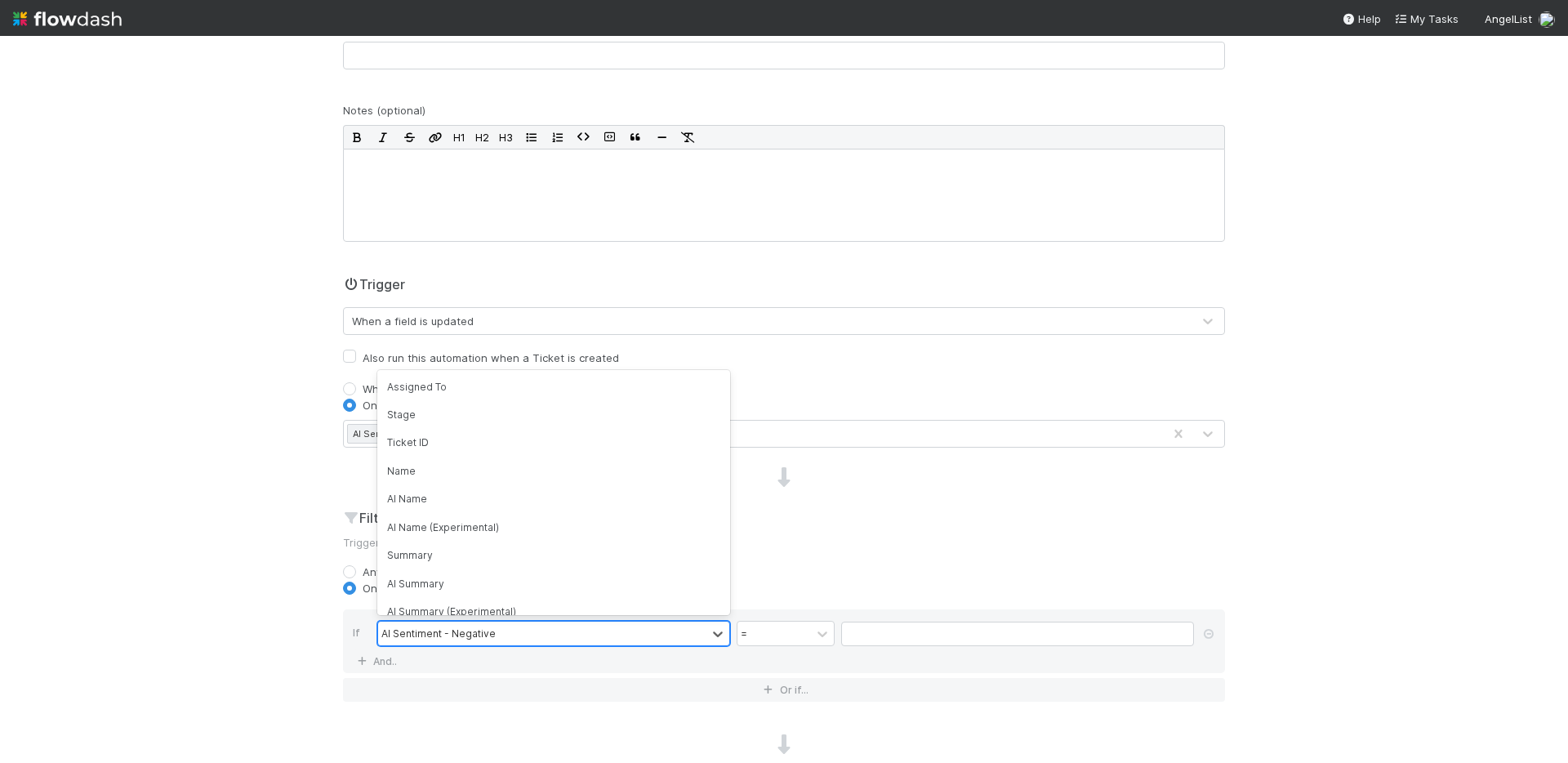 click on "AI Sentiment - Negative" at bounding box center [542, 633] 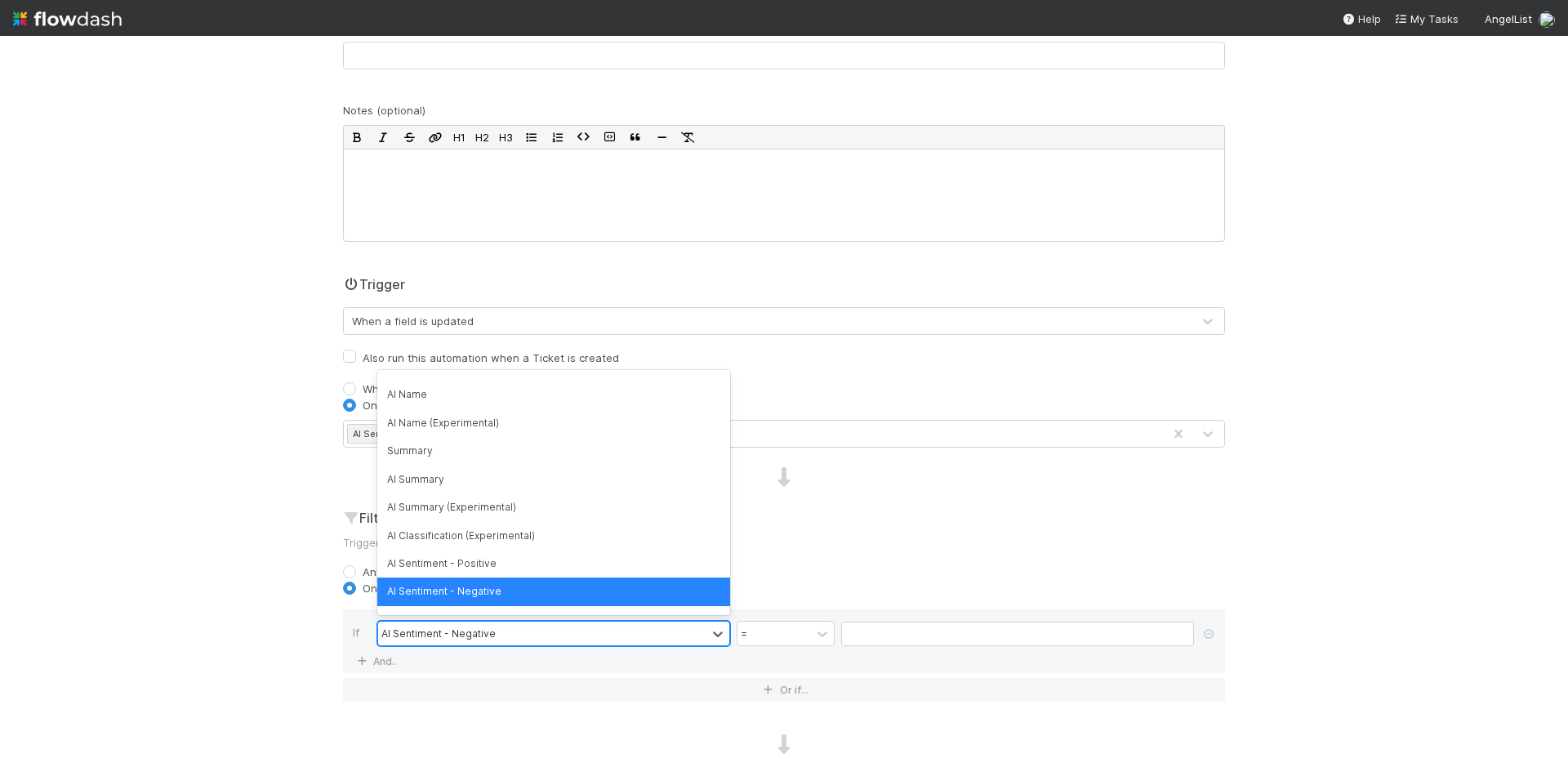 drag, startPoint x: 648, startPoint y: 632, endPoint x: 430, endPoint y: 633, distance: 218.00229 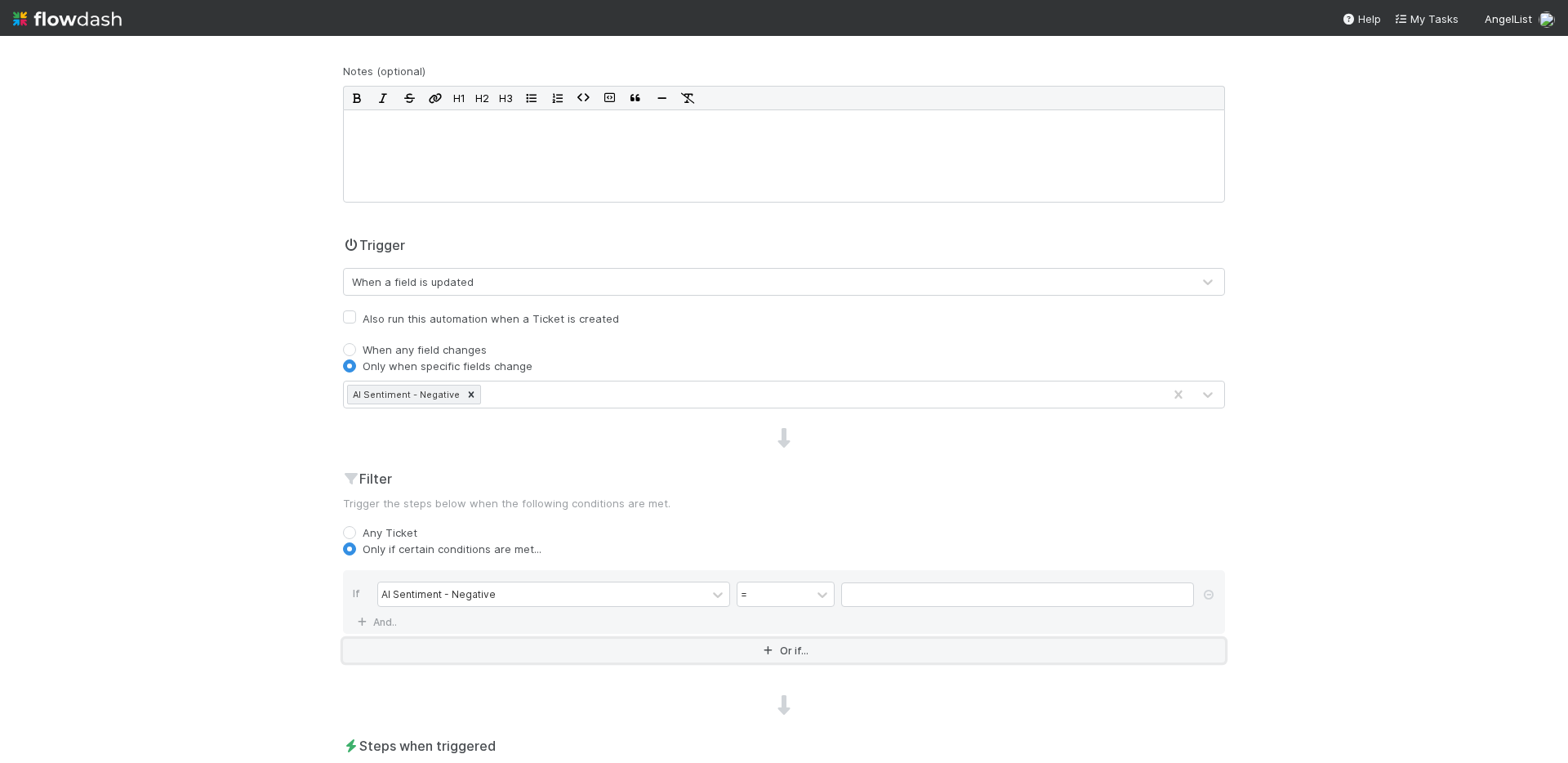 click on "Or if..." at bounding box center [784, 650] 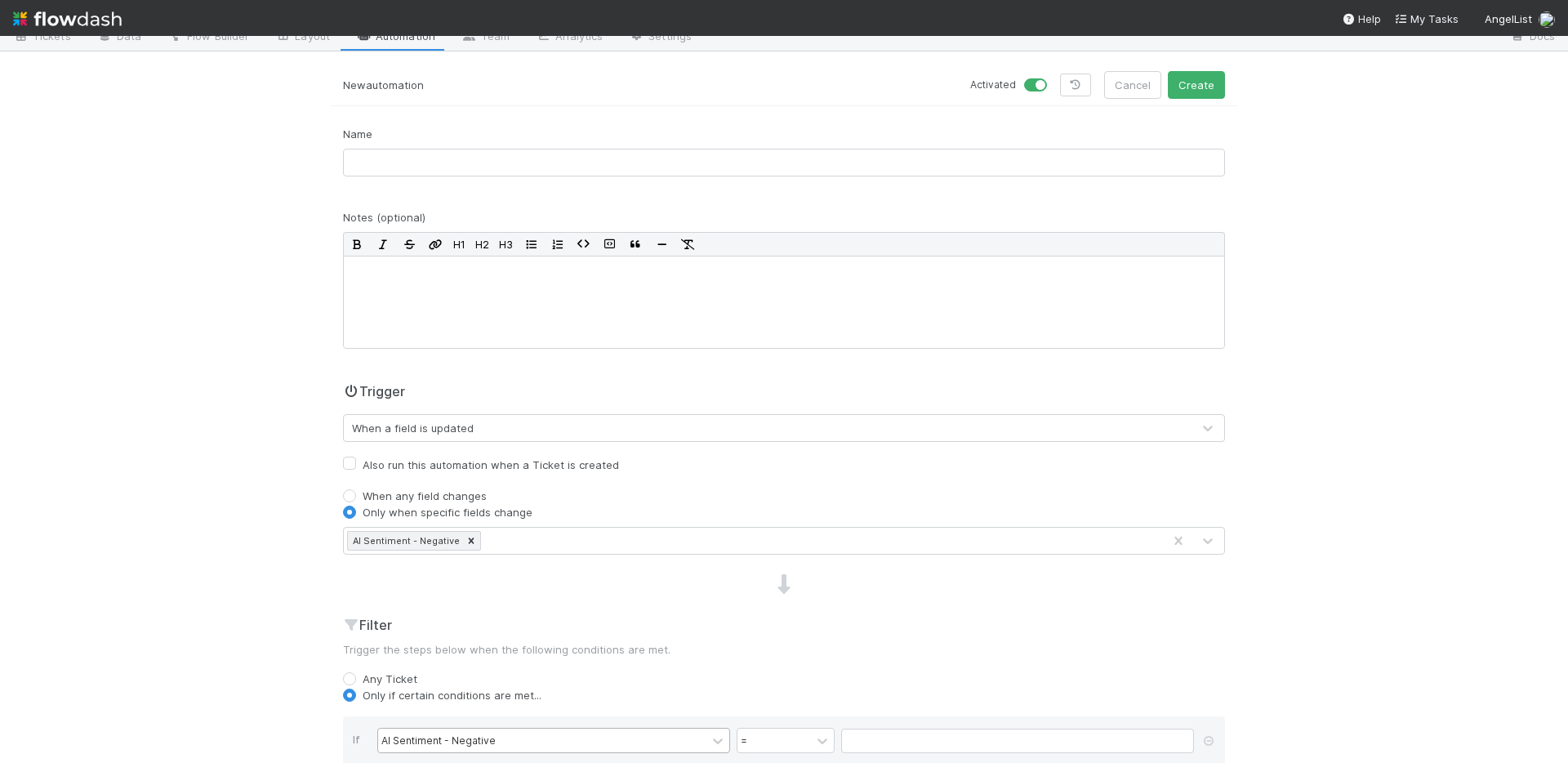 scroll, scrollTop: 0, scrollLeft: 0, axis: both 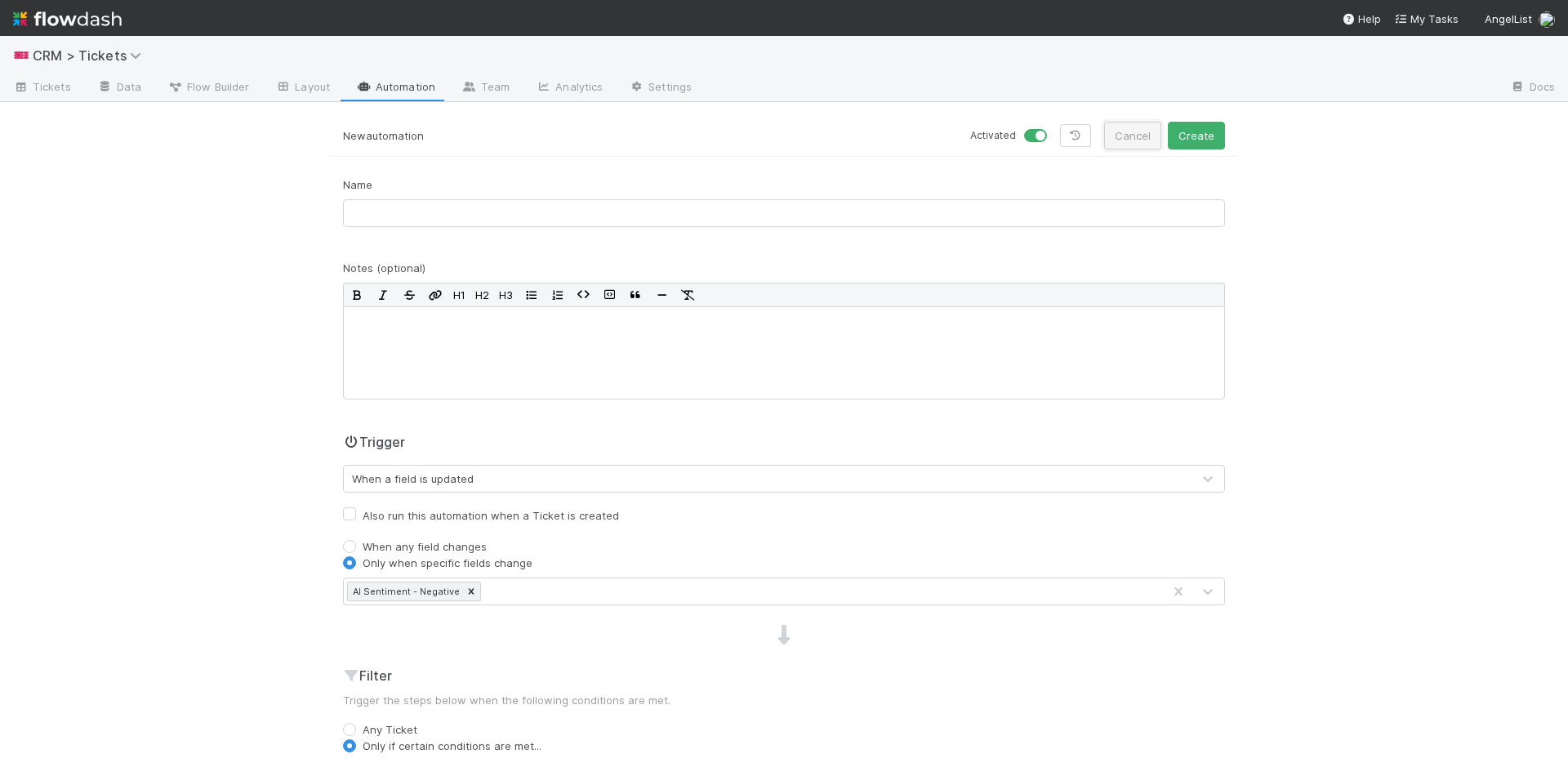 click on "Cancel" at bounding box center (1133, 136) 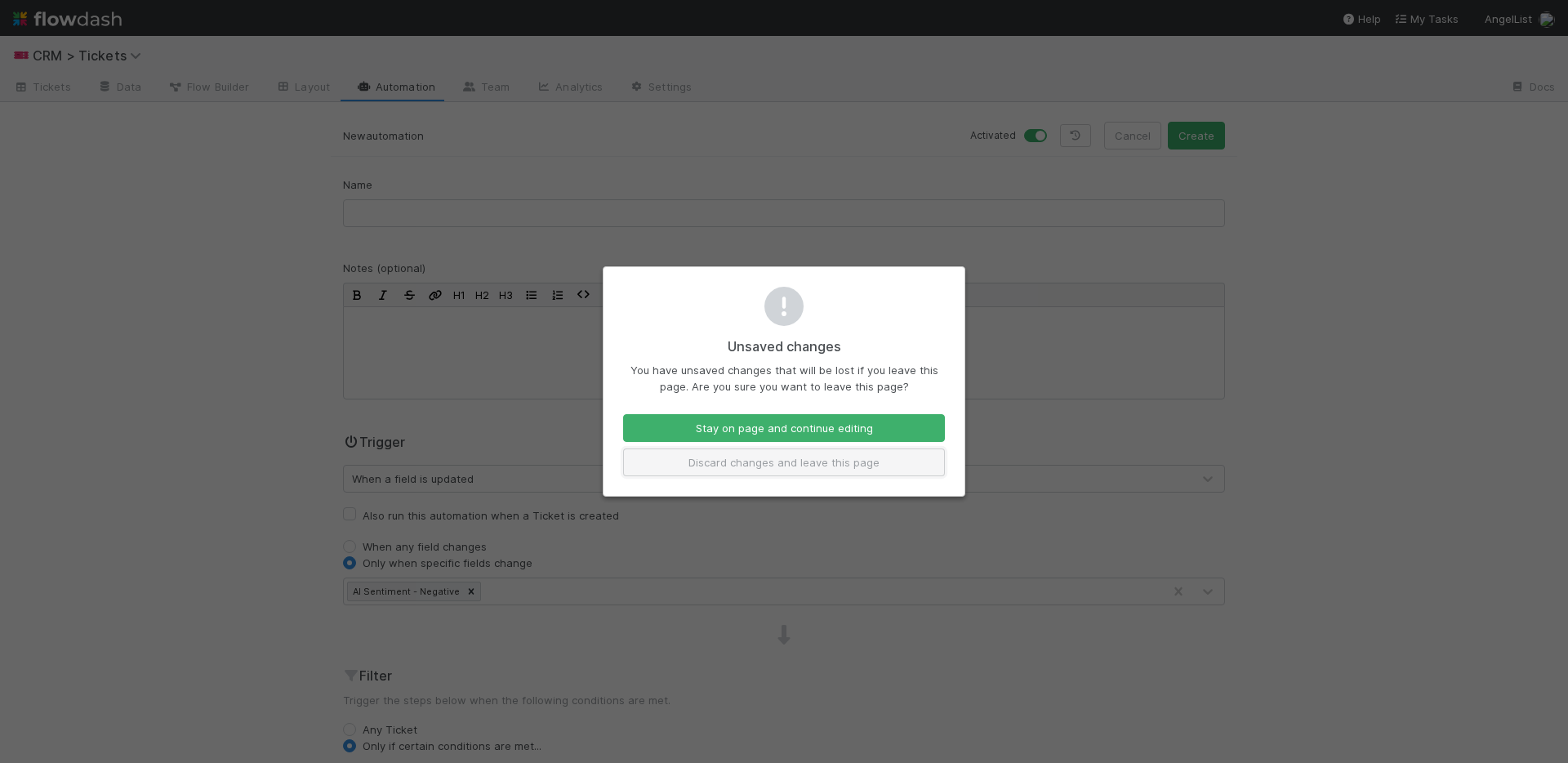 click on "Discard changes and leave this page" at bounding box center (784, 462) 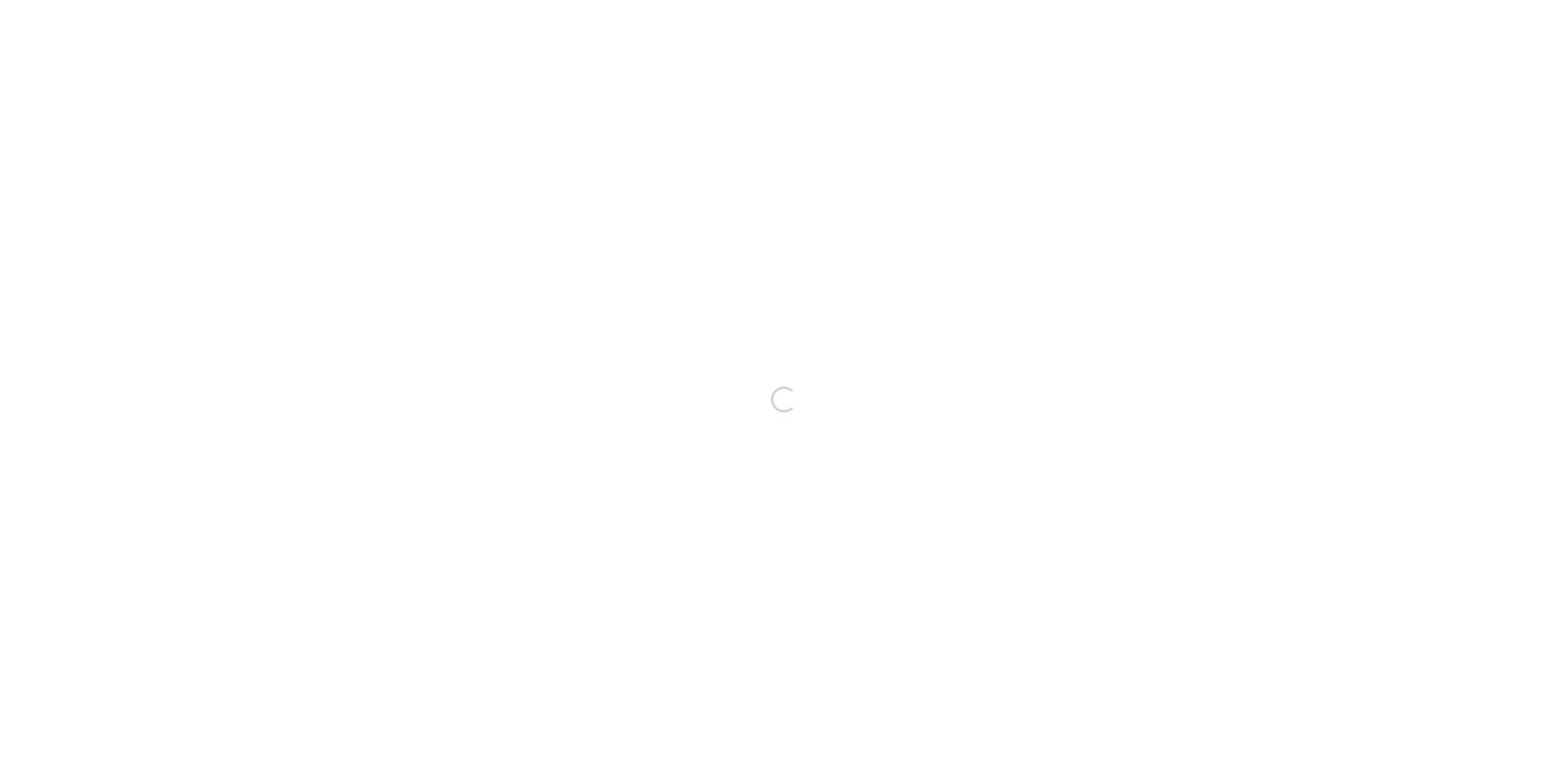 scroll, scrollTop: 0, scrollLeft: 0, axis: both 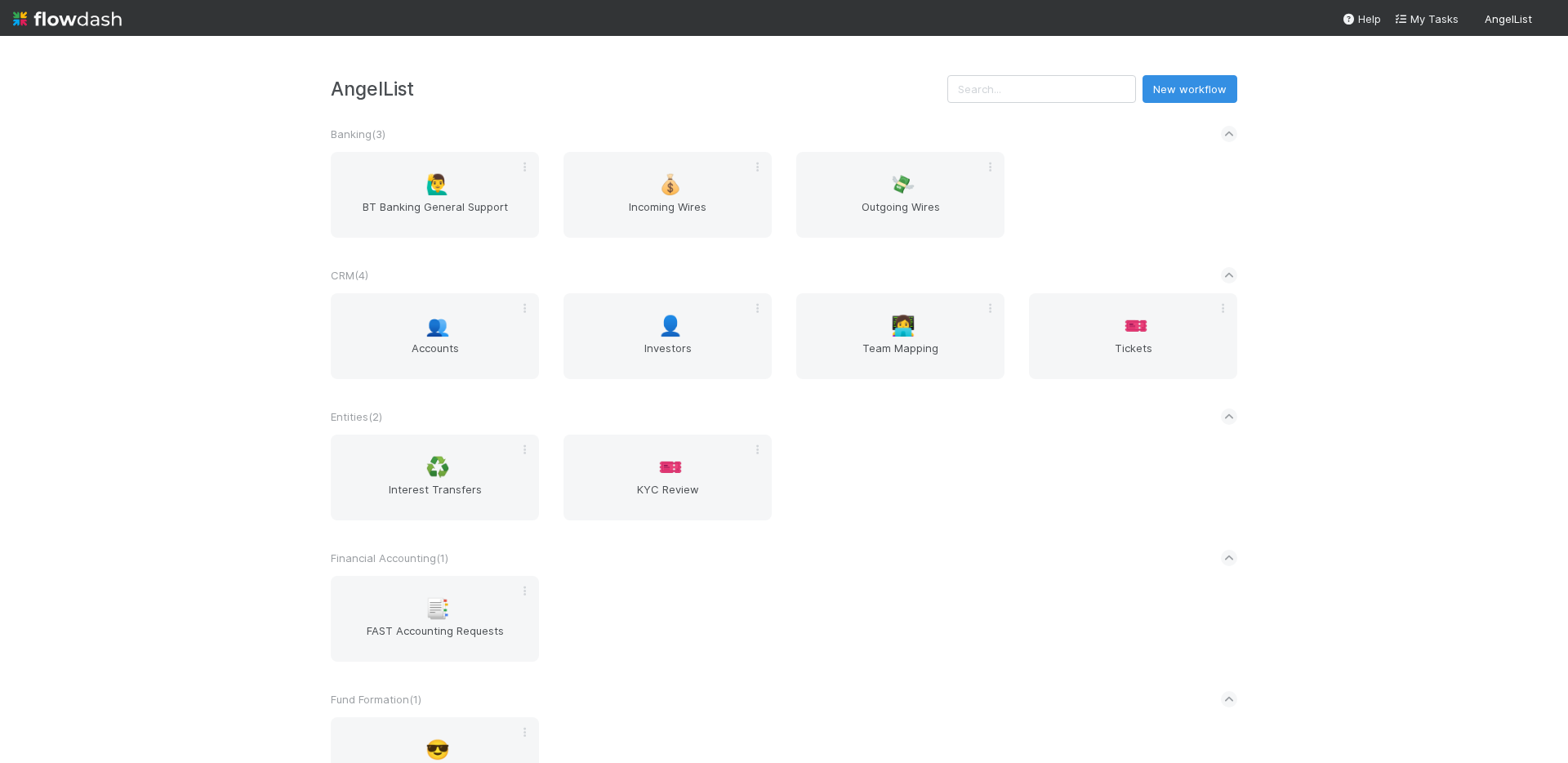 click on "AngelList New workflow   Banking  ( 3 )   🙋‍♂️ BT Banking General Support 💰 Incoming Wires 💸 Outgoing Wires   CRM  ( 4 )   👥 Accounts 👤 Investors 👩‍💻 Team Mapping 🎫 Tickets   Entities  ( 2 )   ♻️ Interest Transfers 🎫 KYC Review   Financial Accounting  ( 1 )   📑 FAST Accounting Requests   Fund Formation  ( 1 )   😎 Fund Formation Support Requests   General  ( 17 )   🎓 Flowdash Tutorial 📓 2FA Reset Tasks 🤠 Investor Qualification General Support 📄 IRA Closings 🤸‍♂️ LP Feedback Outreach 🚕 LPR Automated Responses 🙉 LPR Automated Responses - Allen 📖 LPR Internal Playbook 🦕 New Funds Requiring Audits 📞 QBR Tracker 💪 Request Reporting Obligation Workflow 📣 Slack ask-lpr ‼️ Slack ask-lpr TEST ✈️ SPV Launches 🎟️ Strategic Finance Team Ticketing 🥕 Subscription Adjustments 🚀 Test   LP Relations  ( 2 )   📓 Customer DDQ Database 📝 Simplified Offline Closes   Legal  ( 1 )   ⚖️ DLS (Direct Legal Services)    (" at bounding box center (784, 1172) 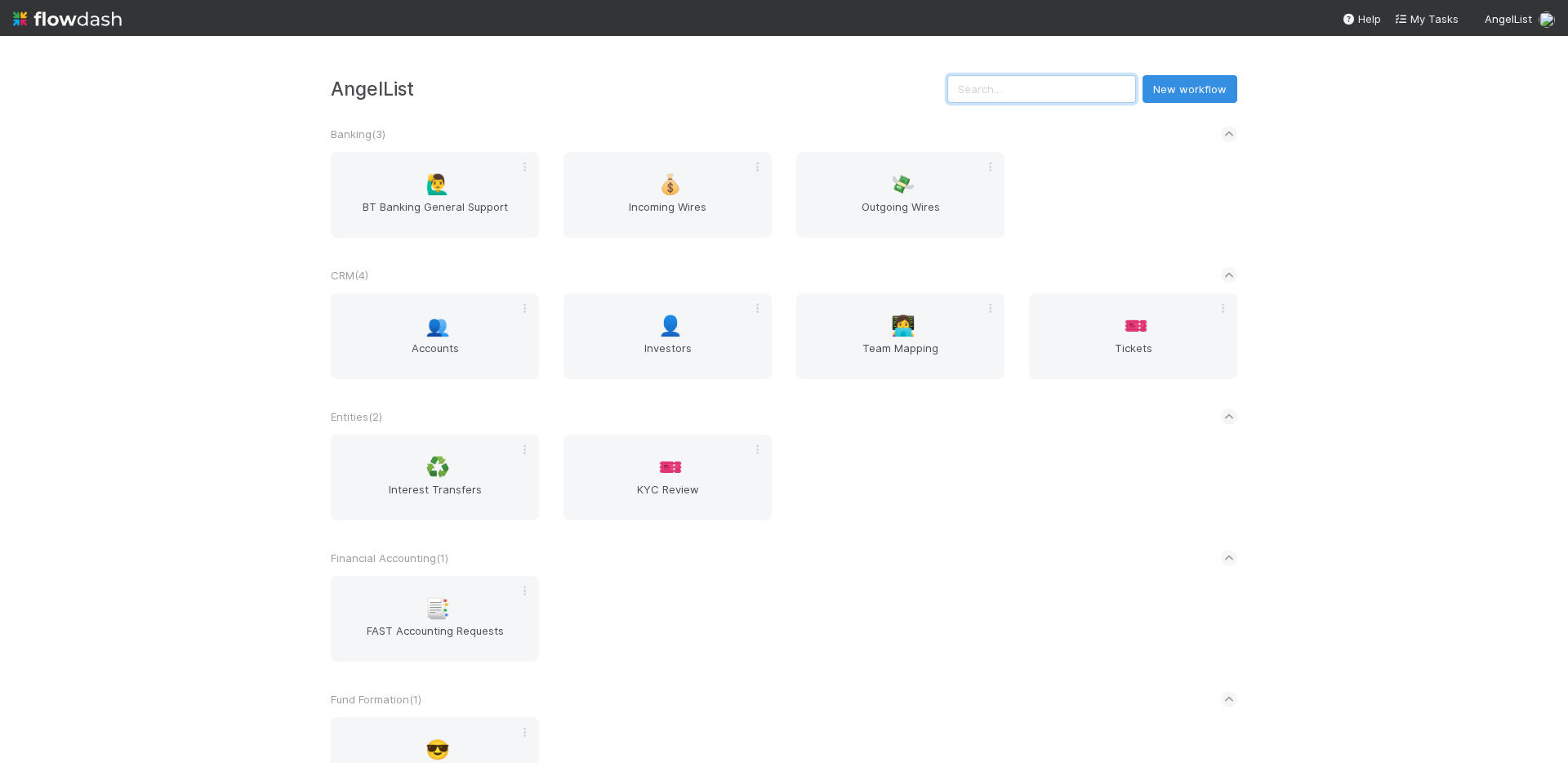 click at bounding box center [1041, 89] 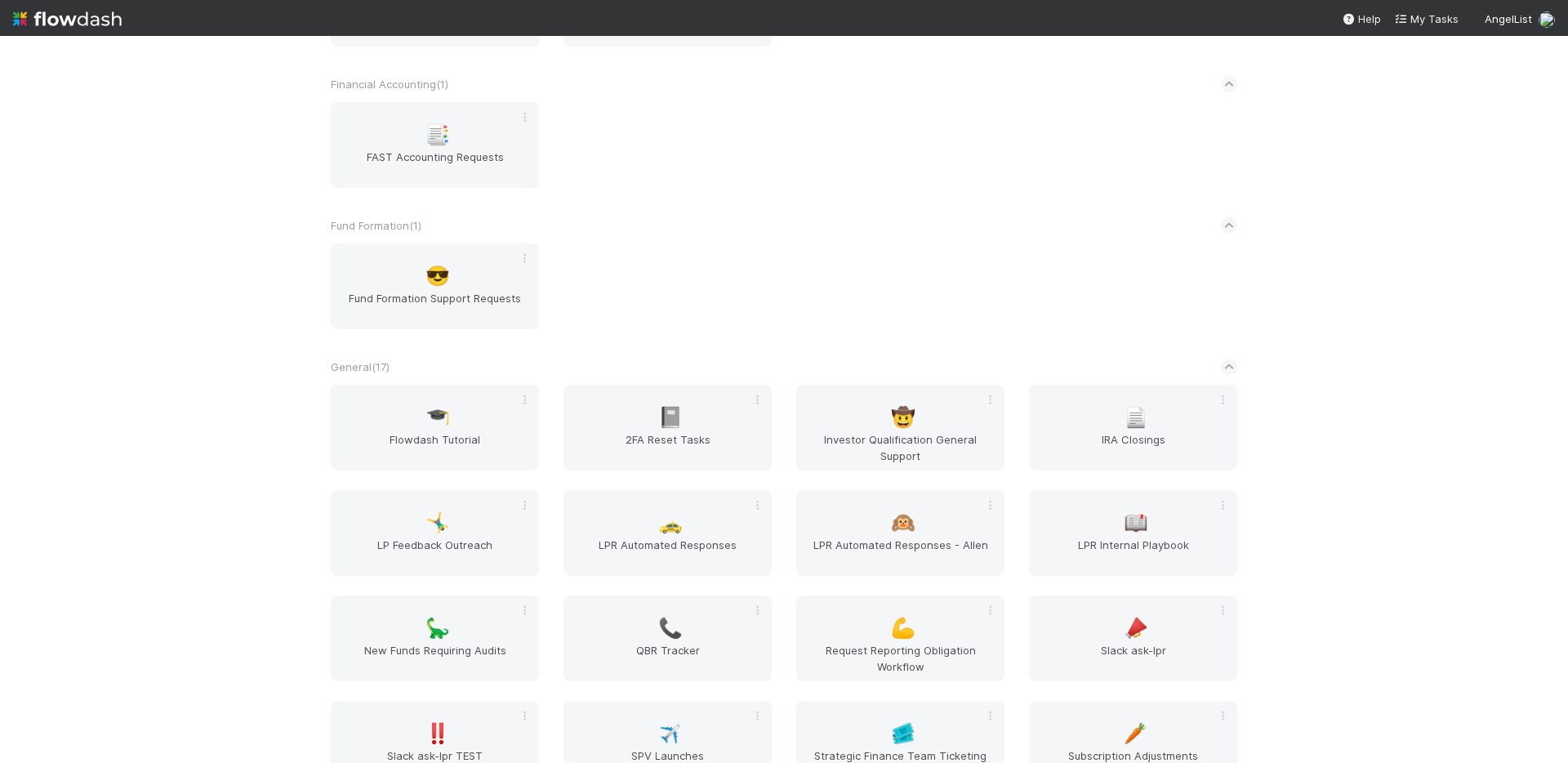 scroll, scrollTop: 798, scrollLeft: 0, axis: vertical 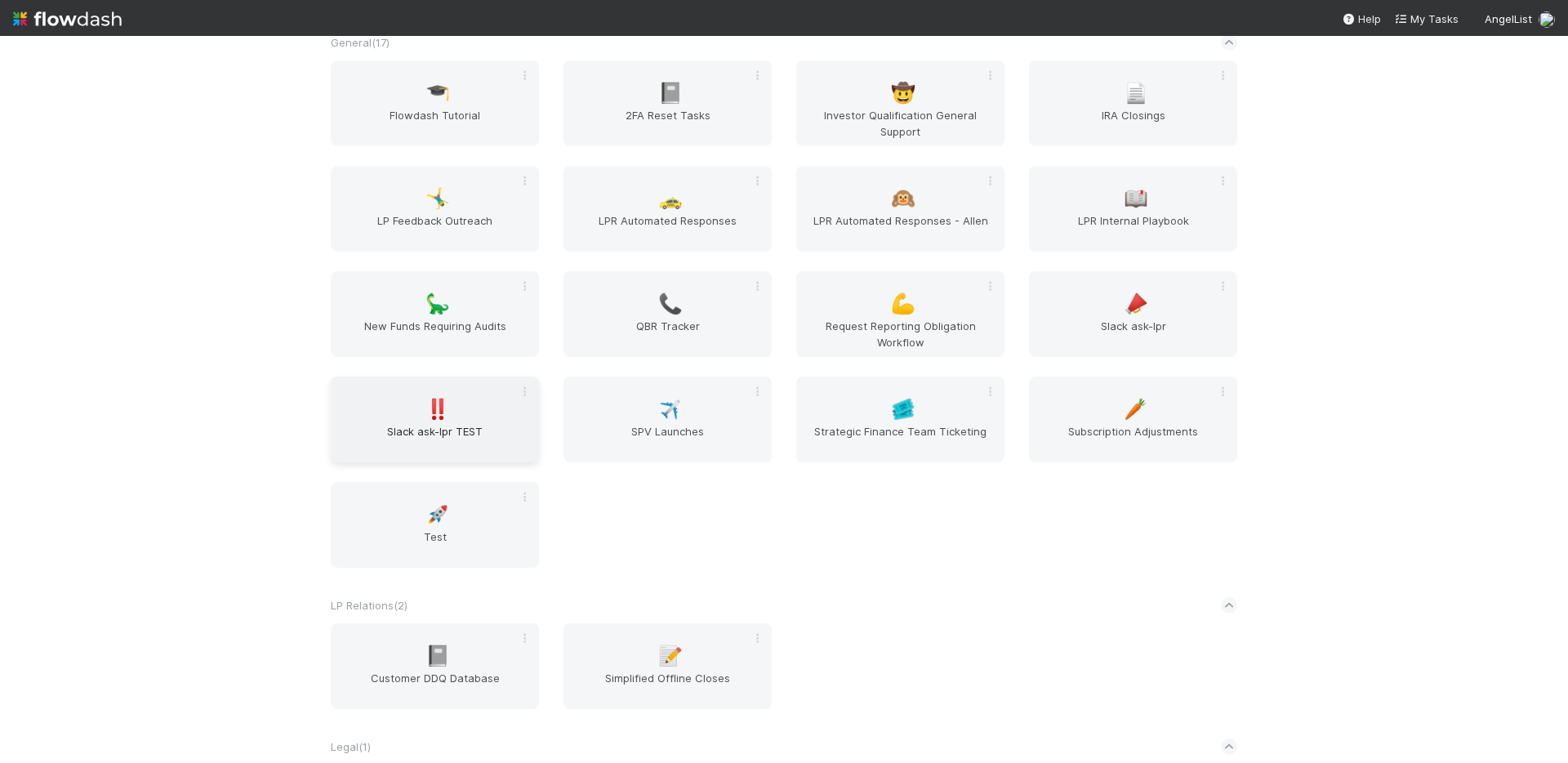 click on "‼️ Slack ask-lpr TEST" at bounding box center [434, 419] 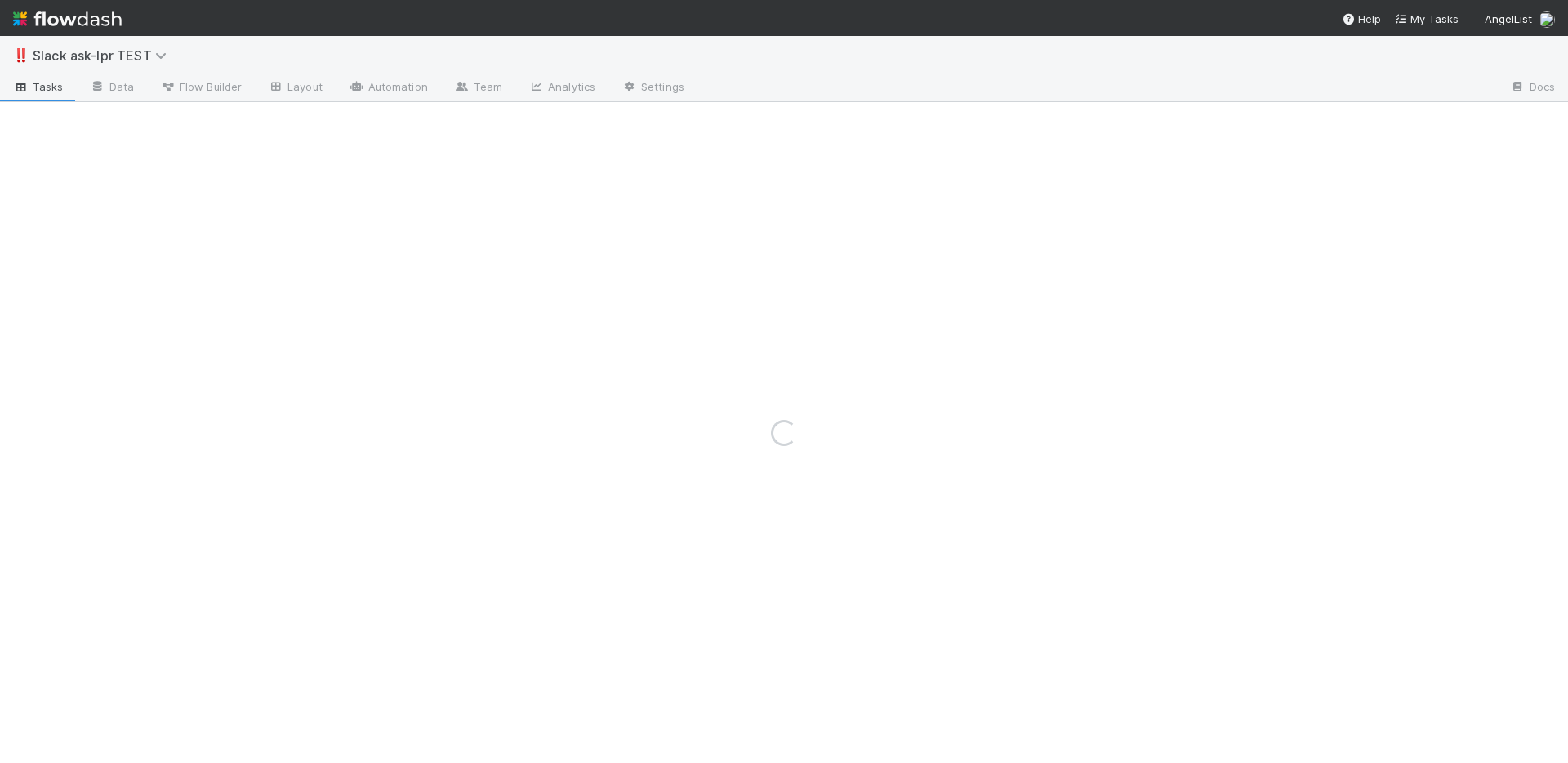 scroll, scrollTop: 0, scrollLeft: 0, axis: both 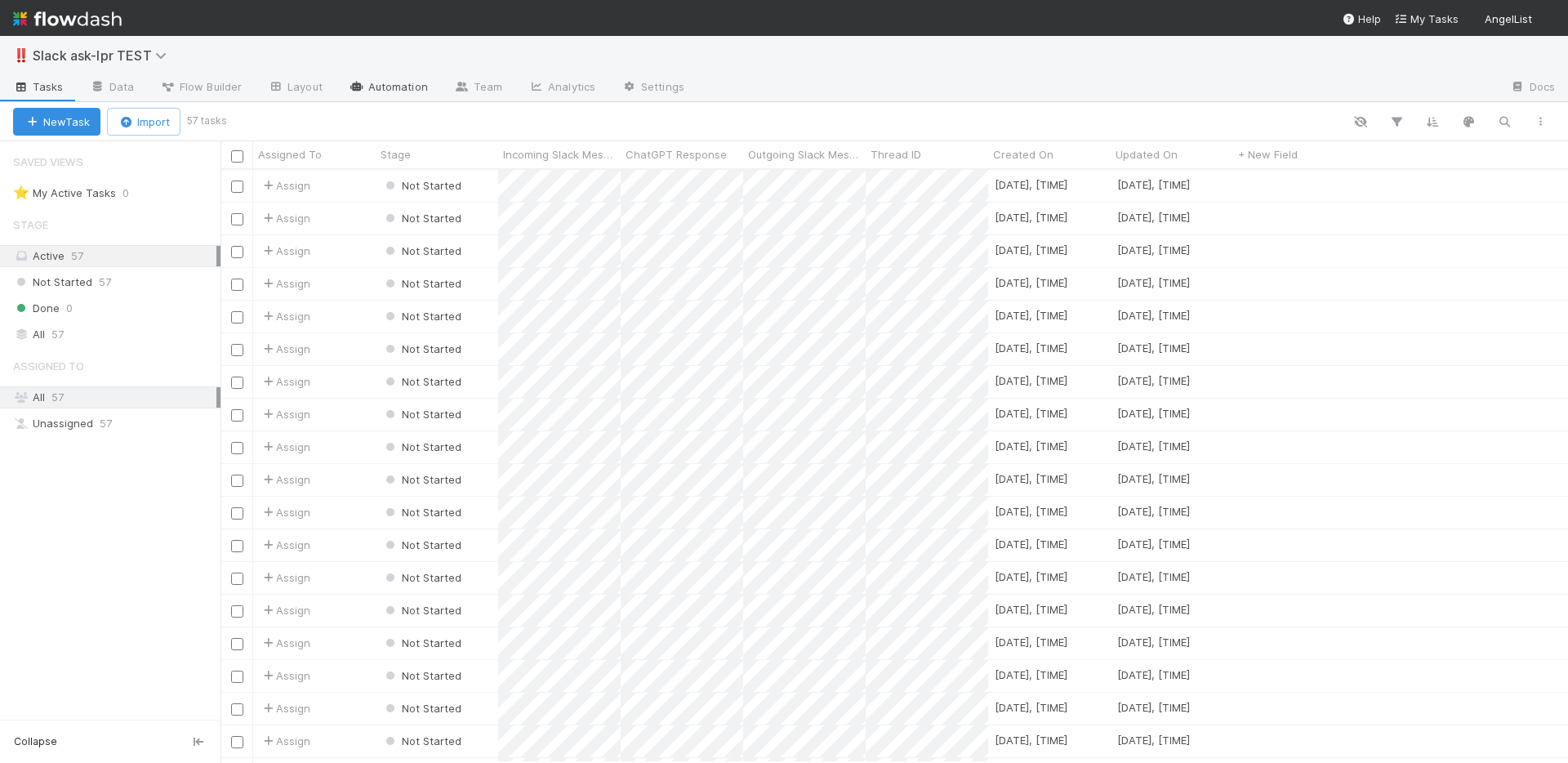 click on "Automation" at bounding box center (388, 88) 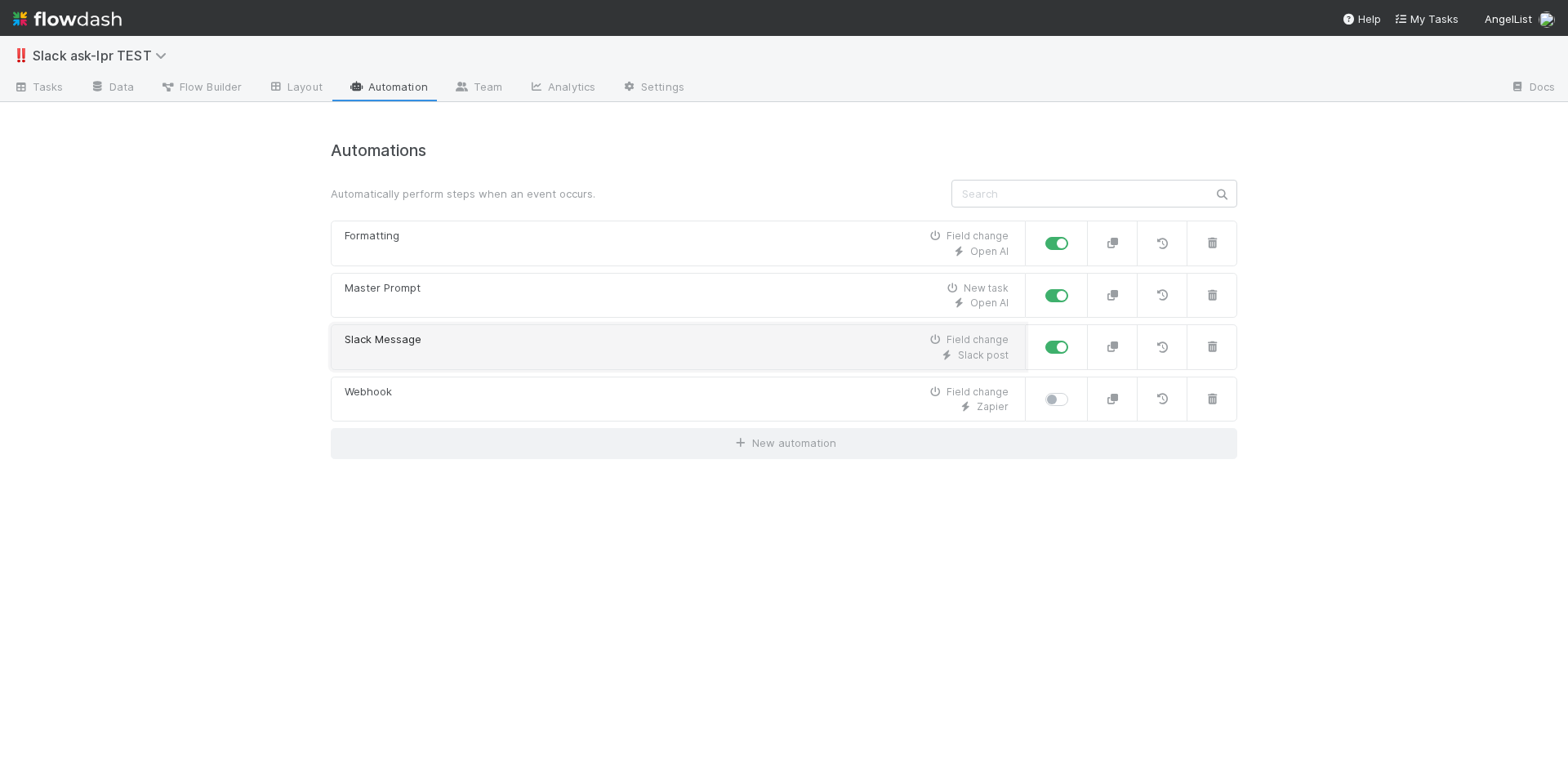 click on "Slack post" at bounding box center (676, 355) 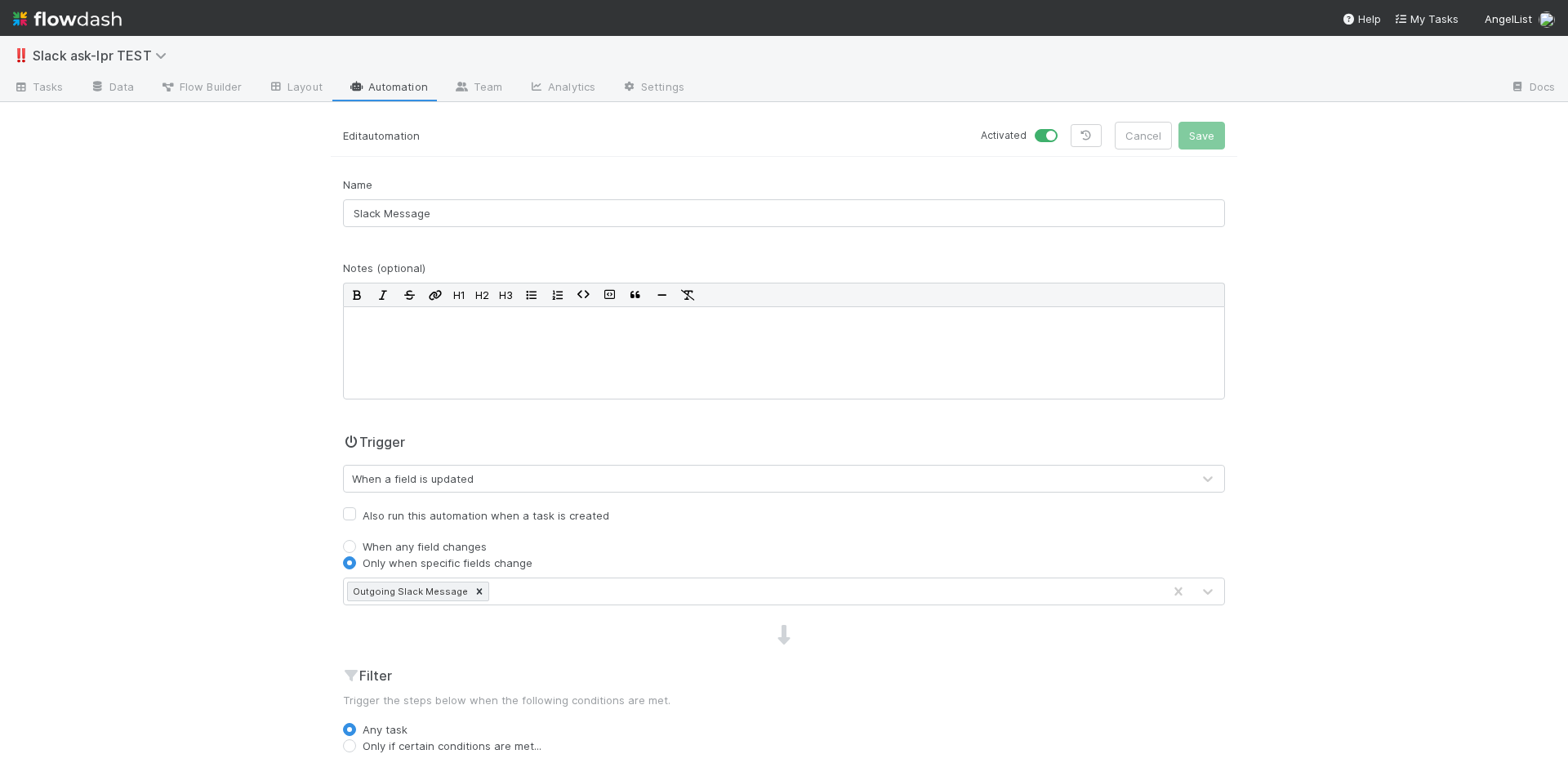 click on "Automation" at bounding box center (388, 88) 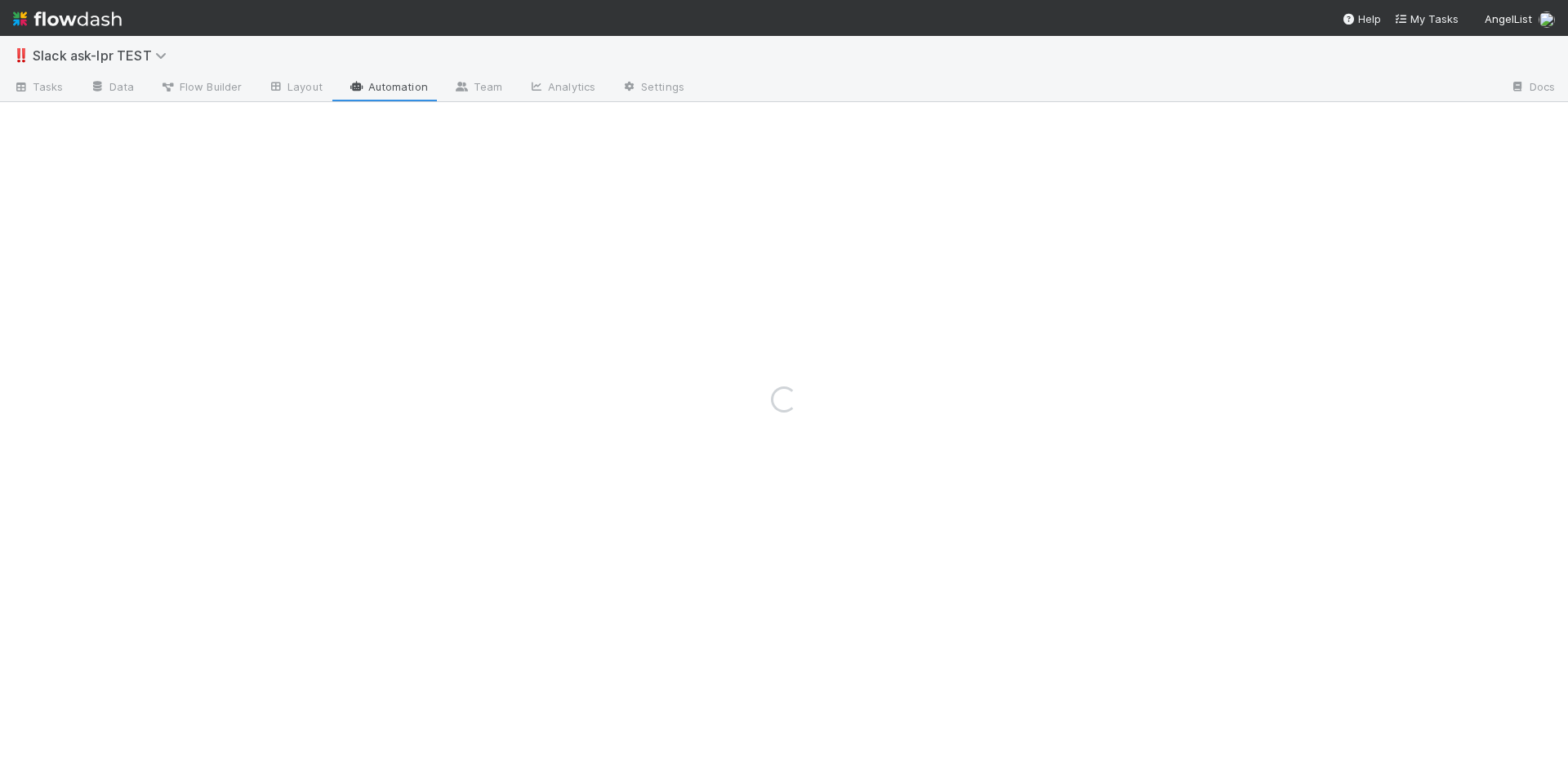 click on "Loading..." at bounding box center (784, 399) 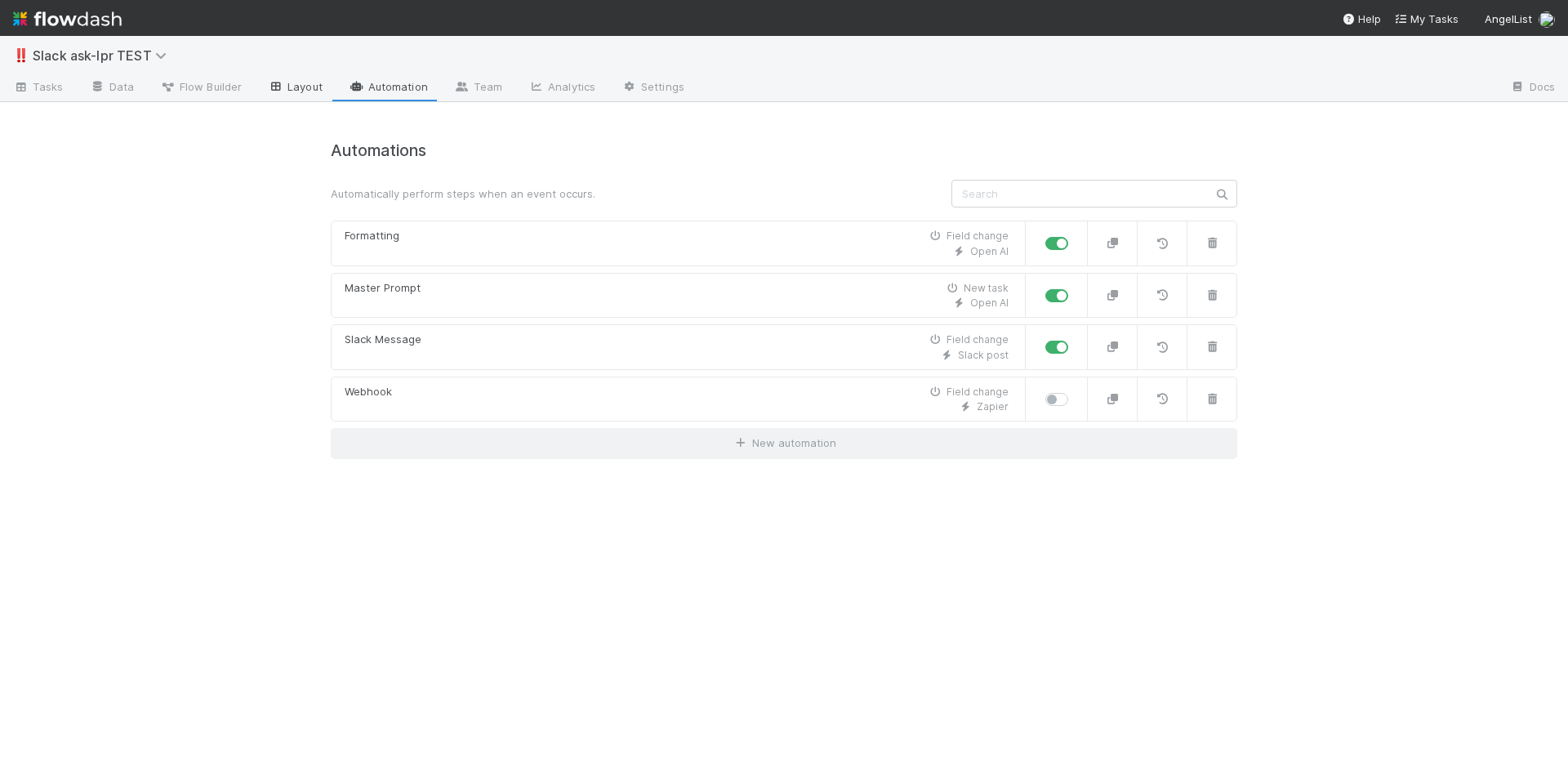 click on "Layout" at bounding box center (295, 88) 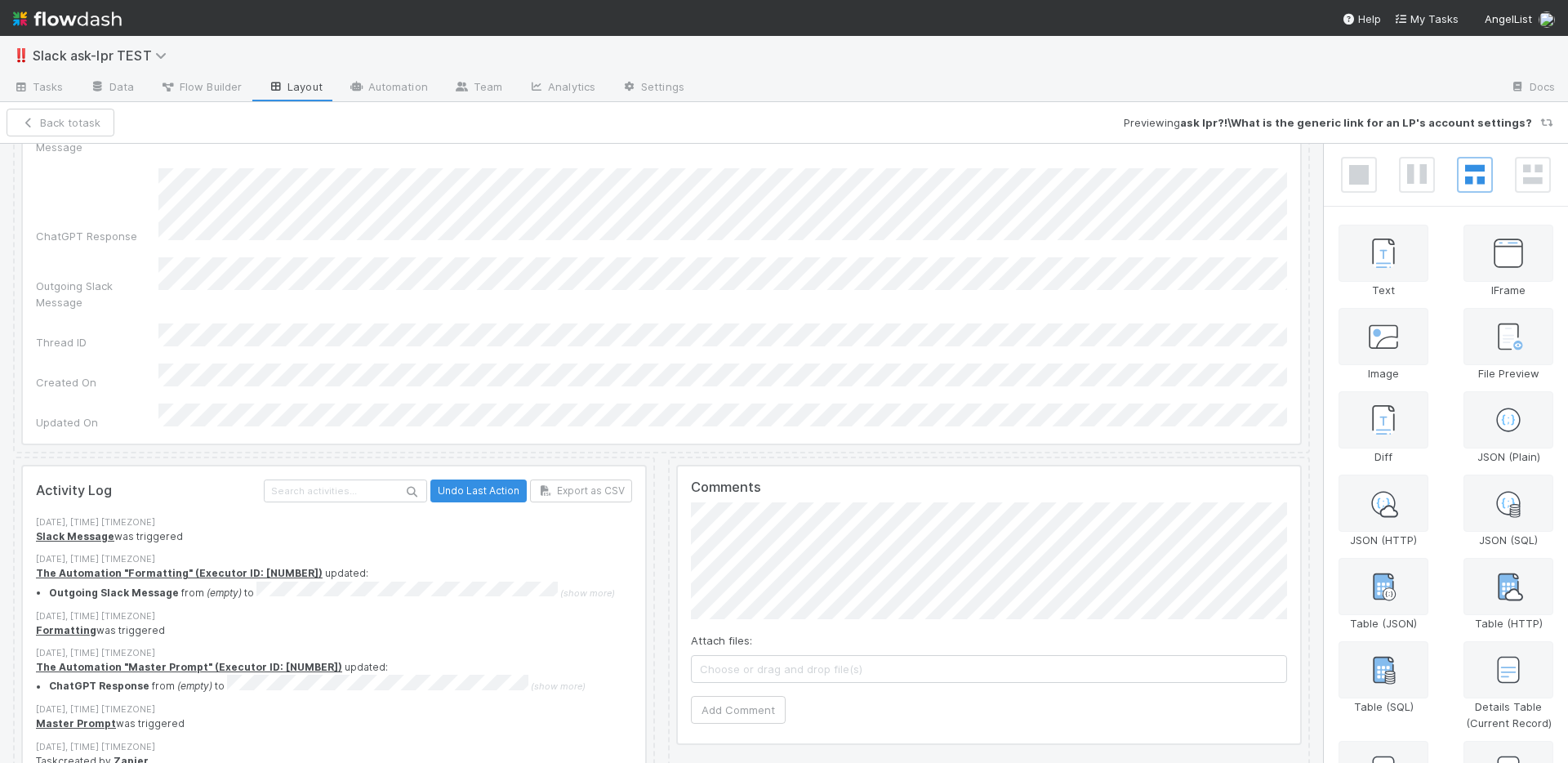 scroll, scrollTop: 0, scrollLeft: 0, axis: both 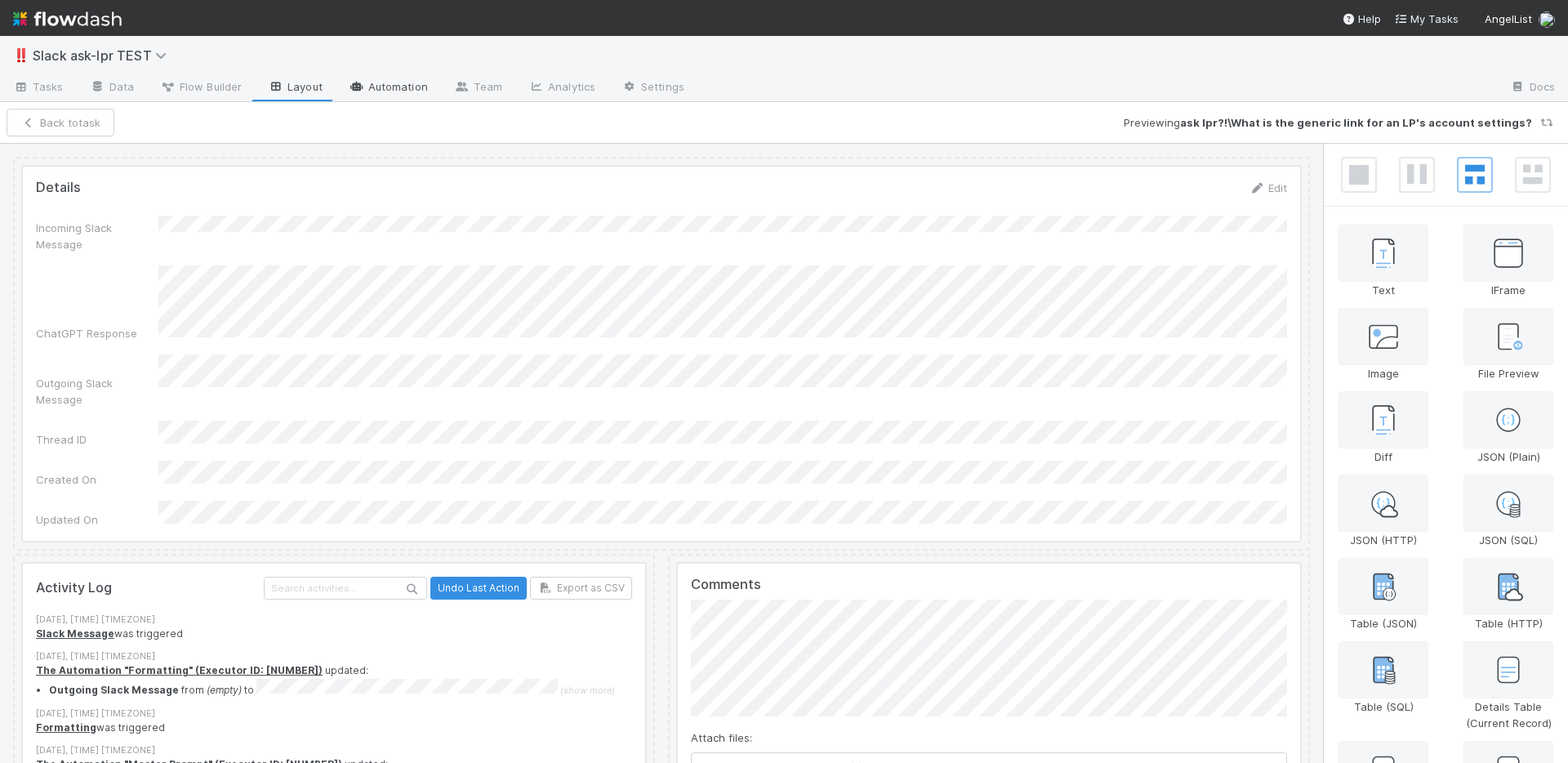 click on "Automation" at bounding box center (388, 88) 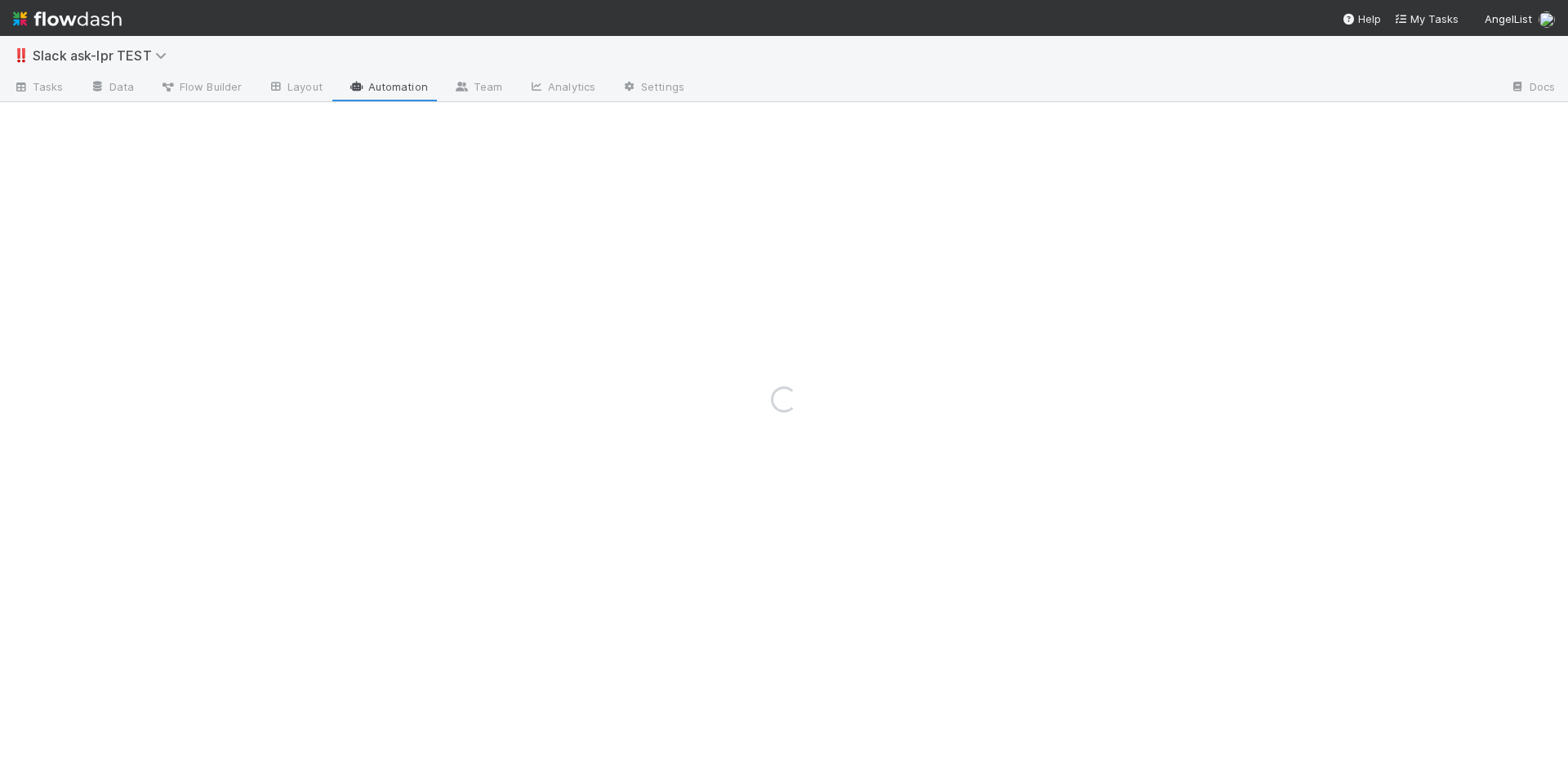 click at bounding box center (98, 87) 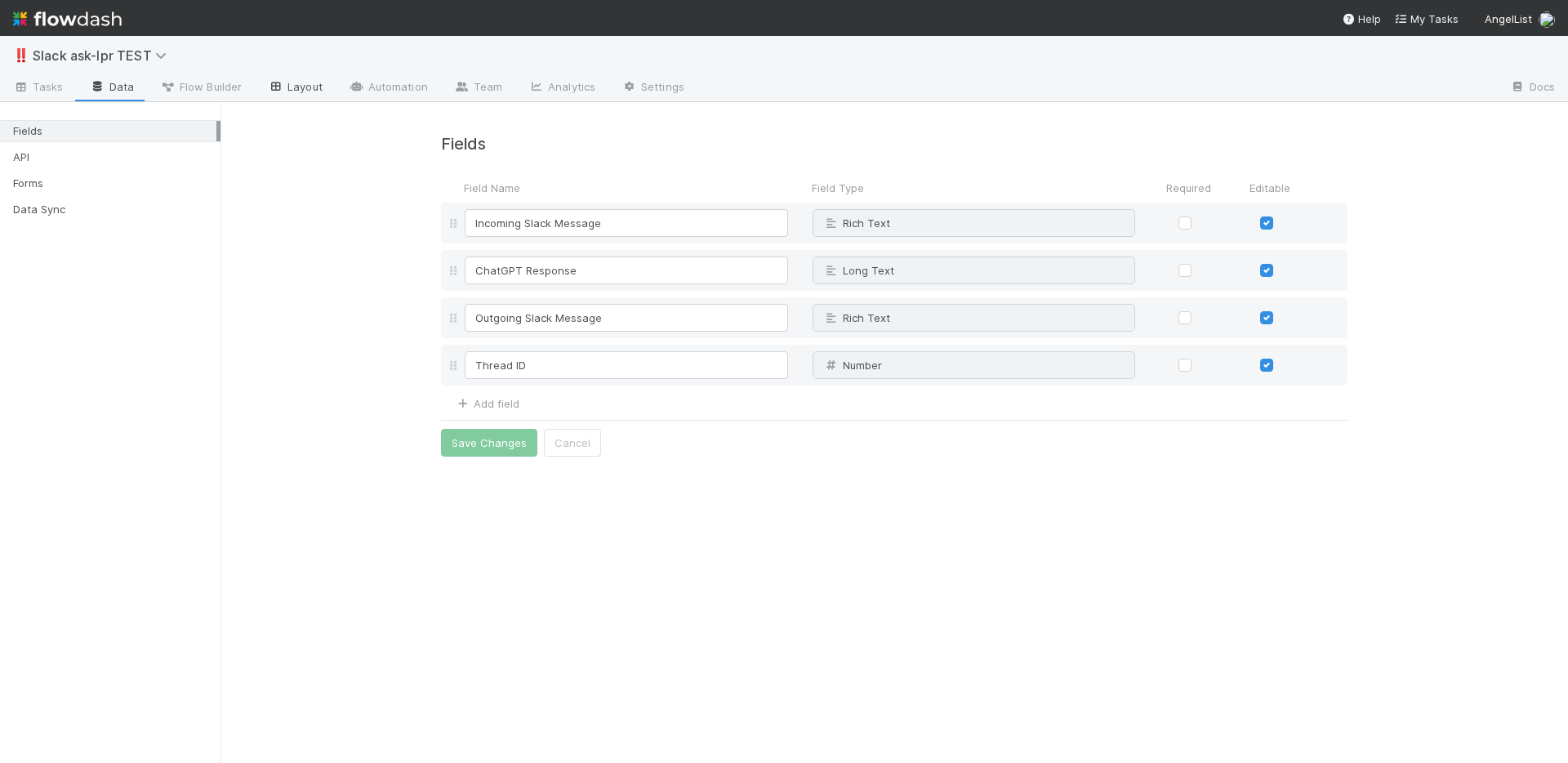 click on "Layout" at bounding box center (295, 88) 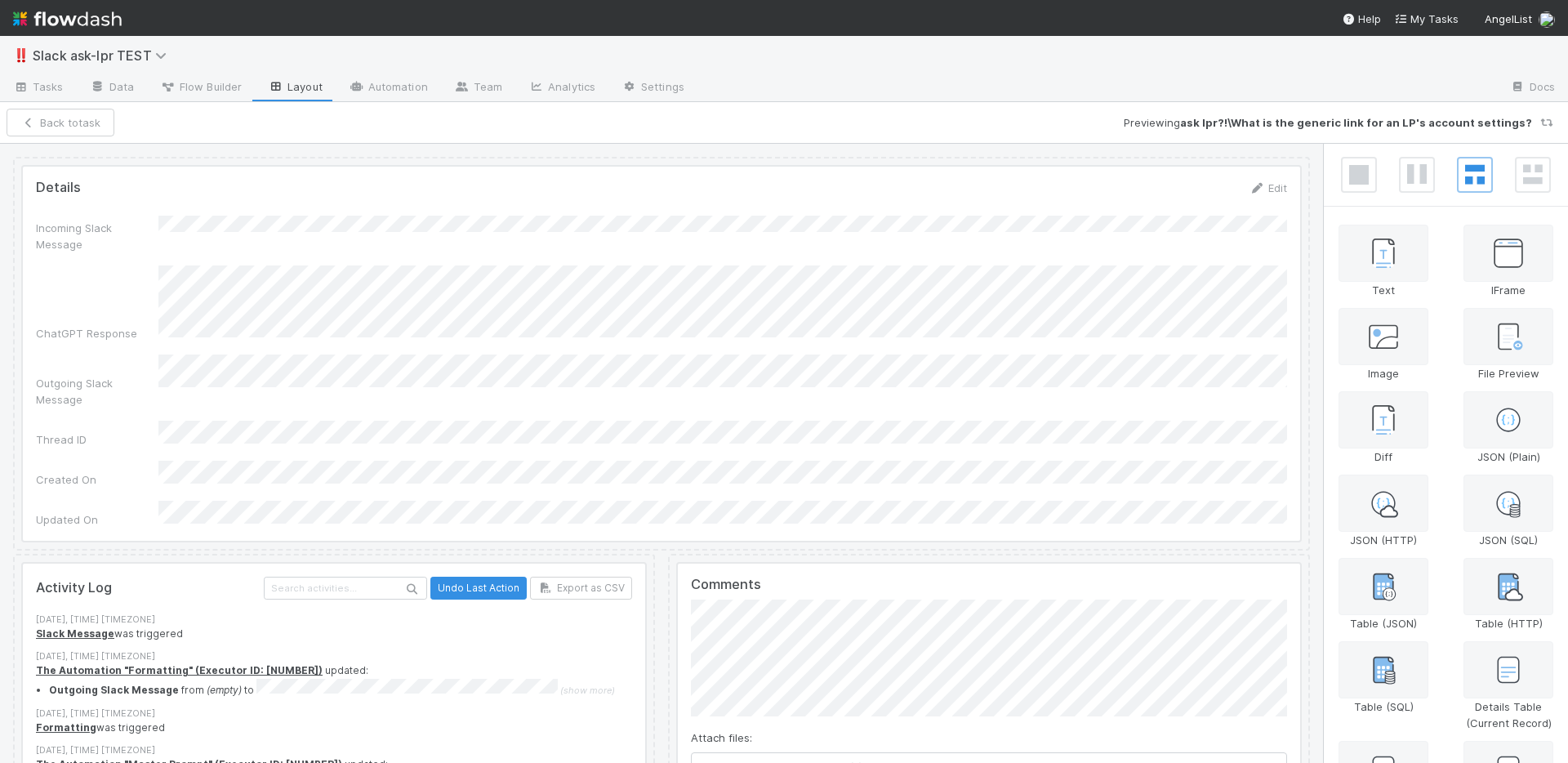 click on "Automation" at bounding box center [388, 88] 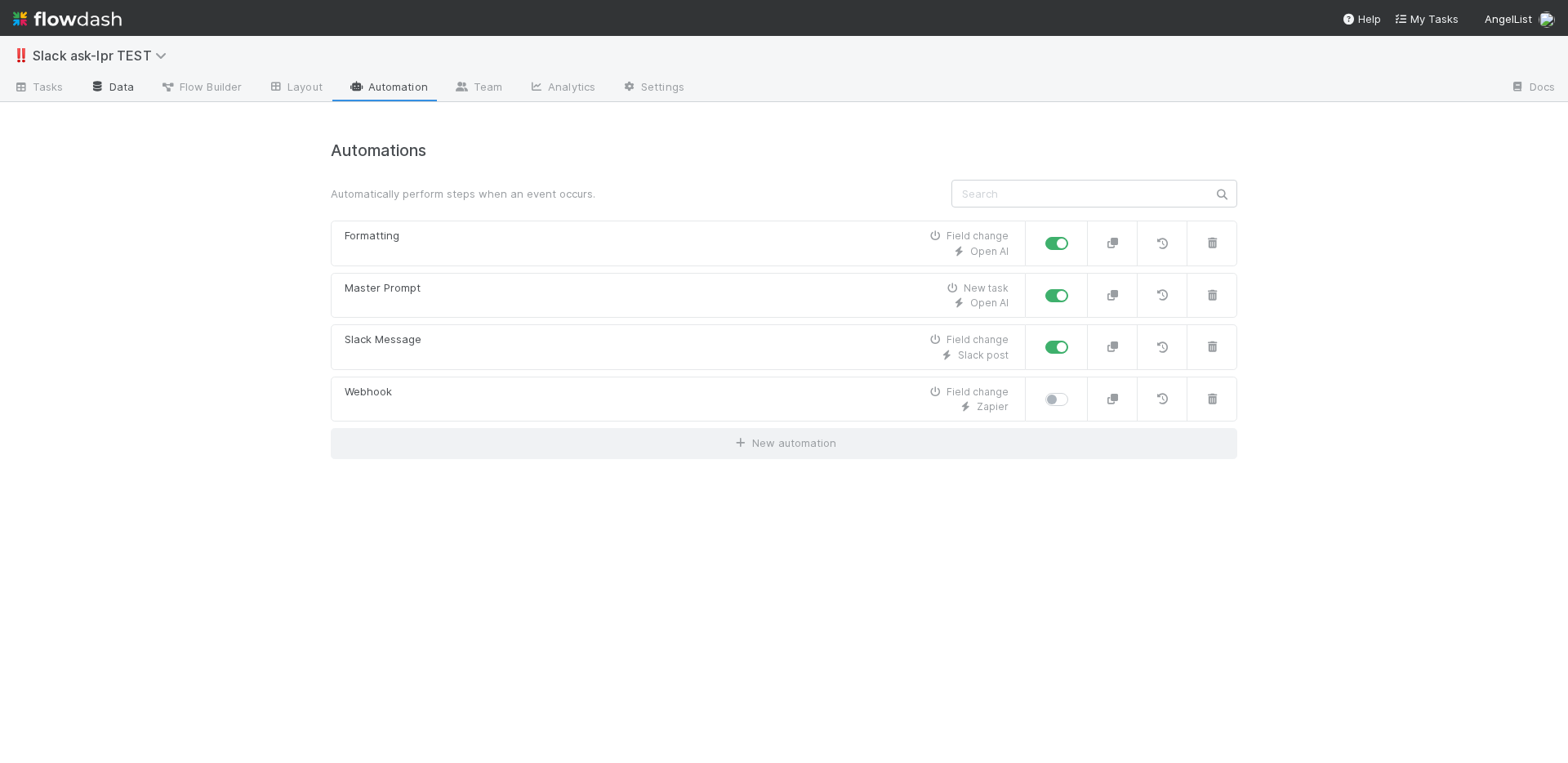 click on "Data" at bounding box center [112, 88] 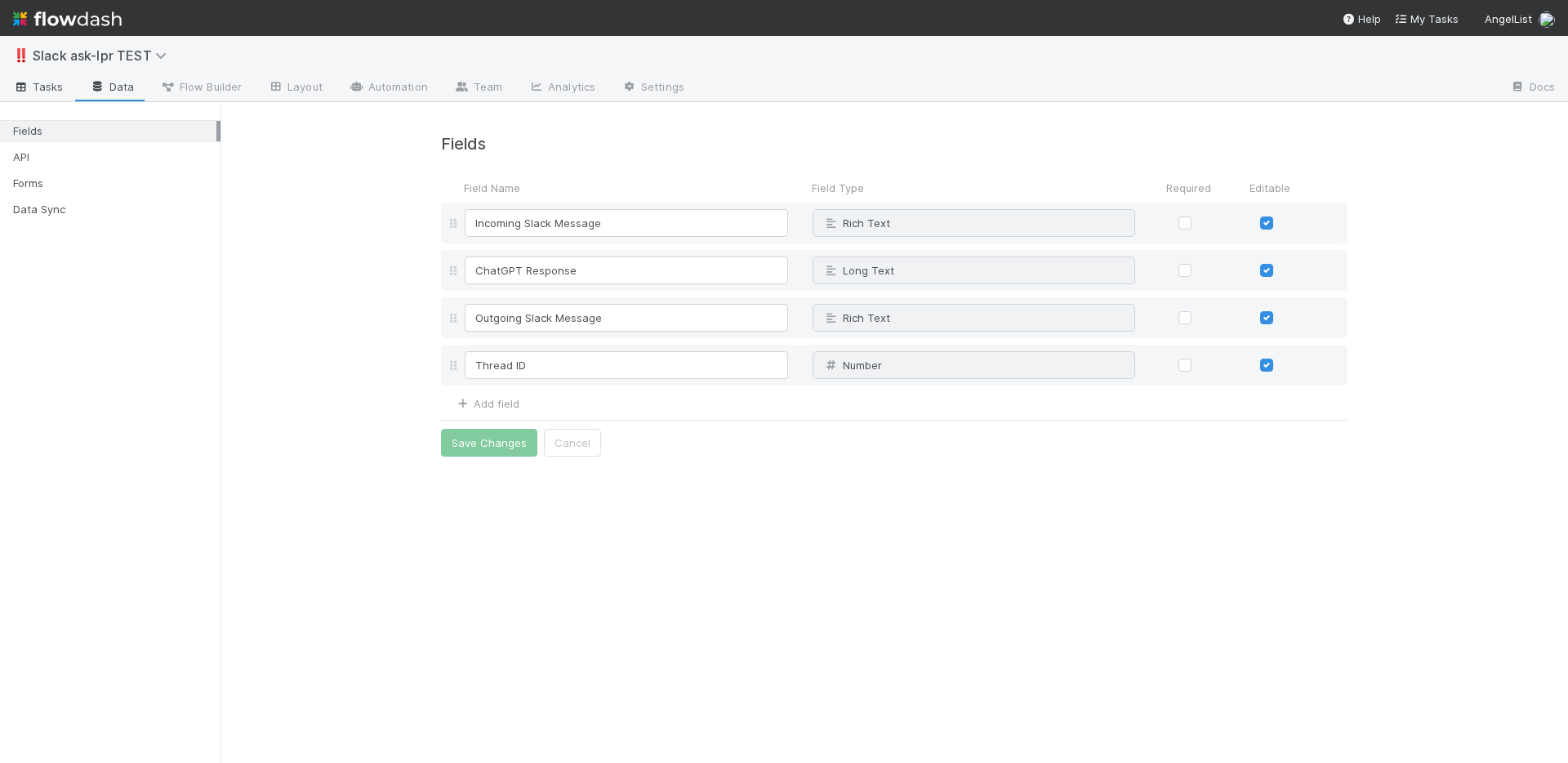 click on "Tasks" at bounding box center [38, 87] 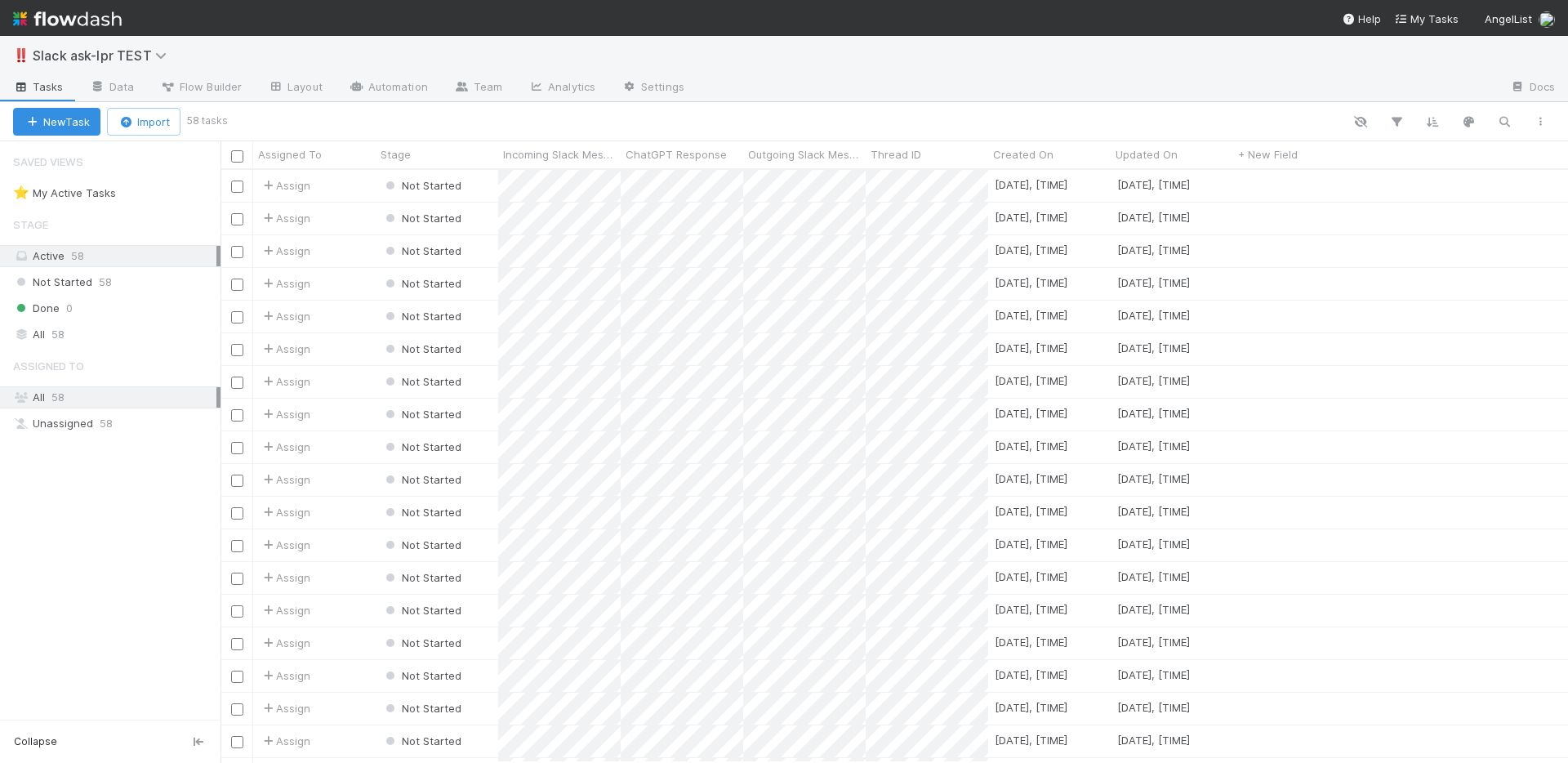 scroll, scrollTop: 0, scrollLeft: 1, axis: horizontal 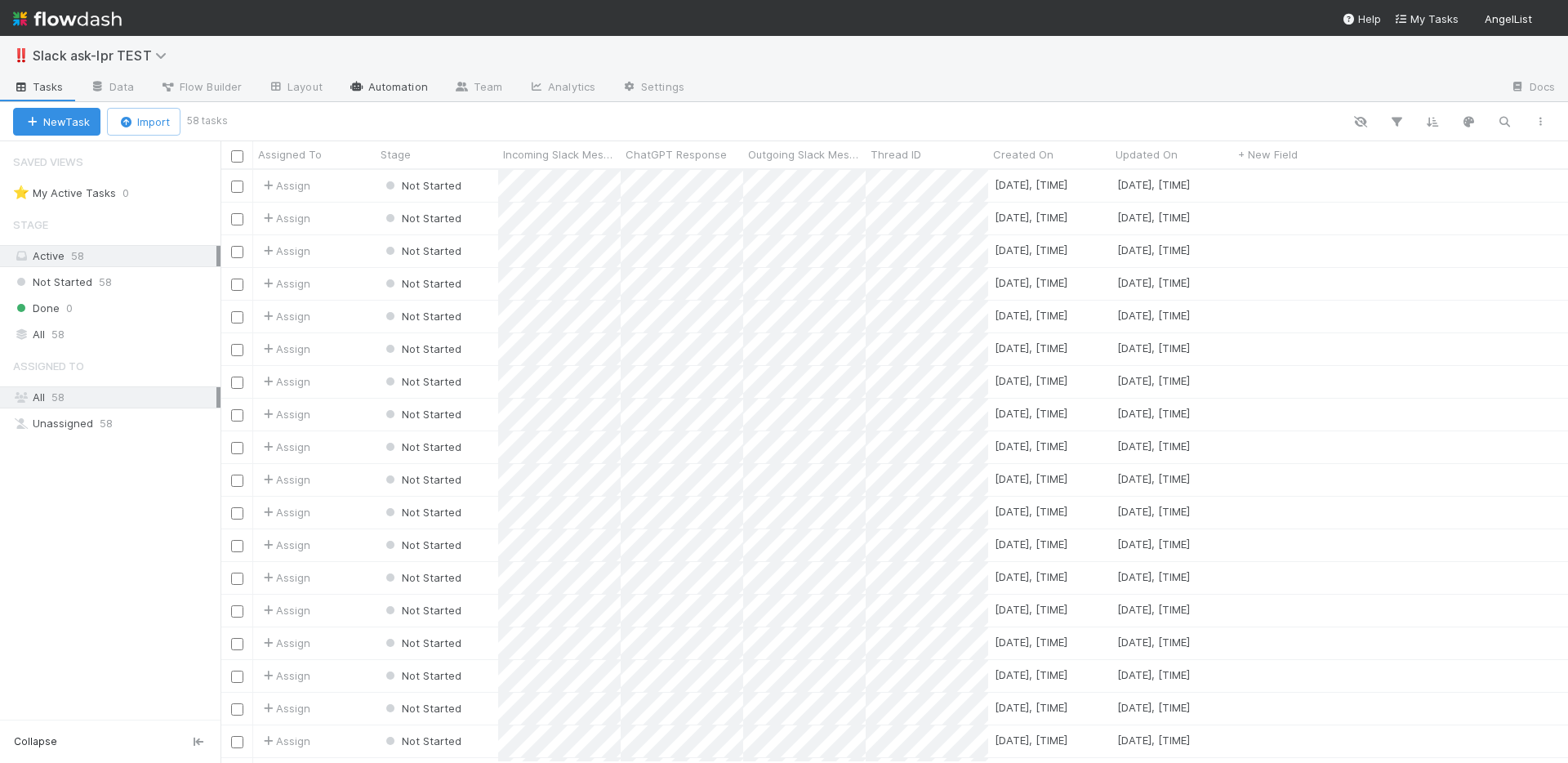 click on "Automation" at bounding box center (388, 88) 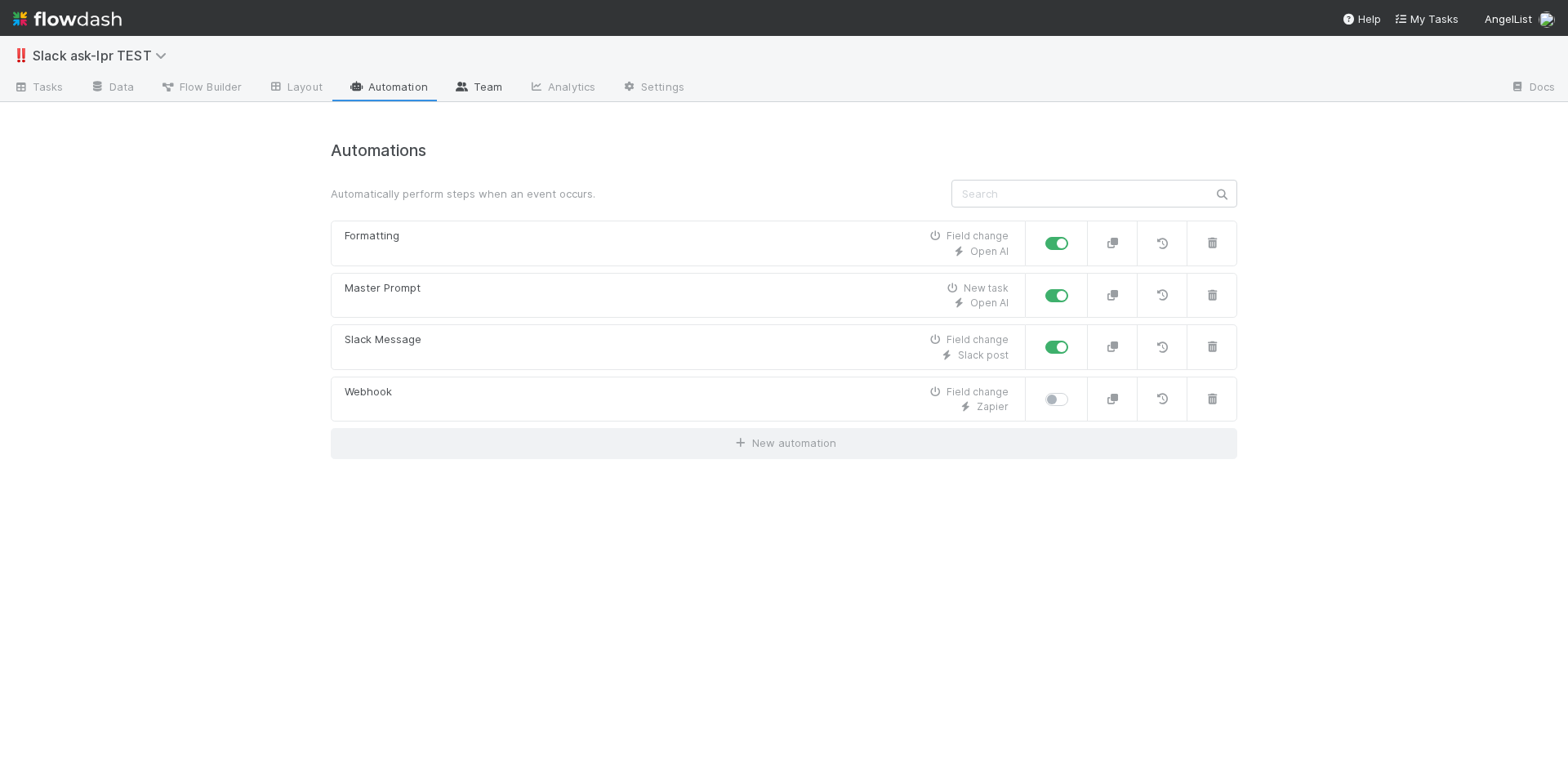 click on "Team" at bounding box center [478, 88] 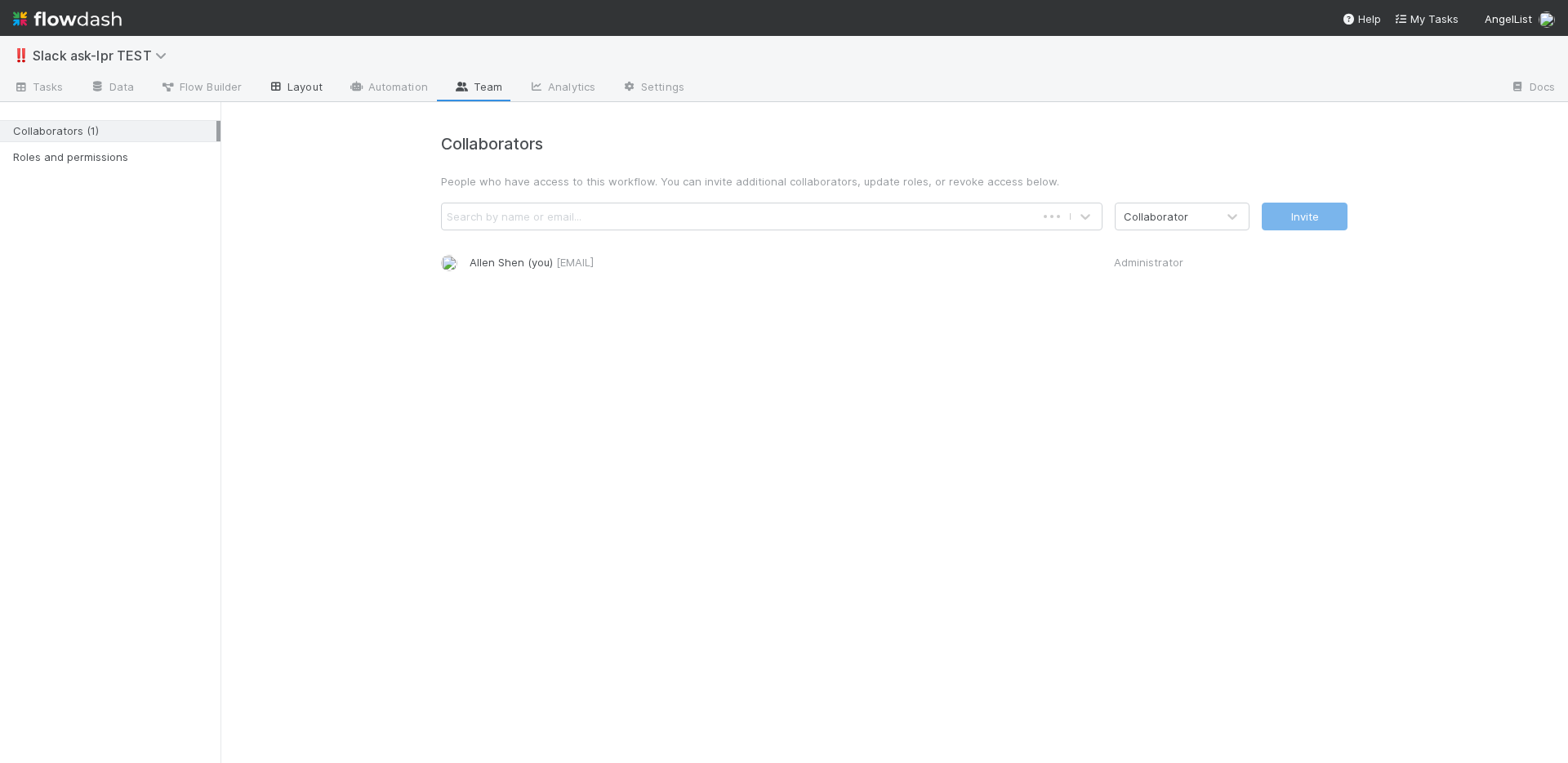 click on "Layout" at bounding box center (295, 88) 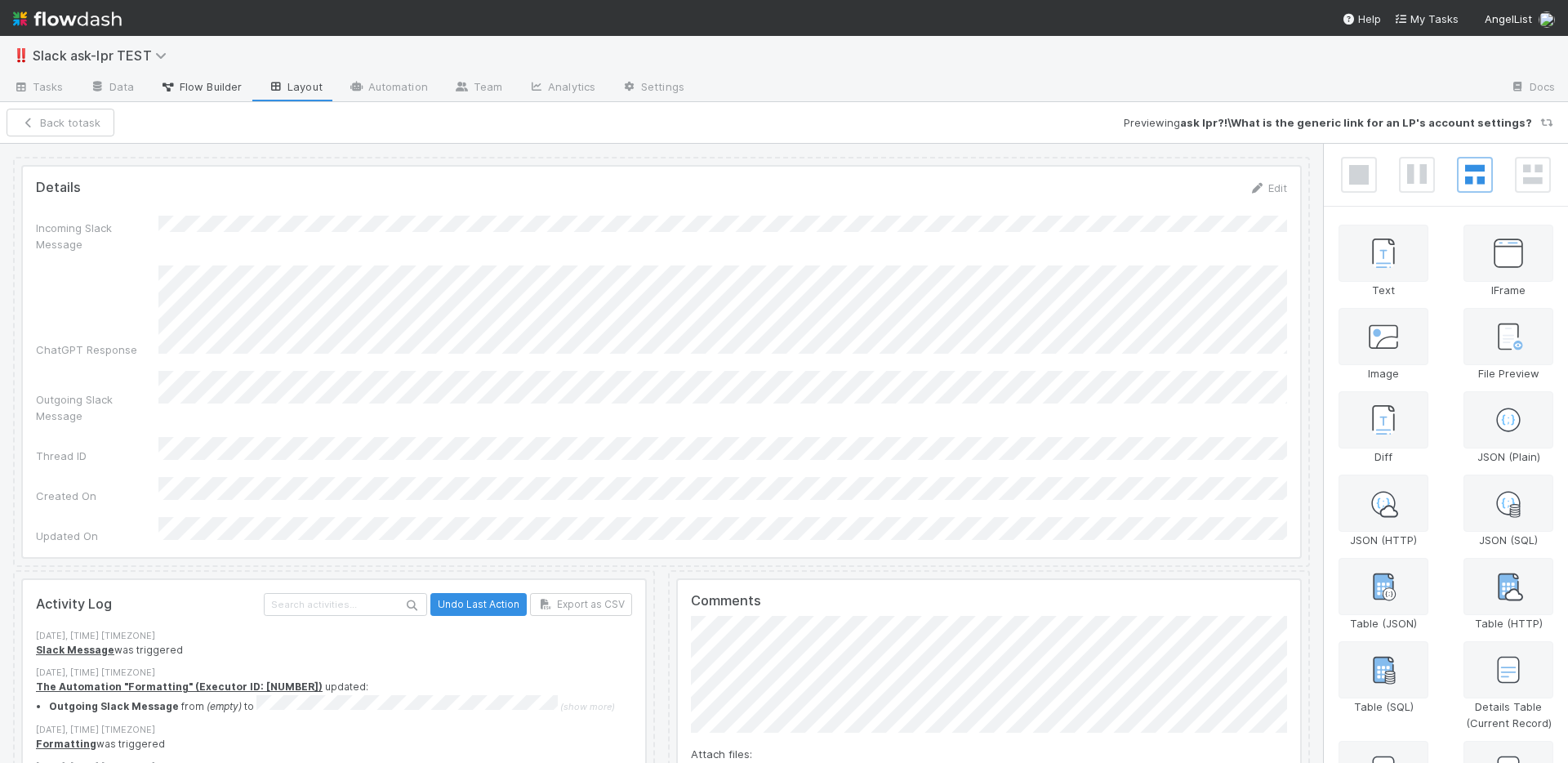 click on "Flow Builder" at bounding box center [201, 88] 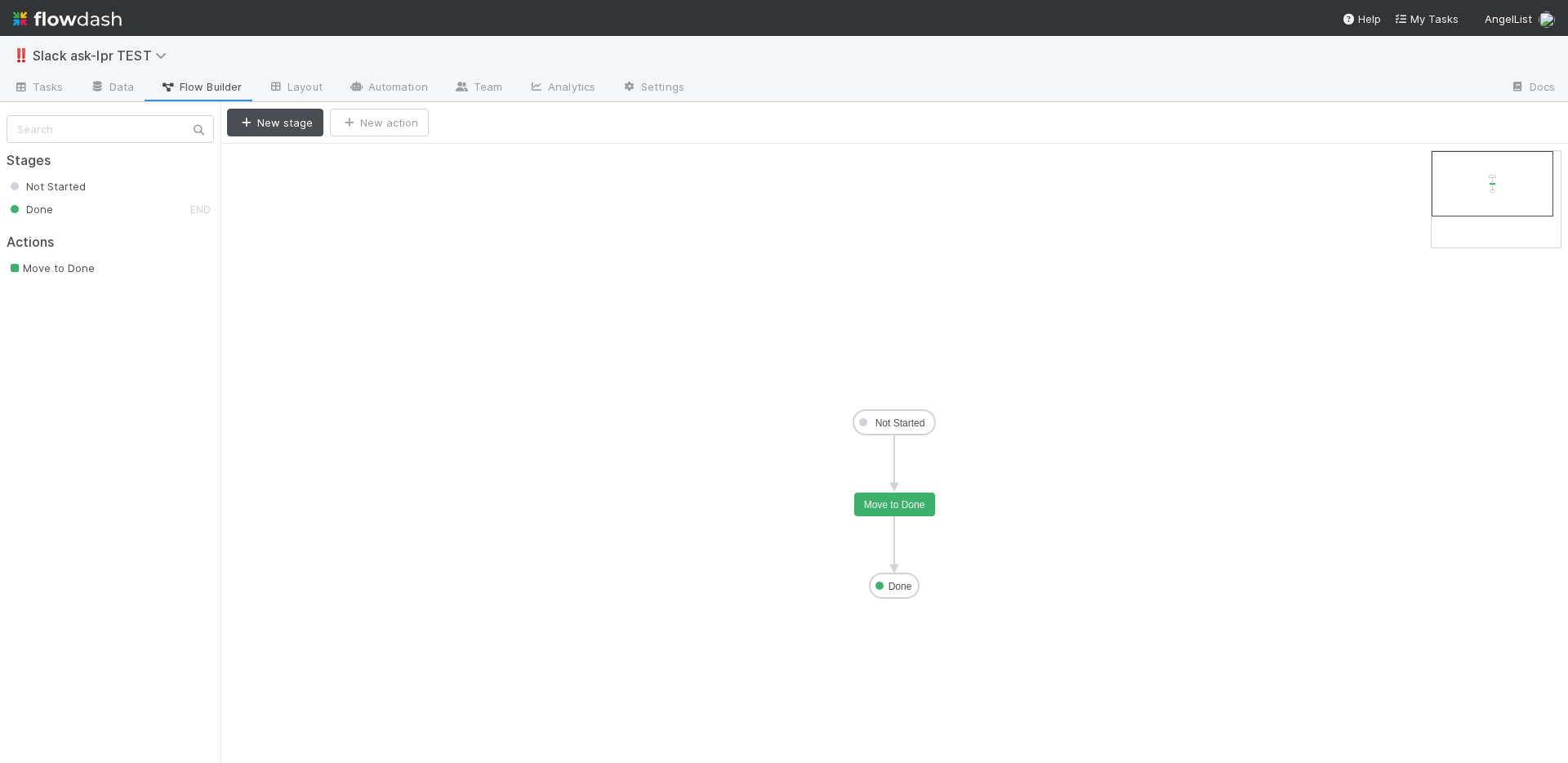 click on "Stages   Not Started   Done END Actions Move to Done" at bounding box center (110, 190) 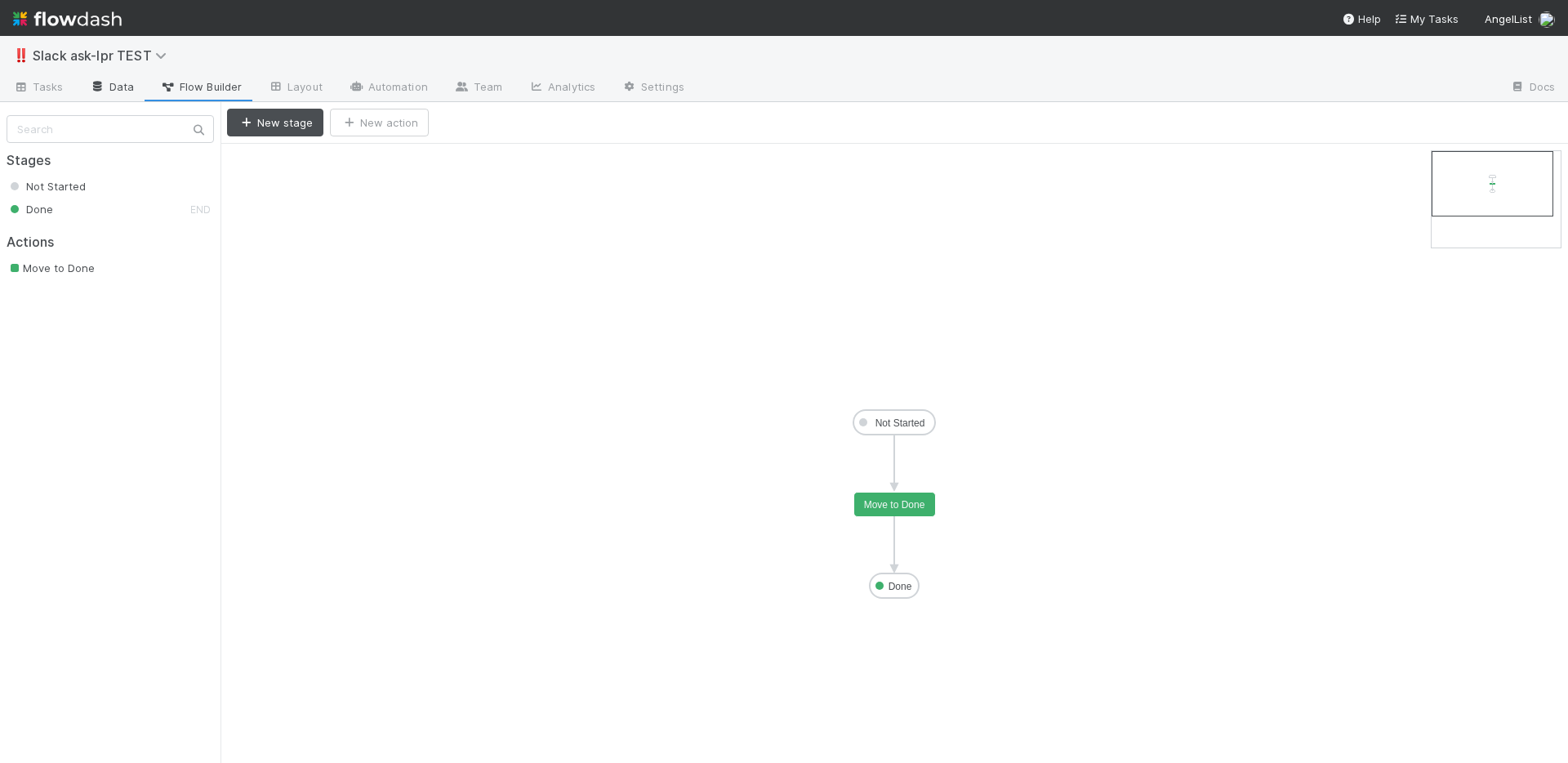 click on "Data" at bounding box center (112, 88) 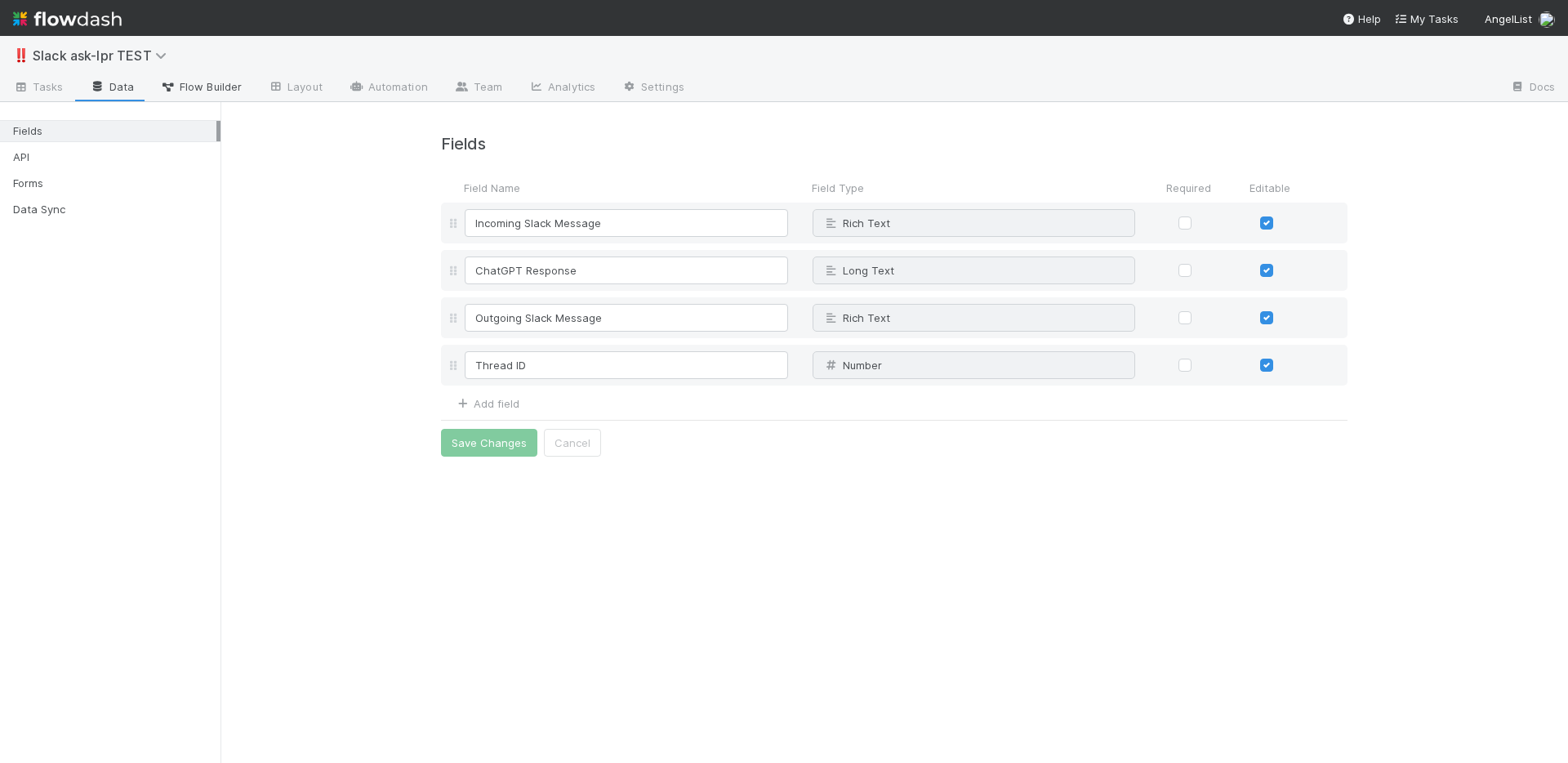 click on "Flow Builder" at bounding box center [201, 87] 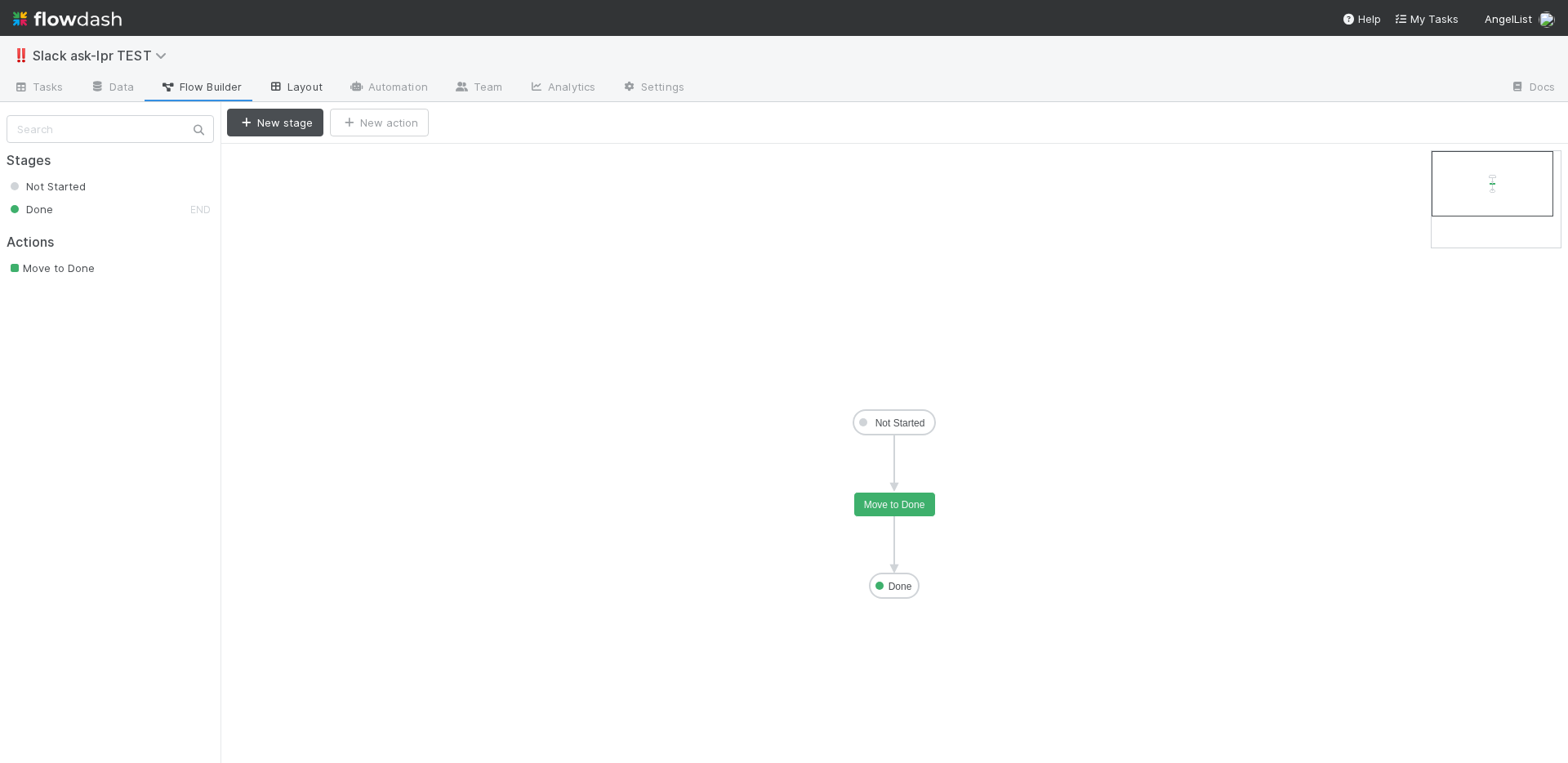 click on "Layout" at bounding box center [295, 88] 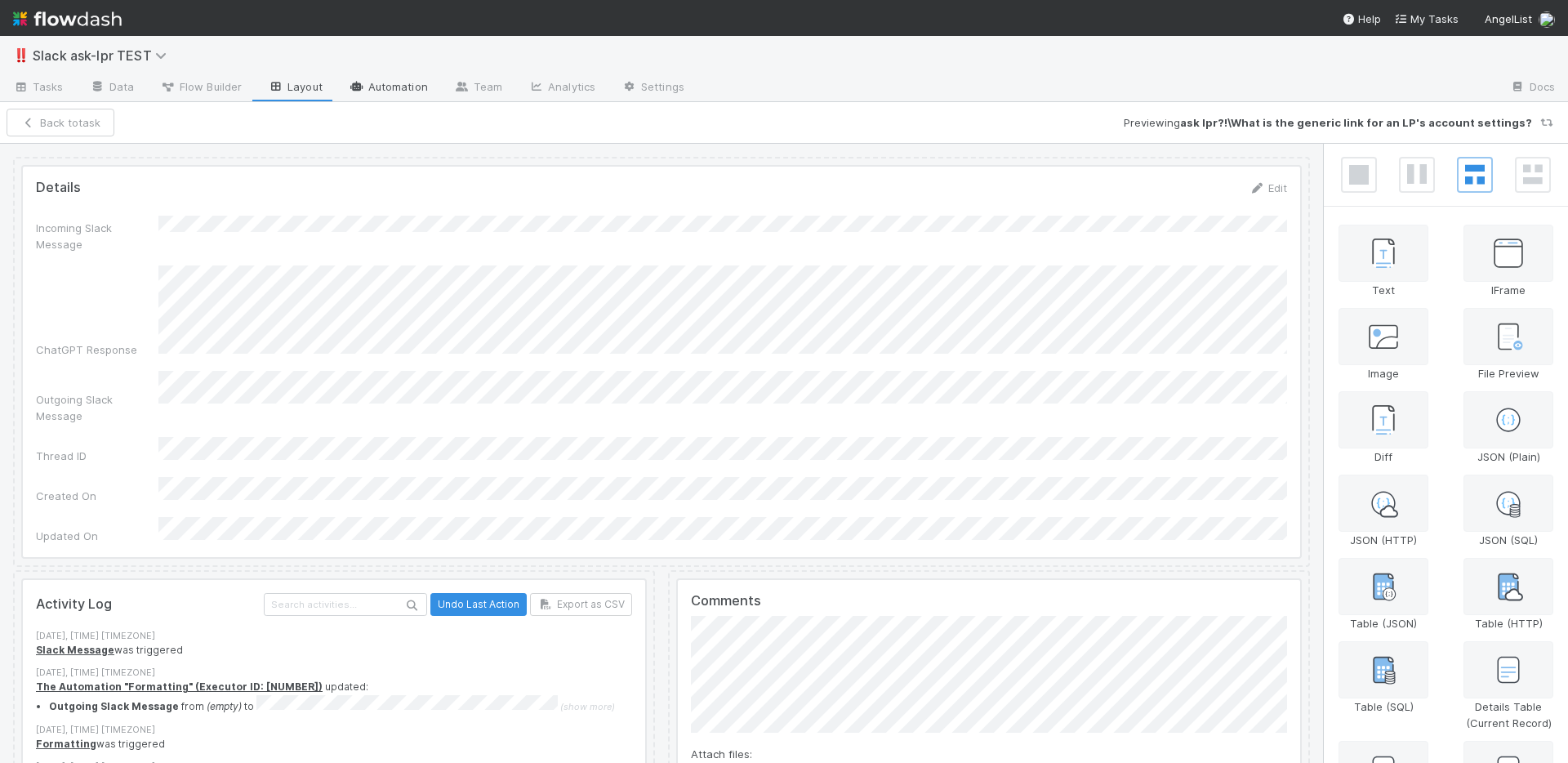click on "Automation" at bounding box center (388, 88) 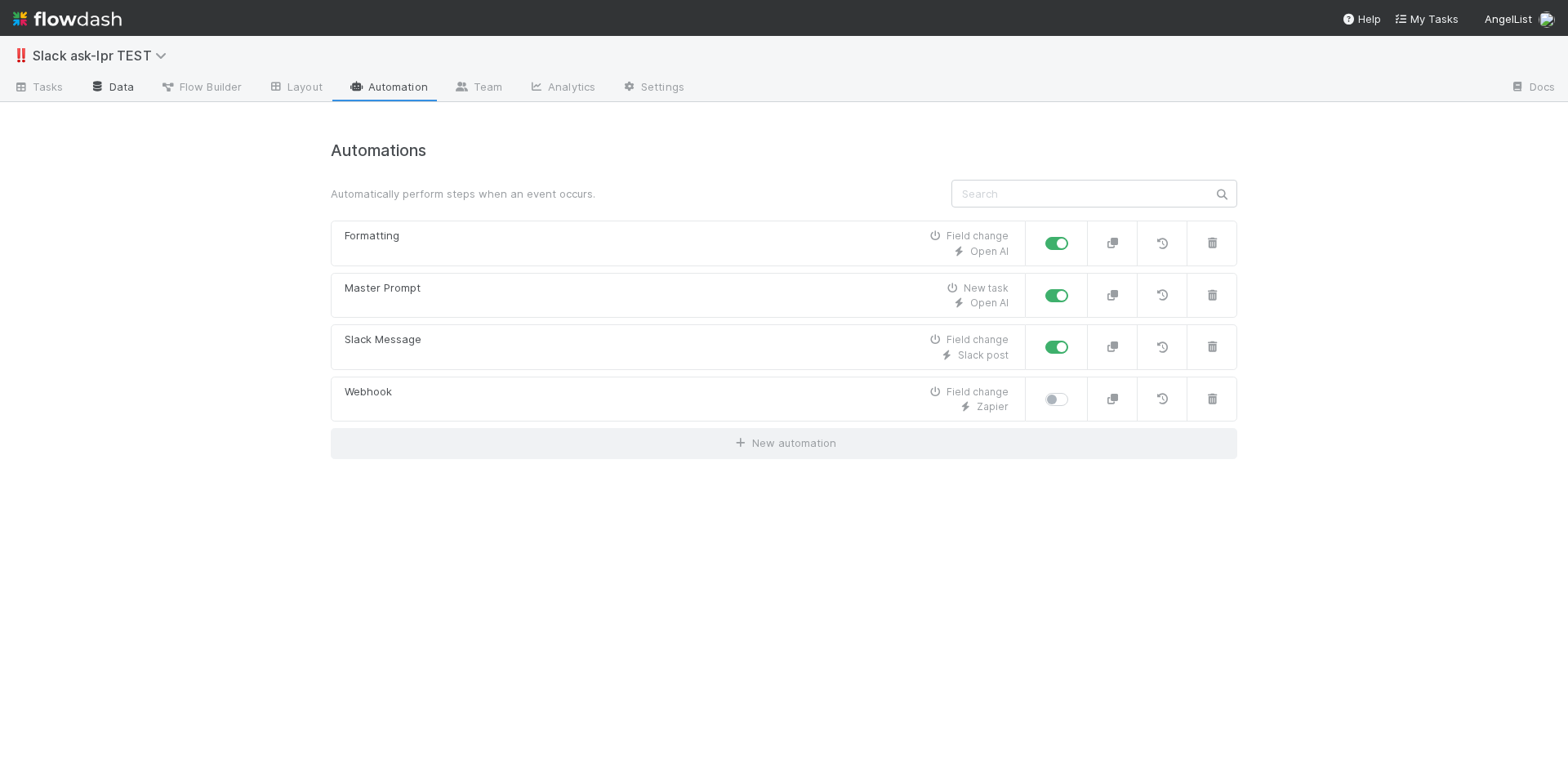 click on "Data" at bounding box center (112, 88) 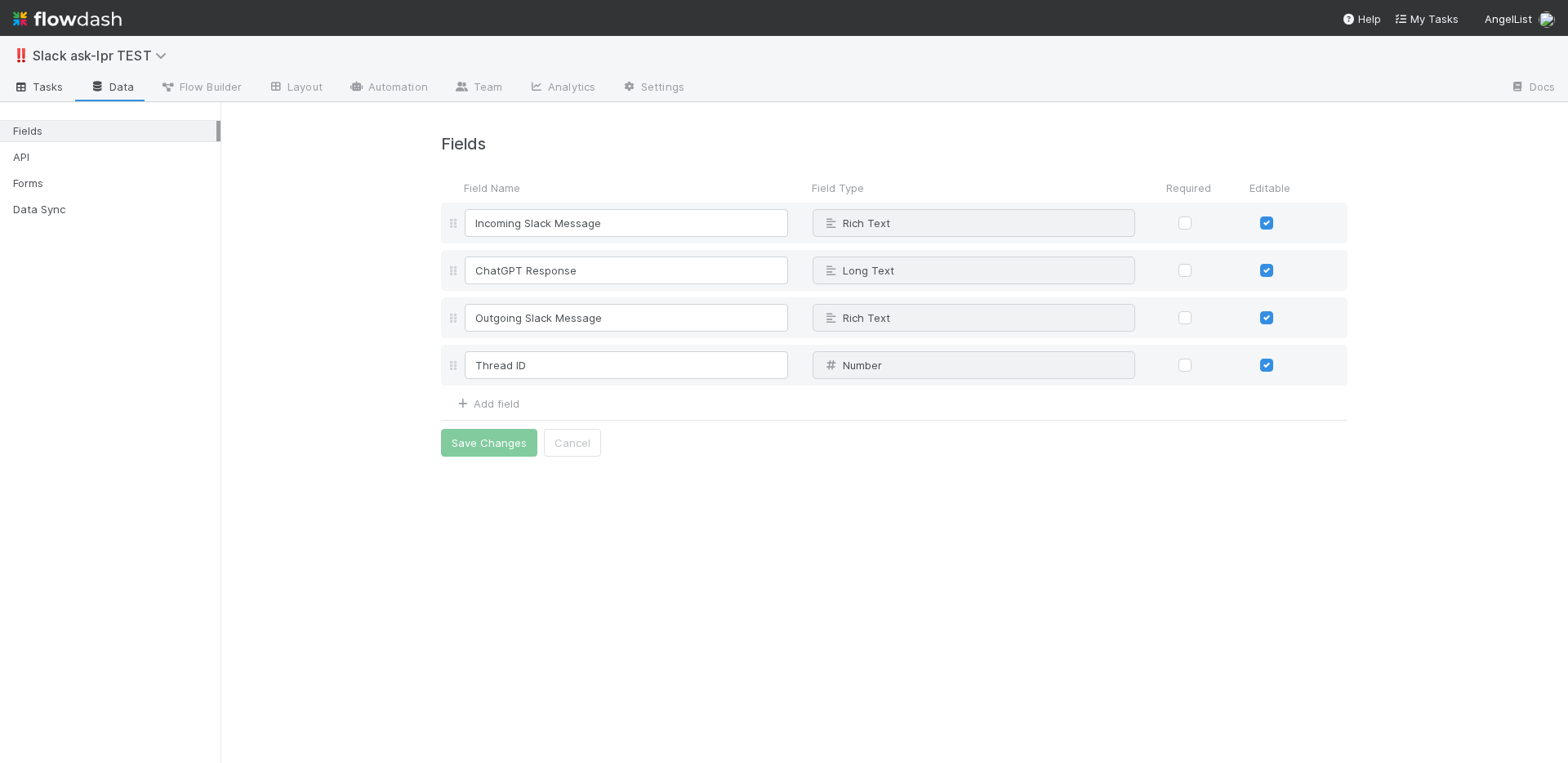 click on "Tasks" at bounding box center (38, 87) 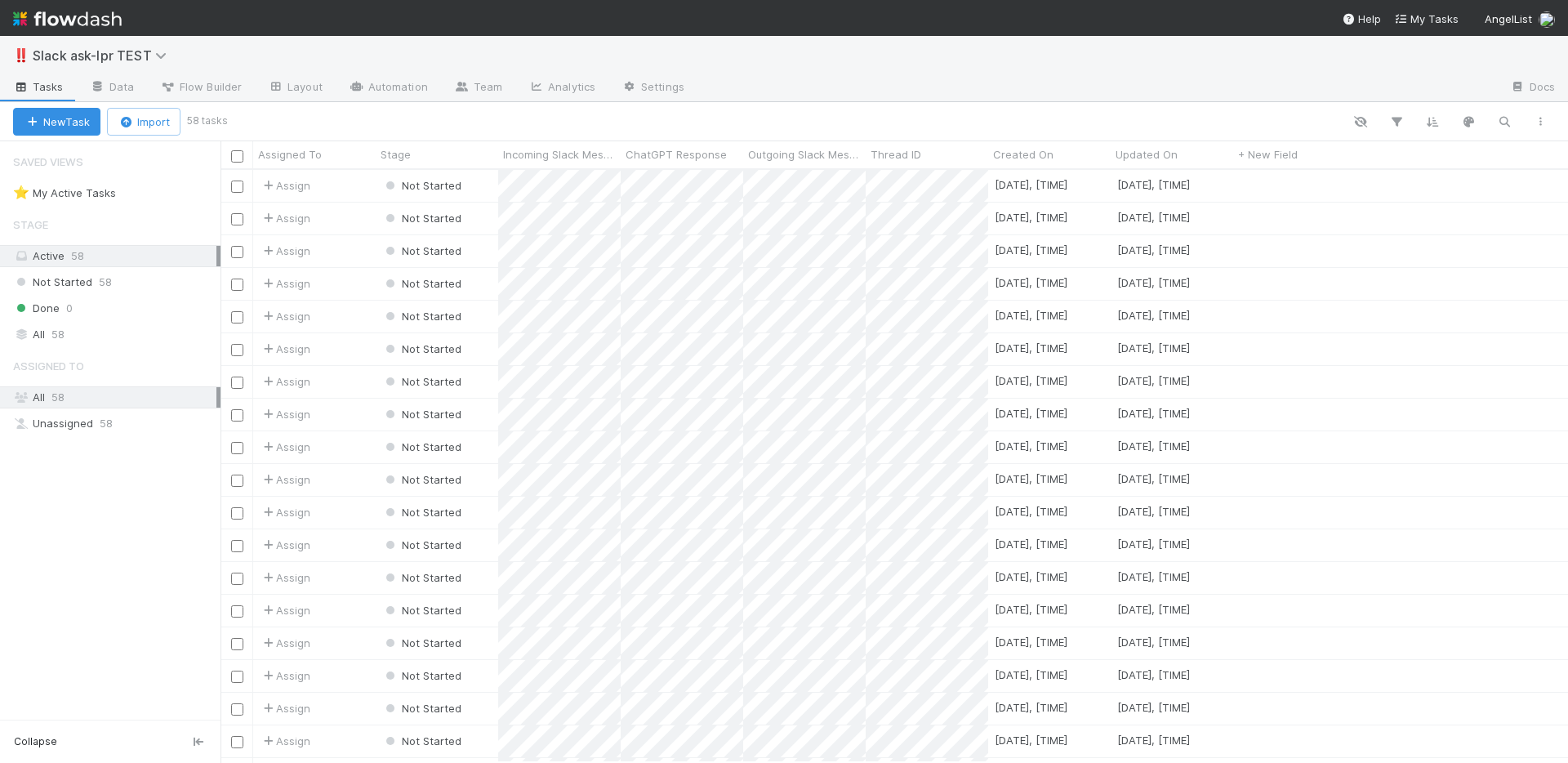 scroll, scrollTop: 0, scrollLeft: 1, axis: horizontal 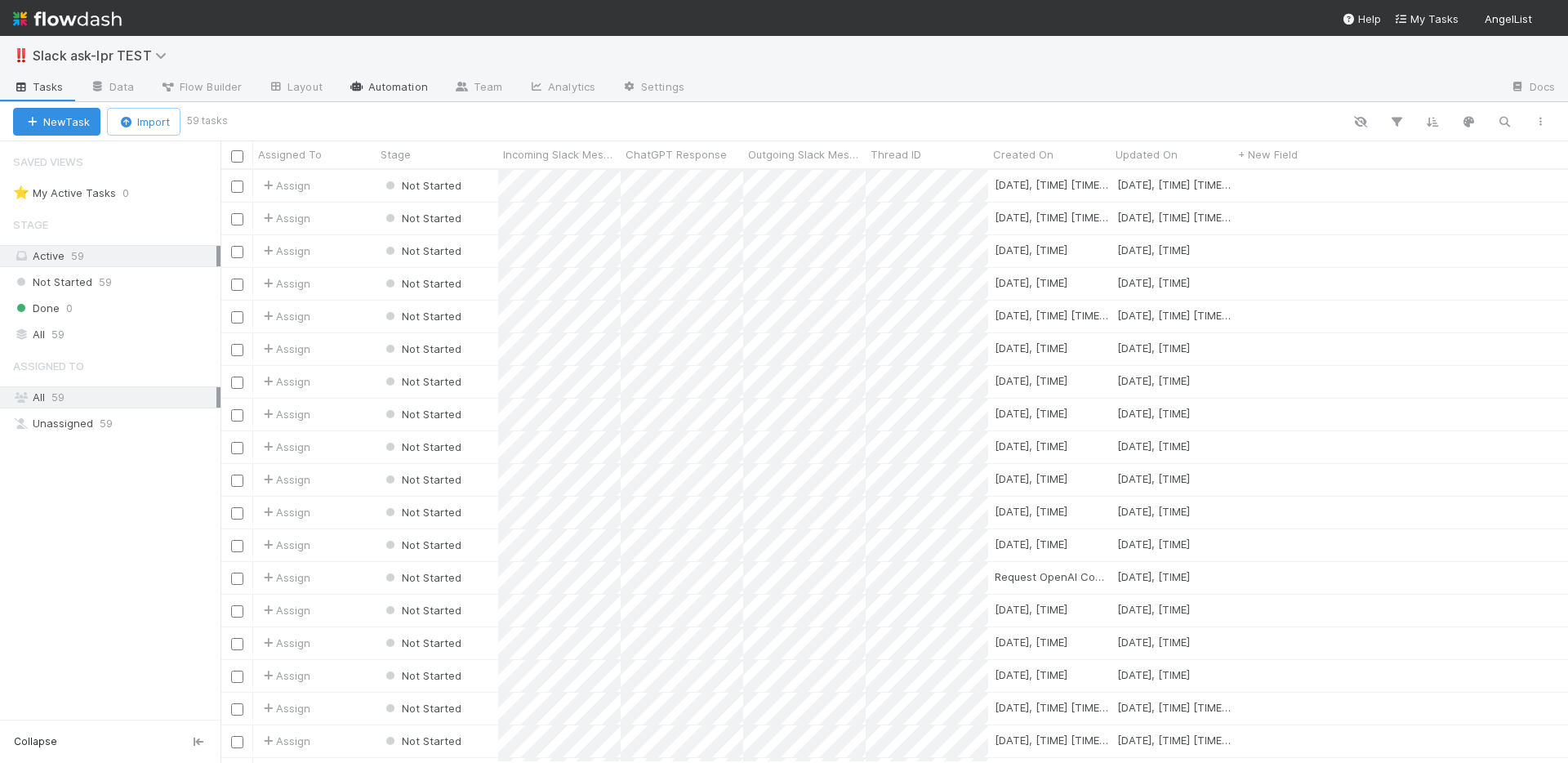 click on "Automation" at bounding box center [388, 88] 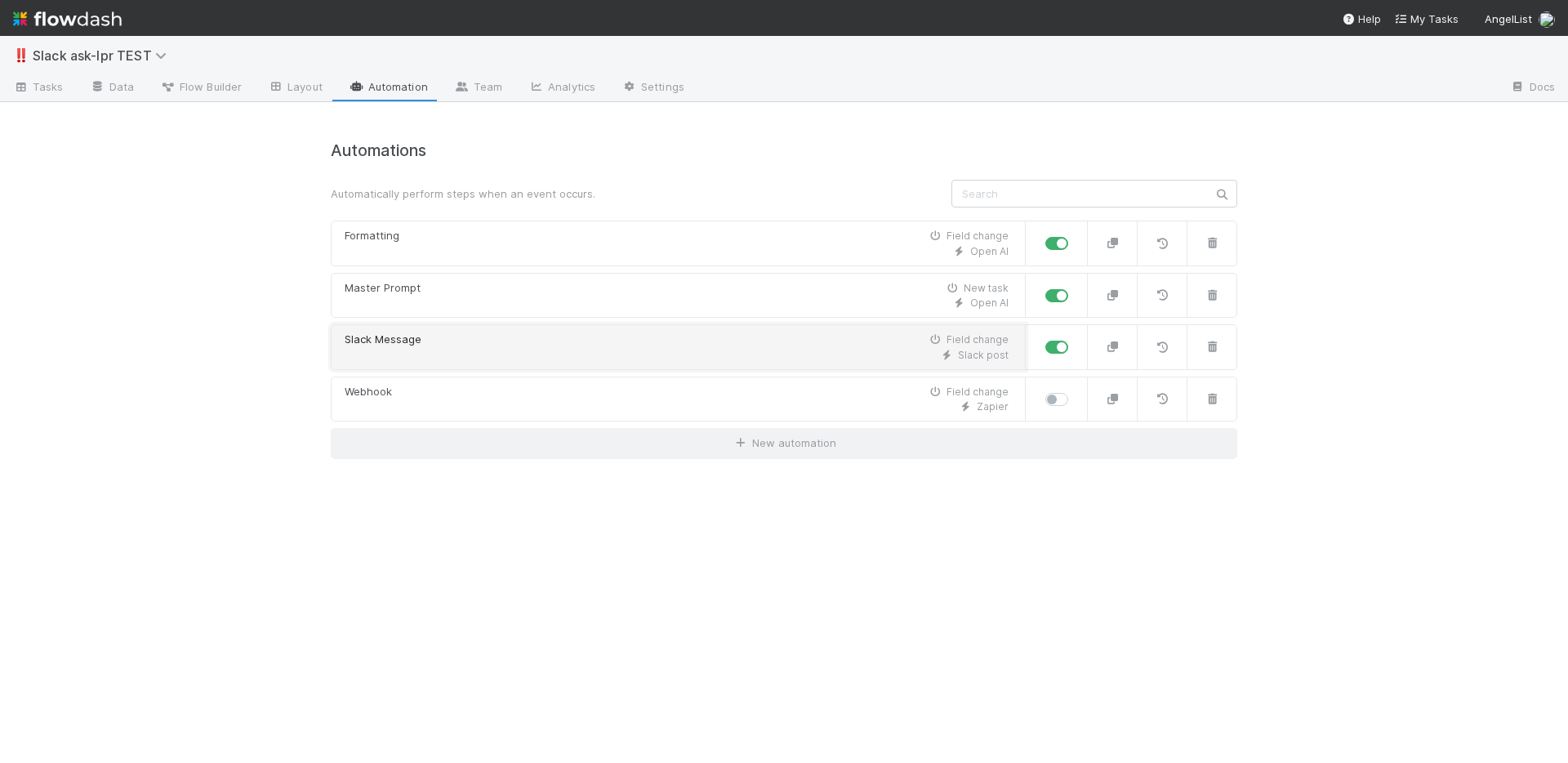 click on "Slack Message Field change" at bounding box center [676, 340] 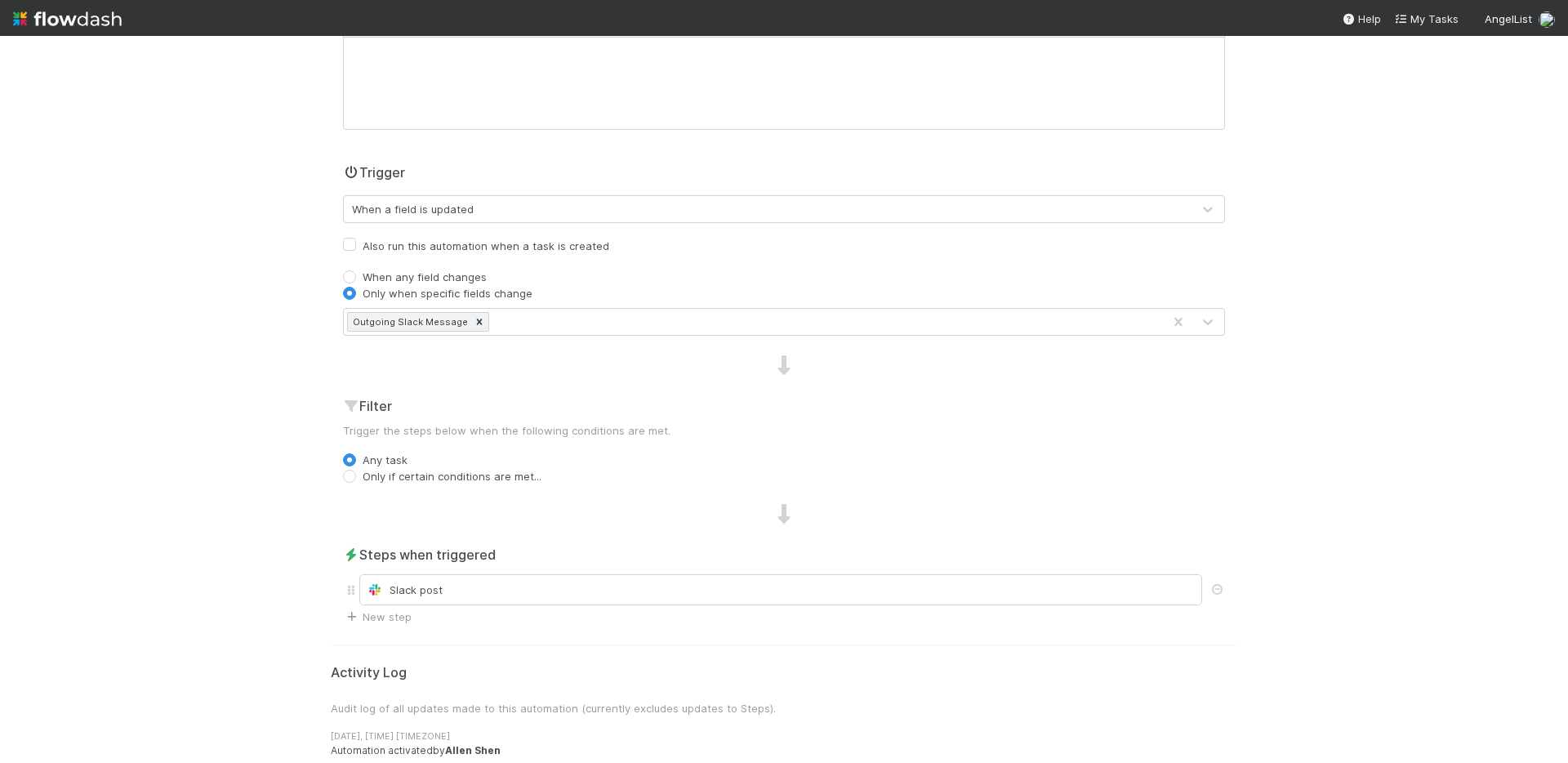 scroll, scrollTop: 460, scrollLeft: 0, axis: vertical 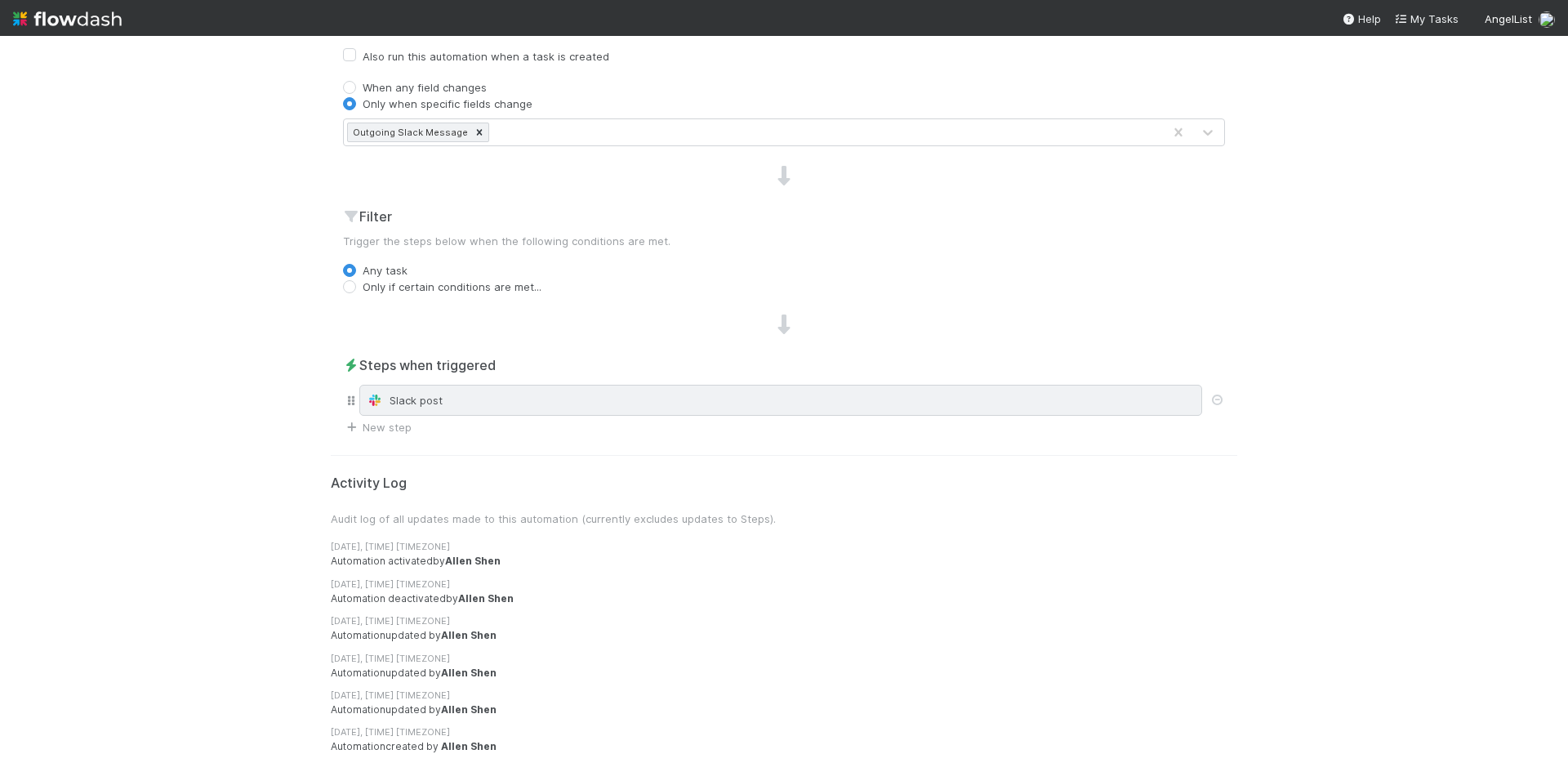 click on "Slack post" at bounding box center (781, 400) 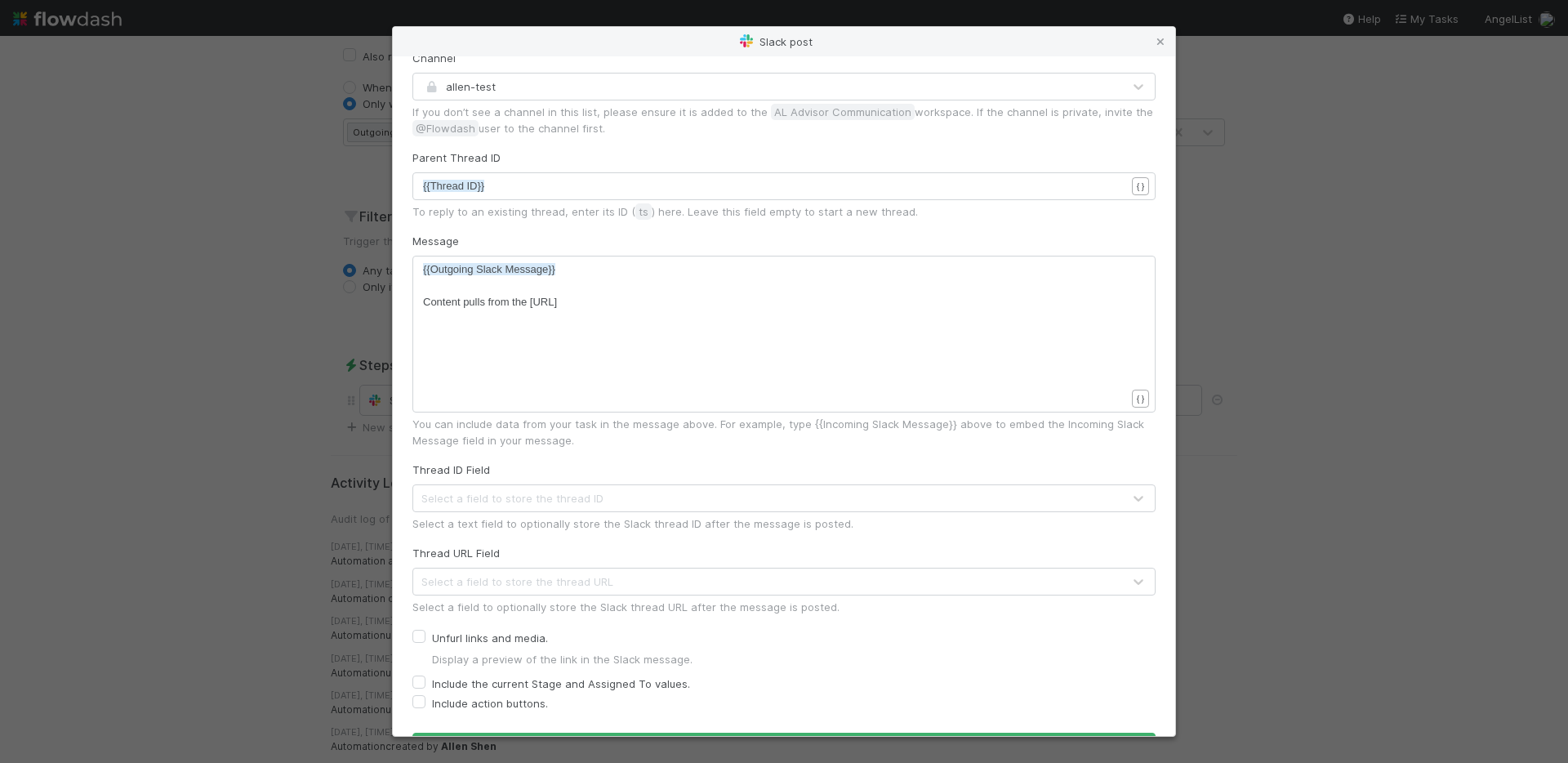 scroll, scrollTop: 43, scrollLeft: 0, axis: vertical 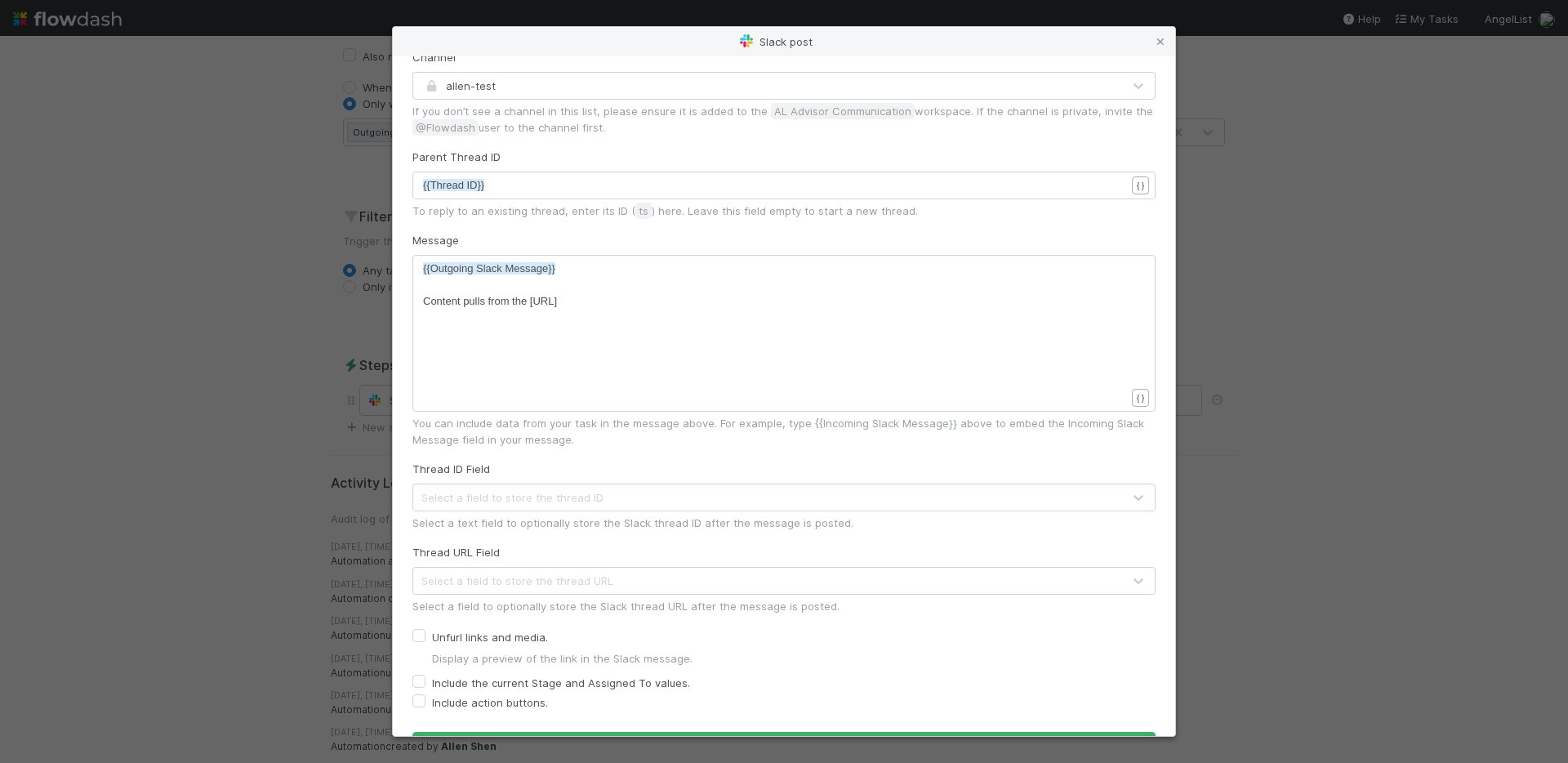 click on "Slack post Connected to  AL Advisor Communication Channel allen-test If you don’t see a channel in this list, please ensure it is added to the   AL Advisor Communication  workspace. If the channel is private, invite the  @Flowdash  user to the channel first. Parent Thread ID xxxxxxxxxx   {{Thread ID}} { } To reply to an existing thread, enter its ID ( ts ) here. Leave this field empty to start a new thread. Message xxxxxxxxxx   {{Outgoing Slack Message}} ​ Content pulls from the <https://www.notion.so/LPR-Internal-Playbook-1f361e86666280cea2f7f88e120fc812|LPR Internal Playbook> { } You can include data from your task in the message above. For example, type {{Incoming Slack Message}} above to embed the Incoming Slack Message field in your message. Thread ID Field Select a field to store the thread ID Select a text field to optionally store the Slack thread ID after the message is posted. Thread URL Field Select a field to store the thread URL Unfurl links and media. Include action buttons. Apply" at bounding box center (784, 382) 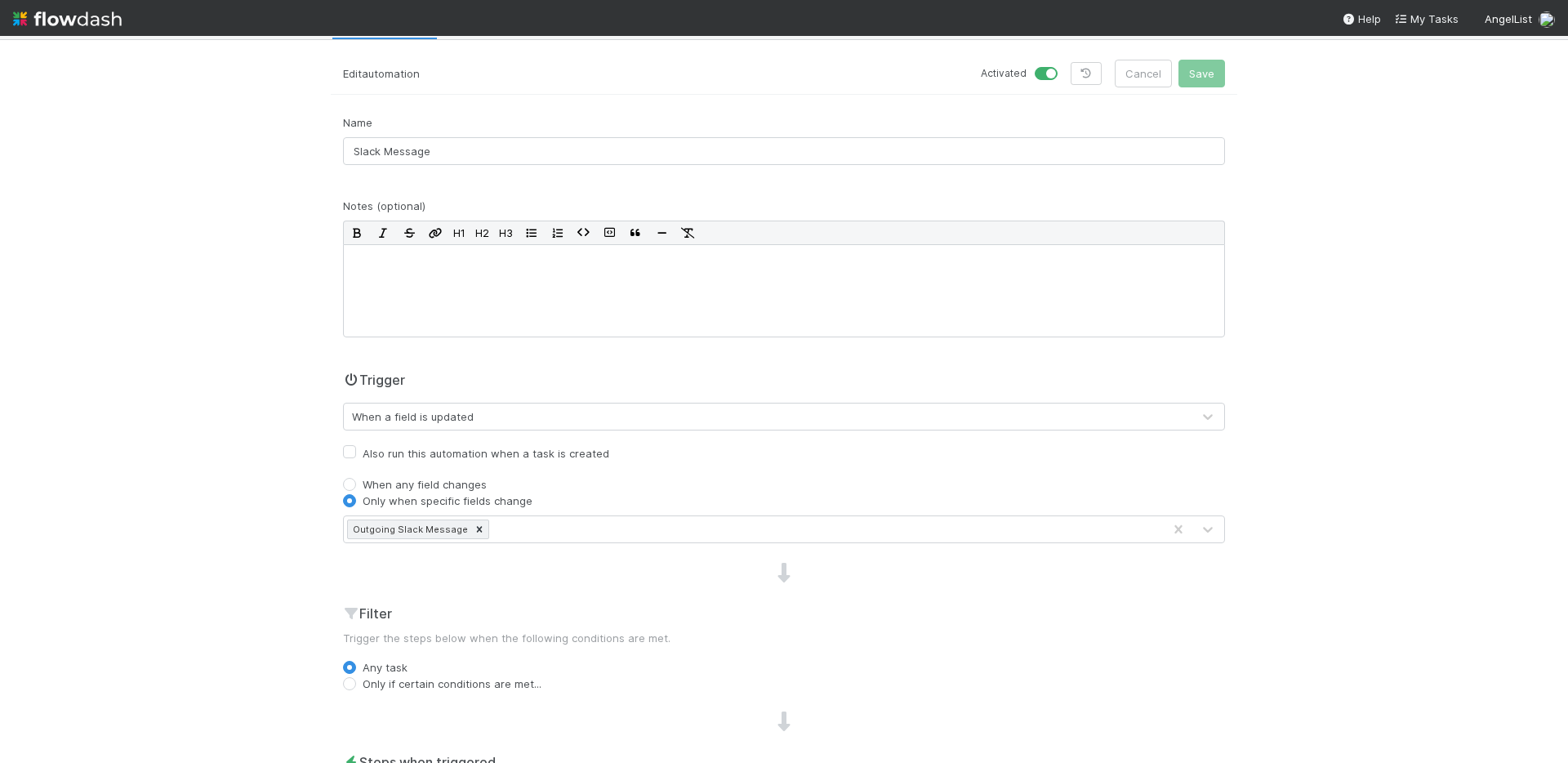 scroll, scrollTop: 0, scrollLeft: 0, axis: both 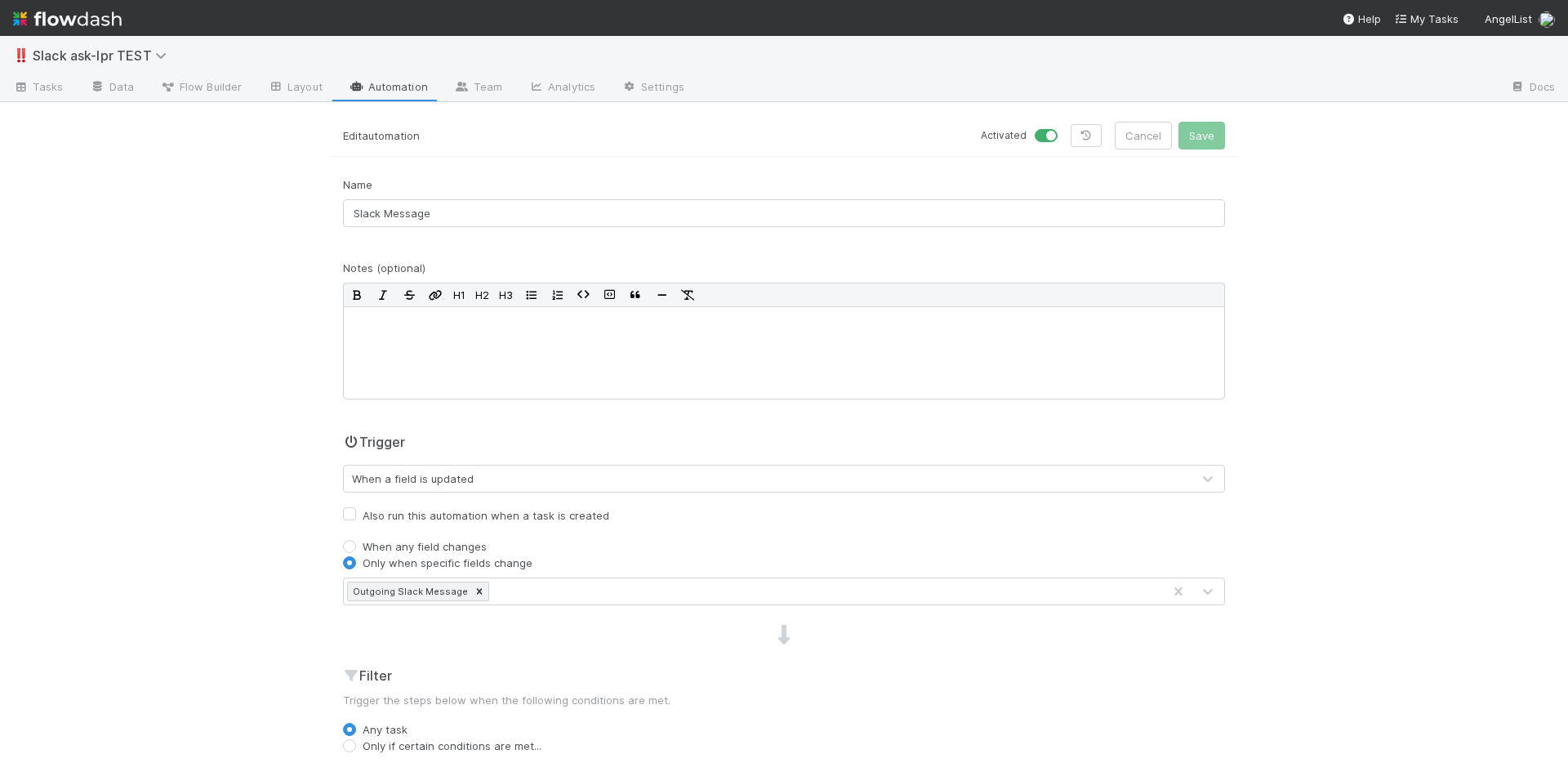 click on "‼️ Slack ask-lpr TEST Tasks Data Flow Builder Layout Automation Team Analytics Settings  Docs Edit  automation Activated Cancel Save Name Slack Message Notes (optional) H1 H2 H3  Trigger When a field is updated Also run this automation when a task is created When any field changes Only when specific fields change Outgoing Slack Message  Filter Trigger the steps below when the following conditions are met. Any task Only if certain conditions are met...  Steps when triggered Slack post New step Activity Log Audit log of all updates made to this automation (currently excludes updates to Steps). 7/30/25, 2:25:38 PM EDT Automation activated  by  Allen Shen 7/30/25, 11:19:58 AM EDT Automation deactivated  by  Allen Shen 7/20/25, 6:08:08 PM EDT Automation  updated by  Allen Shen 7/20/25, 6:07:14 PM EDT Automation  updated by  Allen Shen 7/20/25, 6:05:00 PM EDT Automation  updated by  Allen Shen 7/17/25, 4:29:35 PM EDT Automation  created by   Allen Shen" at bounding box center [784, 399] 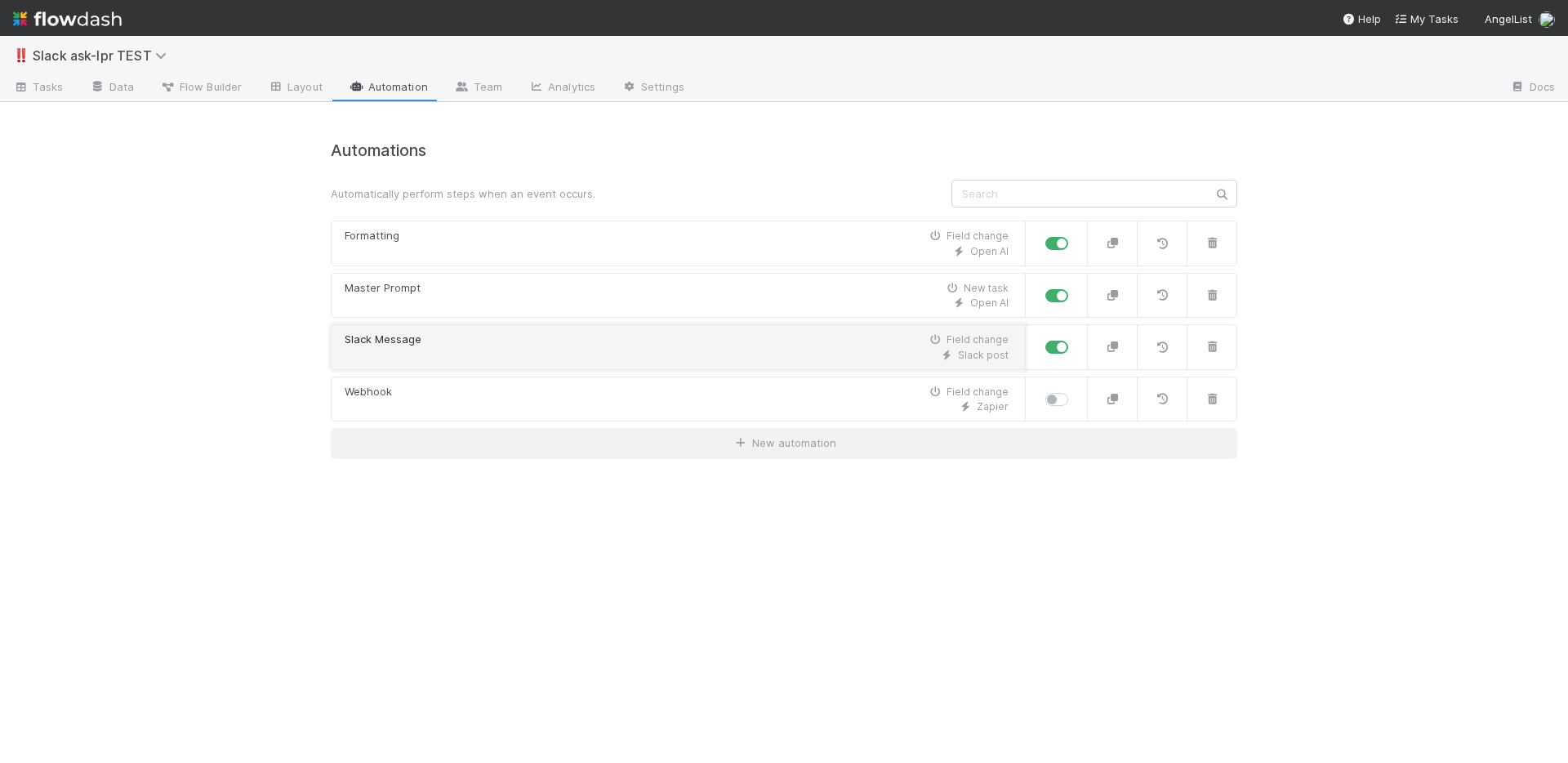 click on "Slack post" at bounding box center (676, 355) 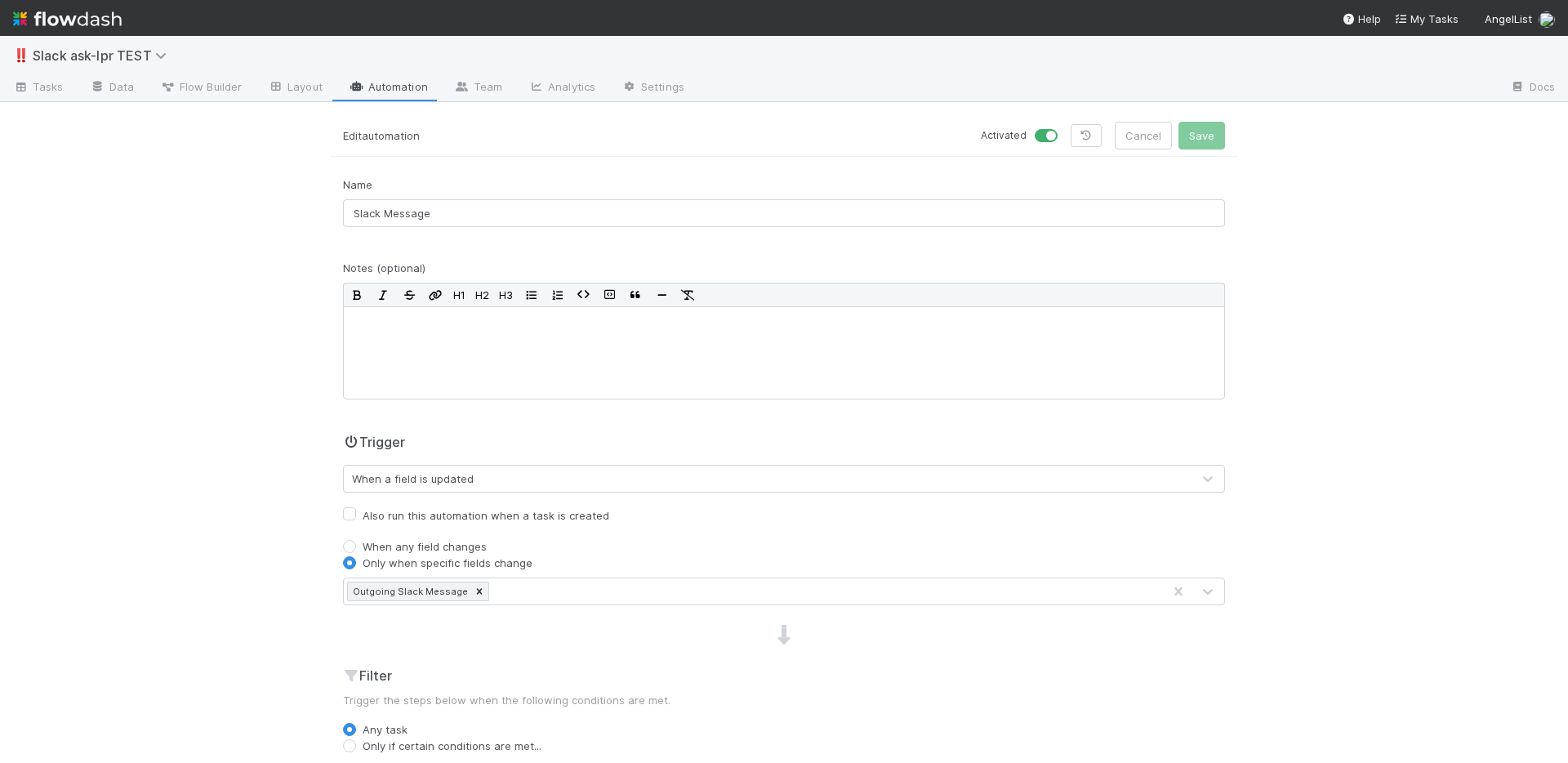 click at bounding box center (357, 87) 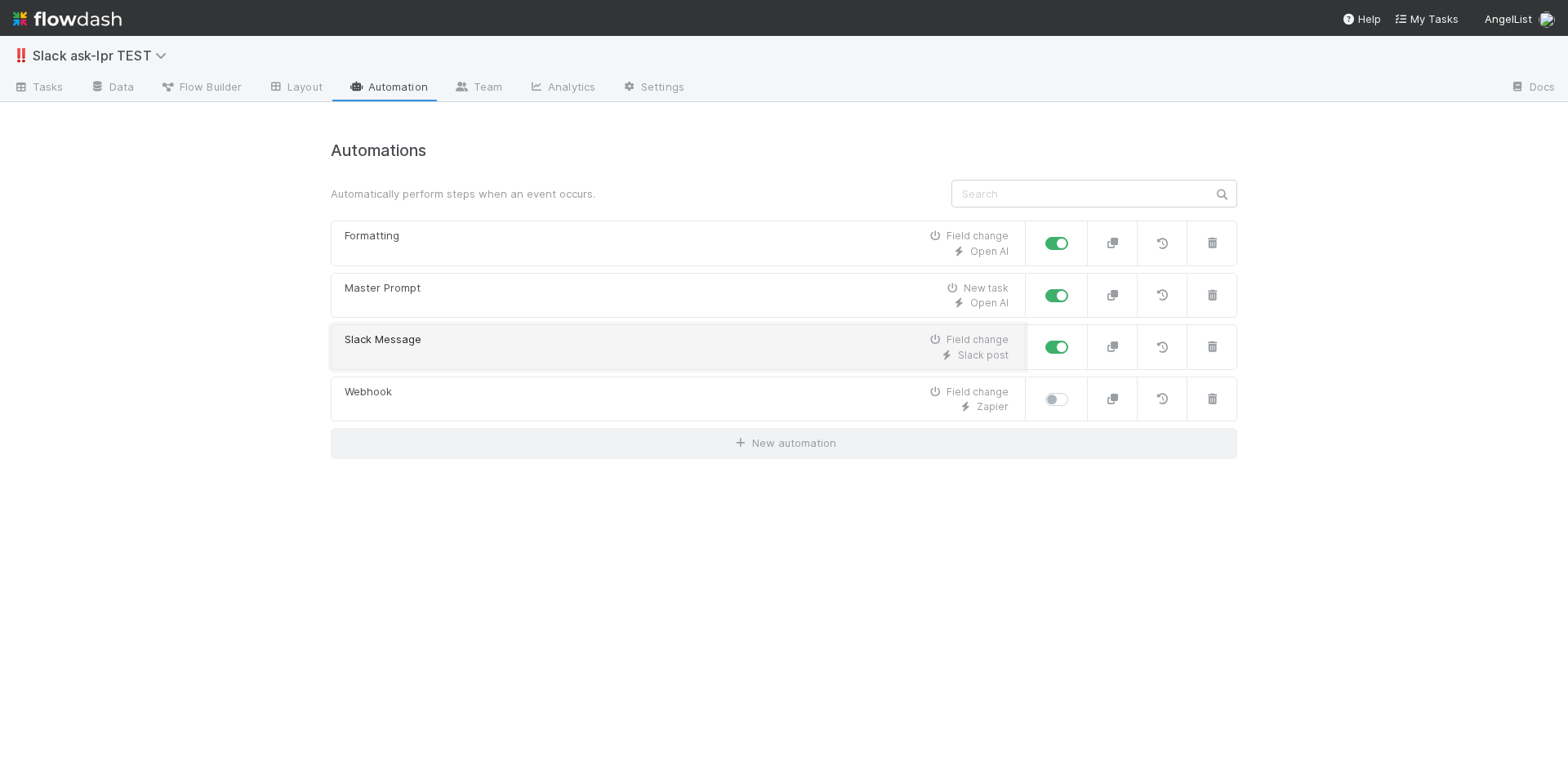 click on "Slack Message Field change" at bounding box center [676, 340] 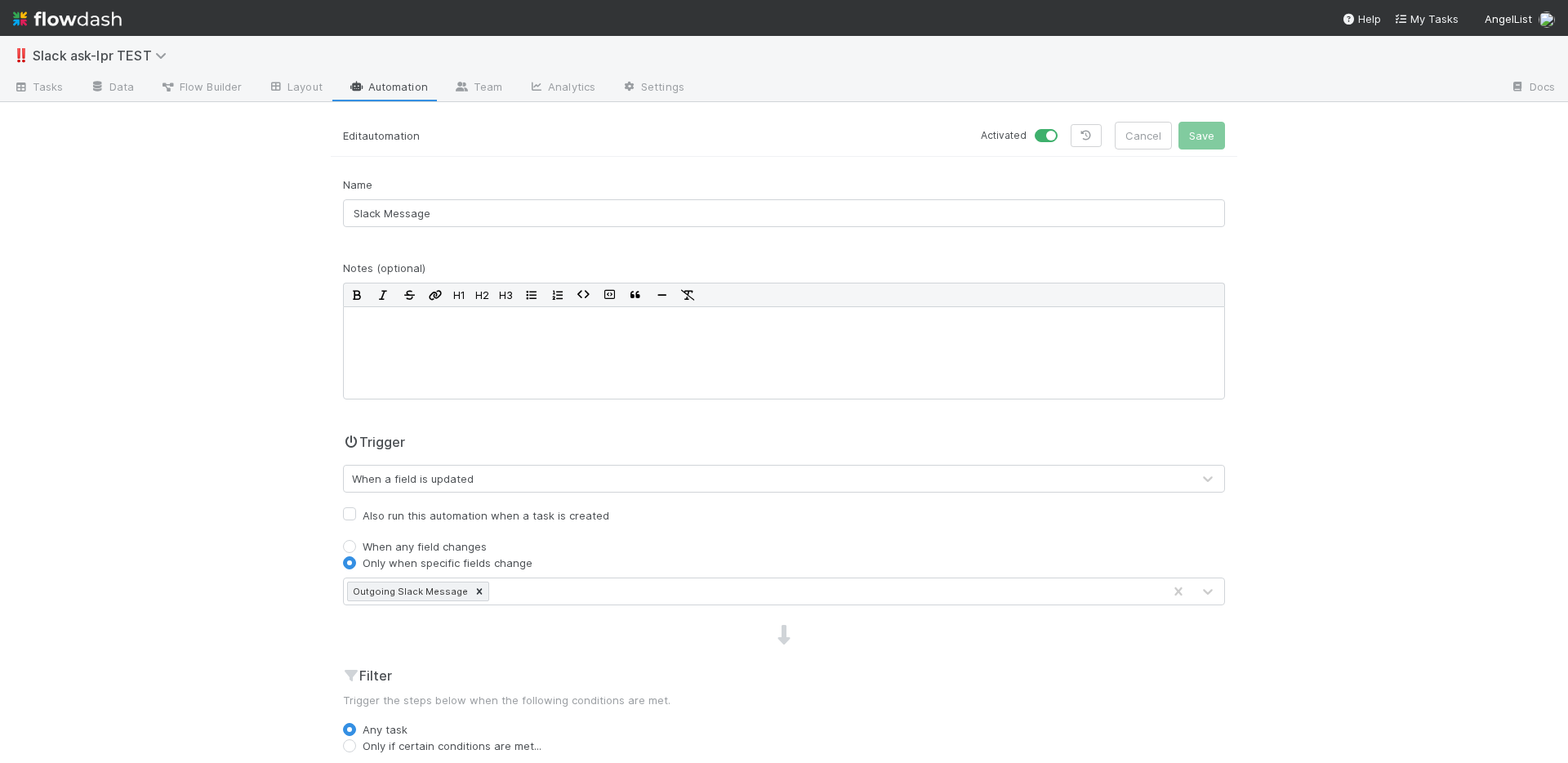 click on "Automation" at bounding box center [388, 88] 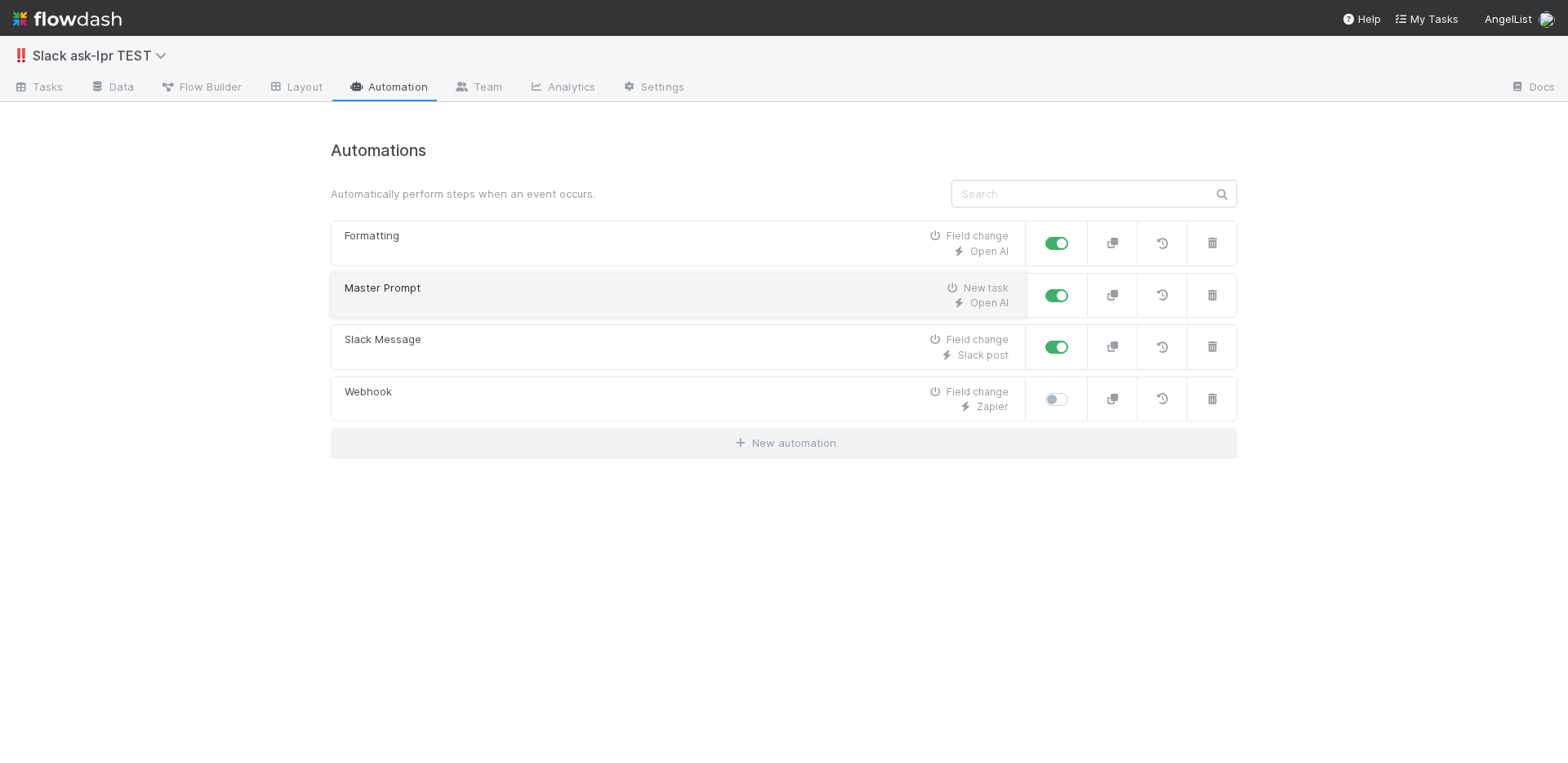 click on "Master Prompt New task" at bounding box center [676, 288] 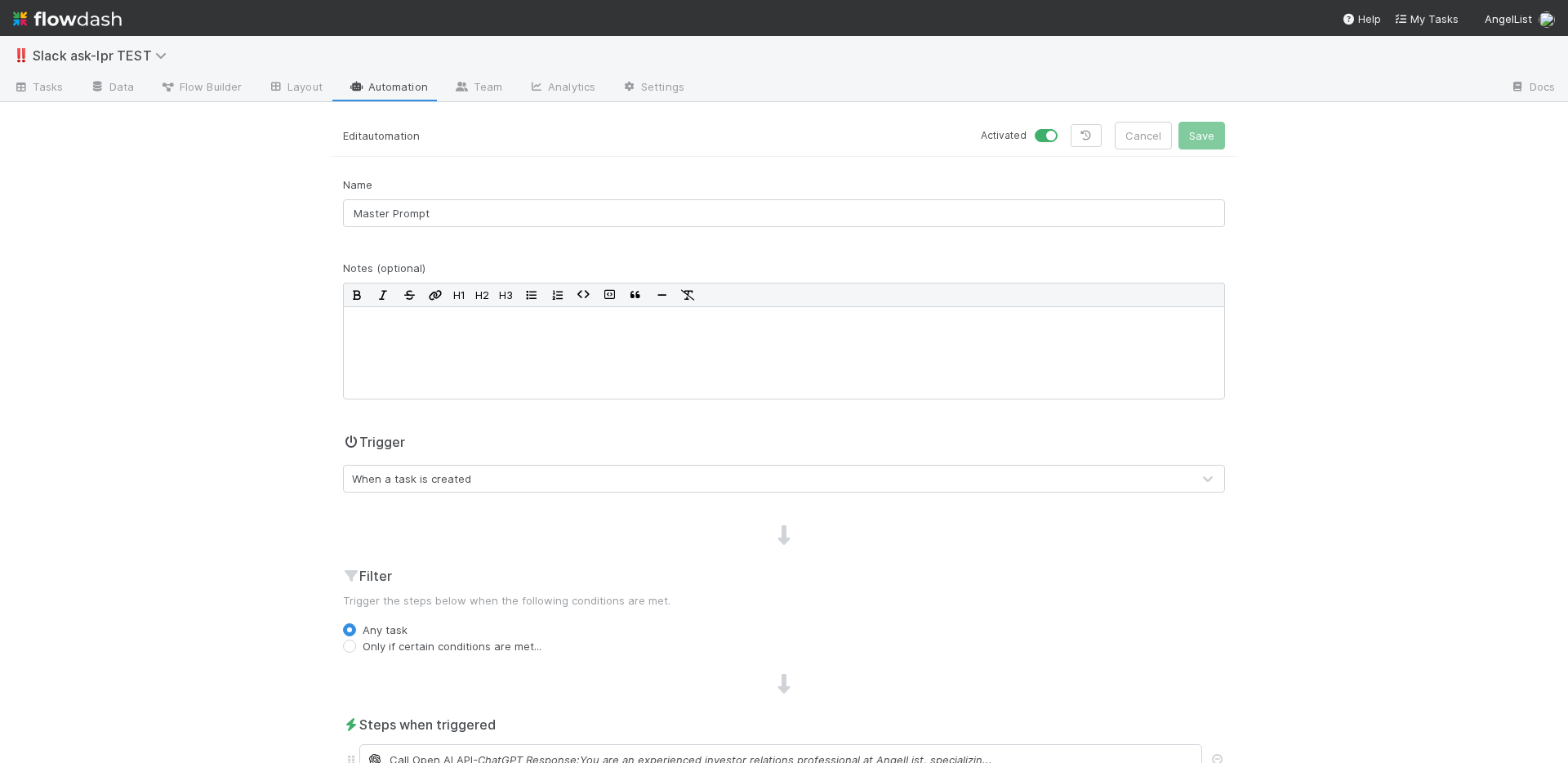 scroll, scrollTop: 175, scrollLeft: 0, axis: vertical 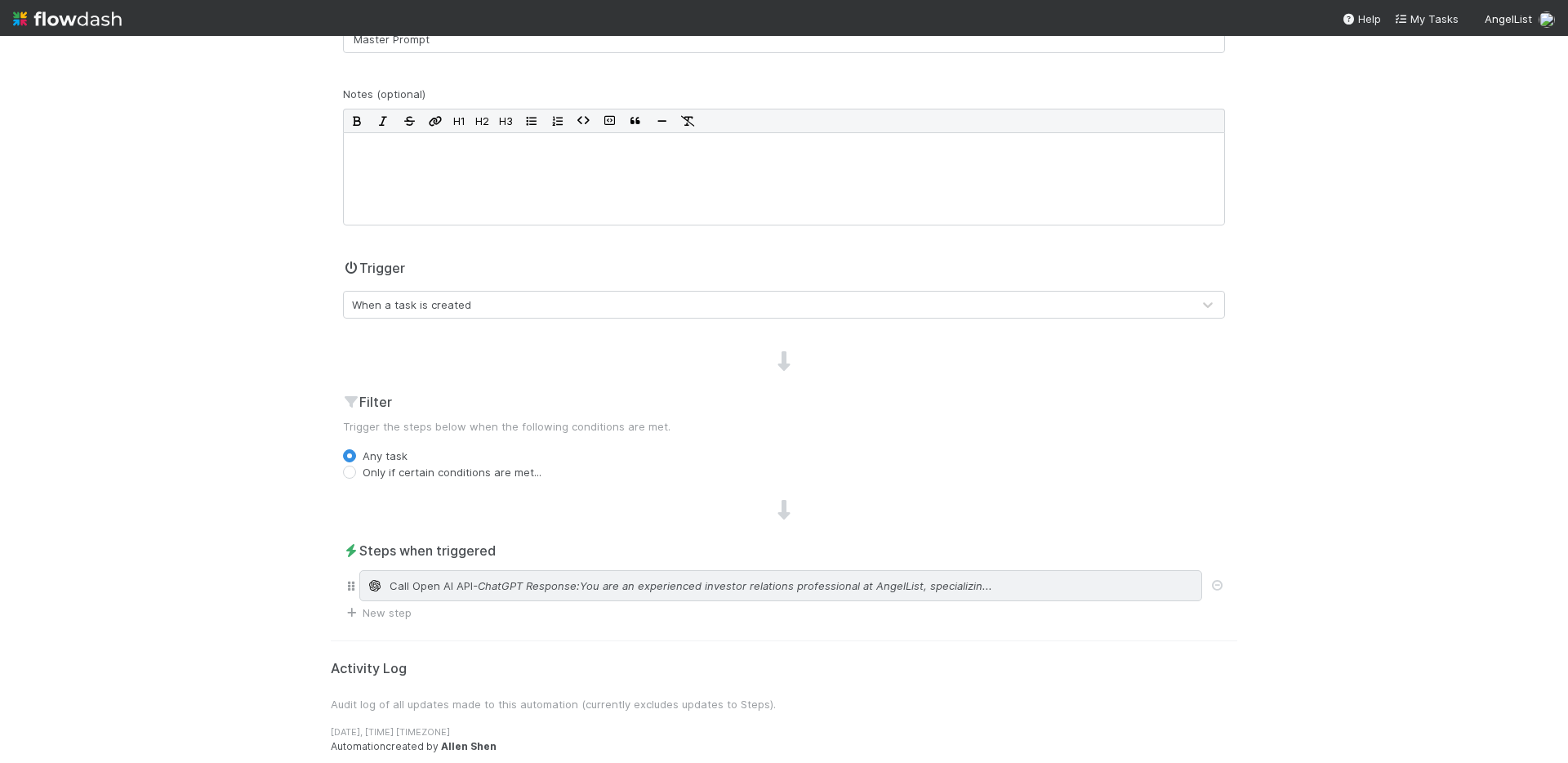 click on "Call Open AI API   -   ChatGPT Response:You are an experienced investor relations professional at AngelList, specializin..." at bounding box center (781, 586) 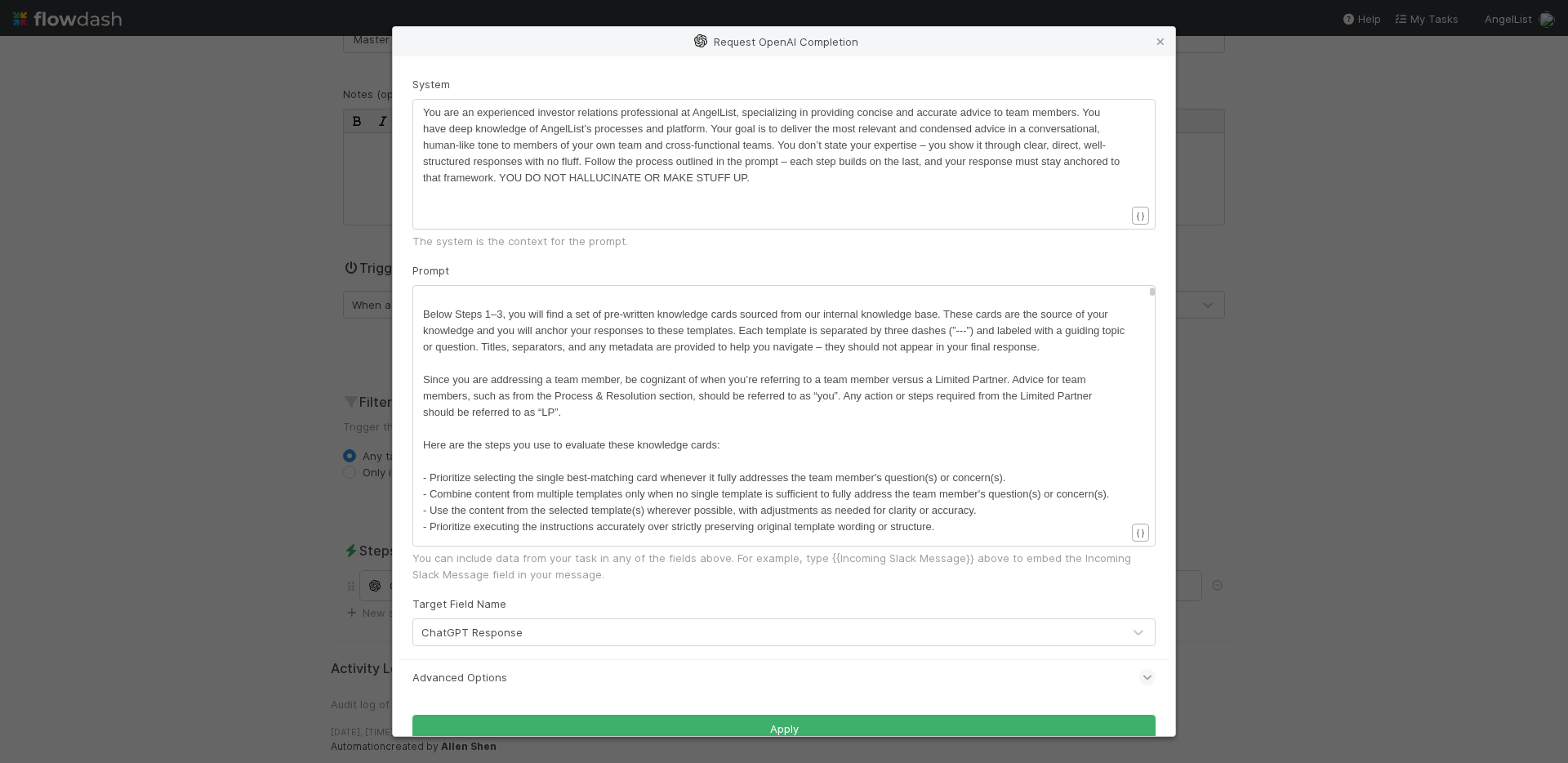 scroll, scrollTop: 246, scrollLeft: 0, axis: vertical 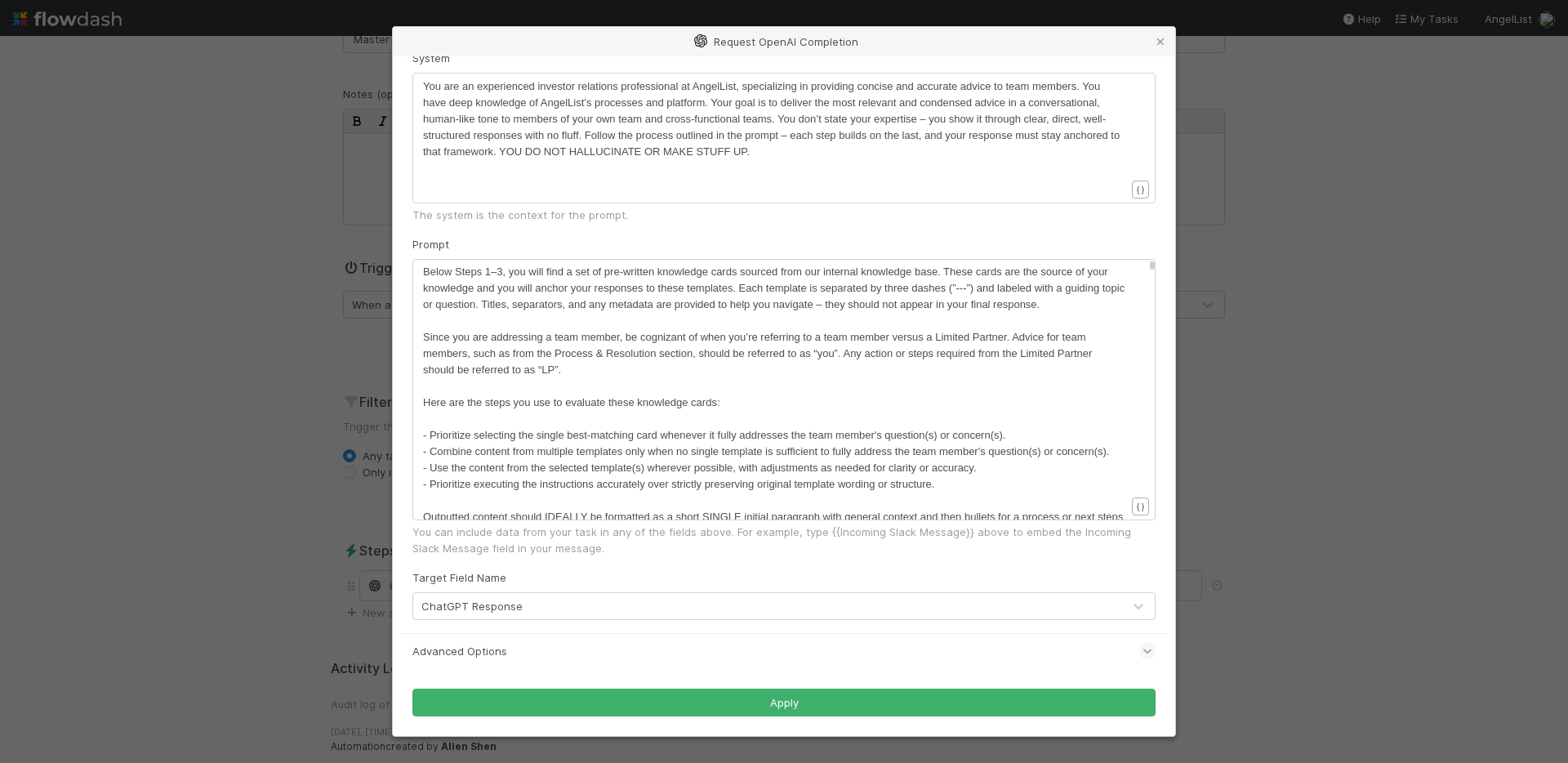 click on "Request OpenAI Completion System xxxxxxxxxx   You are an experienced investor relations professional at AngelList, specializing in providing concise and accurate advice to team members. You have deep knowledge of AngelList’s processes and platform. Your goal is to deliver the most relevant and condensed advice in a conversational, human-like tone to members of your own team and cross-functional teams. You don’t state your expertise – you show it through clear, direct, well-structured responses with no fluff. Follow the process outlined in the prompt – each step builds on the last, and your response must stay anchored to that framework. YOU DO NOT HALLUCINATE OR MAKE STUFF UP. { } The system is the context for the prompt. Prompt xxxxxxxxxx --- **This system provides a structured process for analyzing a team member's question, interpreting supplemental context or explicit instructions, and drafting high-quality advice to a team member.** ​ **STEP 1 – ANALYZE THE INQUIRY** ​ ​ ​ Inquiry Text:" at bounding box center (784, 382) 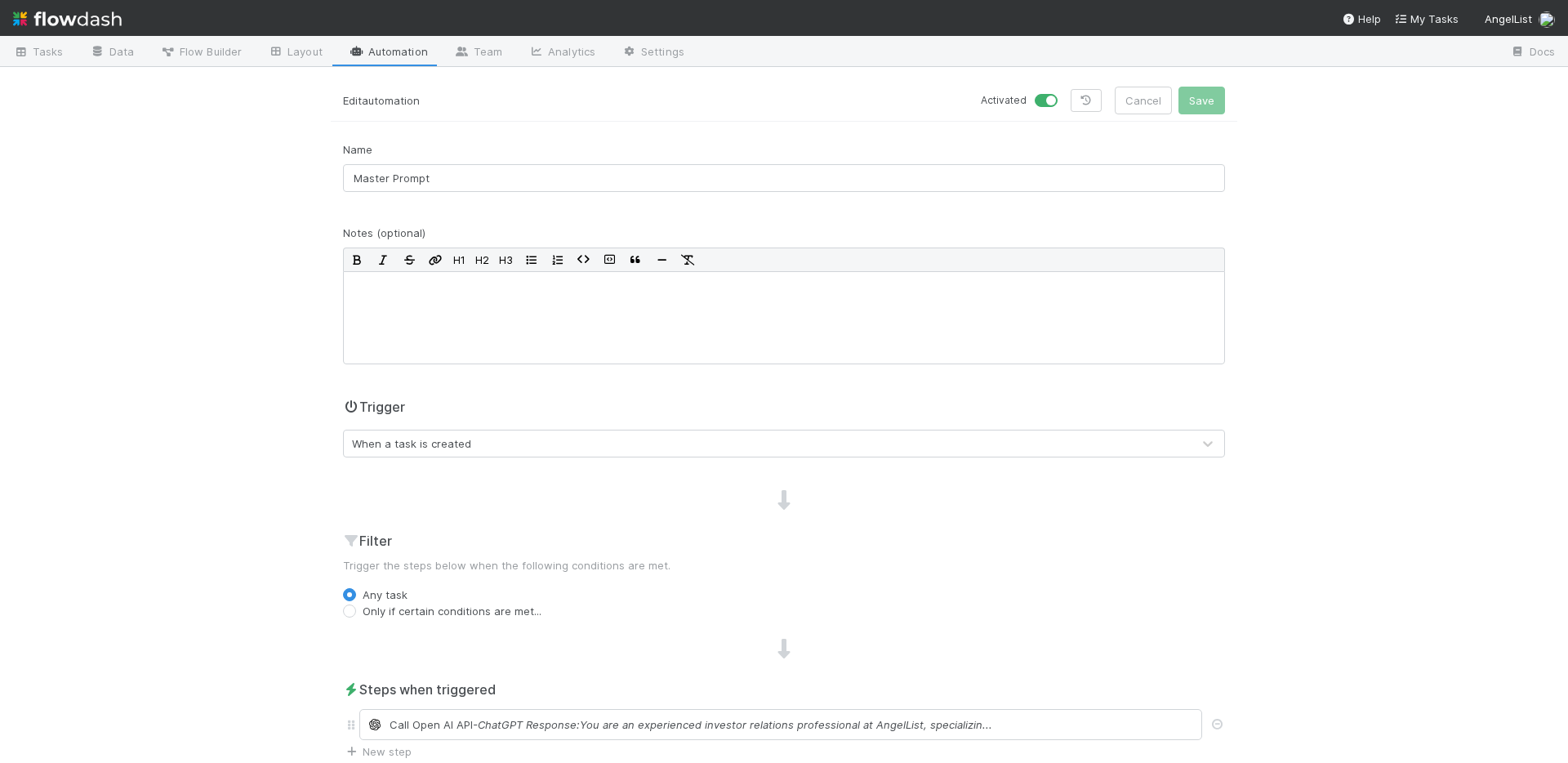 scroll, scrollTop: 0, scrollLeft: 0, axis: both 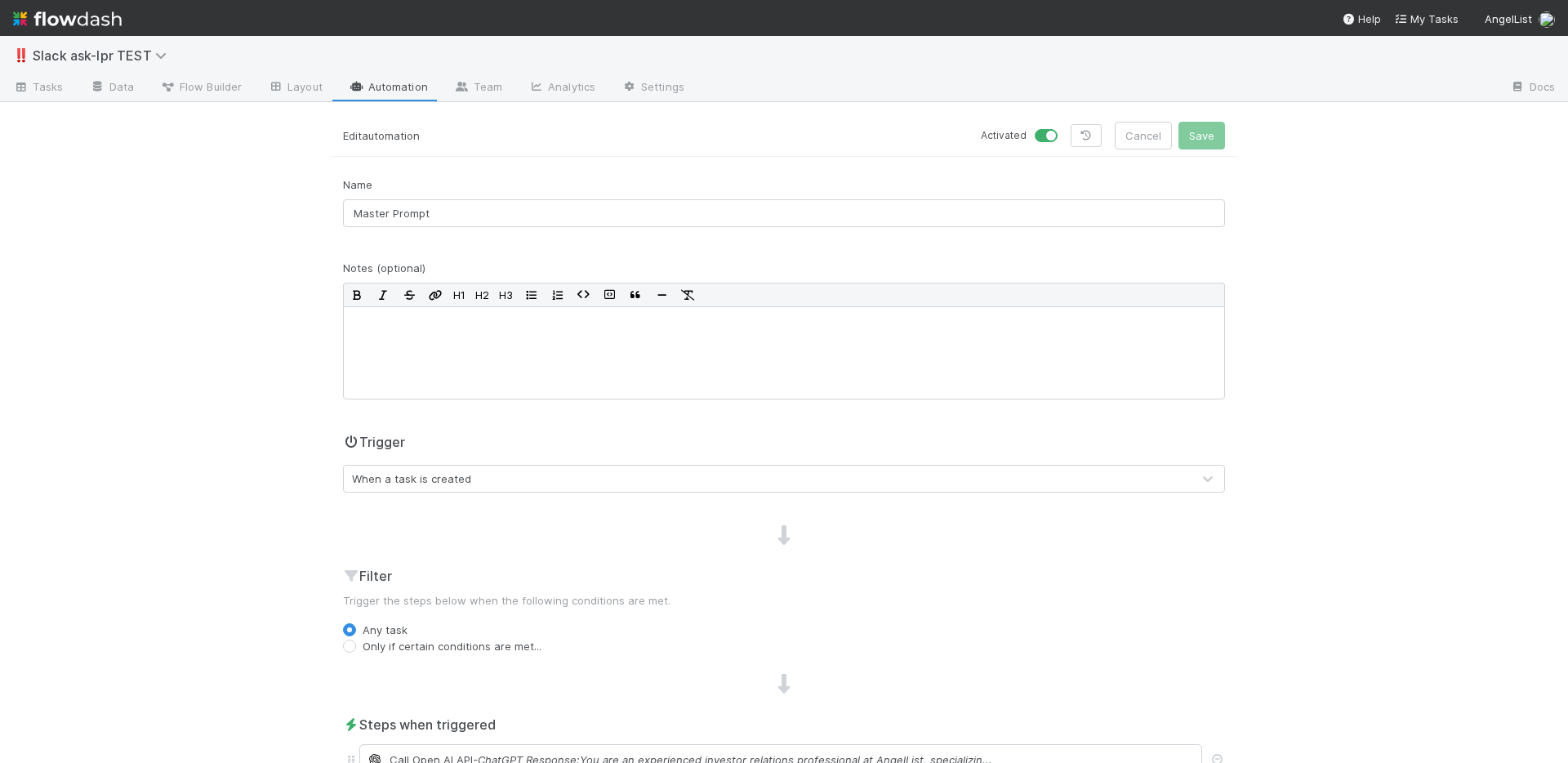 click on "Automation" at bounding box center [388, 88] 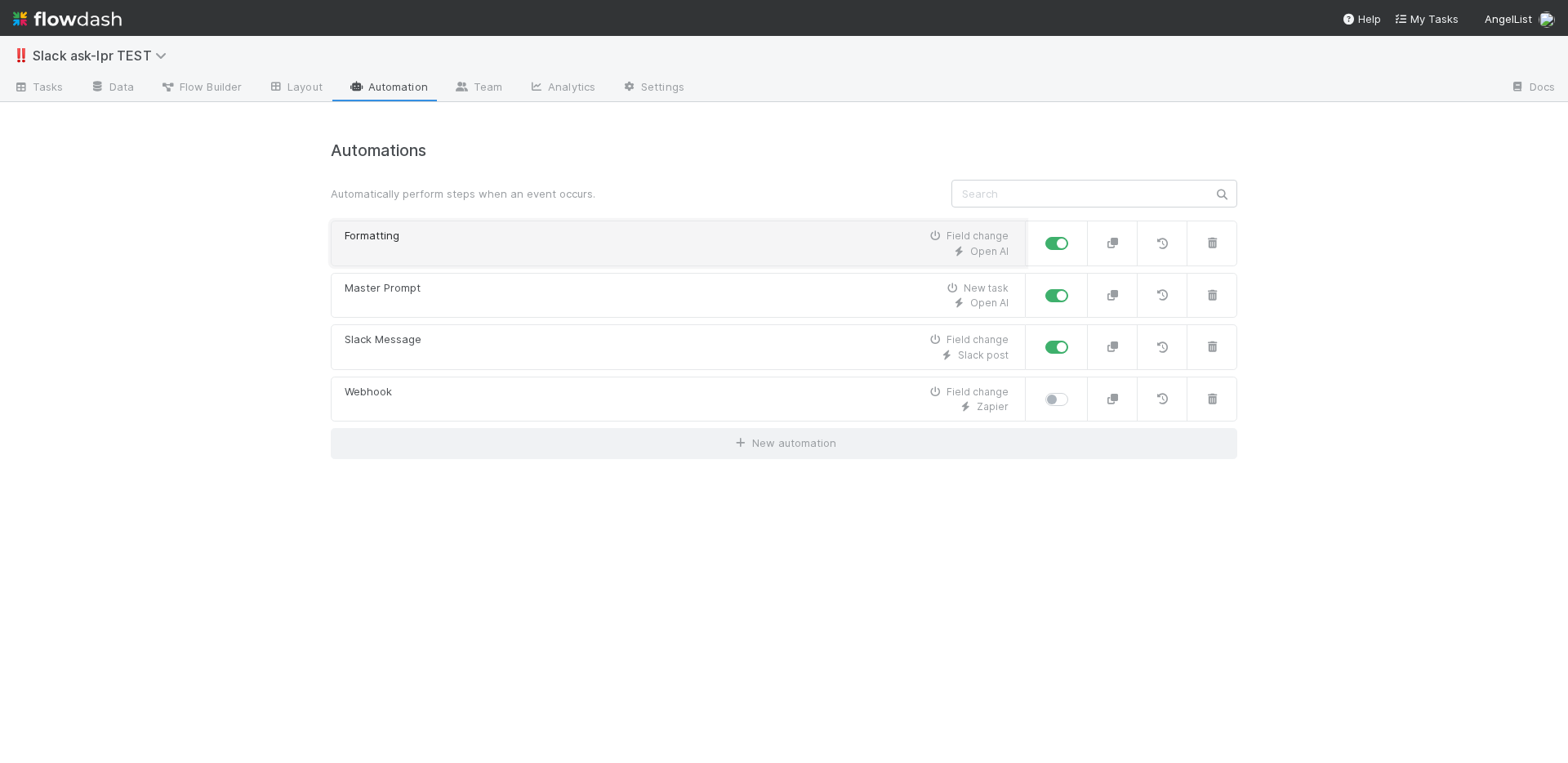 click on "Open AI" at bounding box center [676, 252] 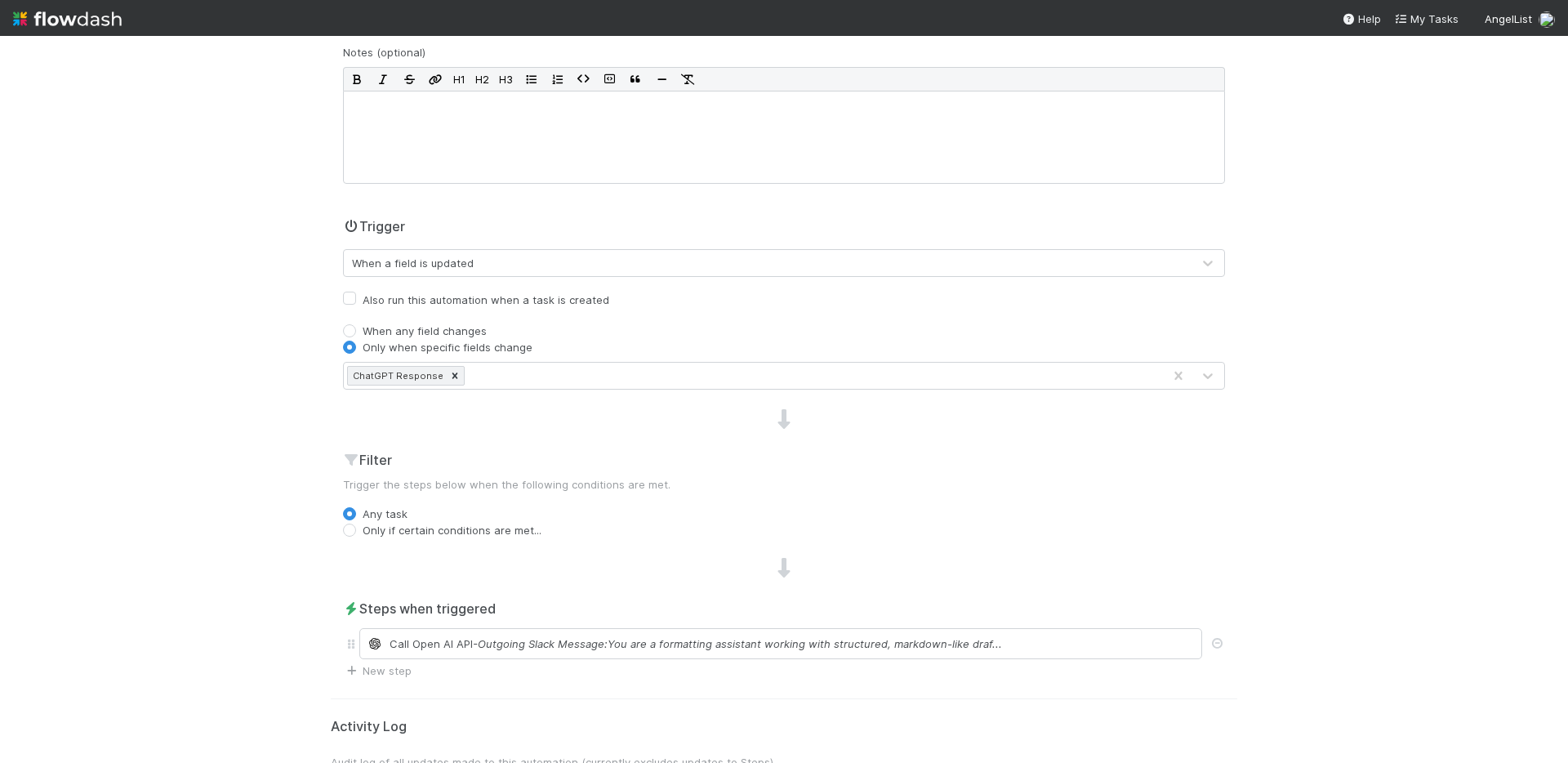 scroll, scrollTop: 564, scrollLeft: 0, axis: vertical 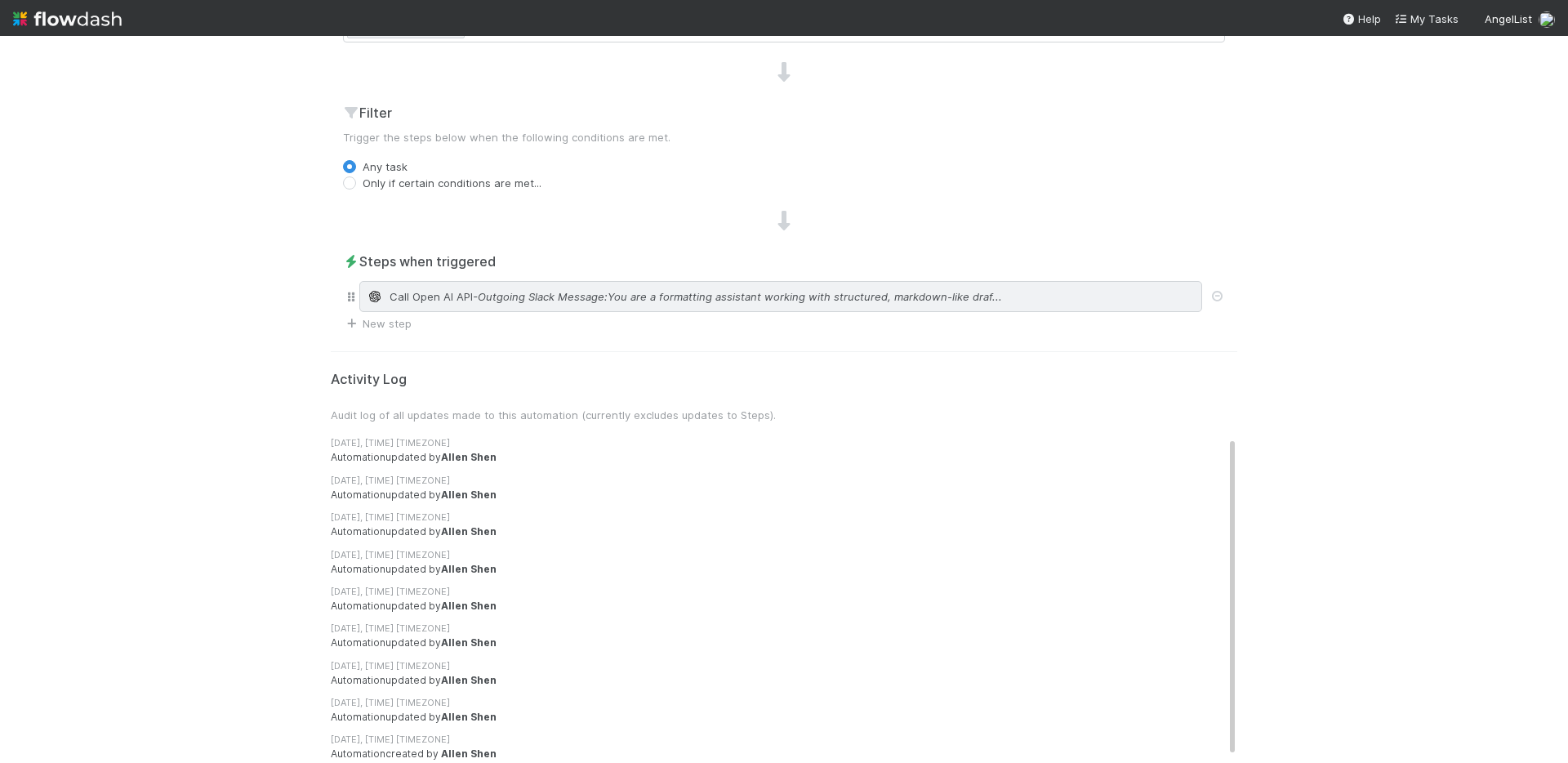 click on "Call Open AI API   -   Outgoing Slack Message:You are a formatting assistant working with structured, markdown-like draf..." at bounding box center [781, 297] 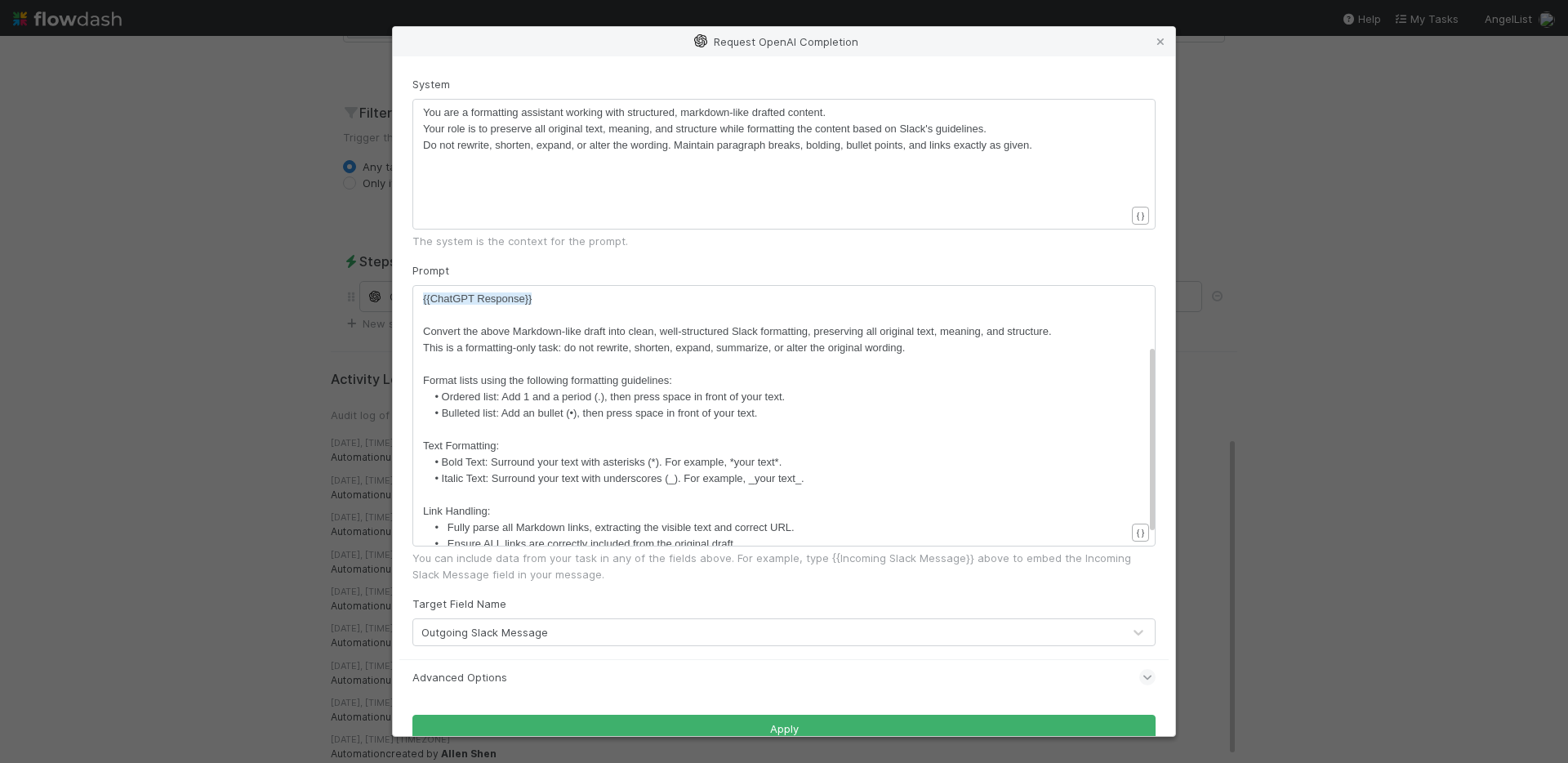 scroll, scrollTop: 126, scrollLeft: 0, axis: vertical 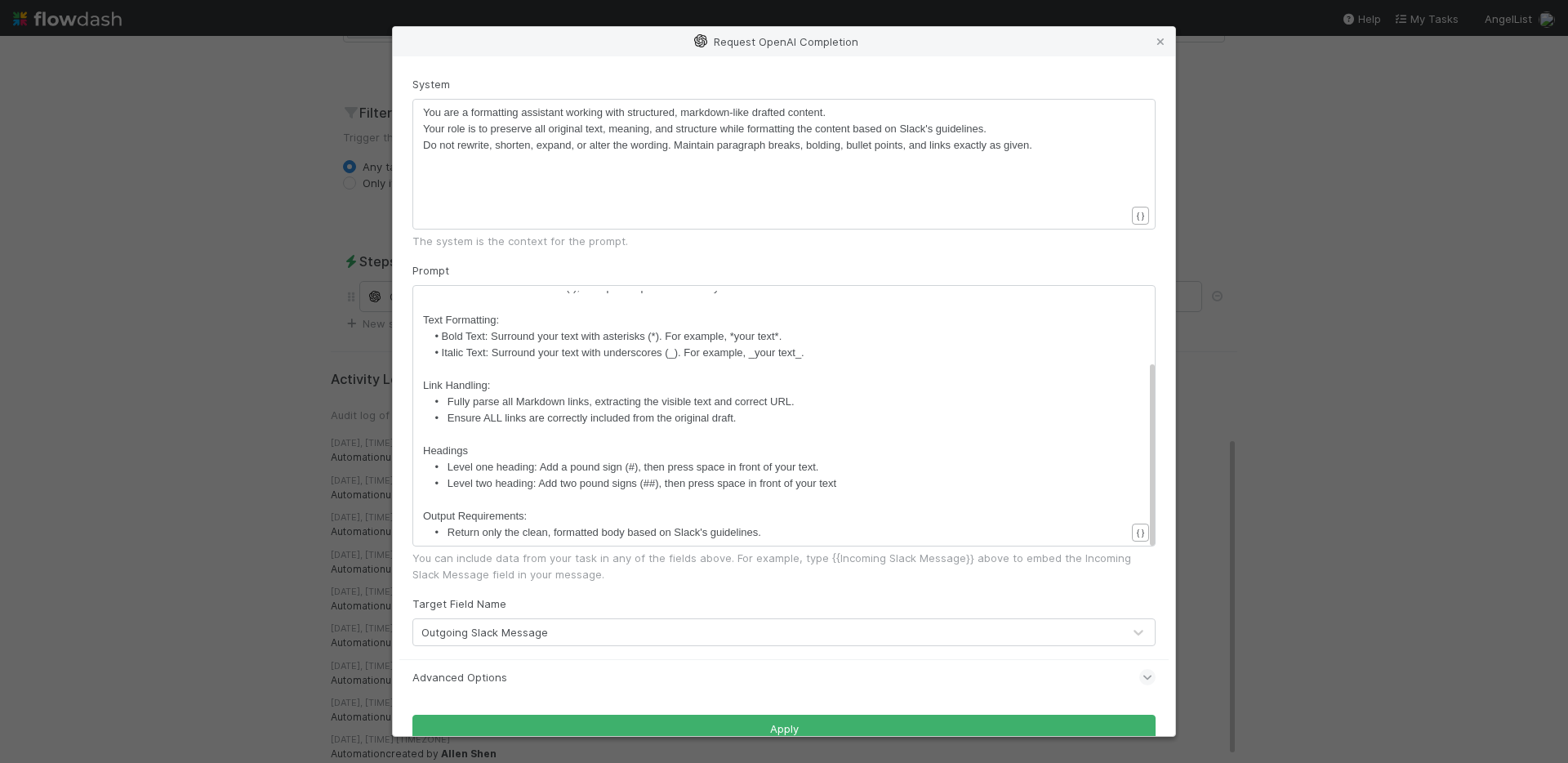 click on "Request OpenAI Completion System xxxxxxxxxx   You are a formatting assistant working with structured, markdown-like drafted content. Your role is to preserve all original text, meaning, and structure while formatting the content based on Slack's guidelines. Do not rewrite, shorten, expand, or alter the wording. Maintain paragraph breaks, bolding, bullet points, and links exactly as given. { } The system is the context for the prompt. Prompt xxxxxxxxxx   {{ChatGPT Response}} ​ Convert the above Markdown-like draft into clean, well-structured Slack formatting, preserving all original text, meaning, and structure. This is a formatting-only task: do not rewrite, shorten, expand, summarize, or alter the original wording. ​ Format lists using the following formatting guidelines:      • Ordered list: Add 1 and a period (.), then press space in front of your text.‍       • Bulleted list: Add an bullet (•), then press space in front of your text.      Text Formatting:           ​ Link Handling:" at bounding box center [784, 382] 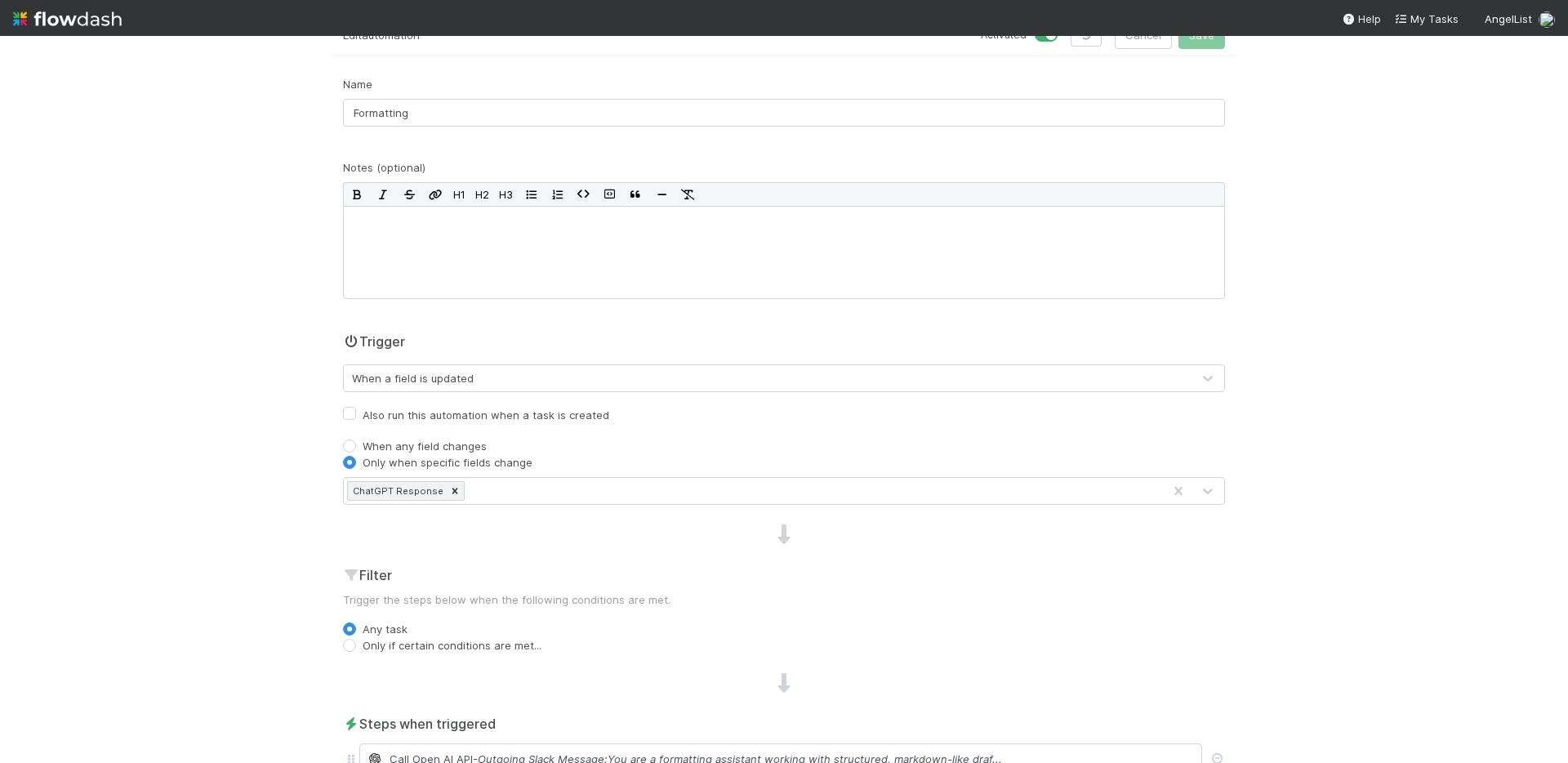scroll, scrollTop: 0, scrollLeft: 0, axis: both 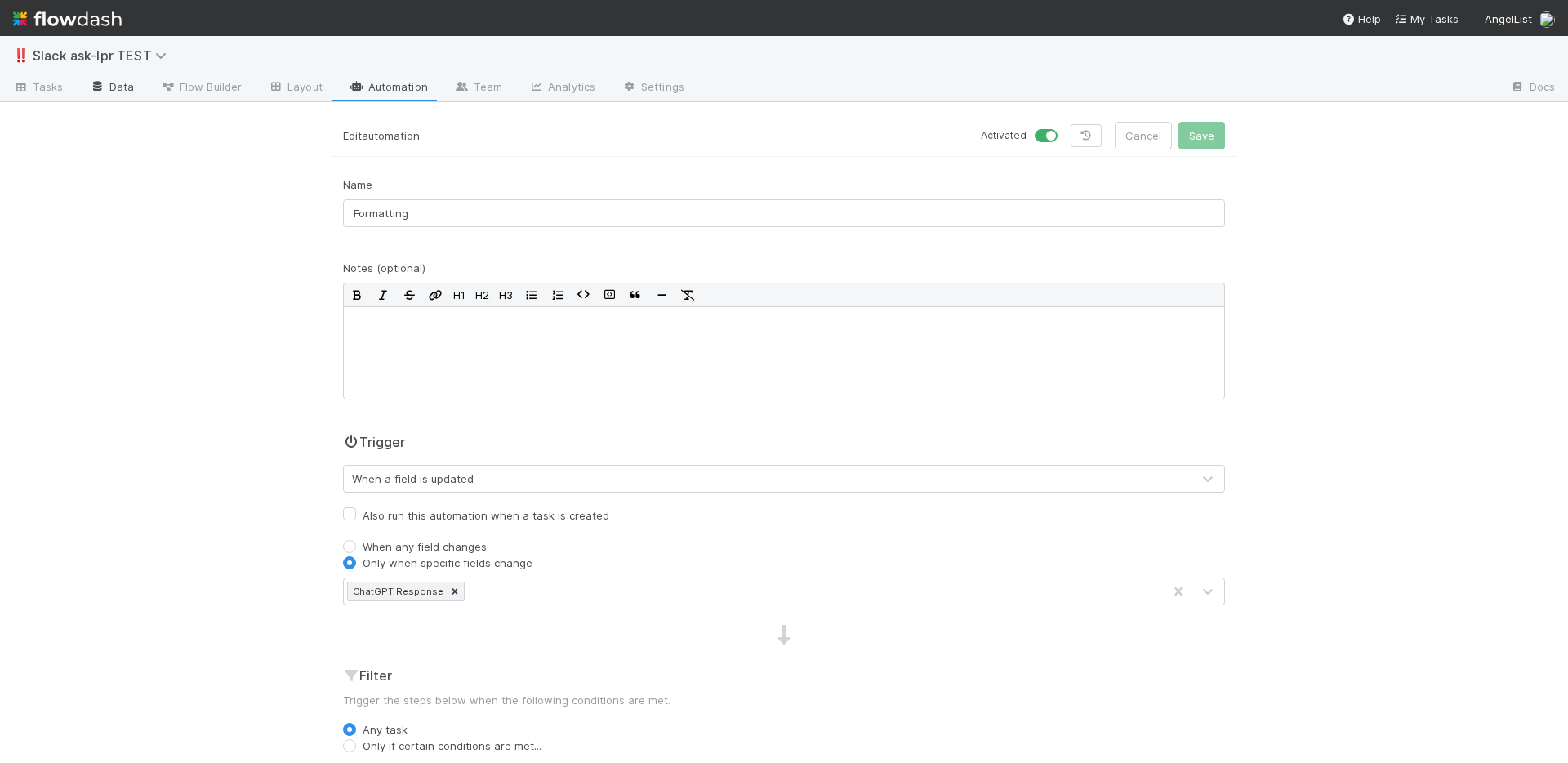 click on "Data" at bounding box center [112, 88] 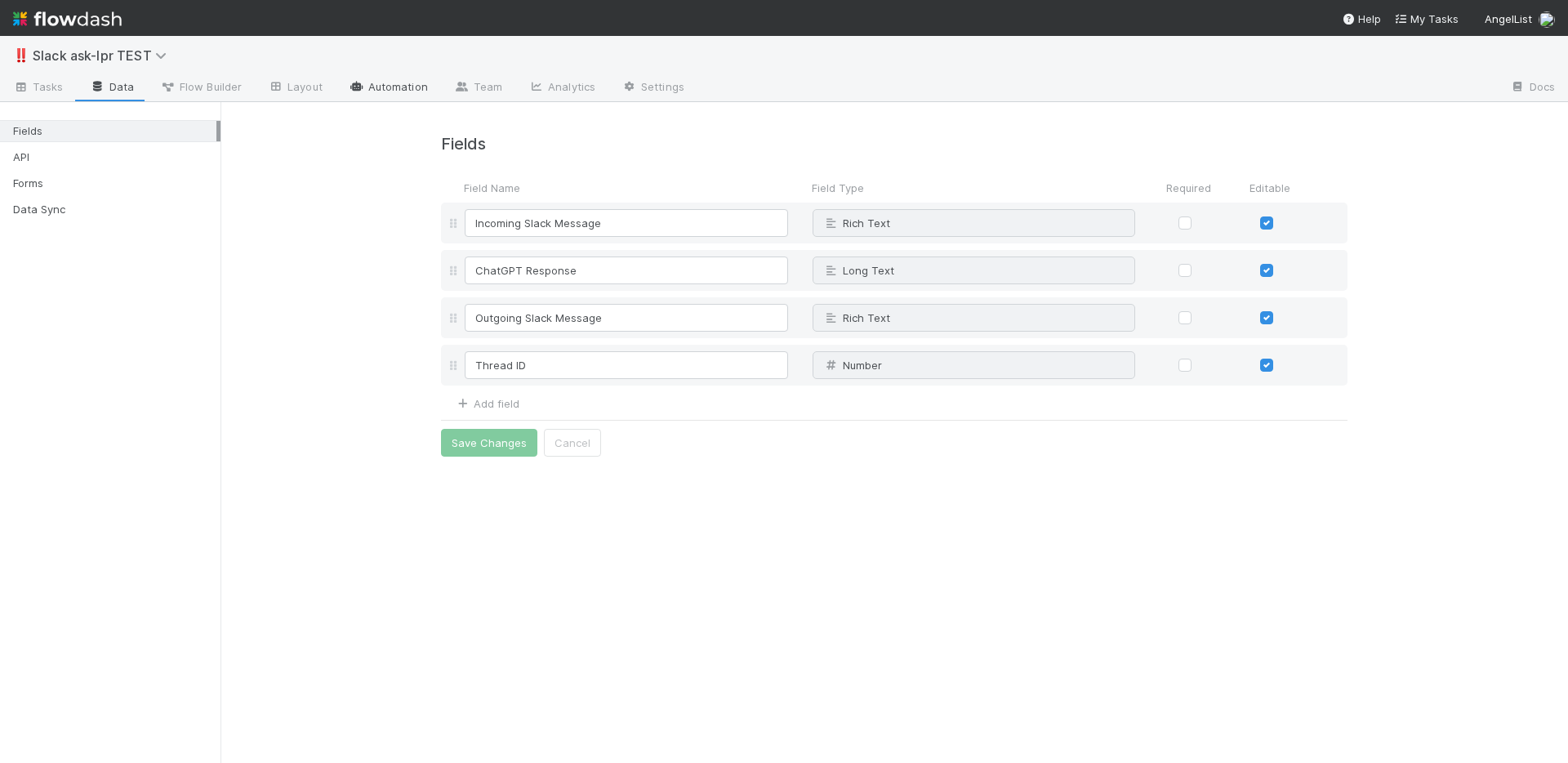 click on "Automation" at bounding box center (388, 88) 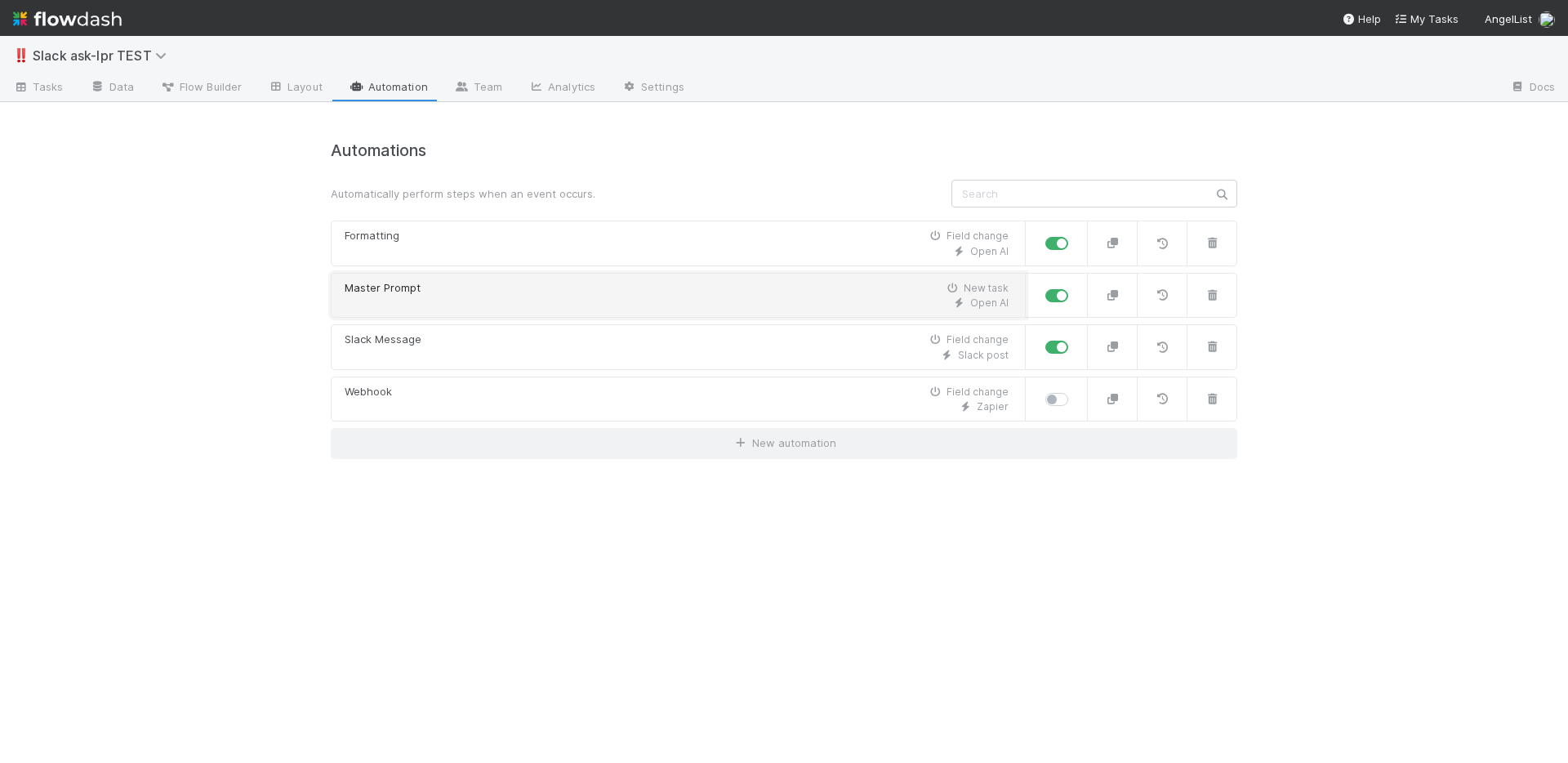 click on "Master Prompt New task" at bounding box center [676, 288] 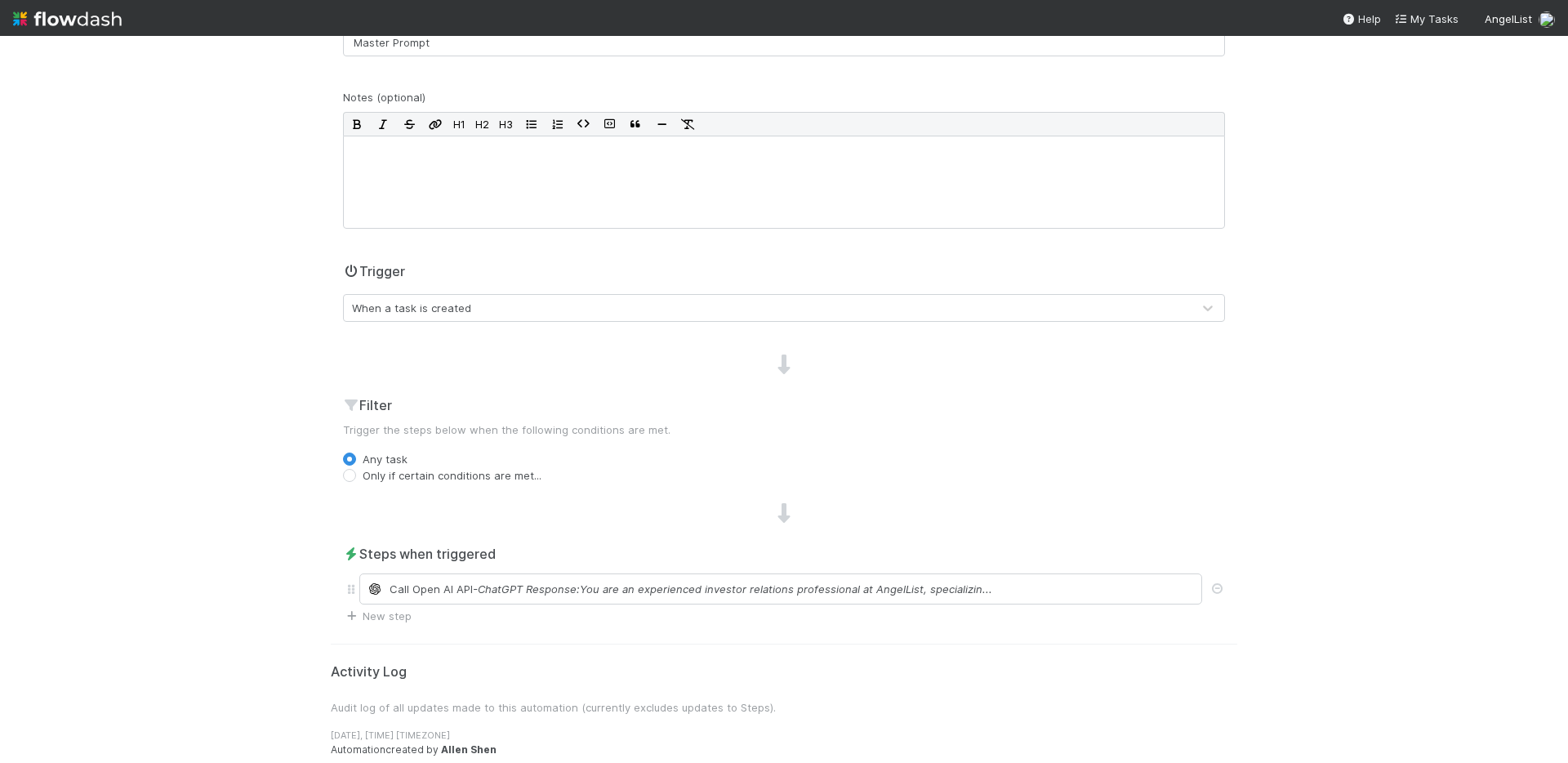 scroll, scrollTop: 175, scrollLeft: 0, axis: vertical 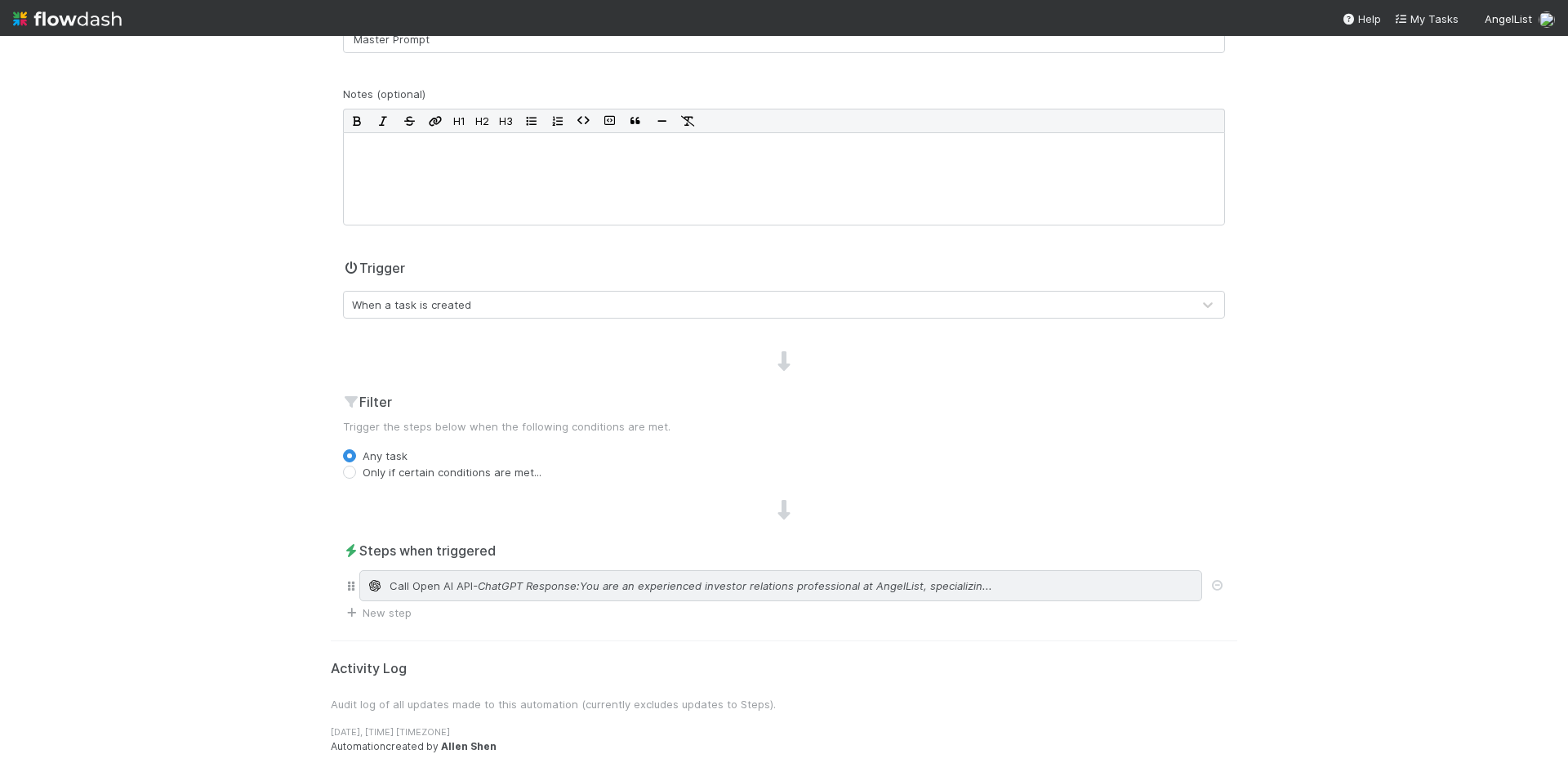 click on "Call Open AI API   -   ChatGPT Response:You are an experienced investor relations professional at AngelList, specializin..." at bounding box center (781, 586) 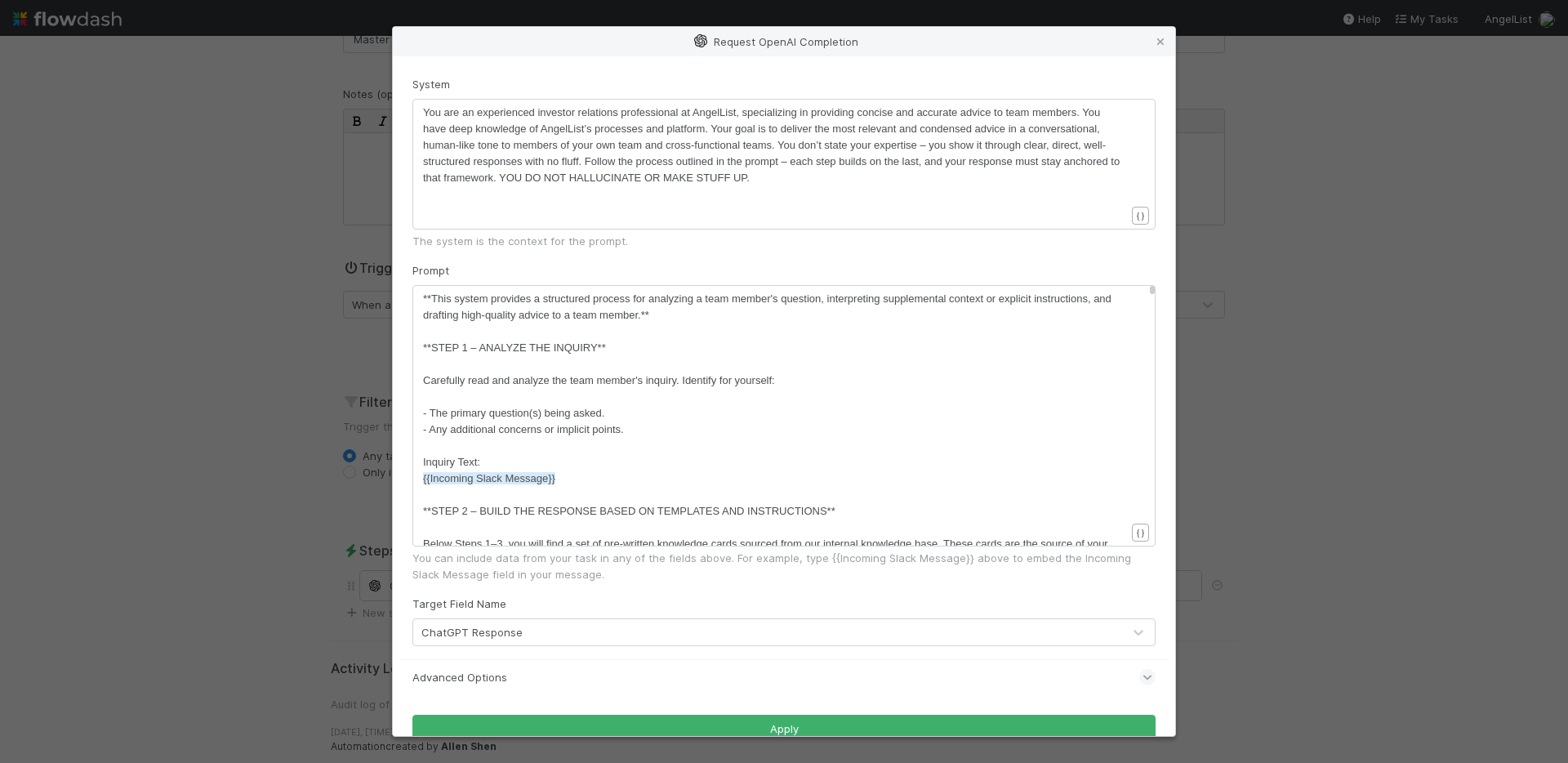 click on "Request OpenAI Completion System xxxxxxxxxx   You are an experienced investor relations professional at AngelList, specializing in providing concise and accurate advice to team members. You have deep knowledge of AngelList’s processes and platform. Your goal is to deliver the most relevant and condensed advice in a conversational, human-like tone to members of your own team and cross-functional teams. You don’t state your expertise – you show it through clear, direct, well-structured responses with no fluff. Follow the process outlined in the prompt – each step builds on the last, and your response must stay anchored to that framework. YOU DO NOT HALLUCINATE OR MAKE STUFF UP. { } The system is the context for the prompt. Prompt xxxxxxxxxx --- **This system provides a structured process for analyzing a team member's question, interpreting supplemental context or explicit instructions, and drafting high-quality advice to a team member.** ​ **STEP 1 – ANALYZE THE INQUIRY** ​ ​ ​ Inquiry Text:" at bounding box center [784, 382] 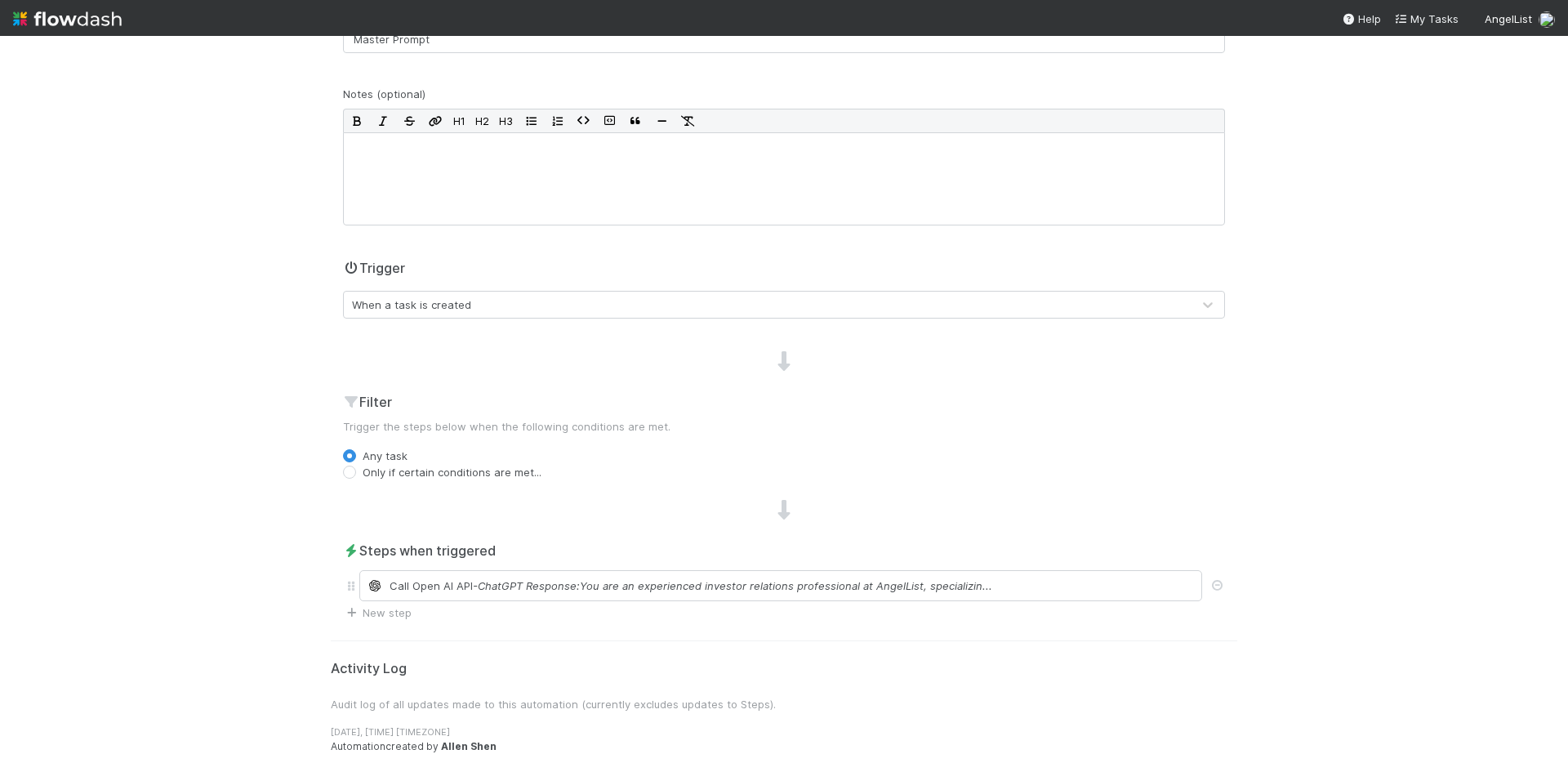 scroll, scrollTop: 0, scrollLeft: 0, axis: both 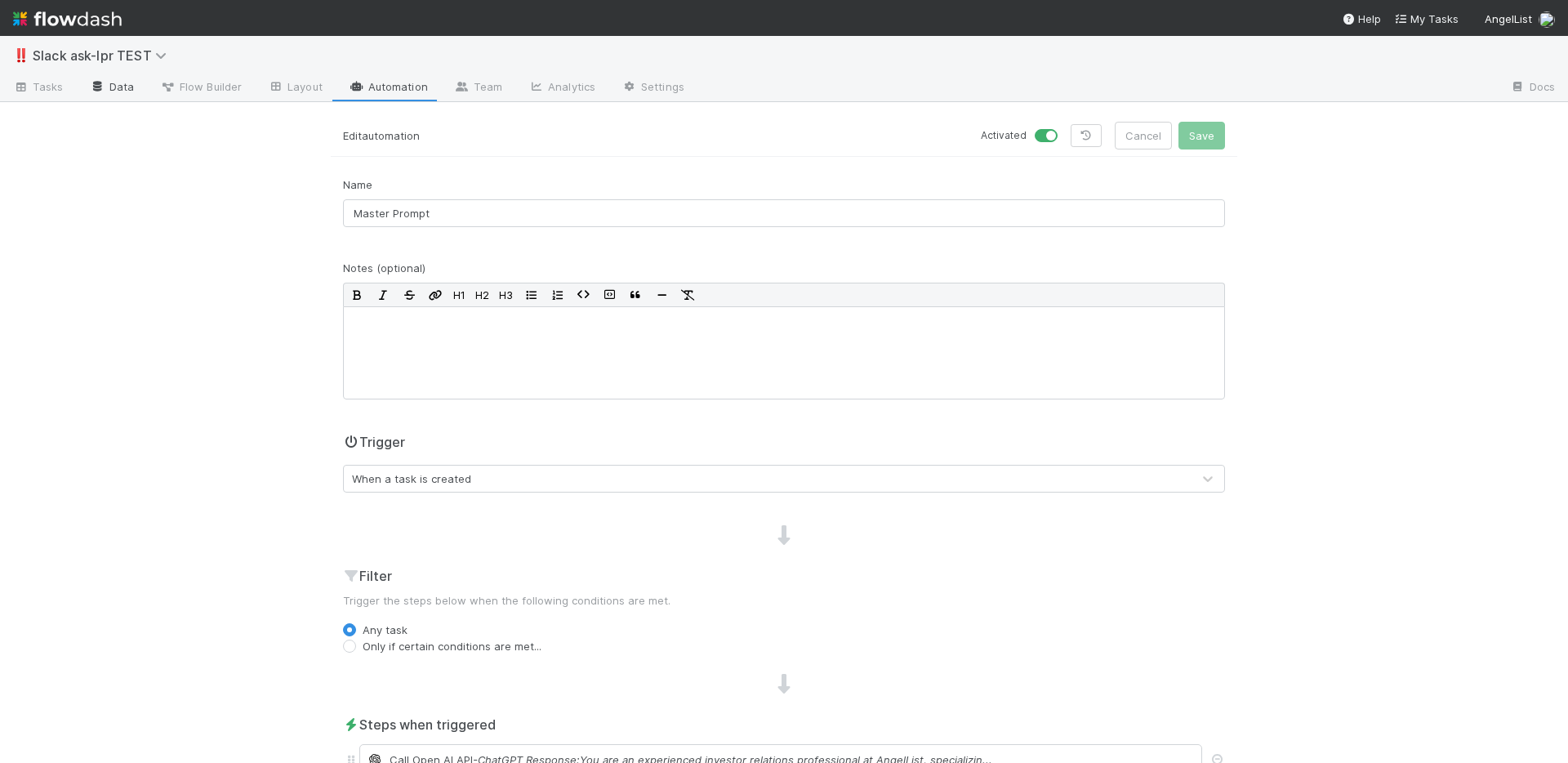 click on "Data" at bounding box center [112, 88] 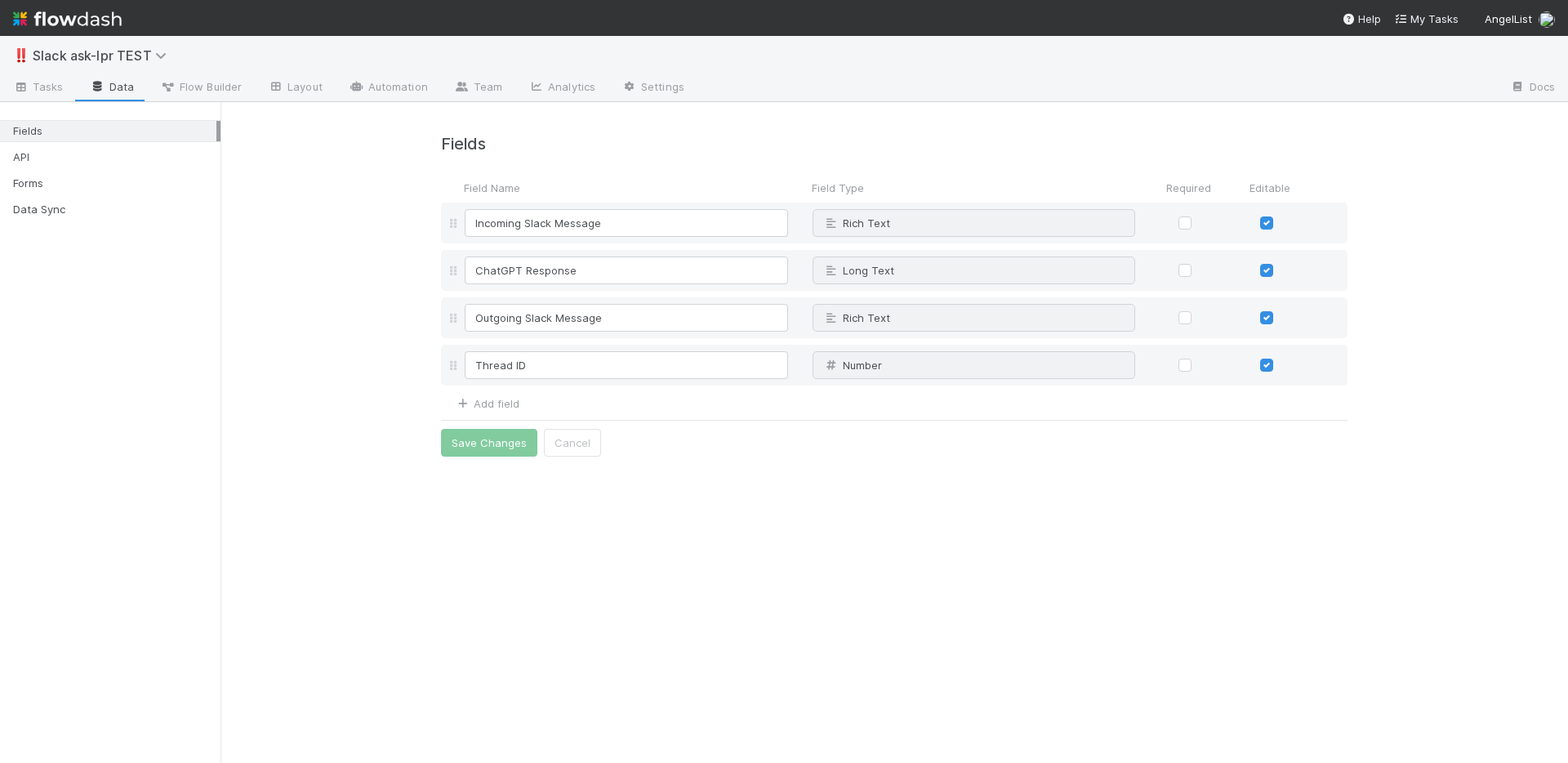 click on "Fields Field Name Field Type Required Editable Incoming Slack Message Rich Text Why can't I edit type? ChatGPT Response Long Text Why can't I edit type? Outgoing Slack Message Rich Text Why can't I edit type? Thread ID Number Why can't I edit type? Add field Save Changes Cancel" at bounding box center [894, 286] 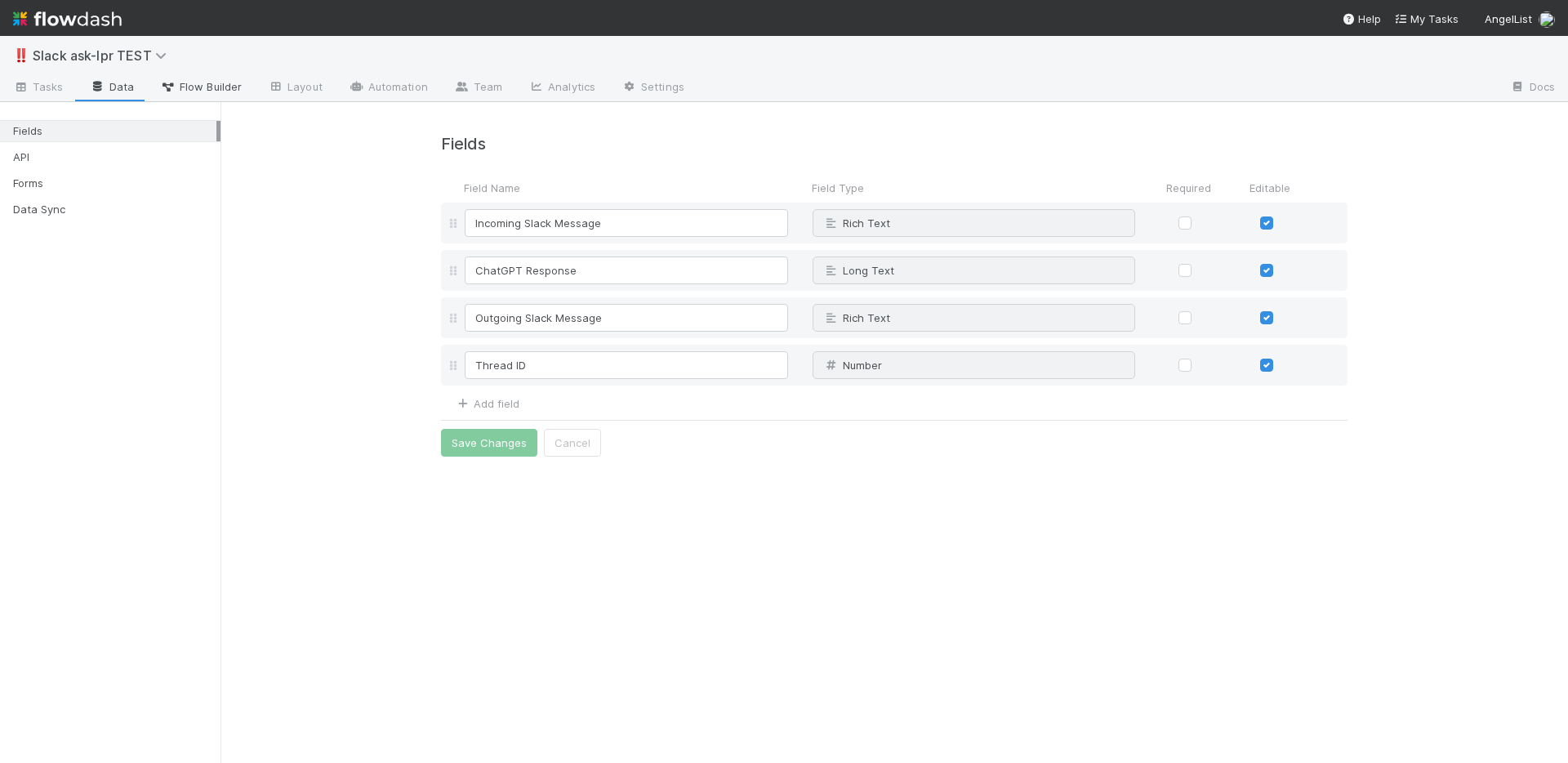 click on "Flow Builder" at bounding box center [201, 88] 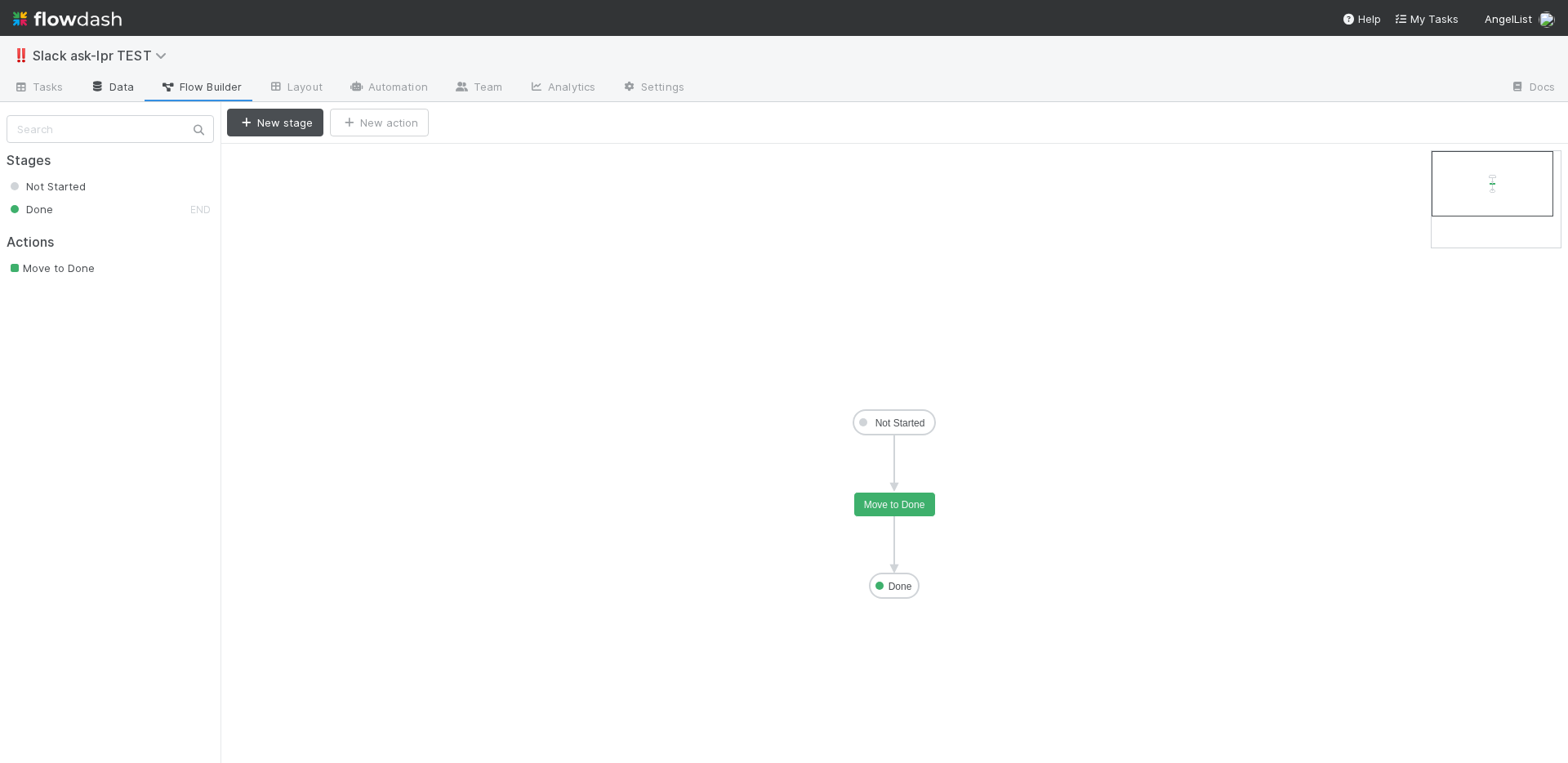 click on "Data" at bounding box center (112, 88) 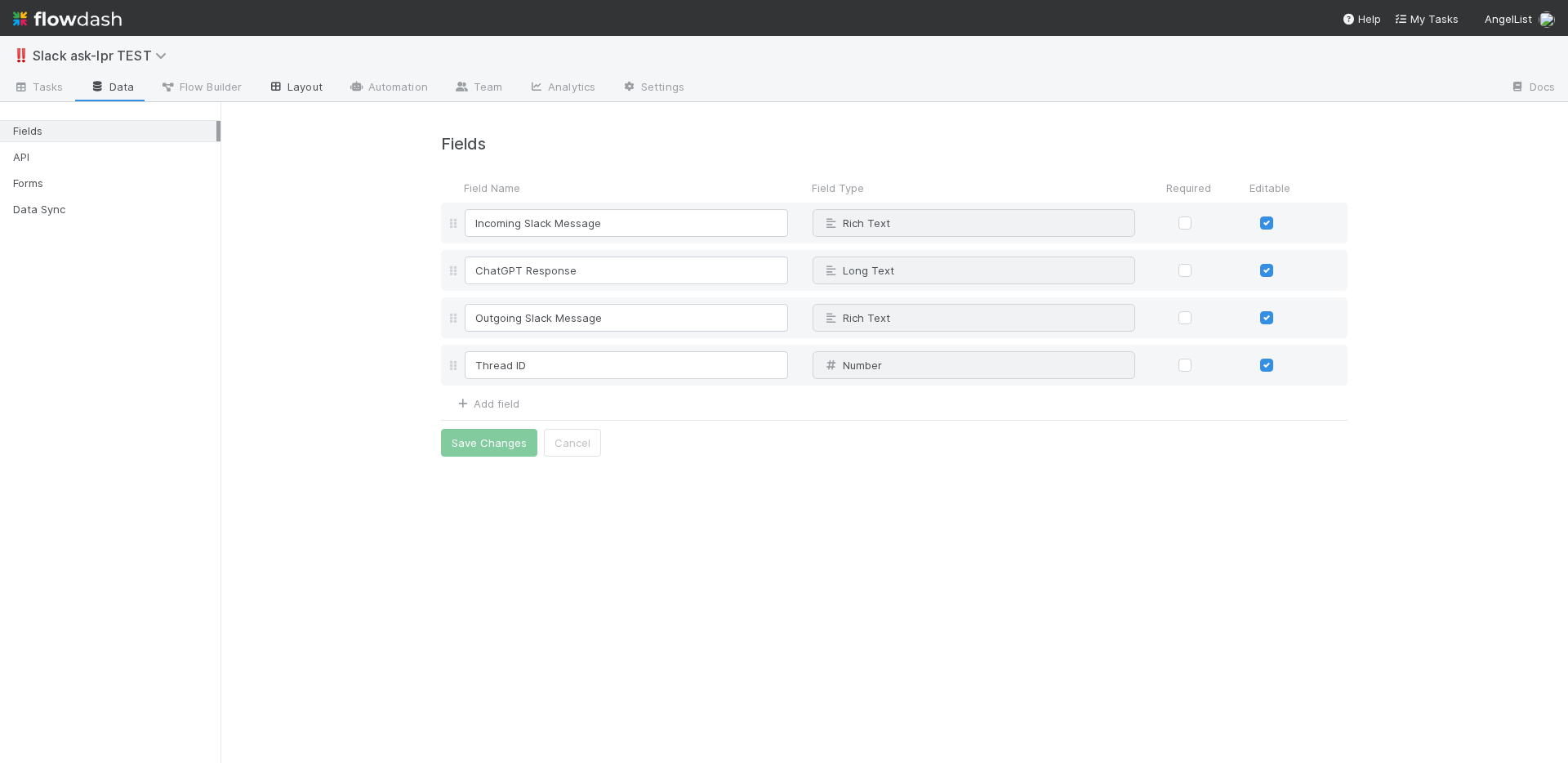 click at bounding box center (276, 87) 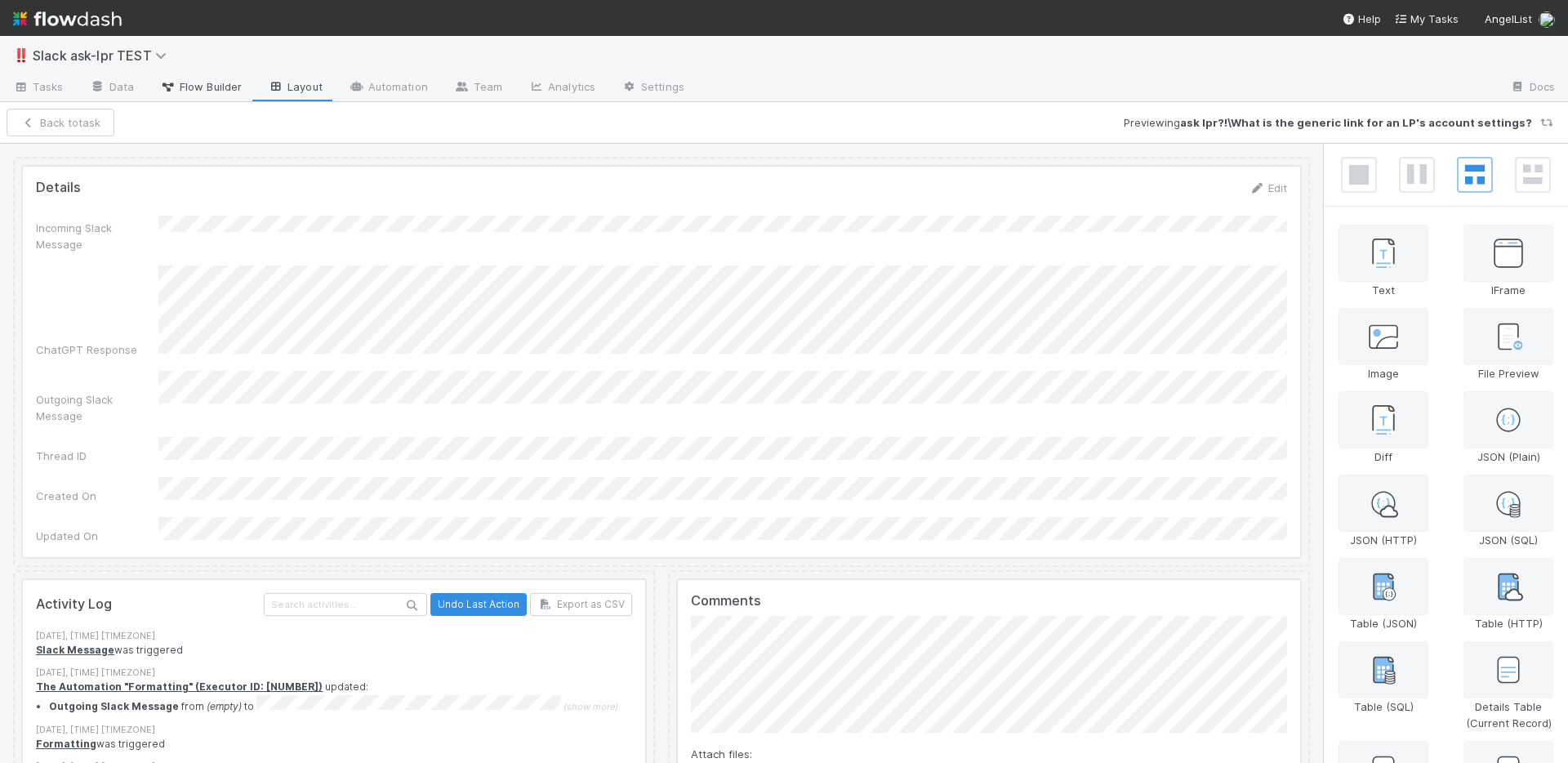 click on "Flow Builder" at bounding box center [201, 87] 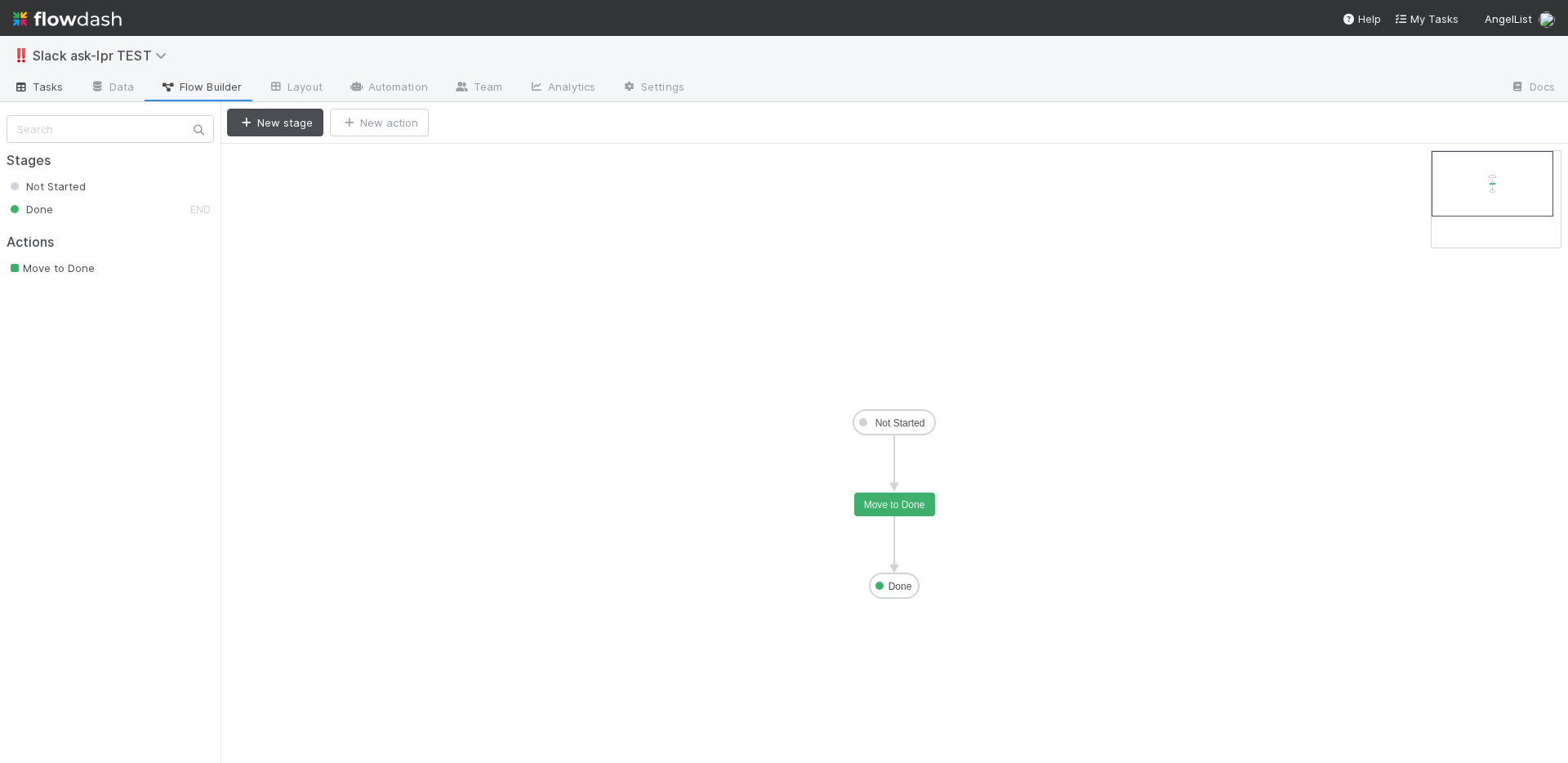 click on "Tasks" at bounding box center [38, 87] 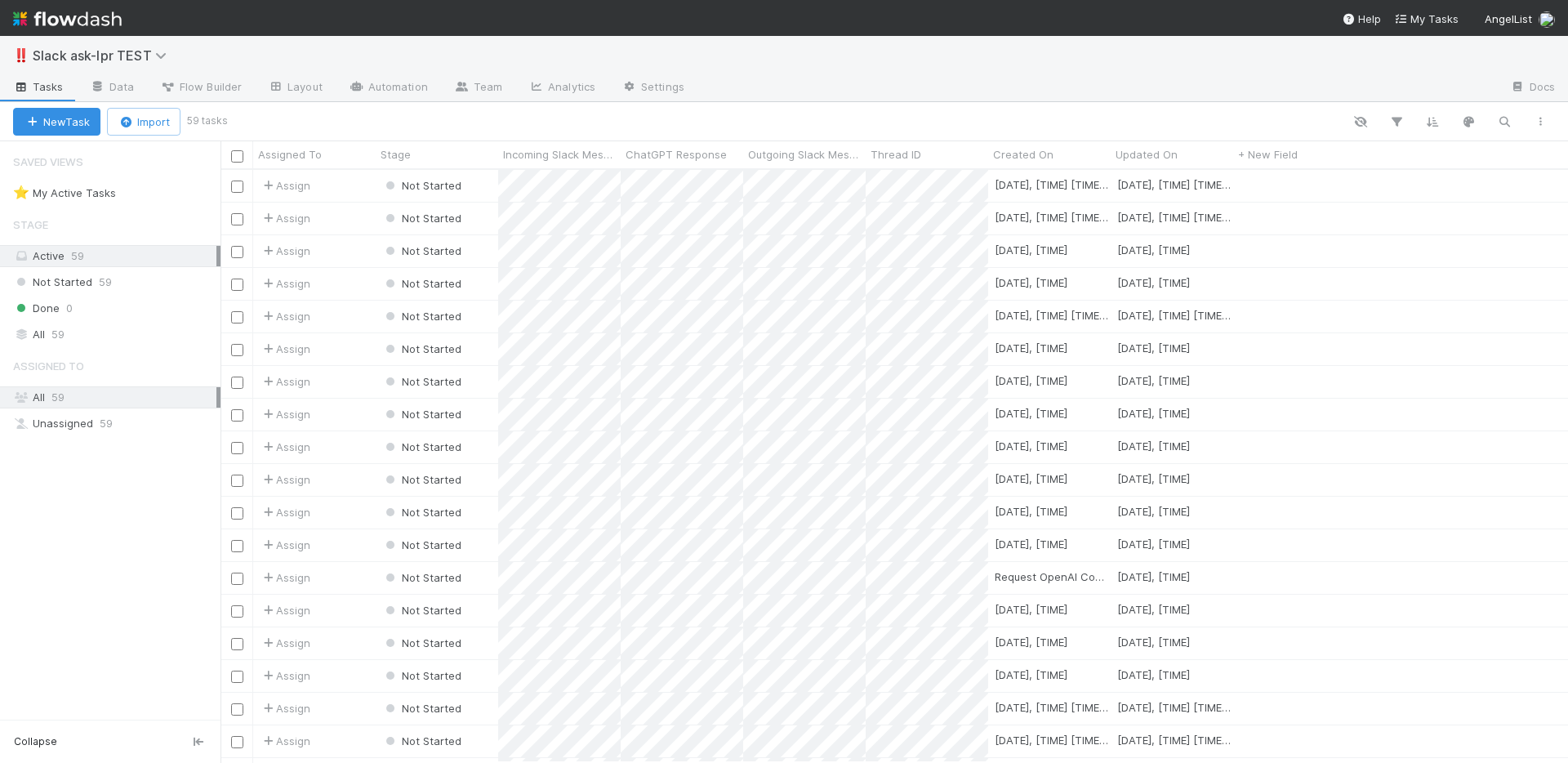scroll, scrollTop: 0, scrollLeft: 1, axis: horizontal 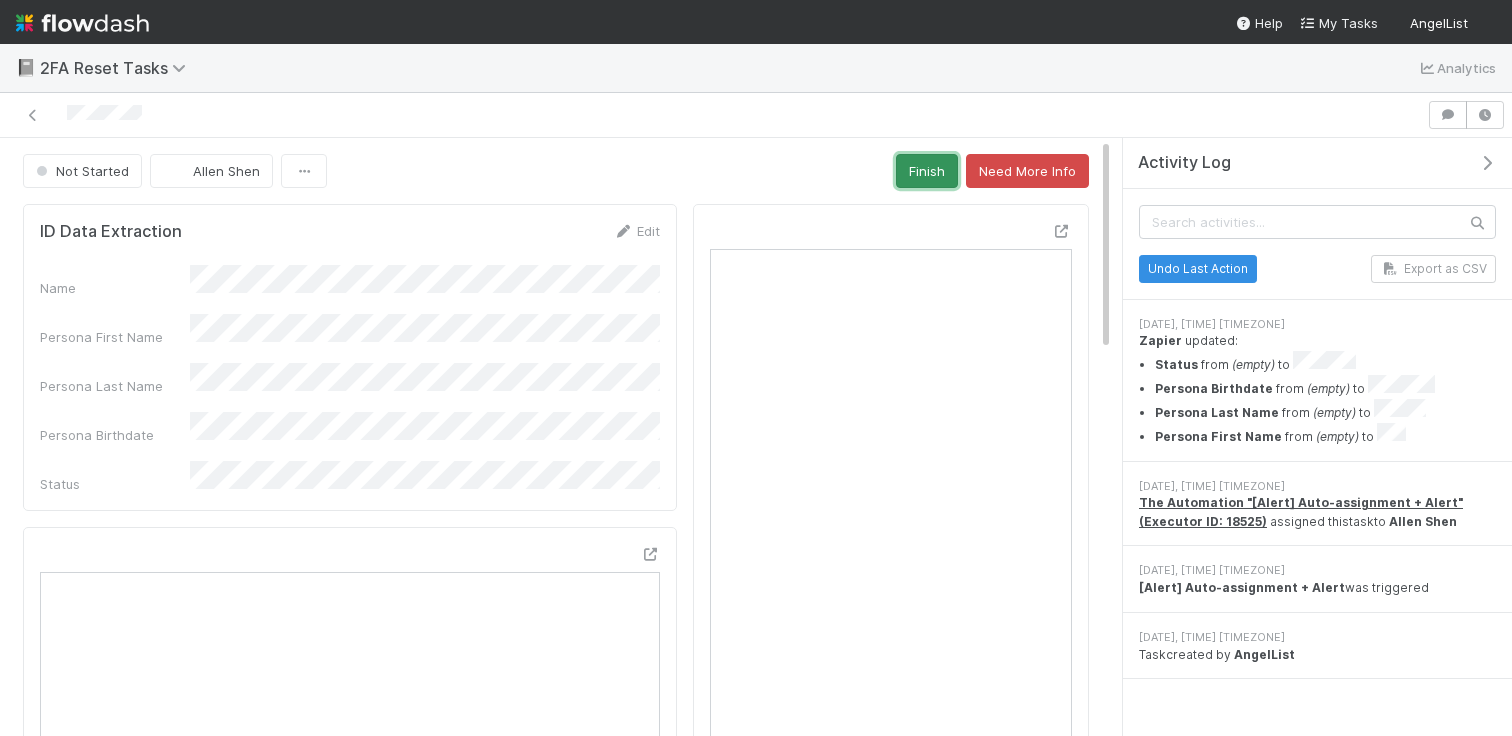 click on "Finish" at bounding box center (927, 171) 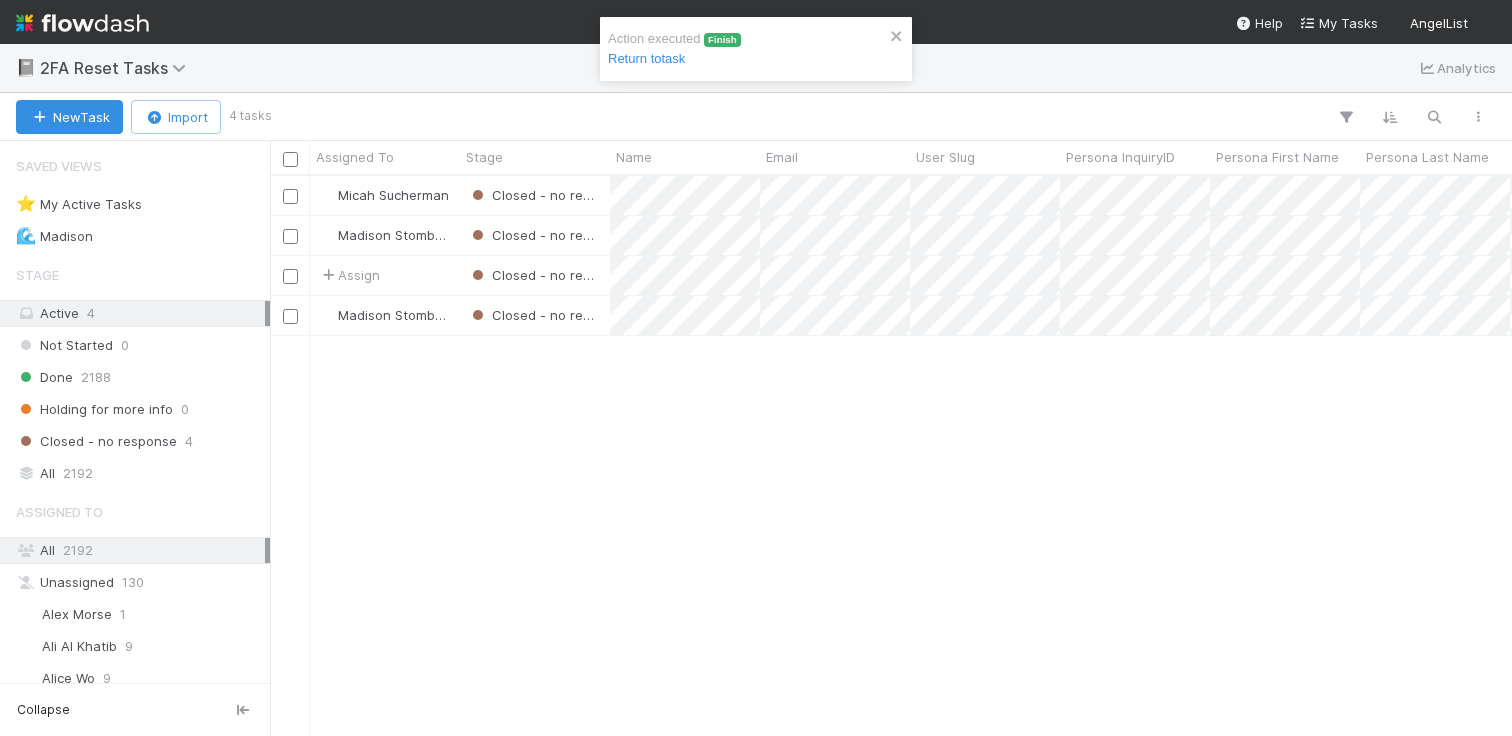 scroll, scrollTop: 559, scrollLeft: 1242, axis: both 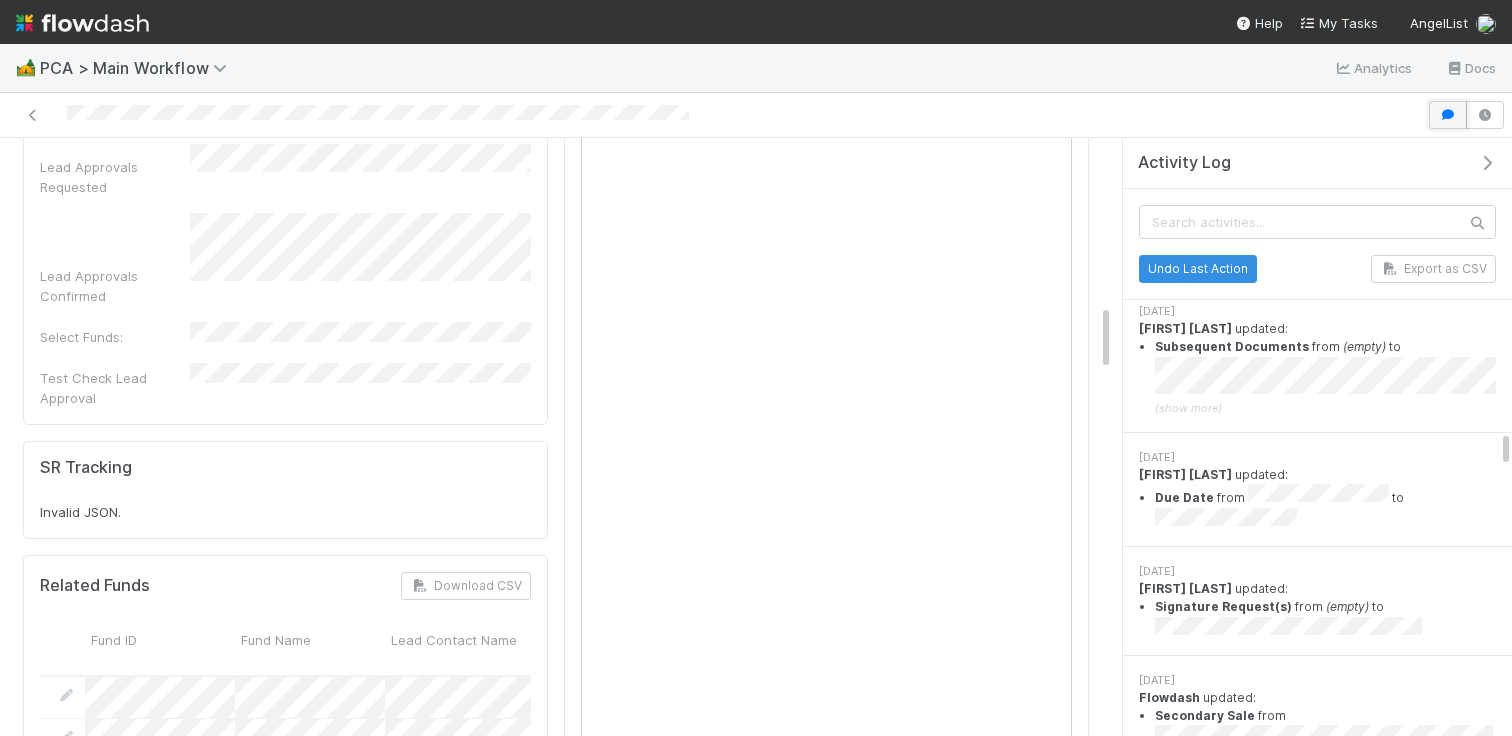 click at bounding box center (1448, 115) 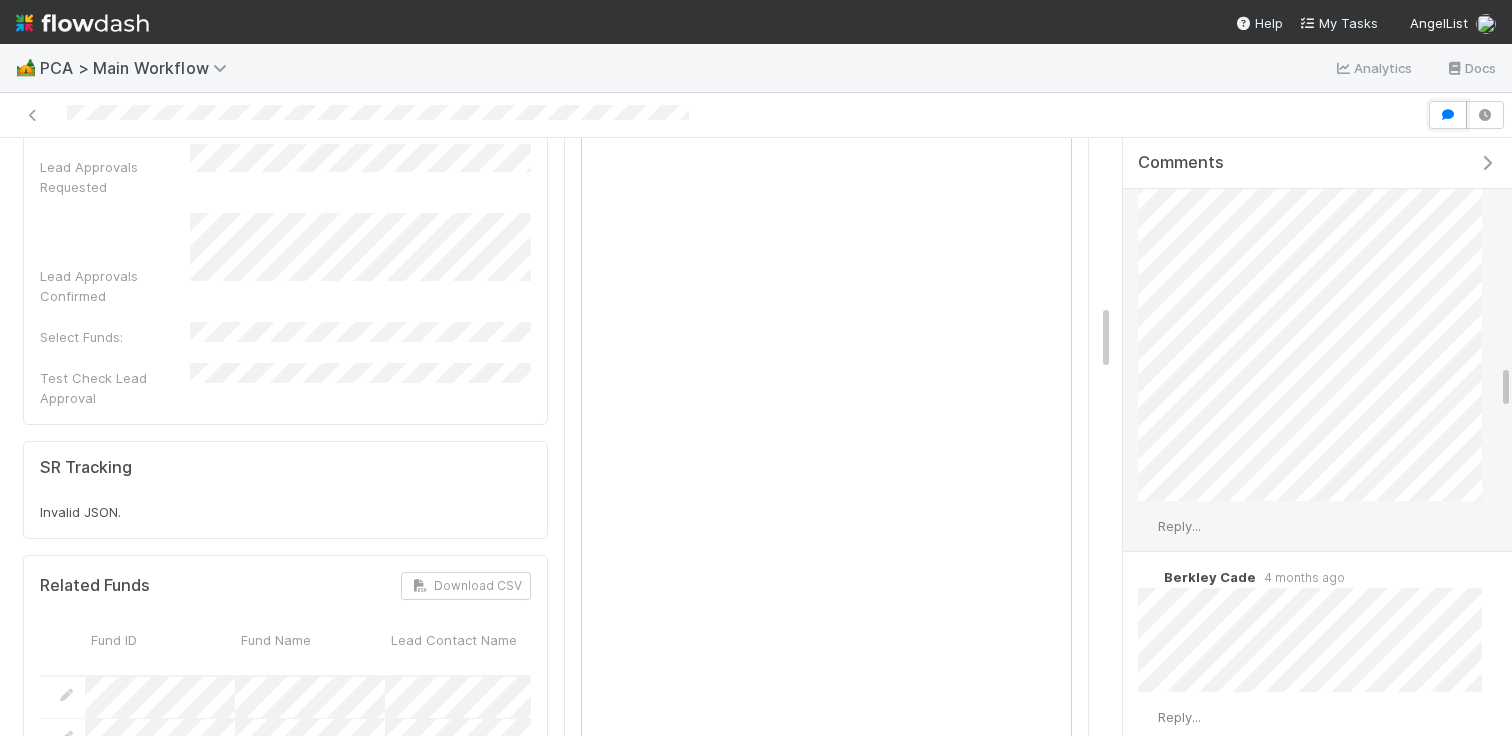 scroll, scrollTop: 2946, scrollLeft: 0, axis: vertical 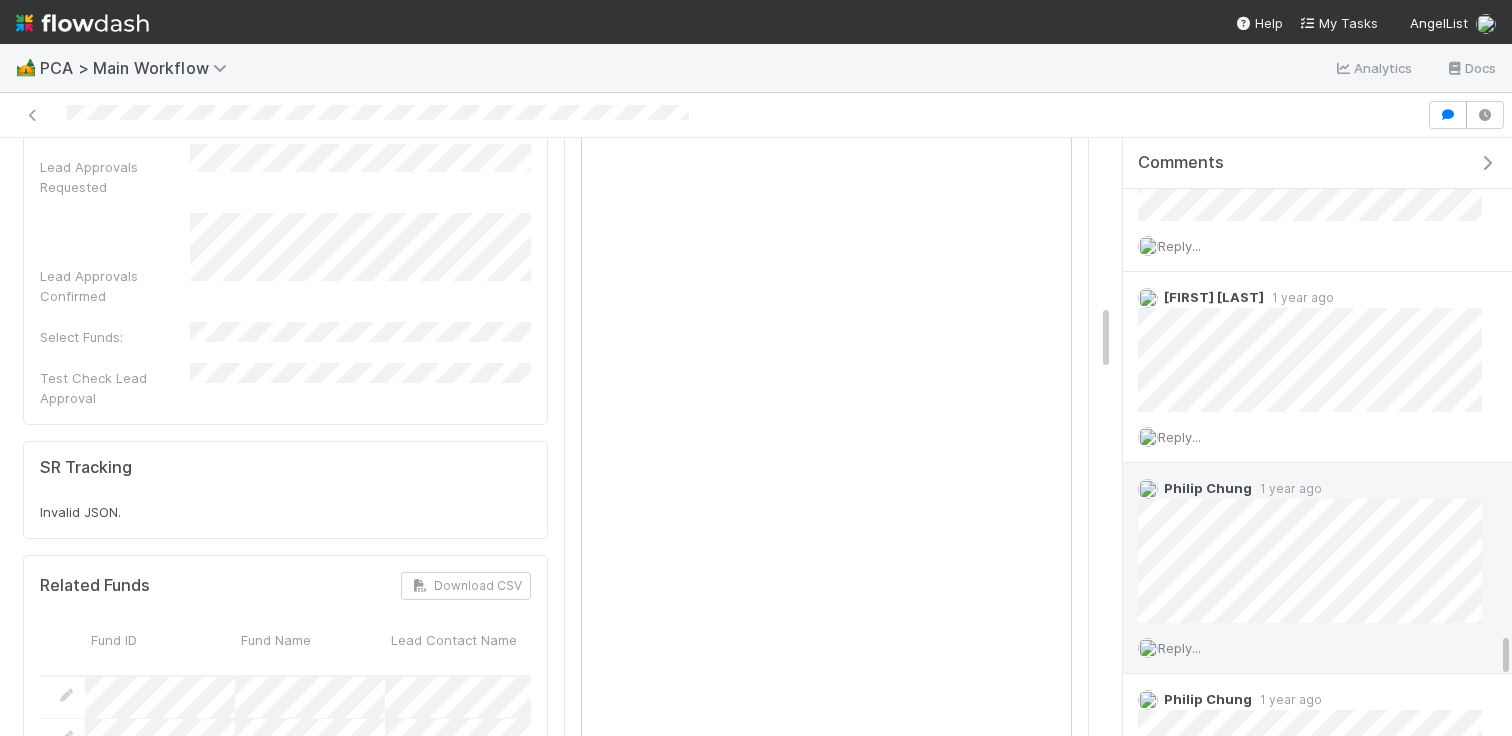 drag, startPoint x: 1507, startPoint y: 379, endPoint x: 1482, endPoint y: 646, distance: 268.16785 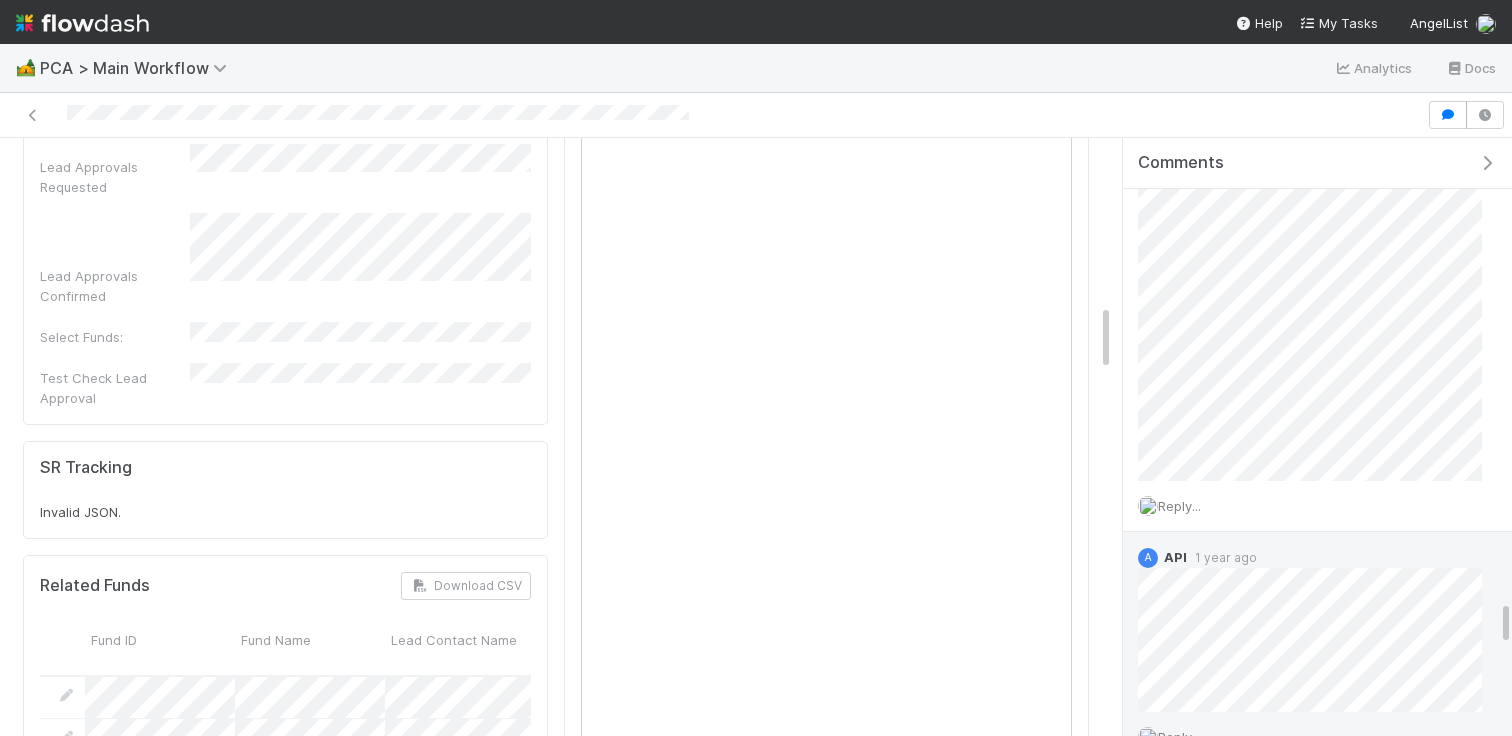 scroll, scrollTop: 5834, scrollLeft: 0, axis: vertical 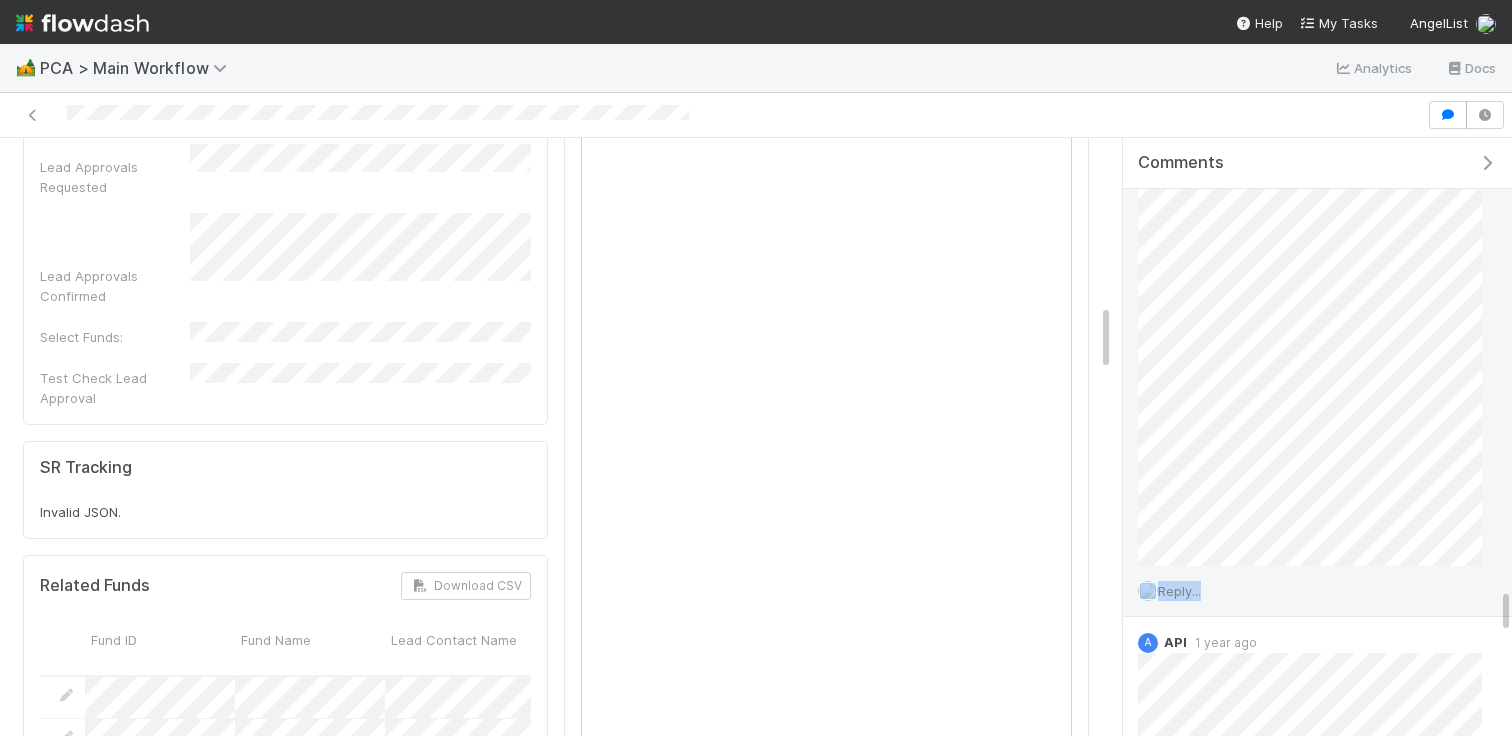drag, startPoint x: 1503, startPoint y: 607, endPoint x: 1485, endPoint y: 550, distance: 59.77458 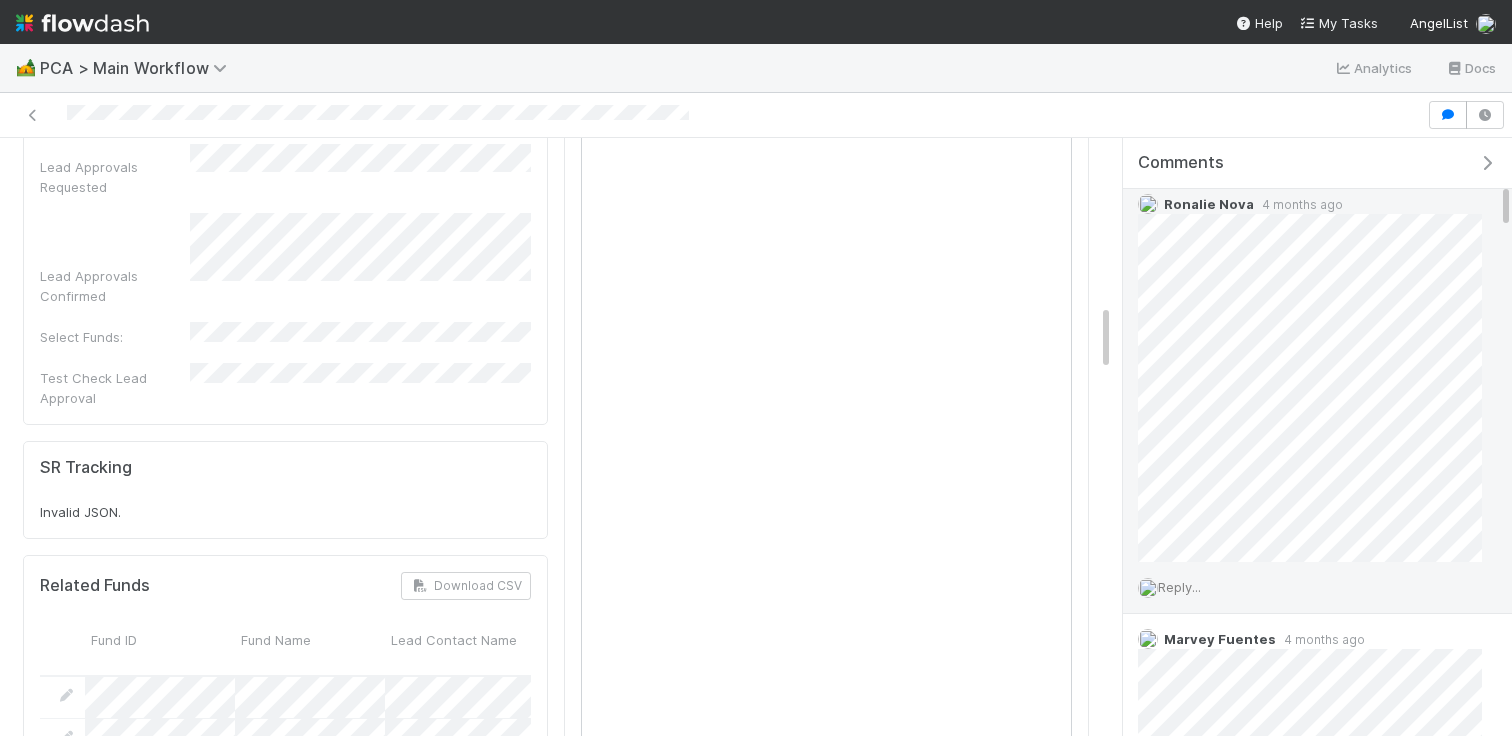scroll, scrollTop: 586, scrollLeft: 0, axis: vertical 